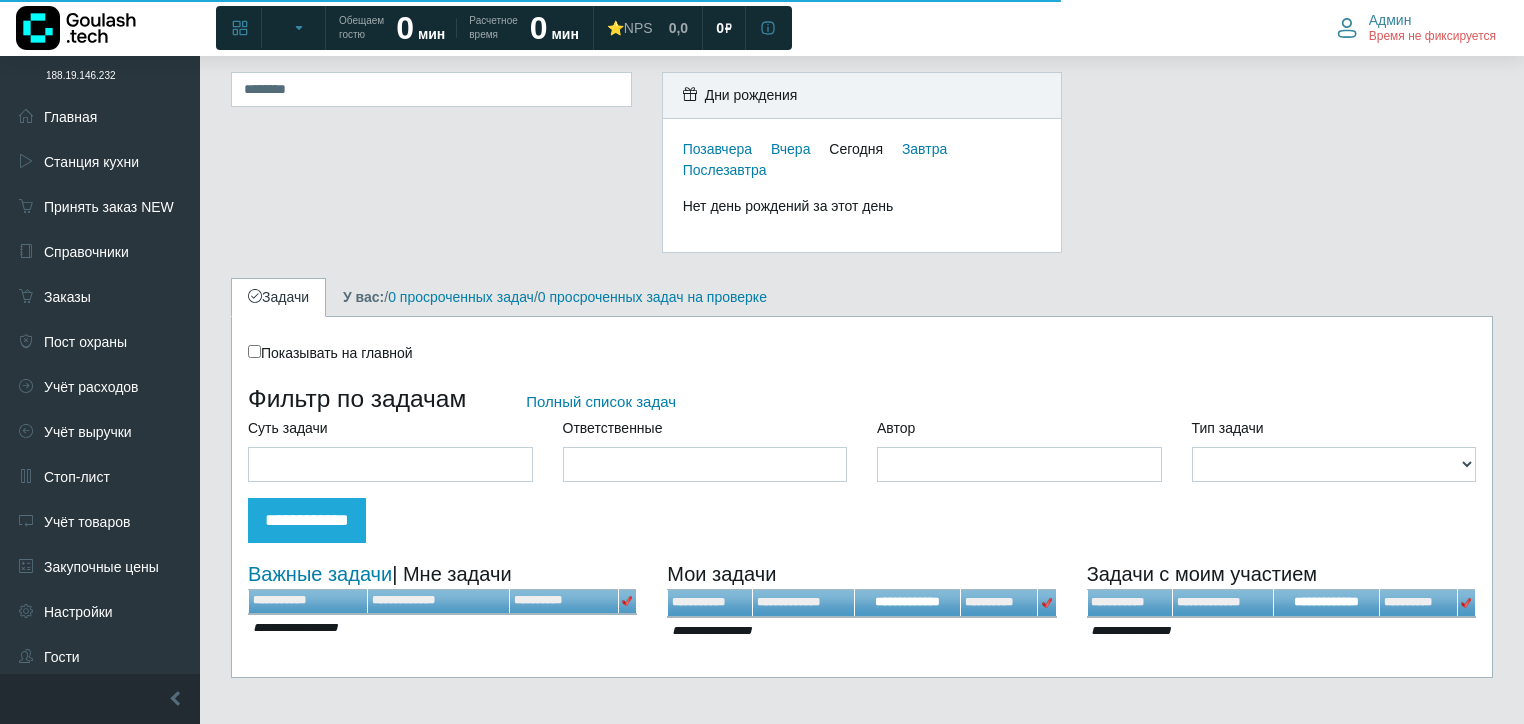 scroll, scrollTop: 0, scrollLeft: 0, axis: both 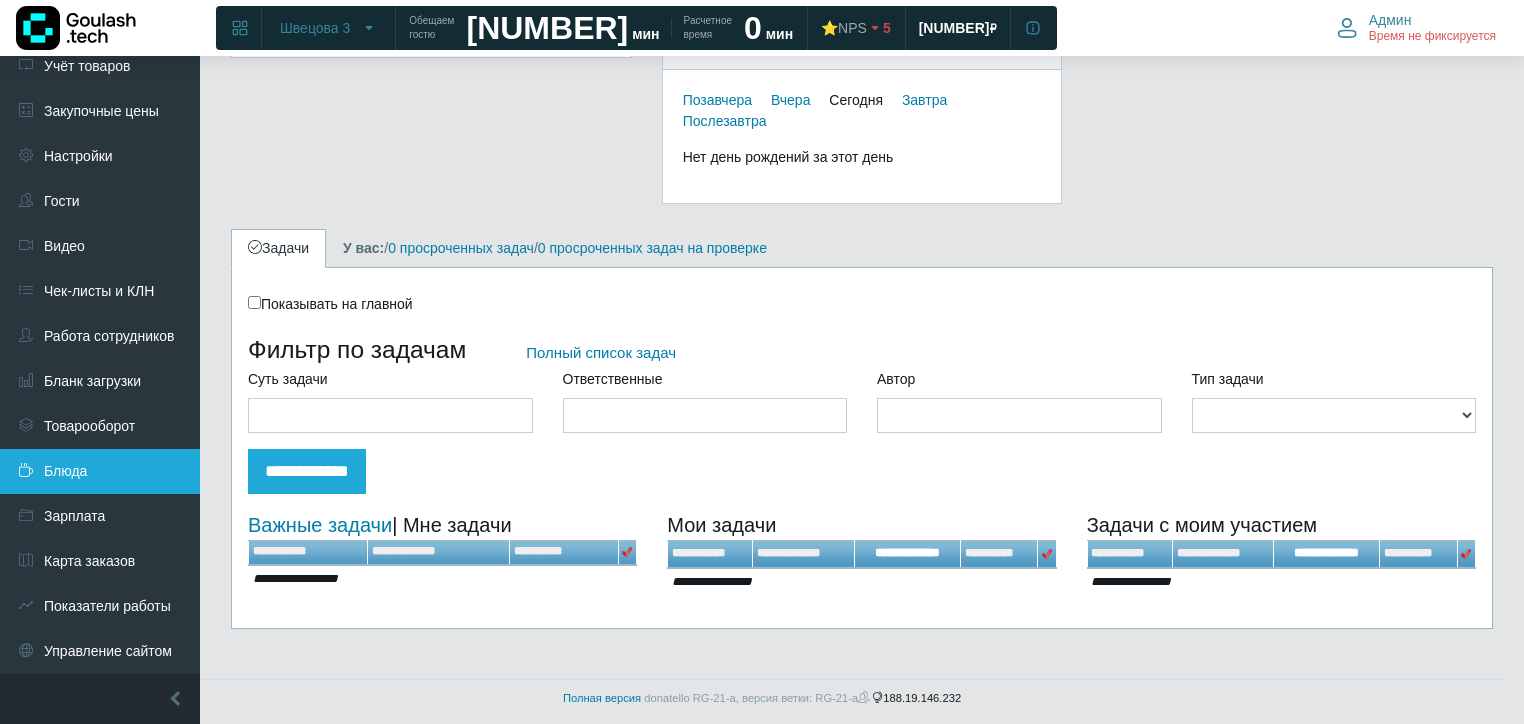 click on "Блюда" at bounding box center (100, 471) 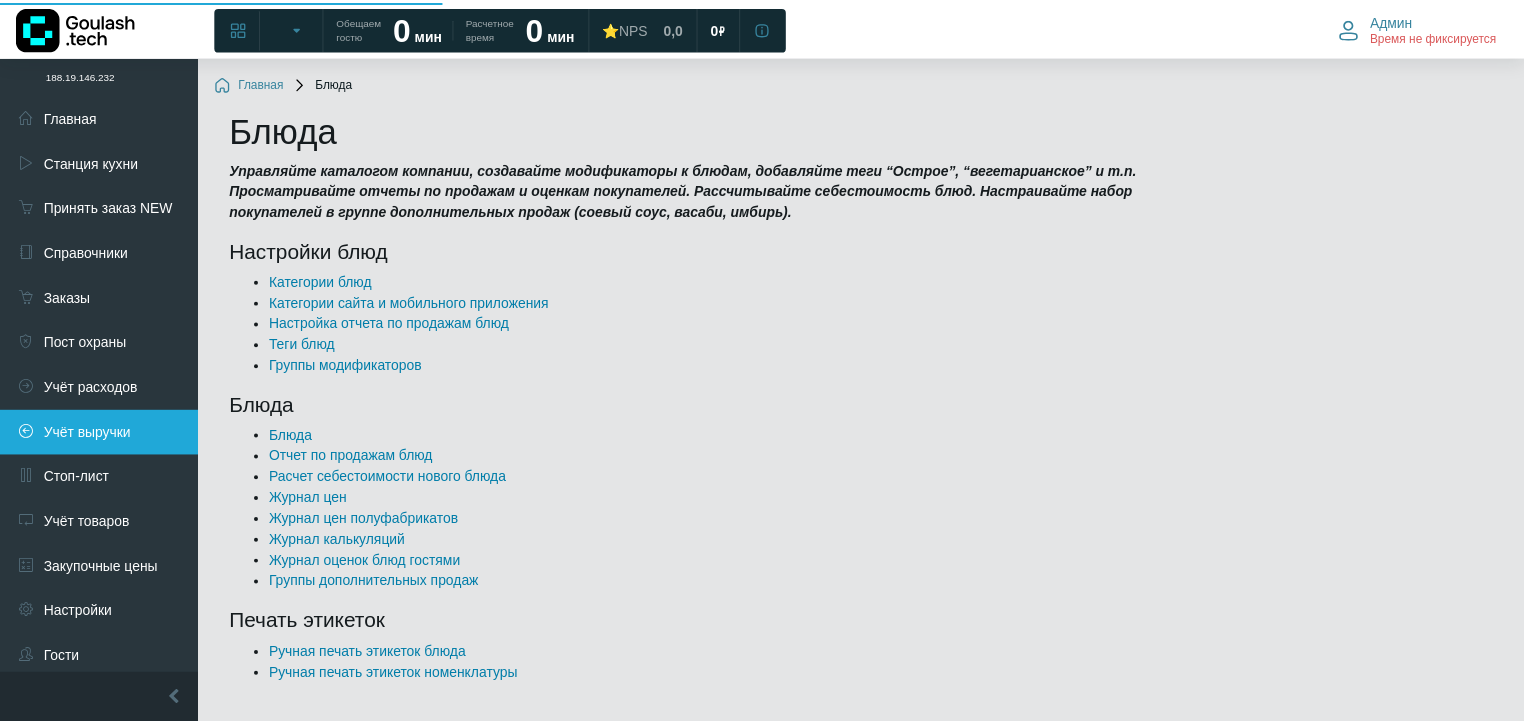 scroll, scrollTop: 0, scrollLeft: 0, axis: both 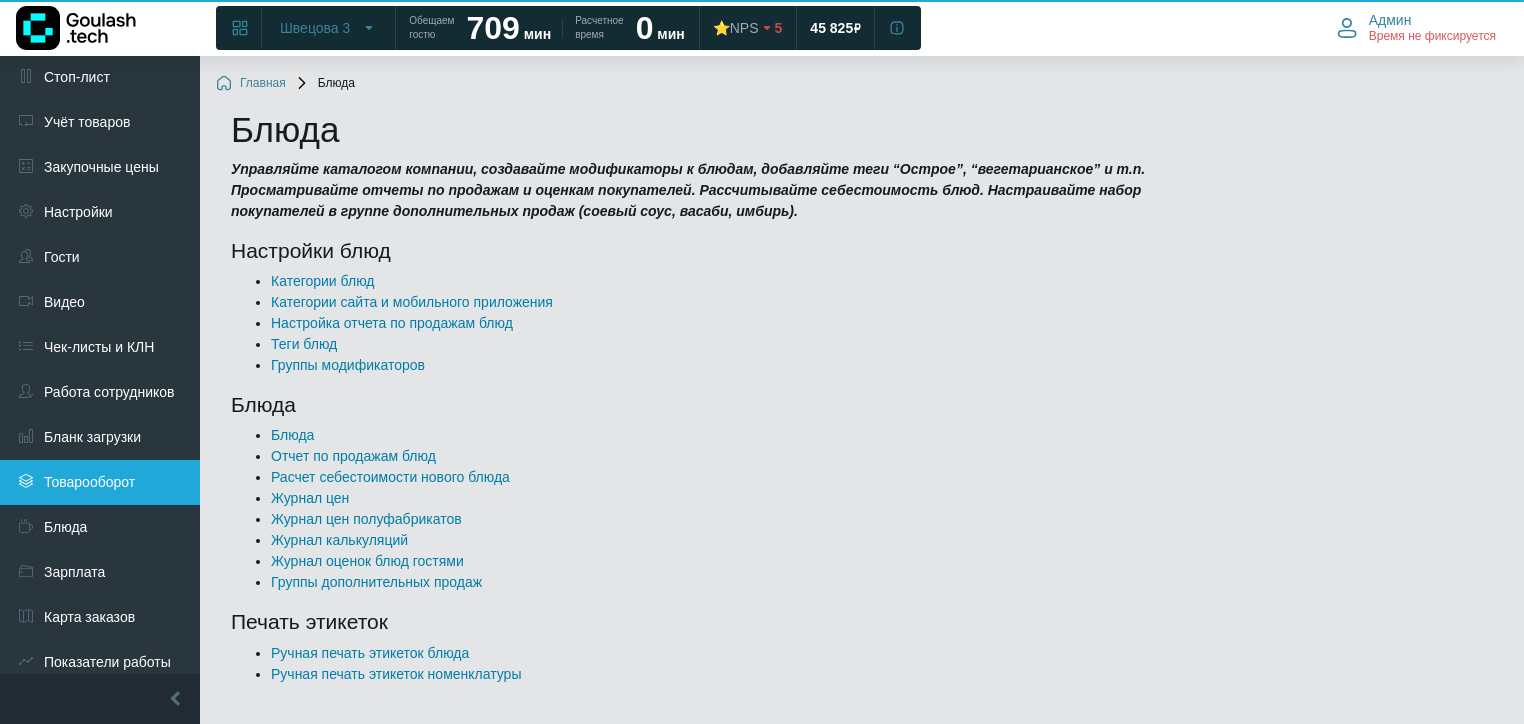 click on "Товарооборот" at bounding box center [100, 482] 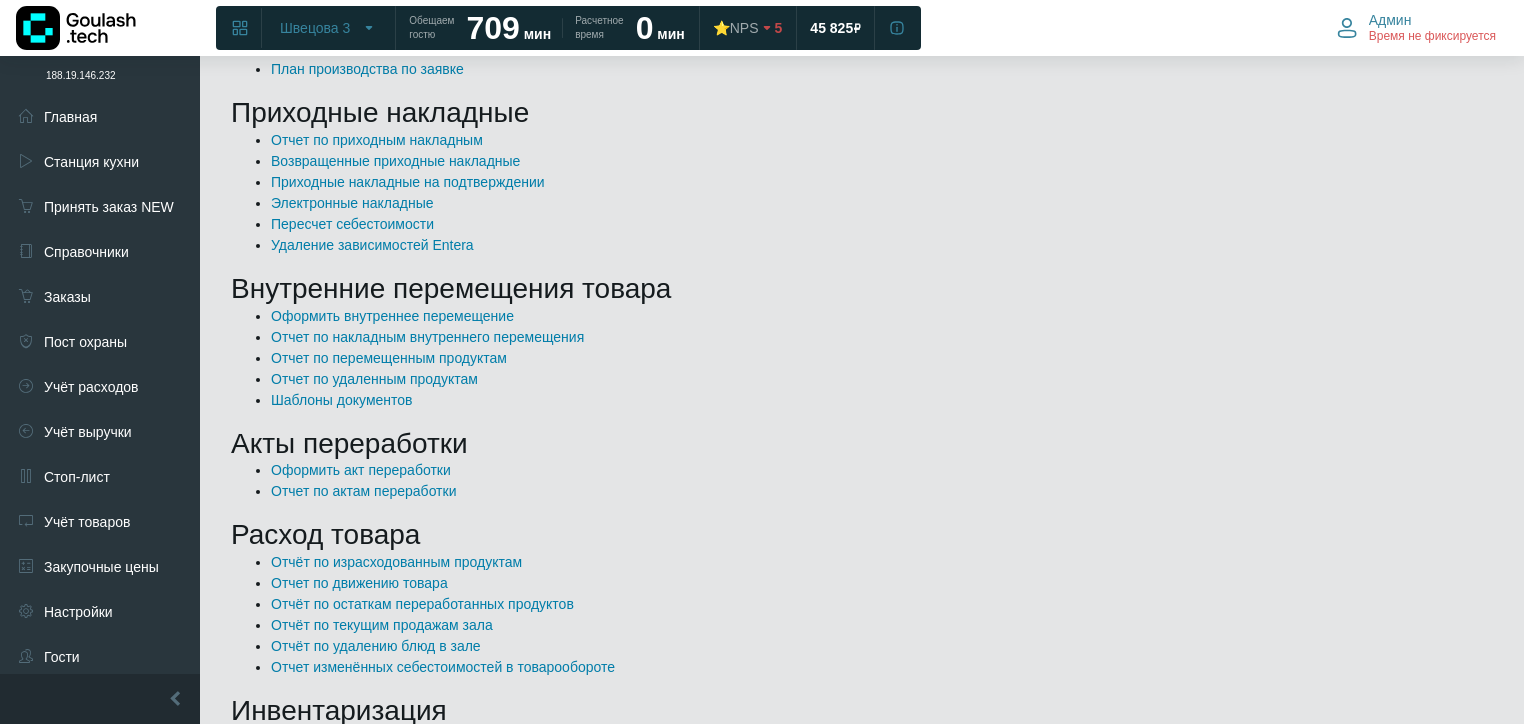 scroll, scrollTop: 720, scrollLeft: 0, axis: vertical 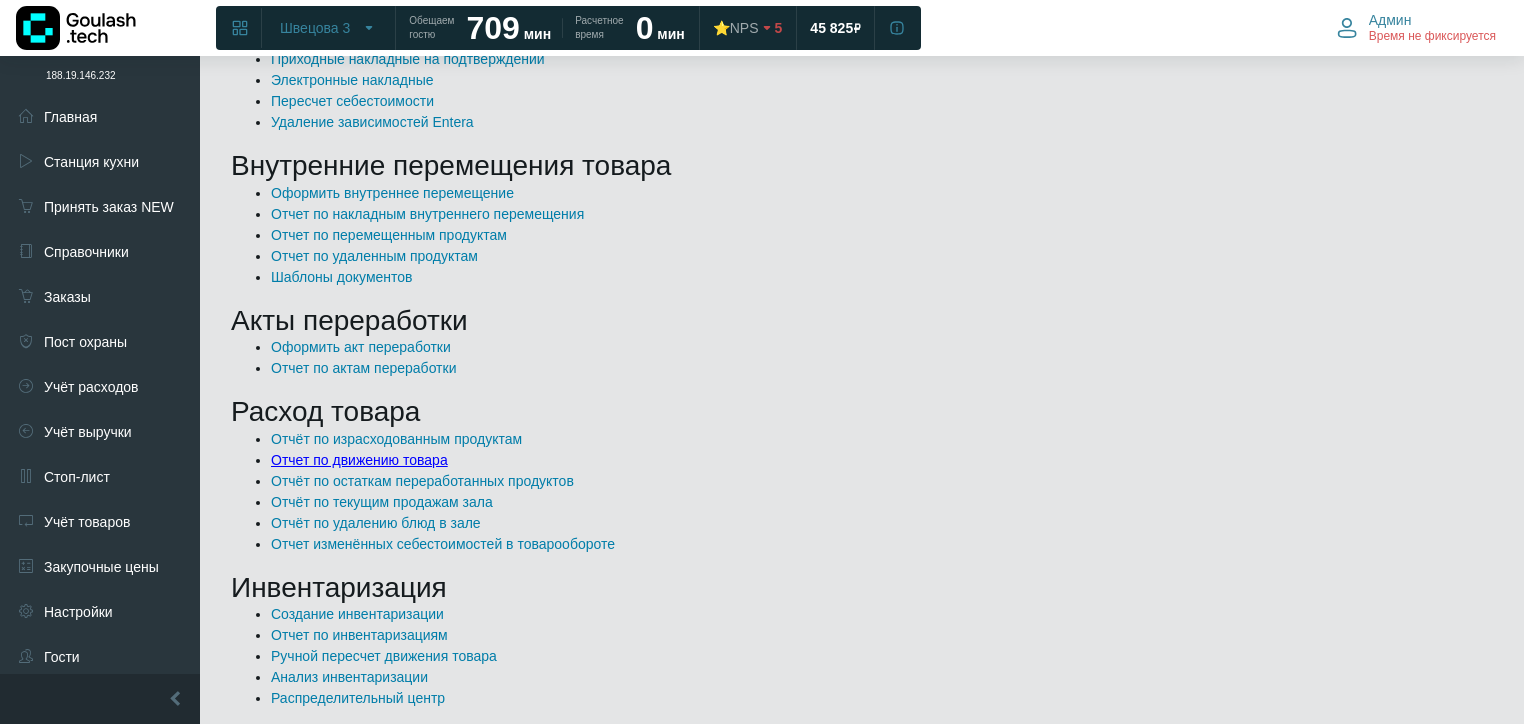 click on "Отчет по движению товара" at bounding box center (359, 460) 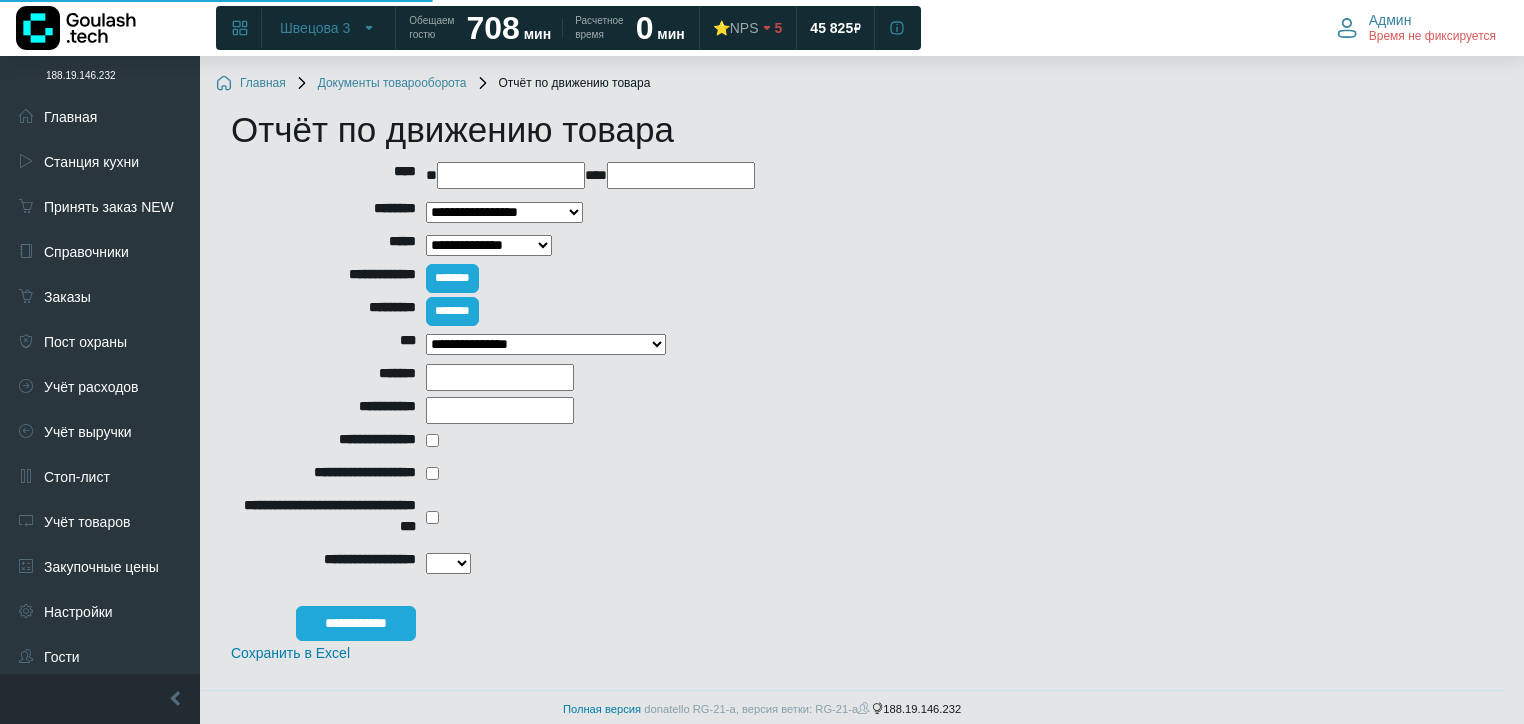 scroll, scrollTop: 0, scrollLeft: 0, axis: both 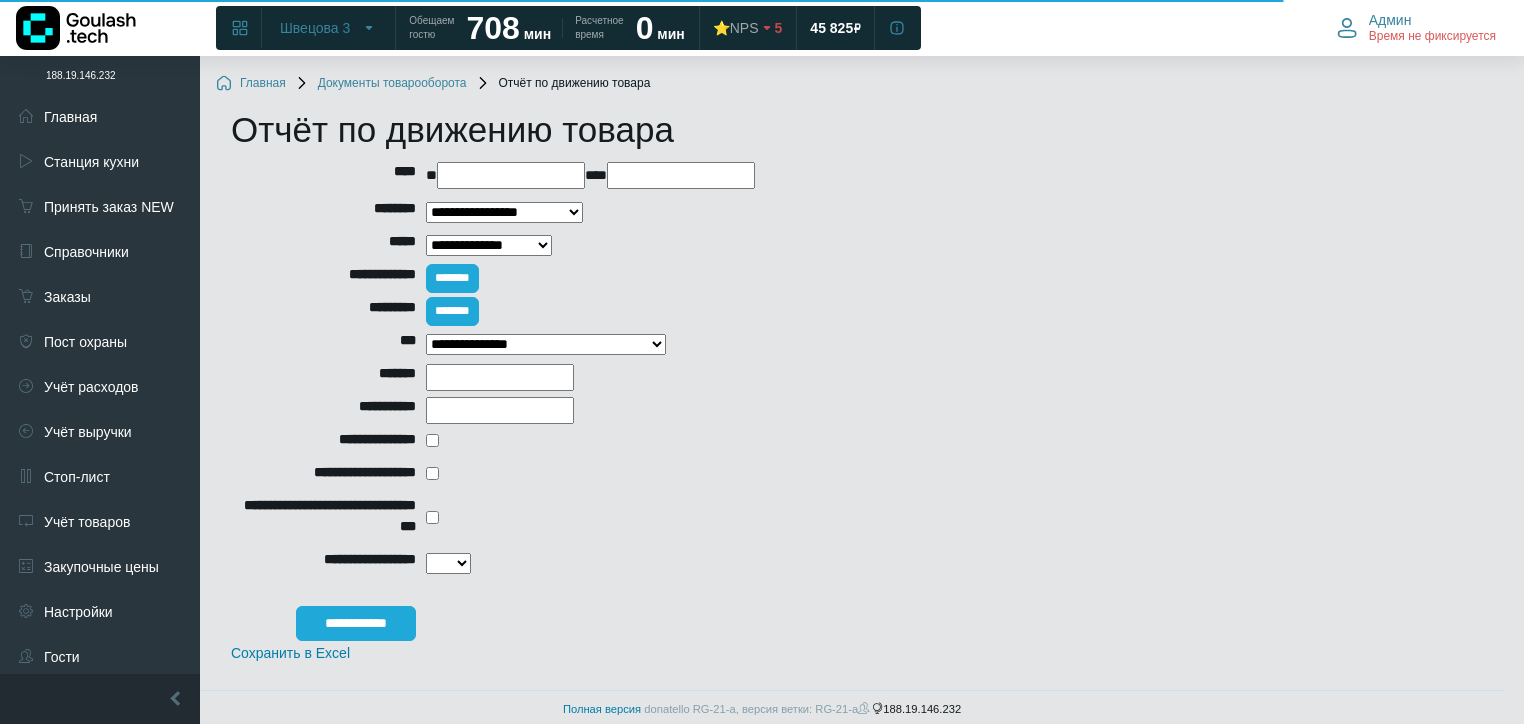 click at bounding box center (511, 175) 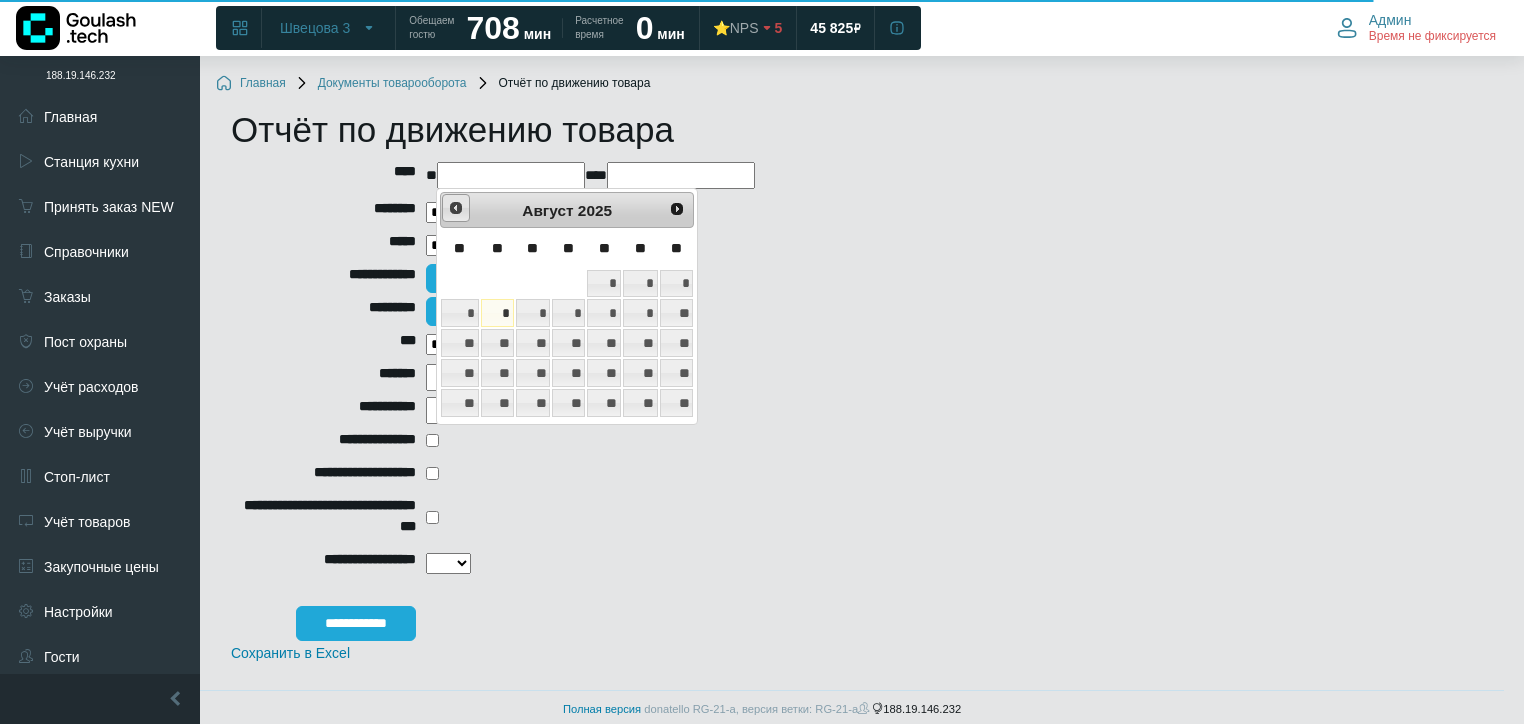 click on "<Пред" at bounding box center [456, 208] 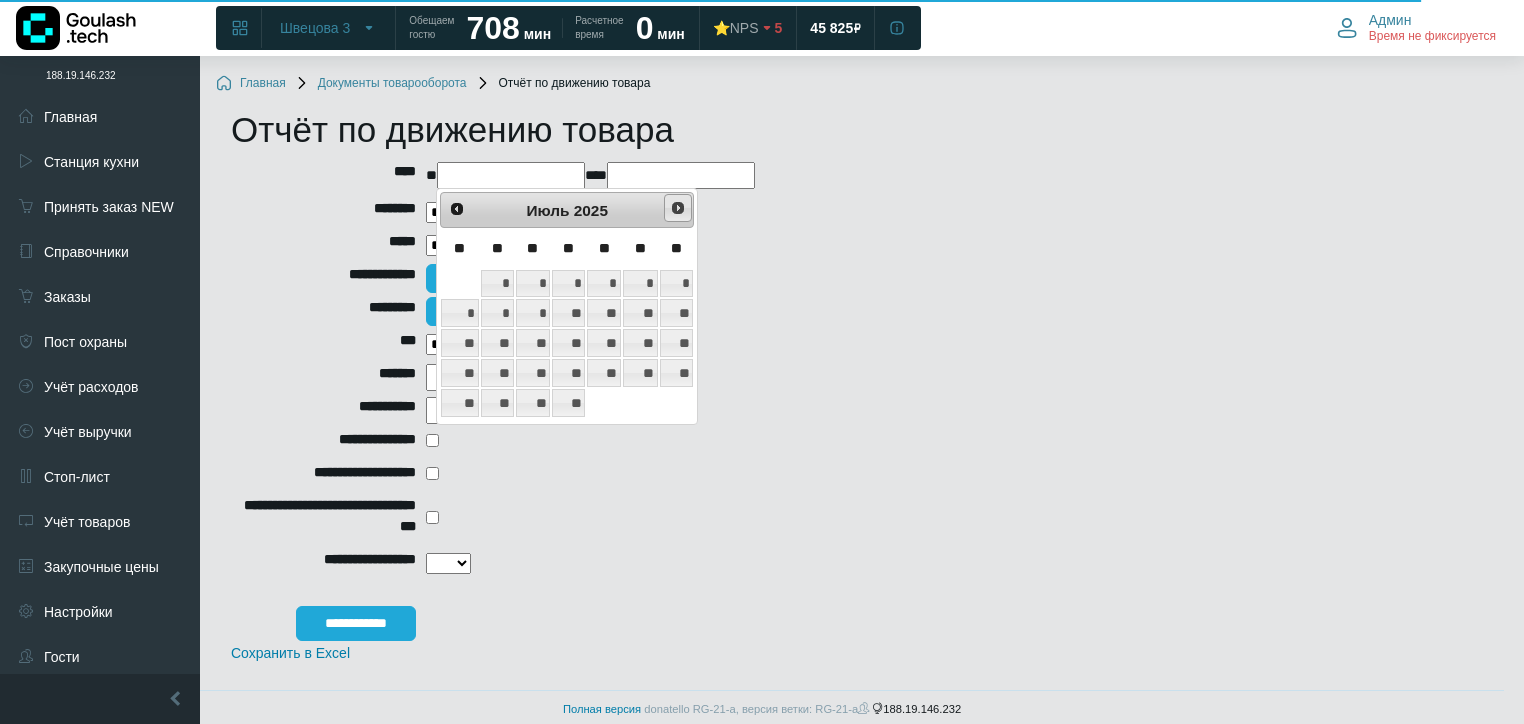 click on "След>" at bounding box center [678, 208] 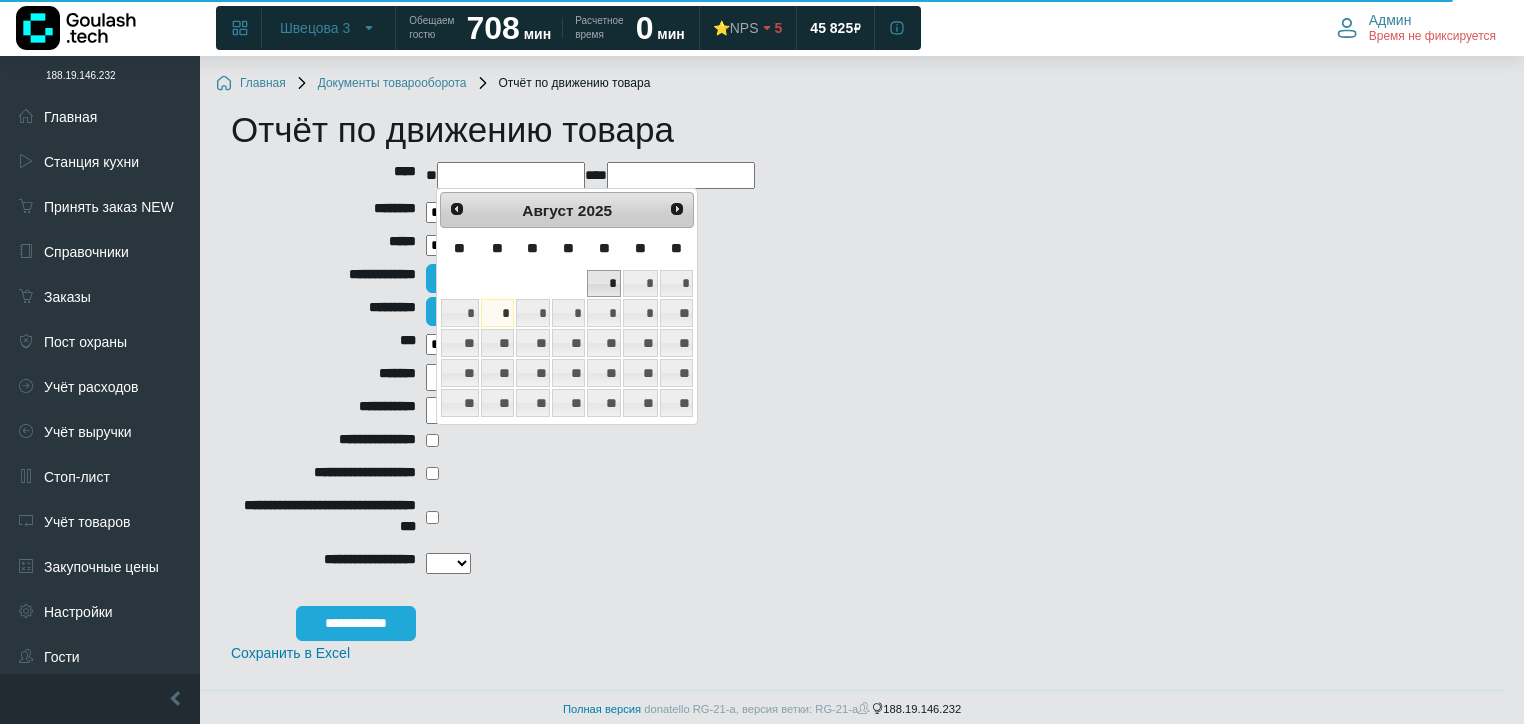 click on "*" at bounding box center [604, 284] 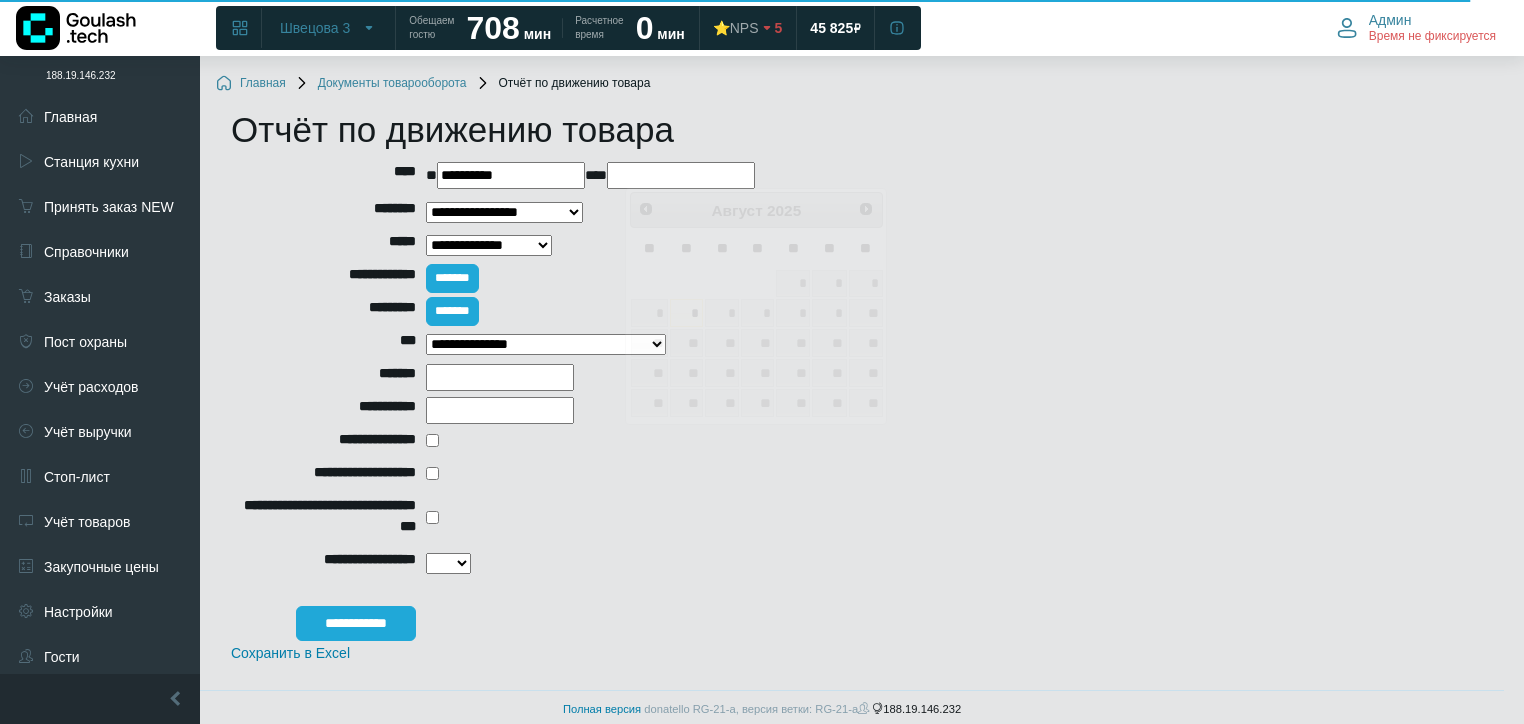 click at bounding box center [681, 175] 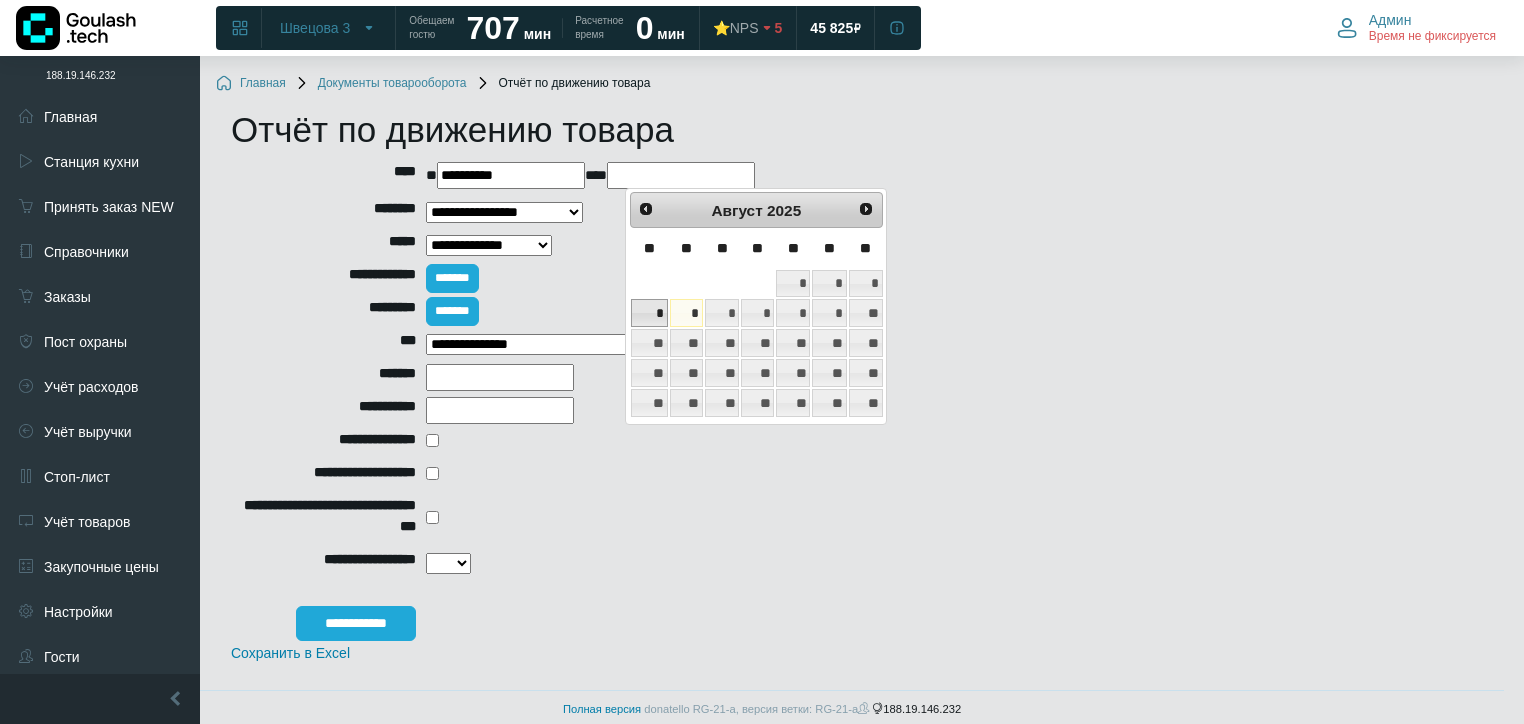 click on "*" at bounding box center (649, 313) 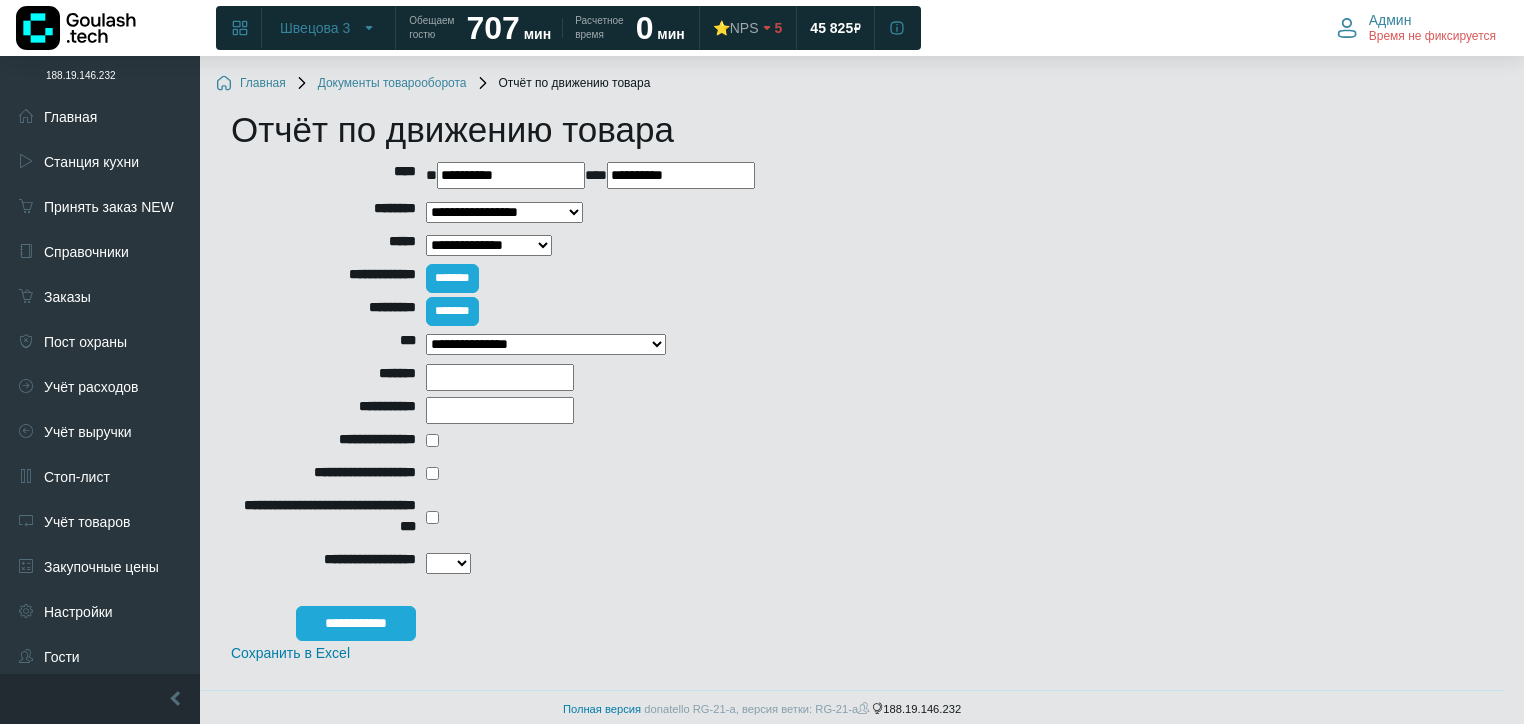 click at bounding box center [500, 377] 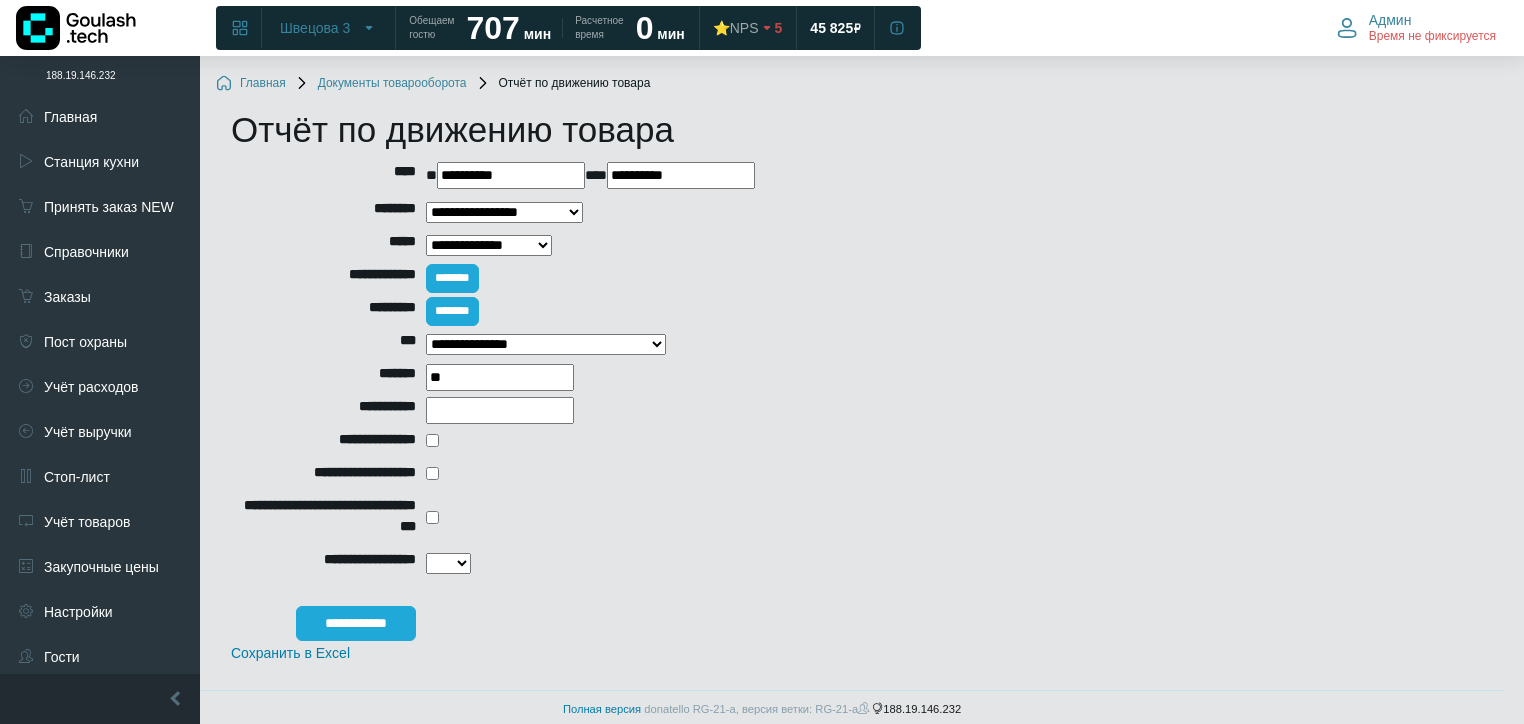 type on "*" 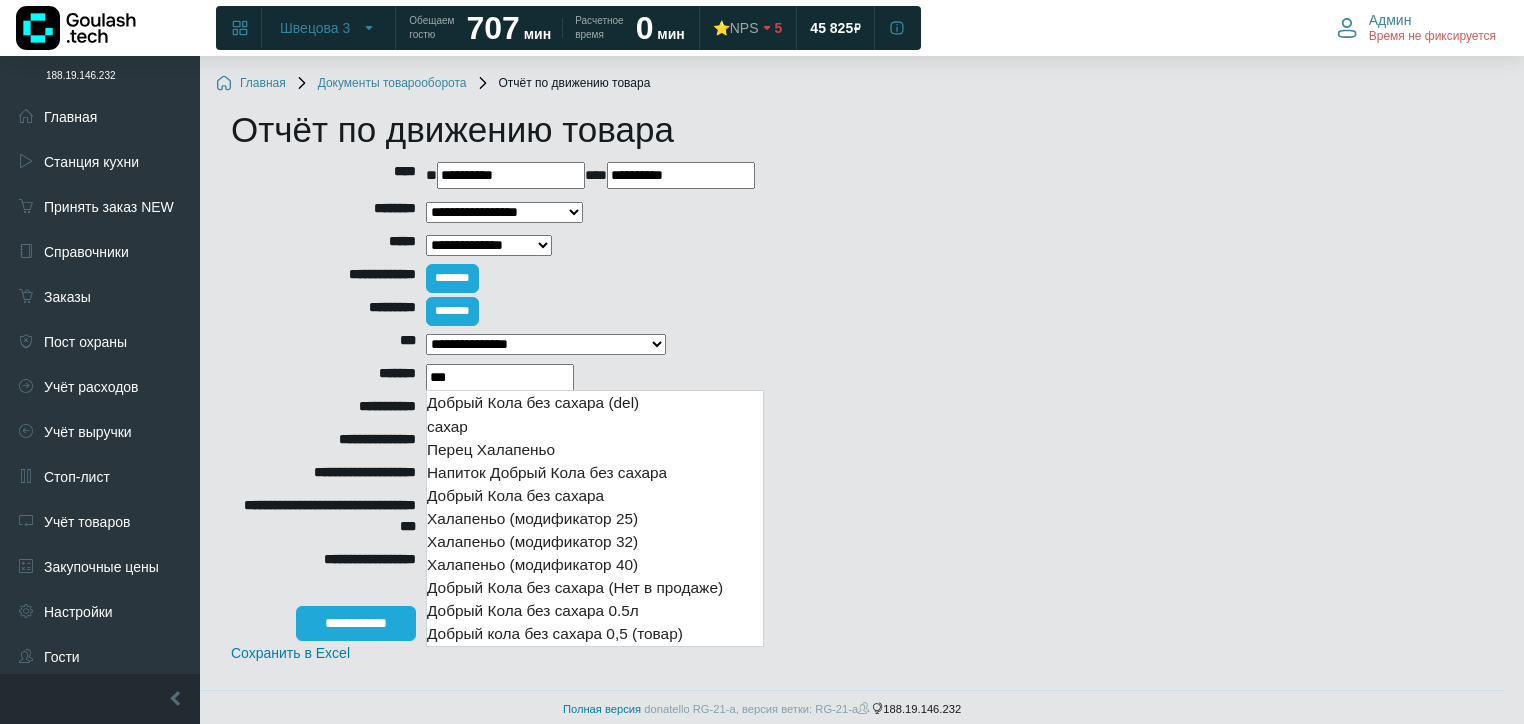 type on "****" 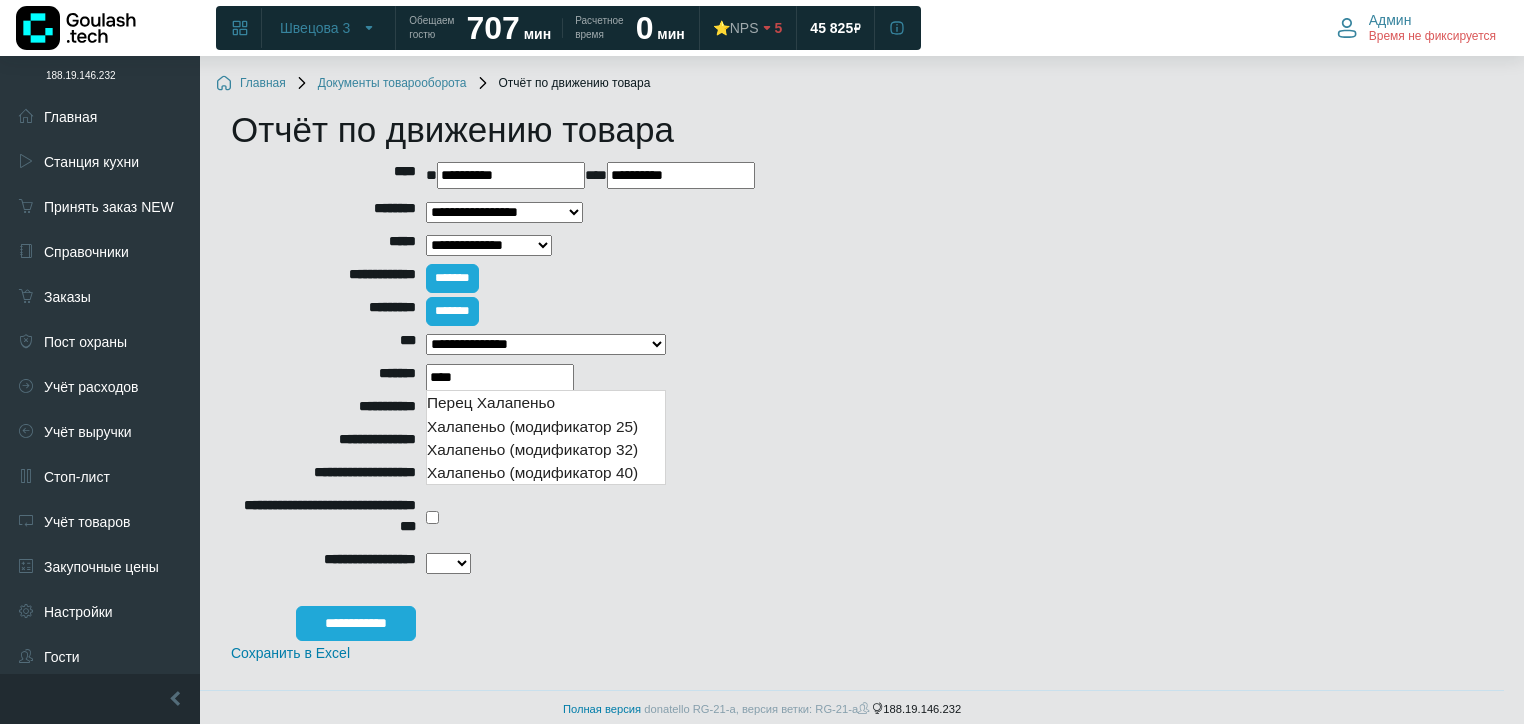 click on "Перец Халапеньо" at bounding box center [546, 402] 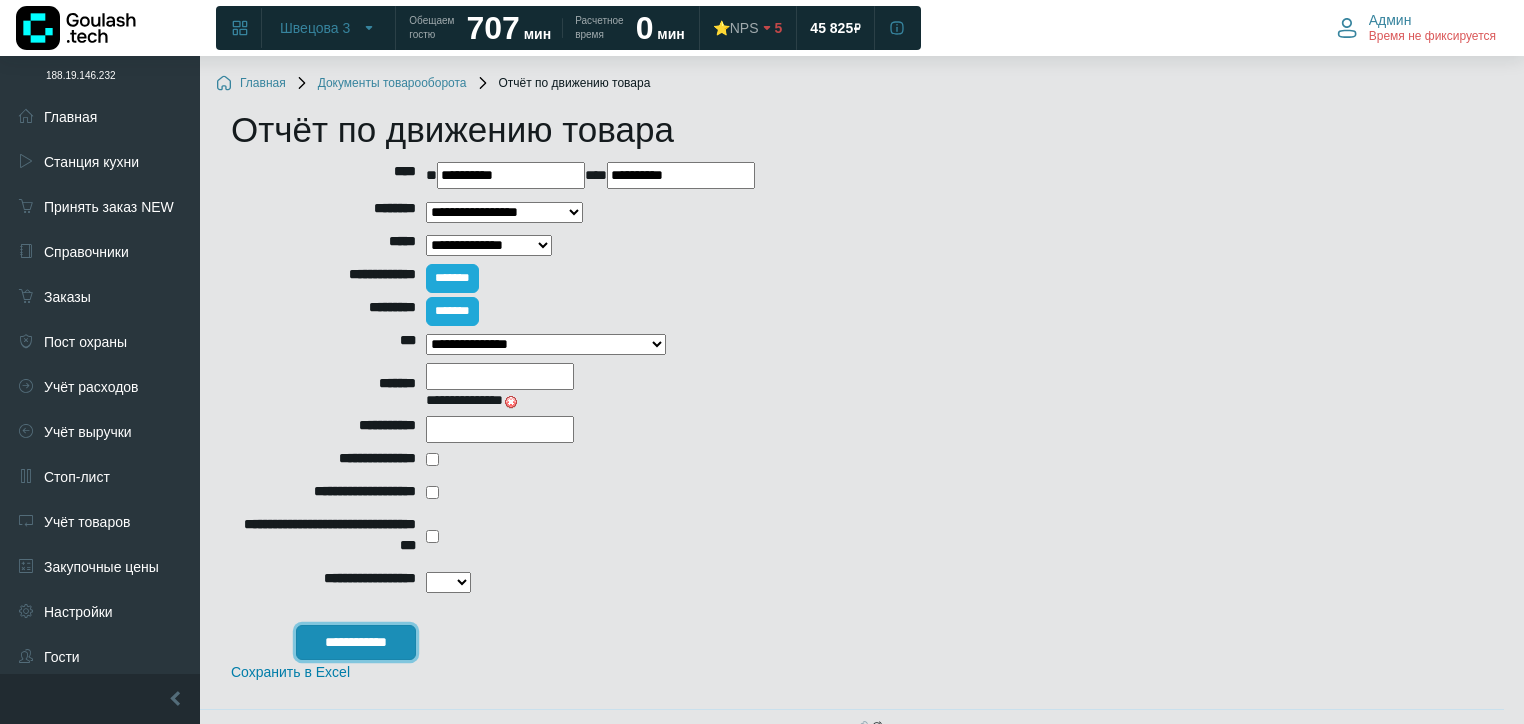 click on "**********" at bounding box center [356, 642] 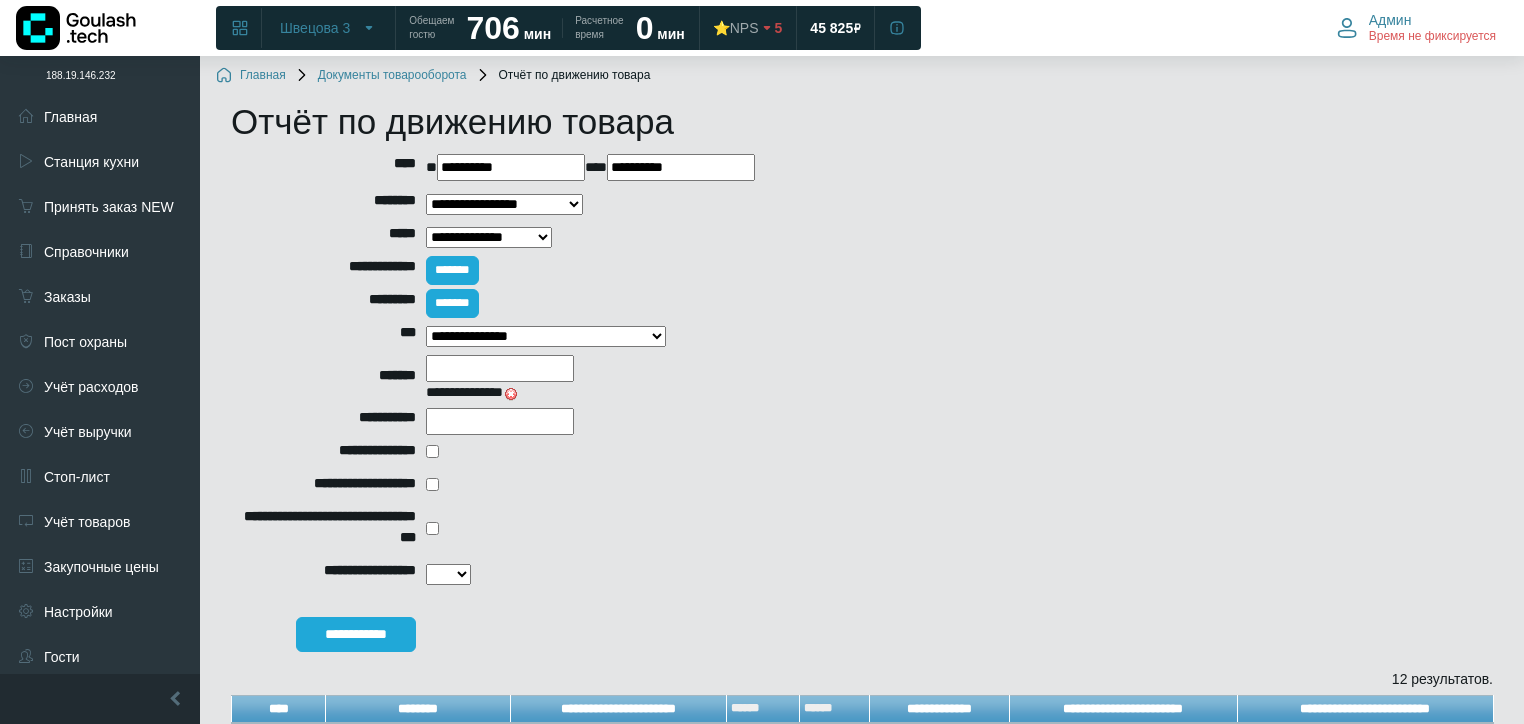 scroll, scrollTop: 0, scrollLeft: 0, axis: both 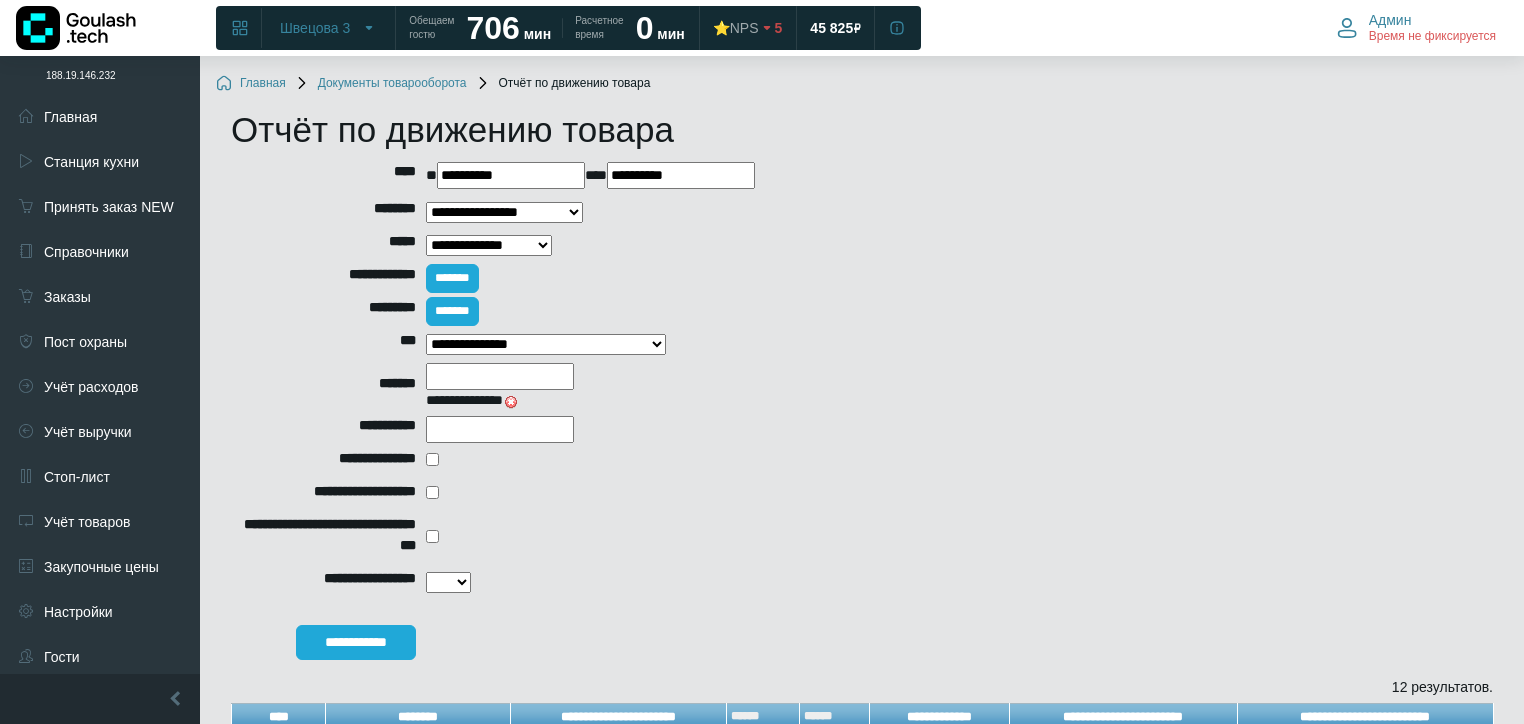 click at bounding box center (511, 402) 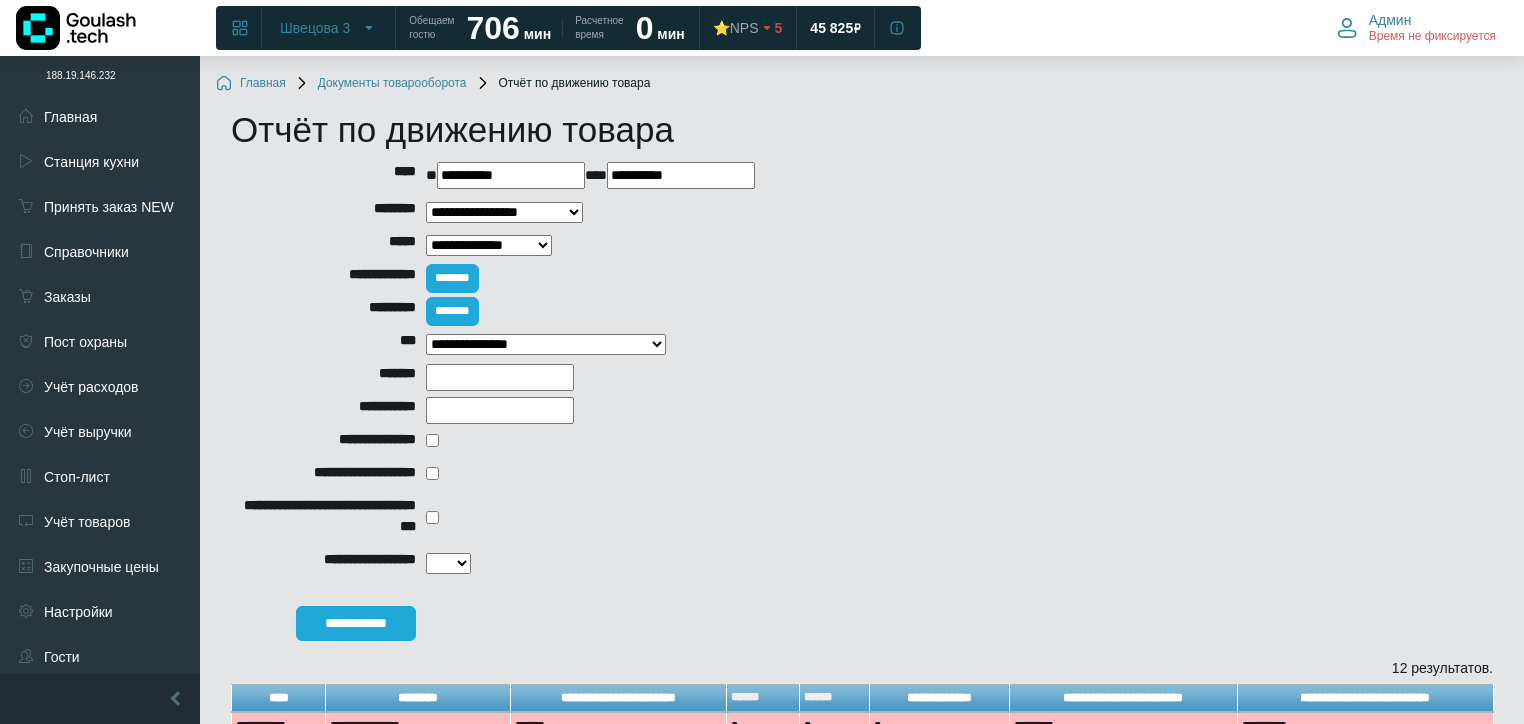 click at bounding box center [500, 377] 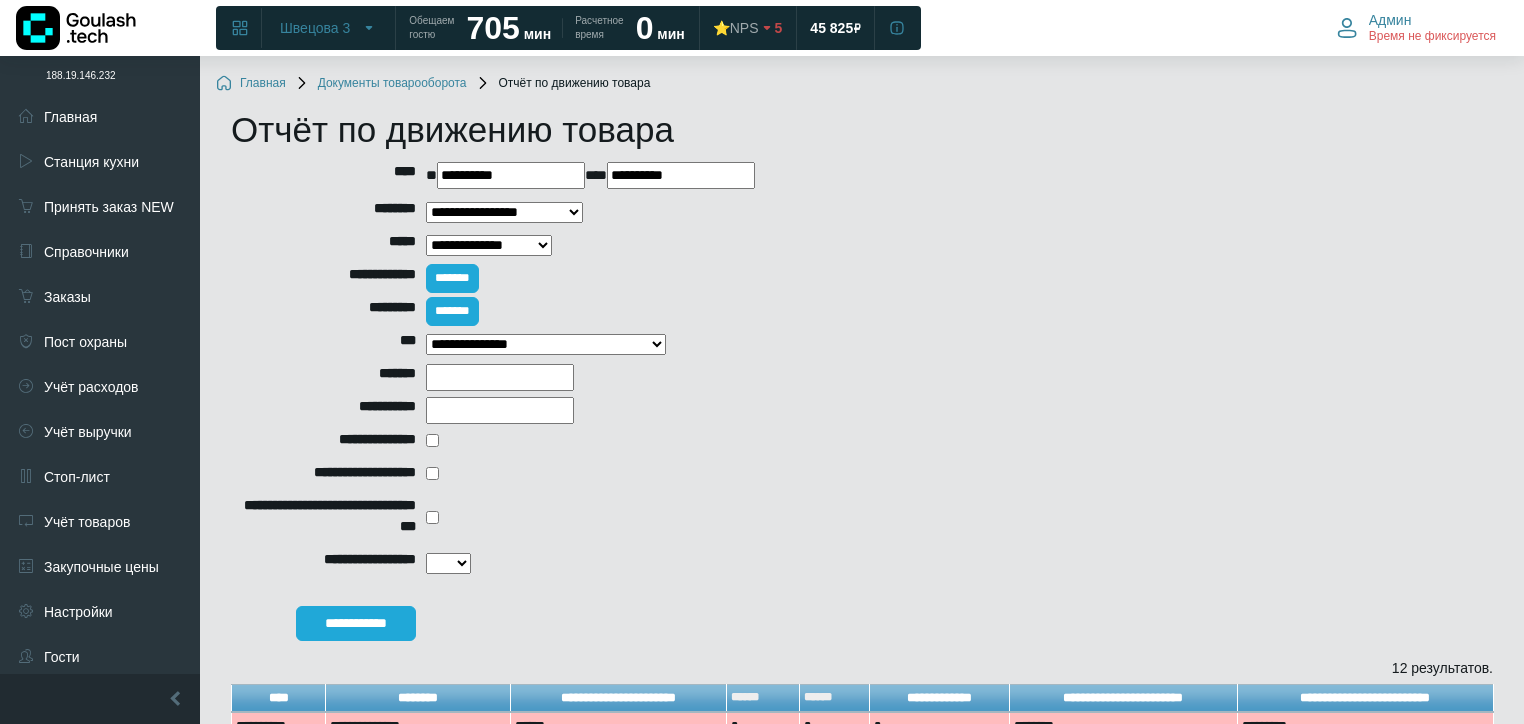 type on "*" 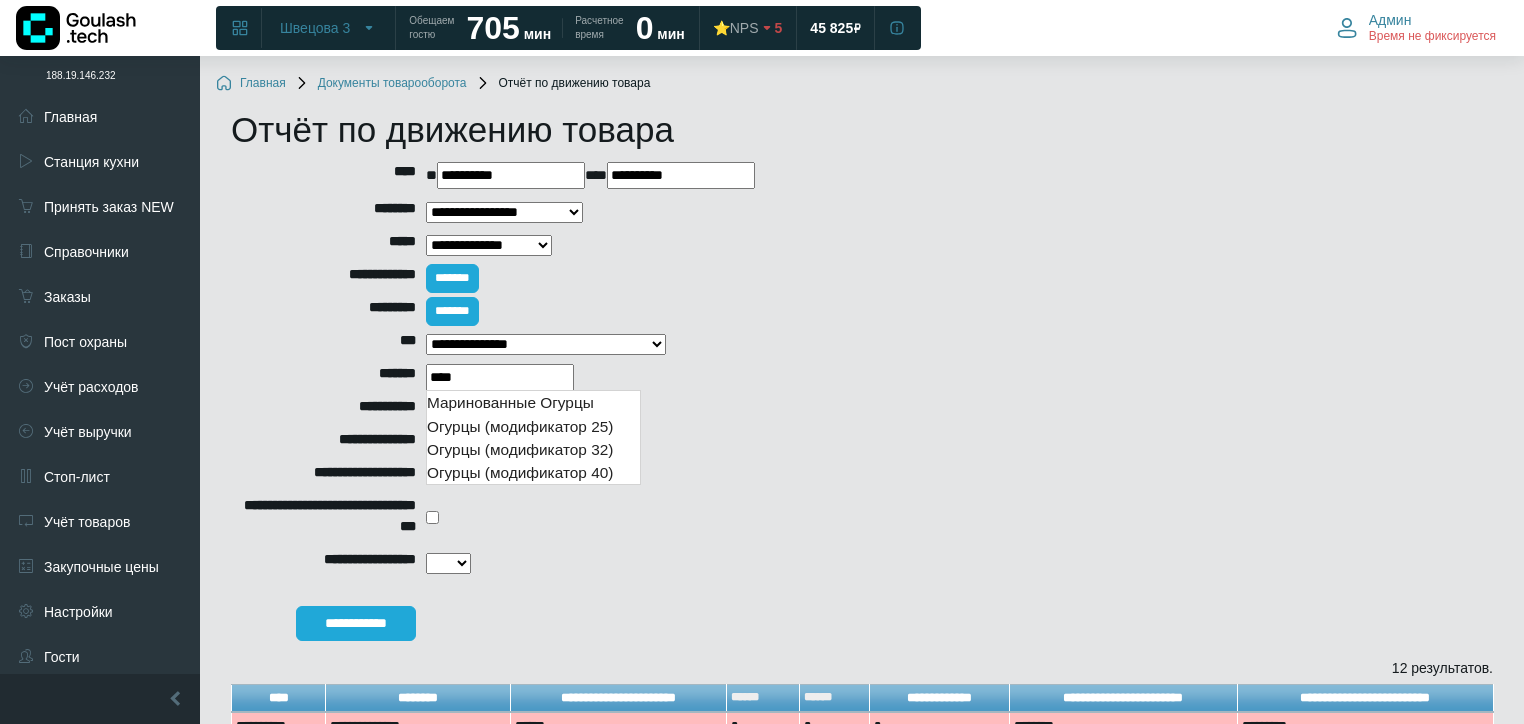 type on "*****" 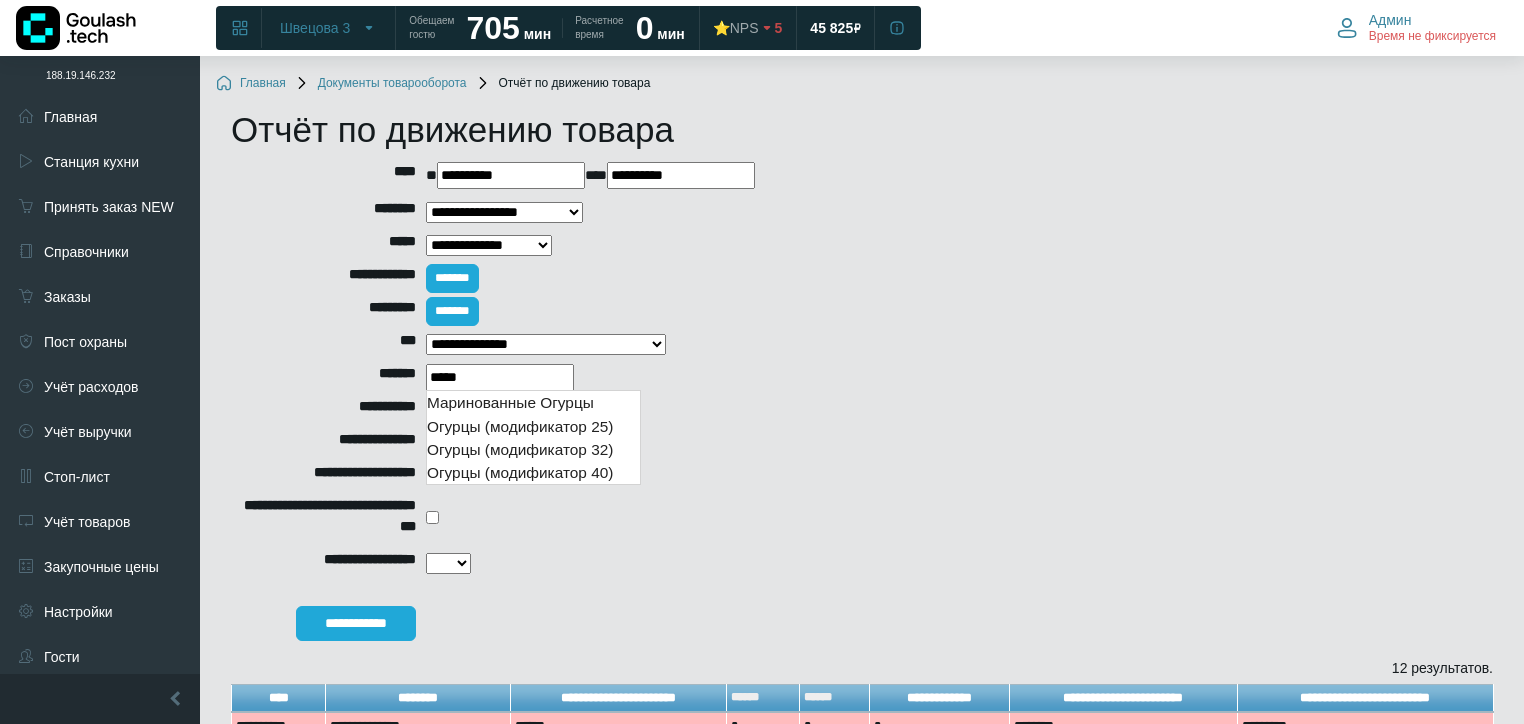 click on "Маринованные Огурцы" at bounding box center (533, 402) 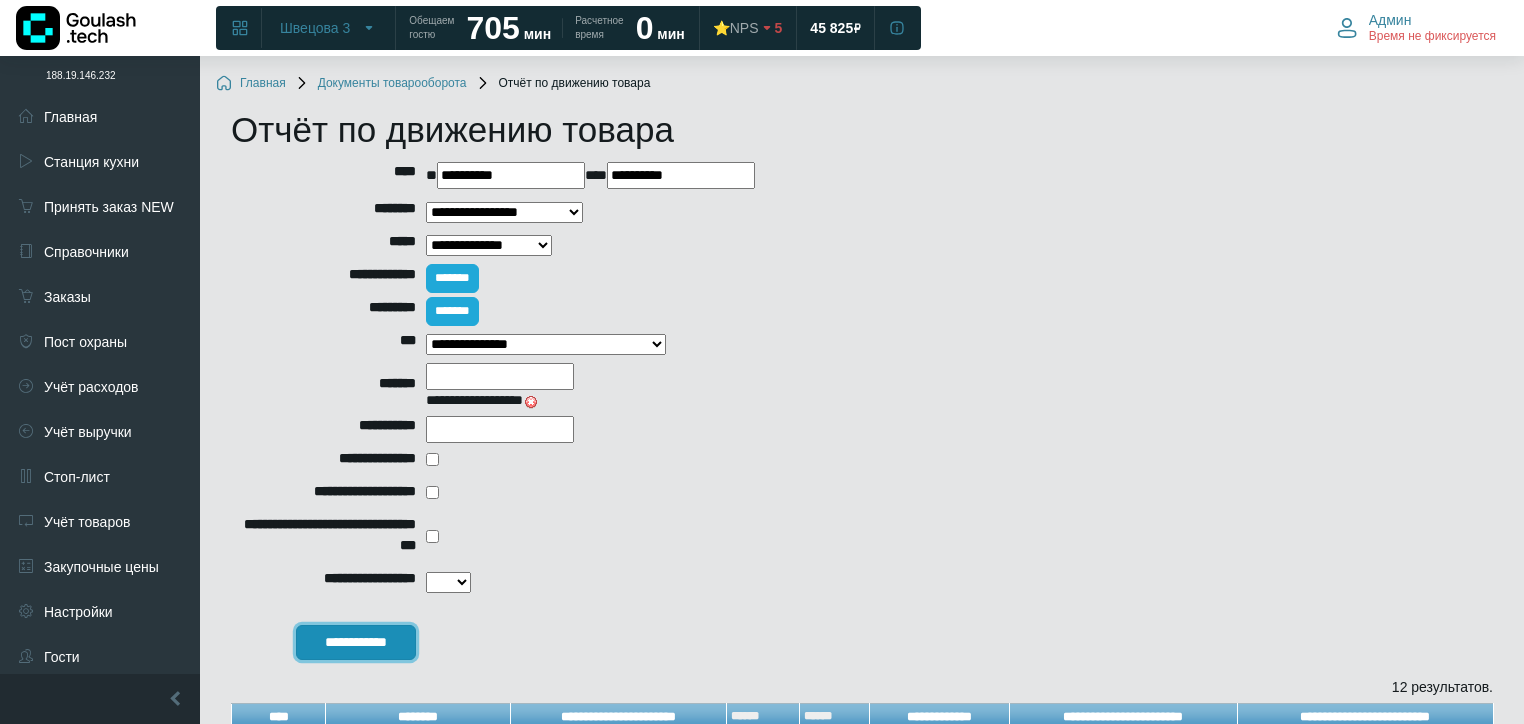 click on "**********" at bounding box center (356, 642) 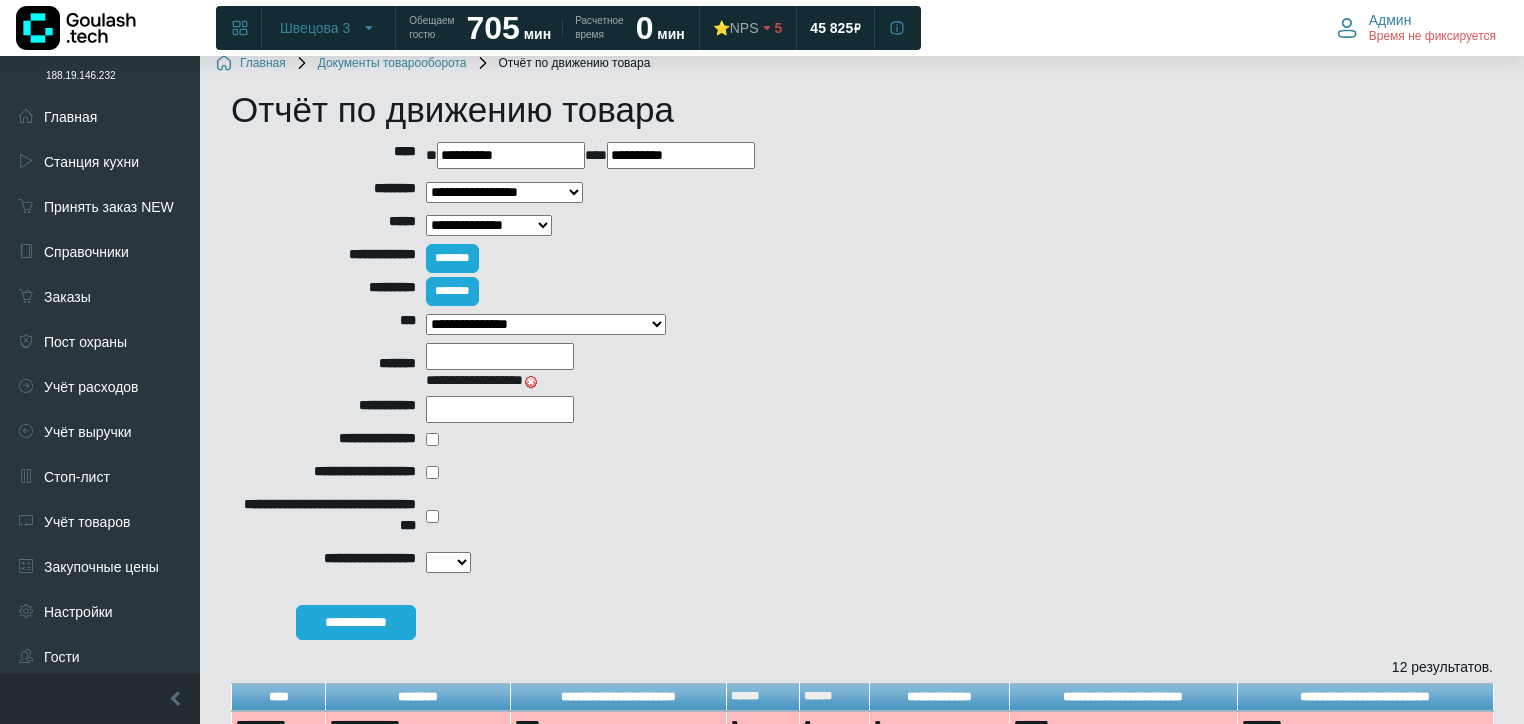 scroll, scrollTop: 0, scrollLeft: 0, axis: both 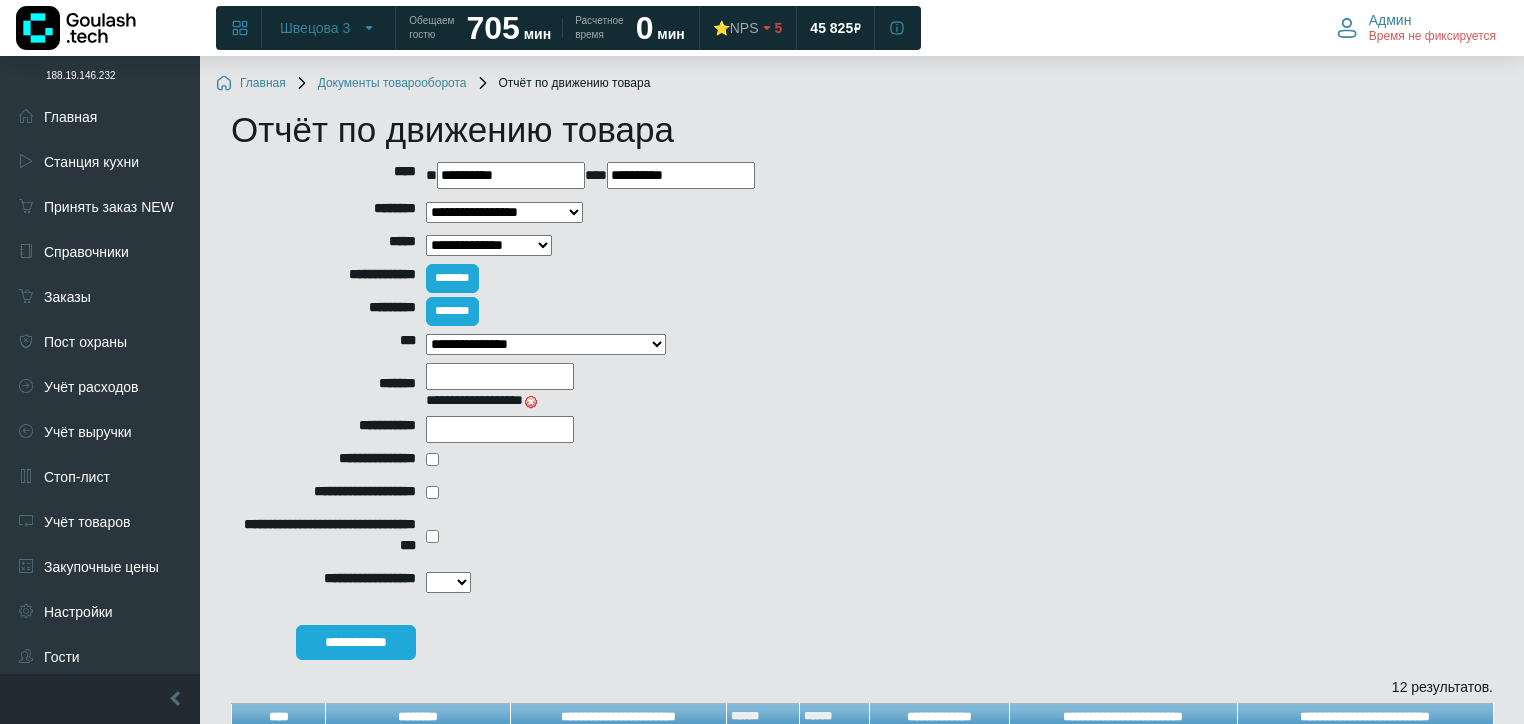 click at bounding box center [531, 402] 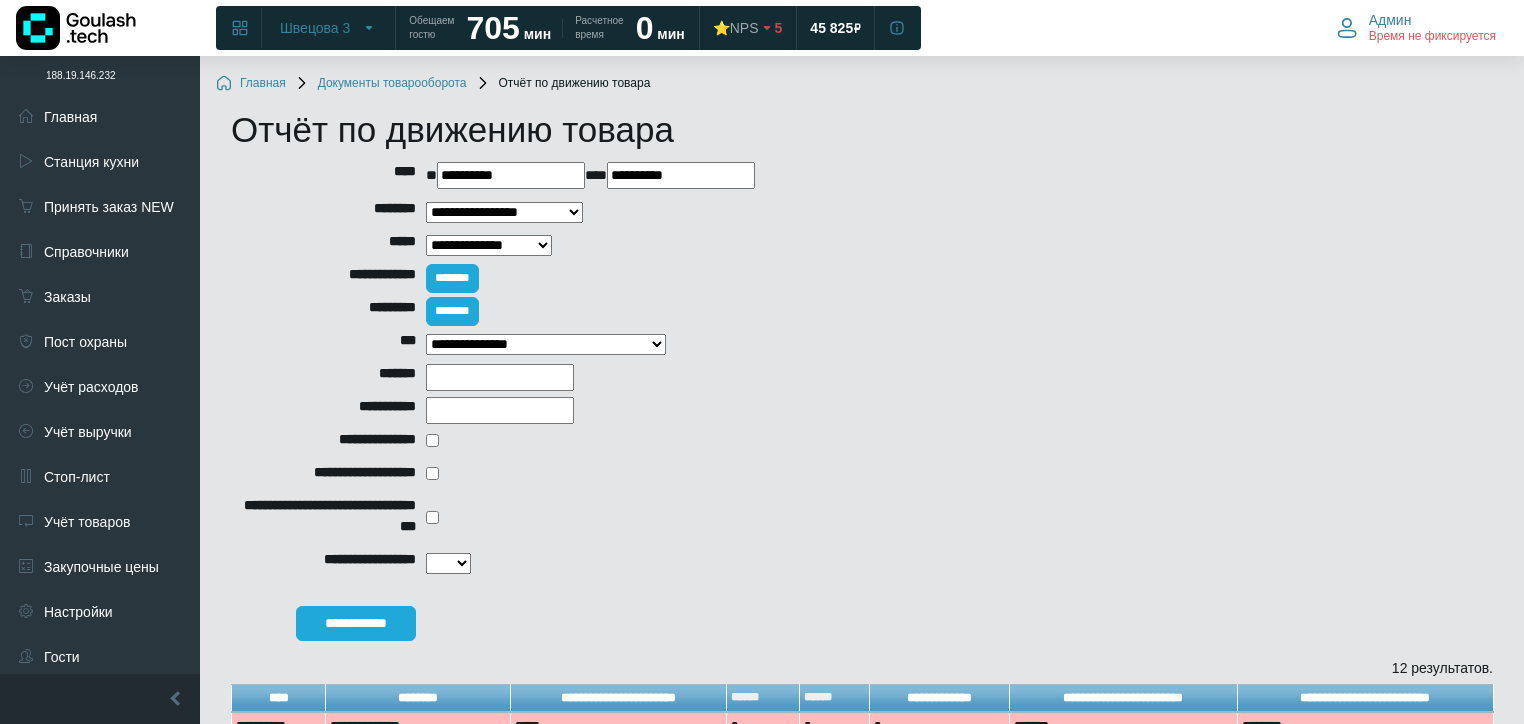 click at bounding box center (500, 377) 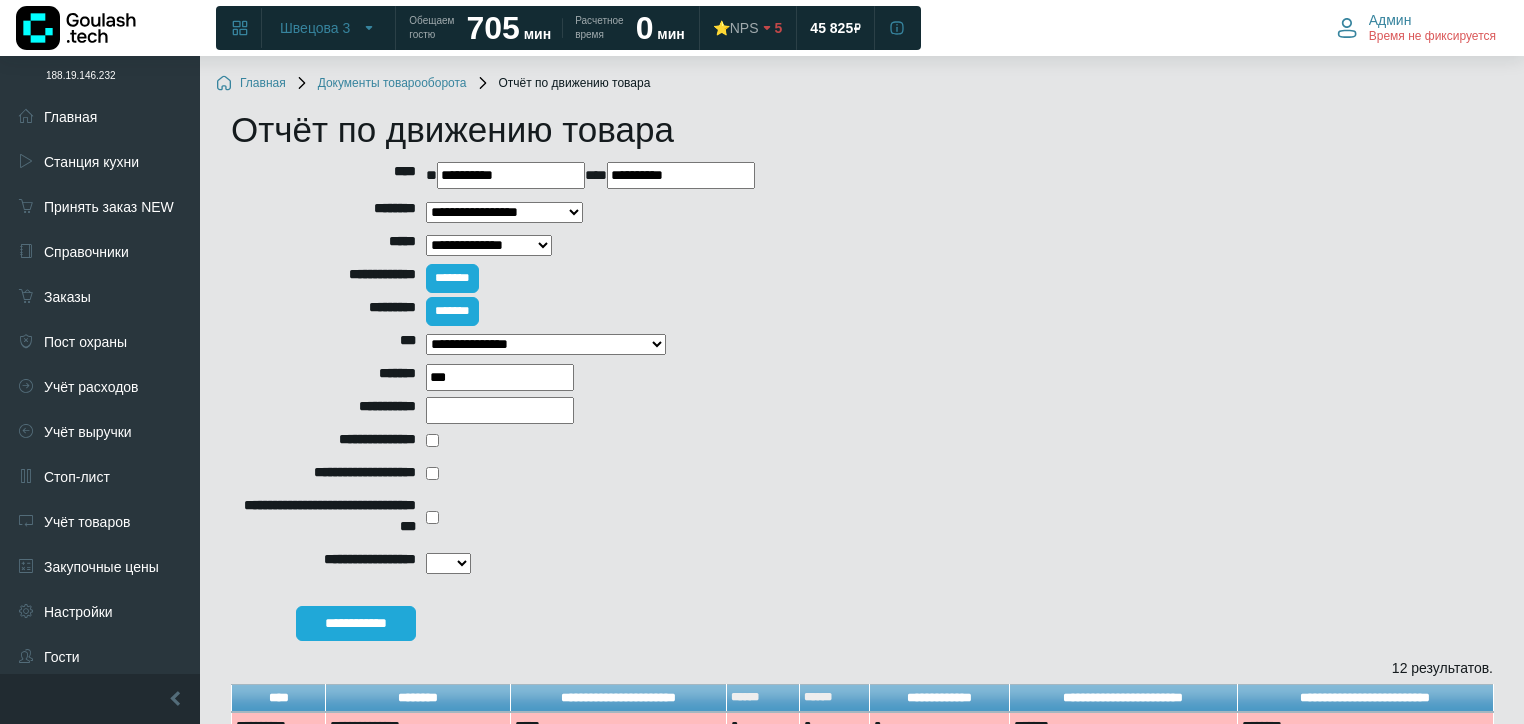 type on "****" 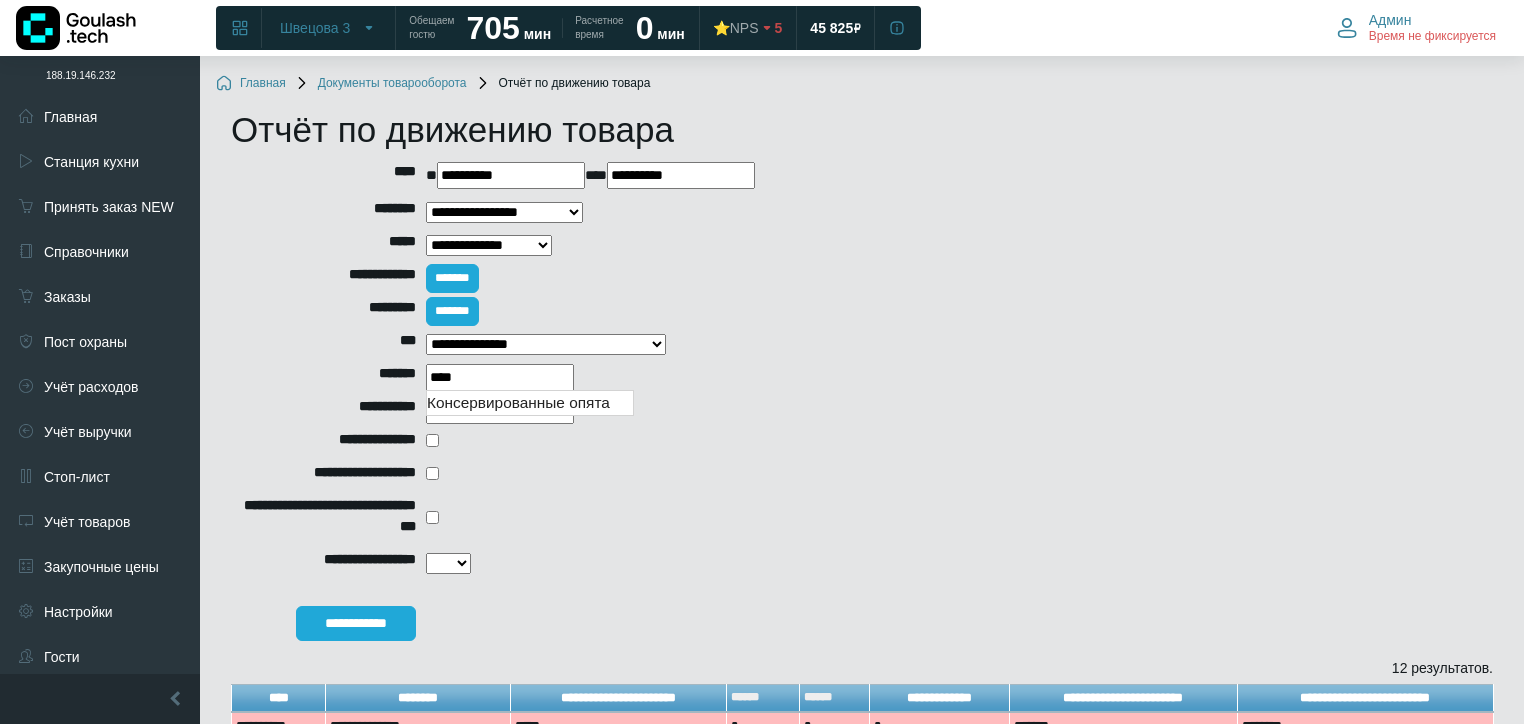 click on "Консервированные опята" at bounding box center [530, 402] 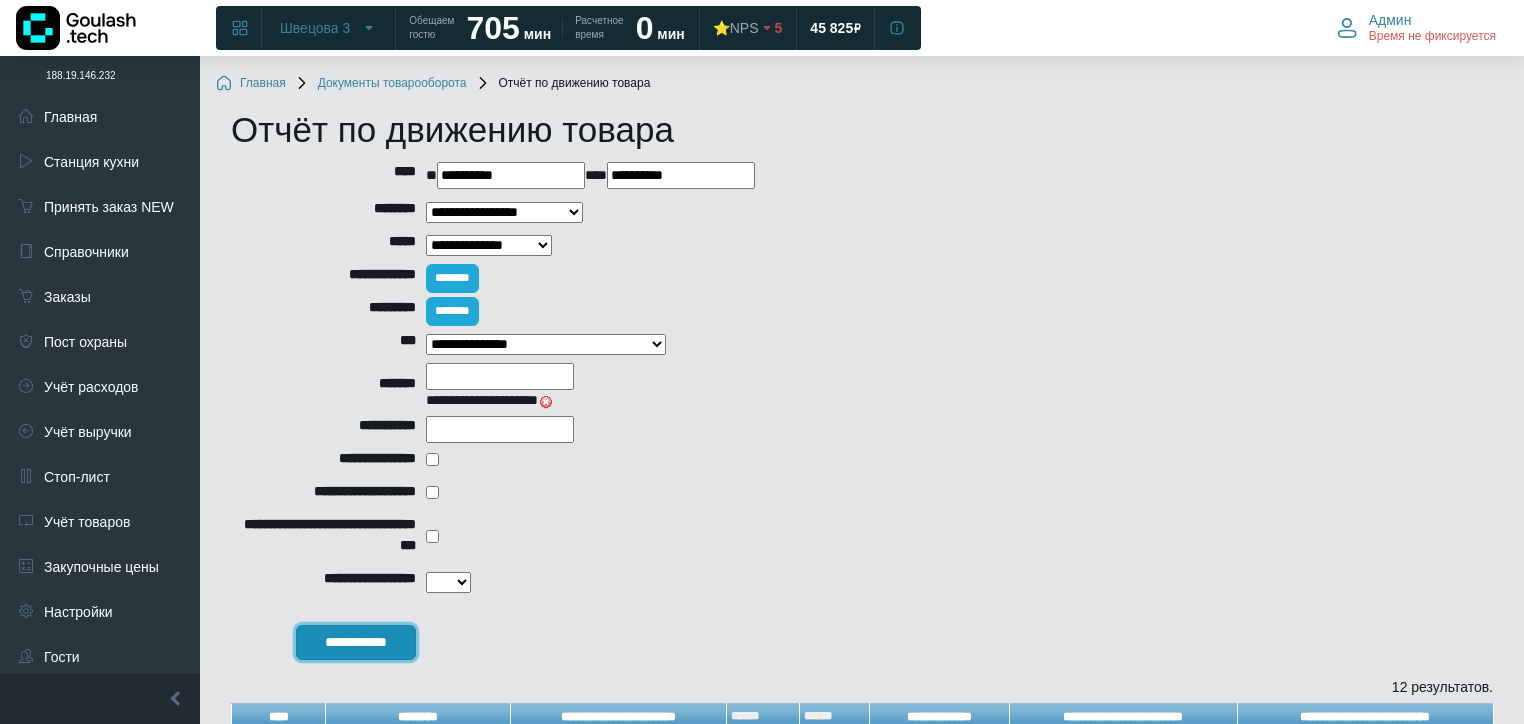 click on "**********" at bounding box center [356, 642] 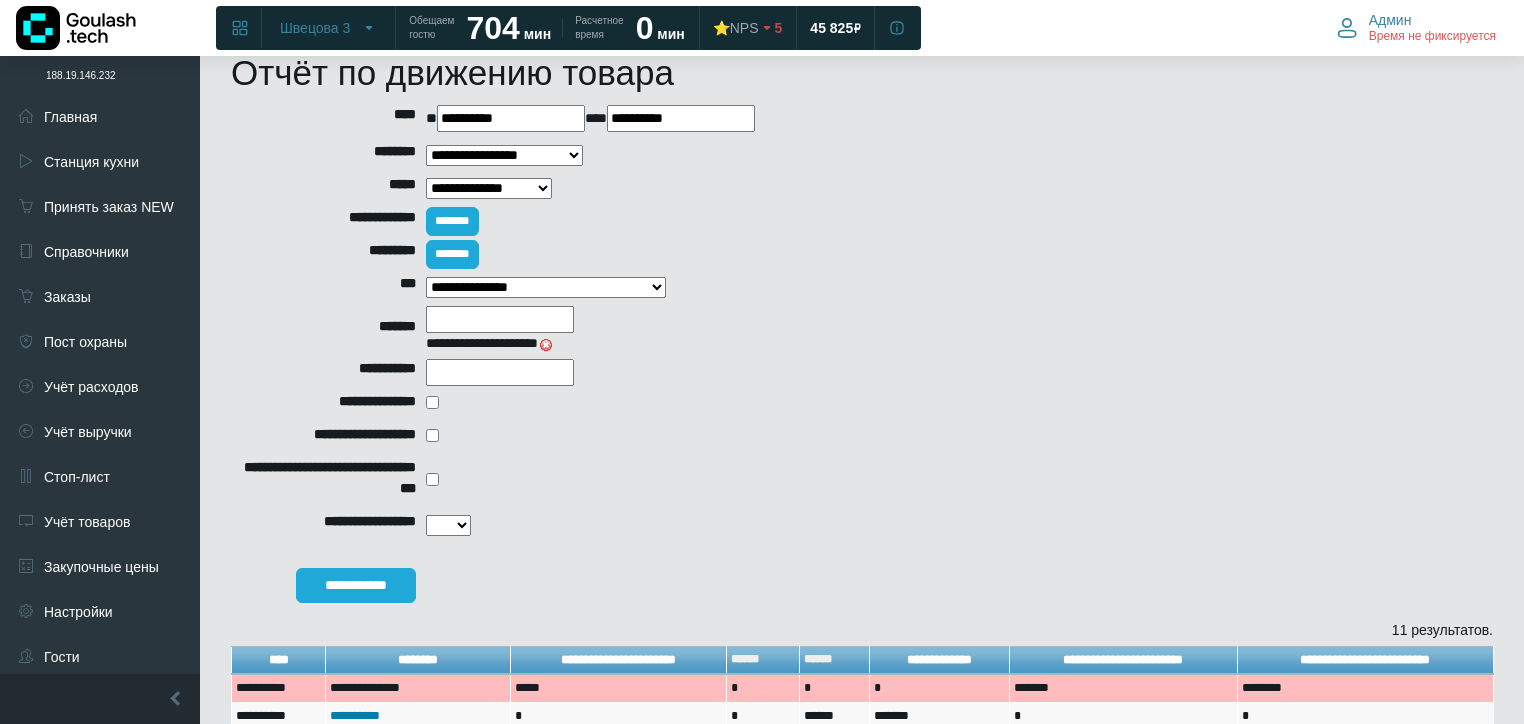 scroll, scrollTop: 0, scrollLeft: 0, axis: both 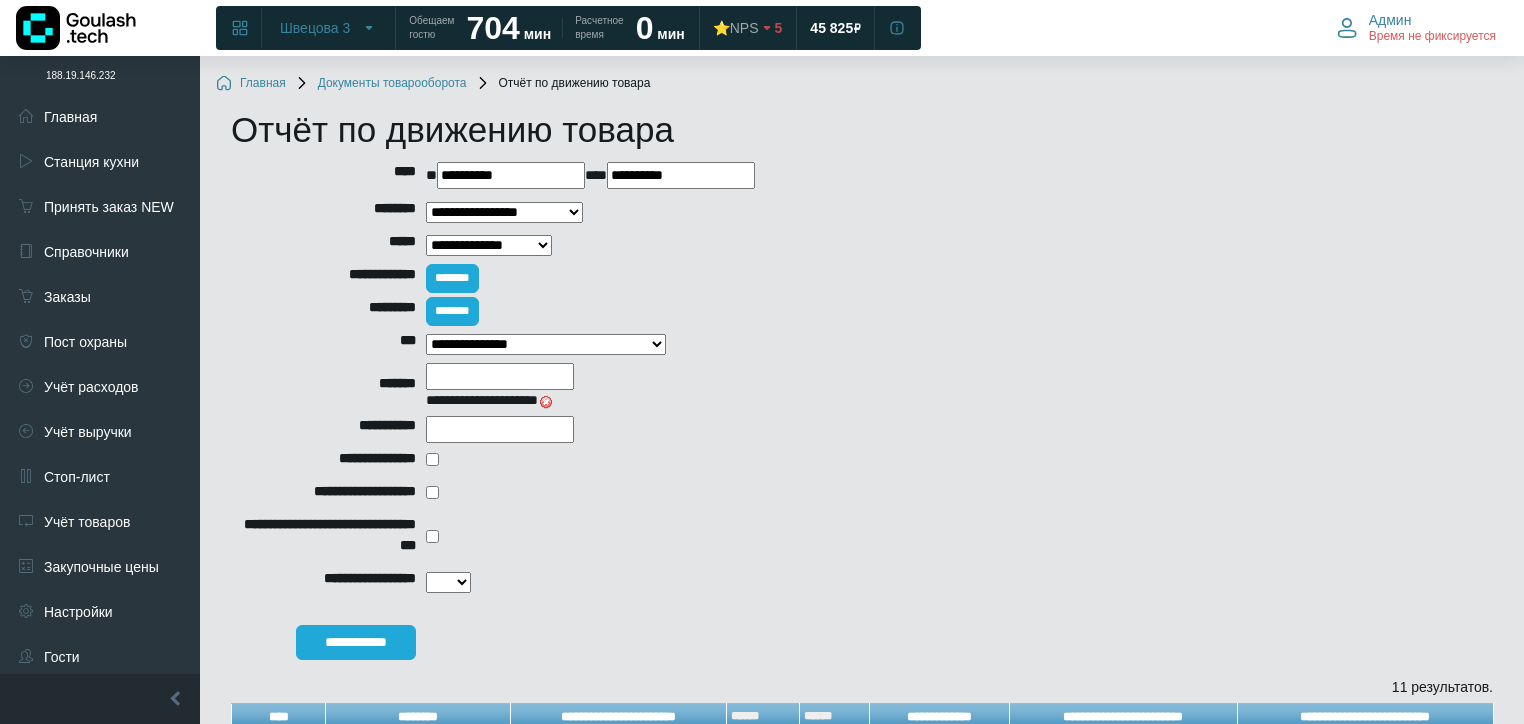 click at bounding box center [546, 402] 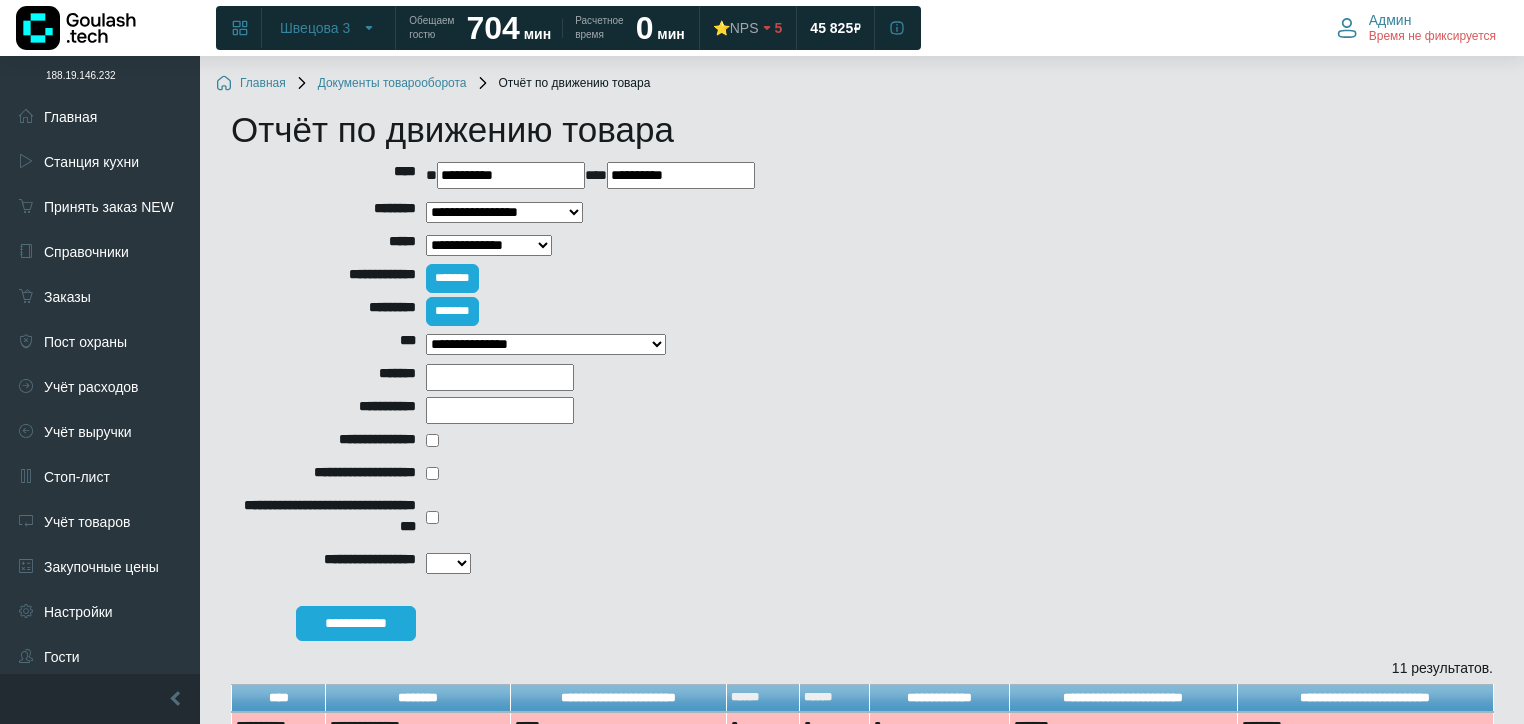 click at bounding box center (500, 377) 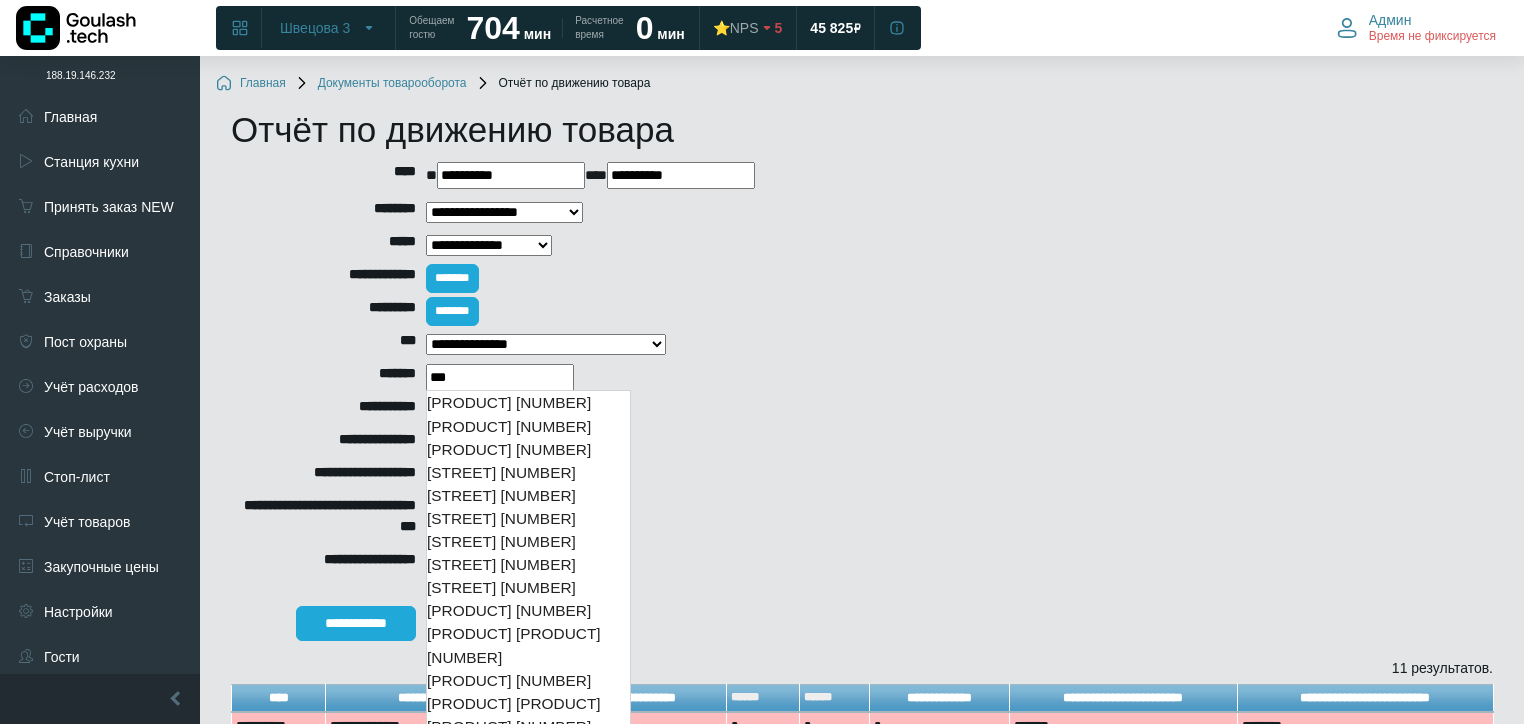 type on "****" 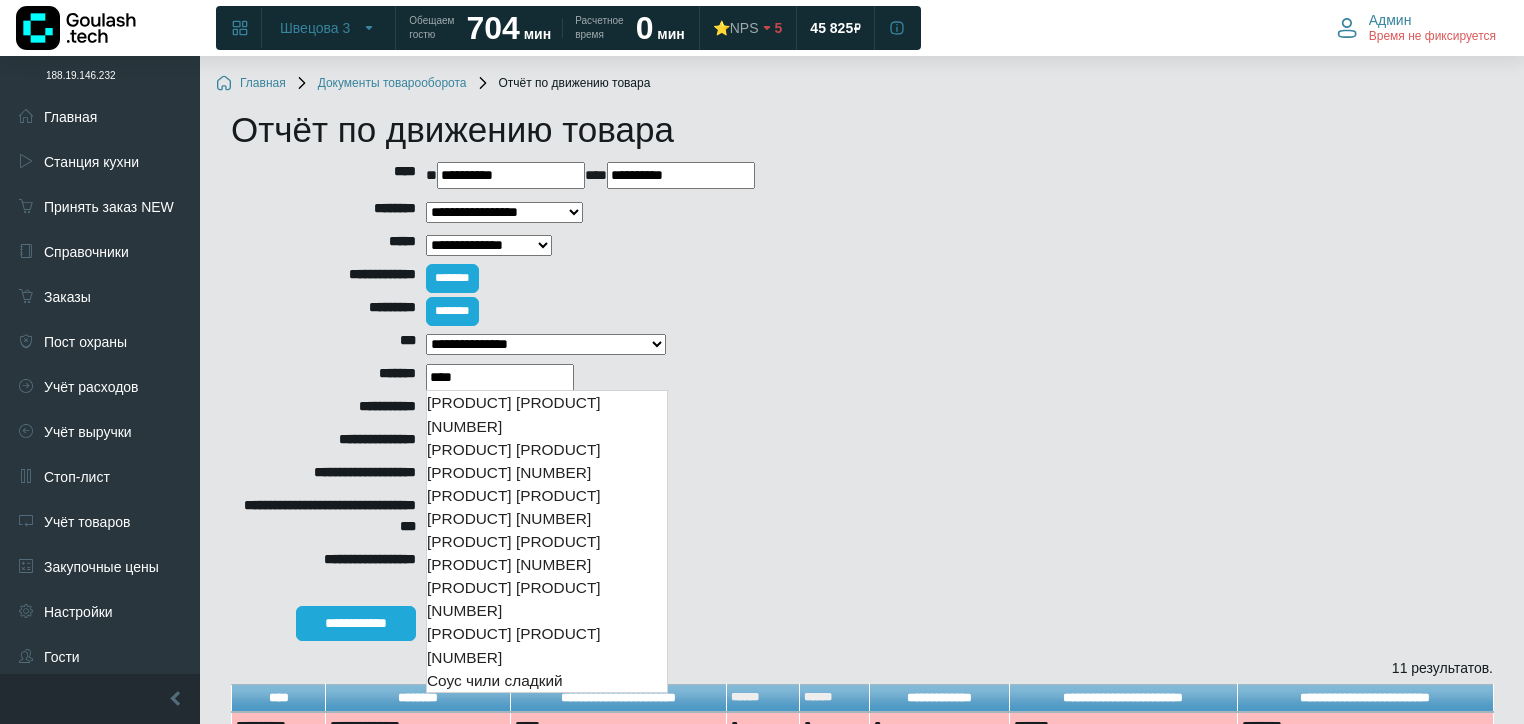 click on "Соус чили сладкий" at bounding box center (547, 680) 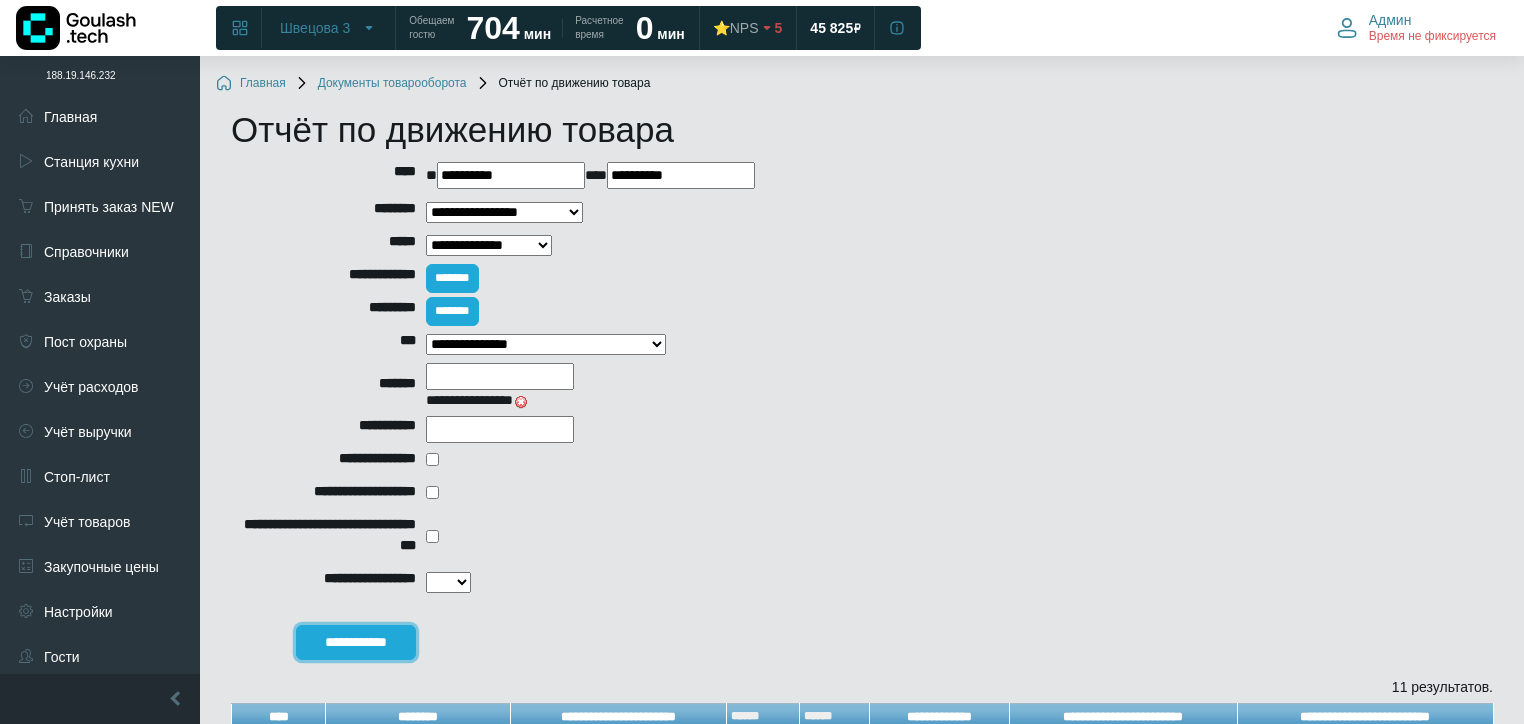drag, startPoint x: 346, startPoint y: 651, endPoint x: 448, endPoint y: 632, distance: 103.75452 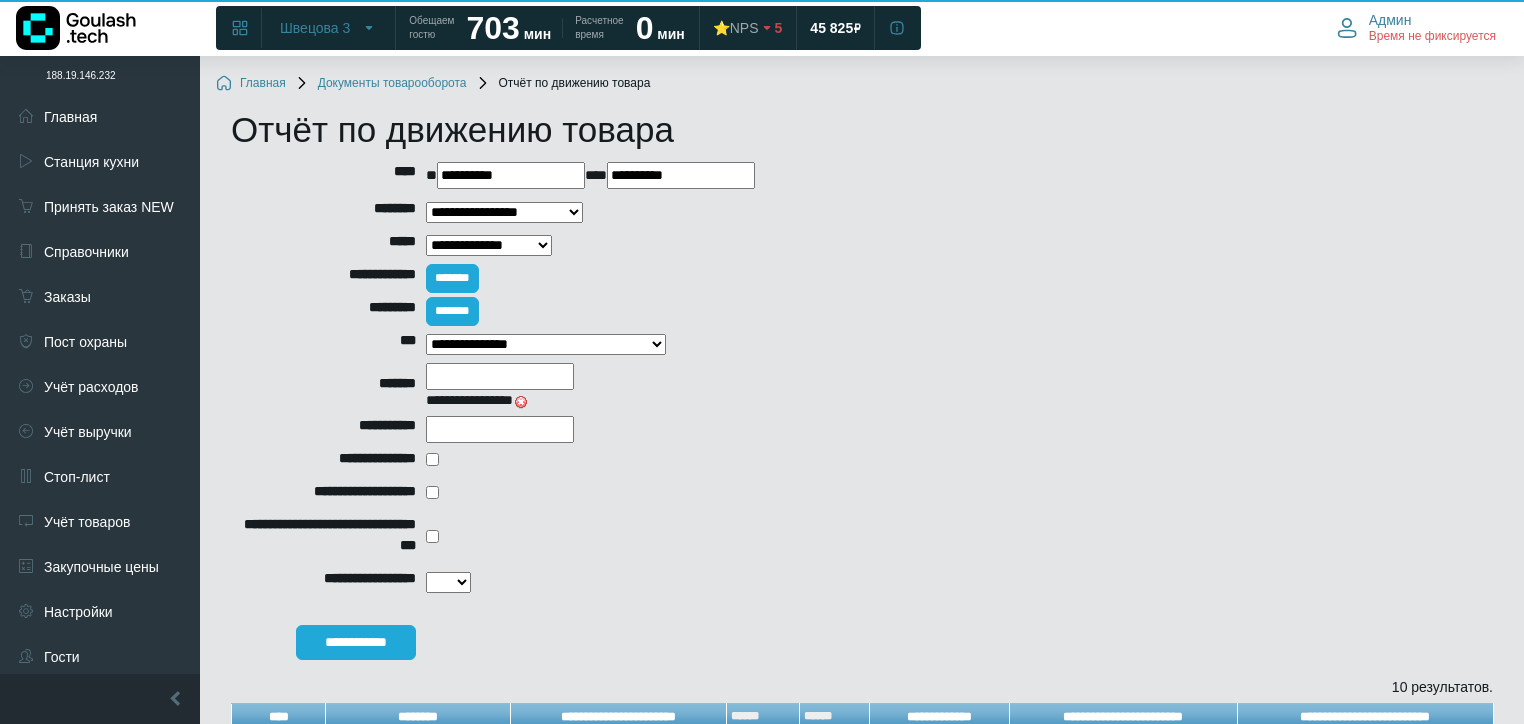 scroll, scrollTop: 0, scrollLeft: 0, axis: both 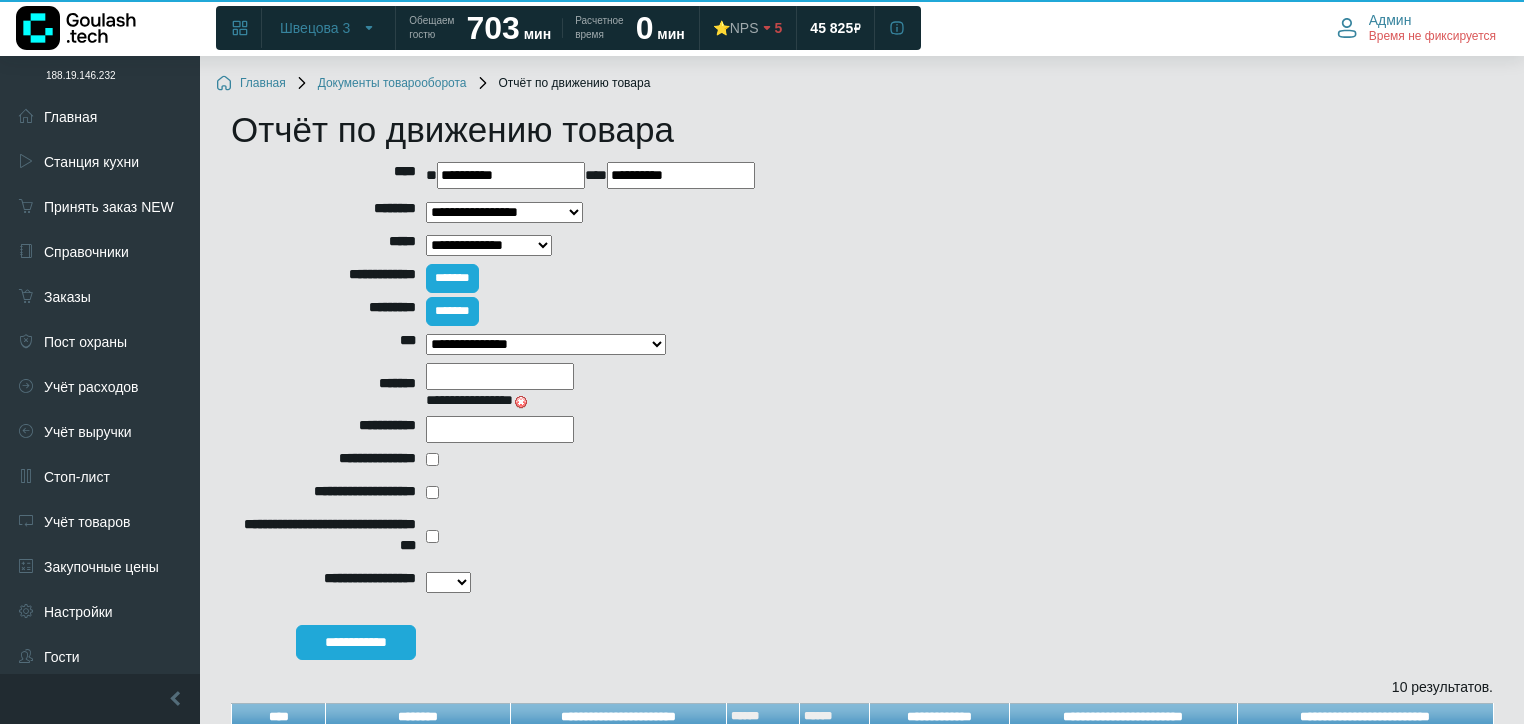 click at bounding box center [521, 402] 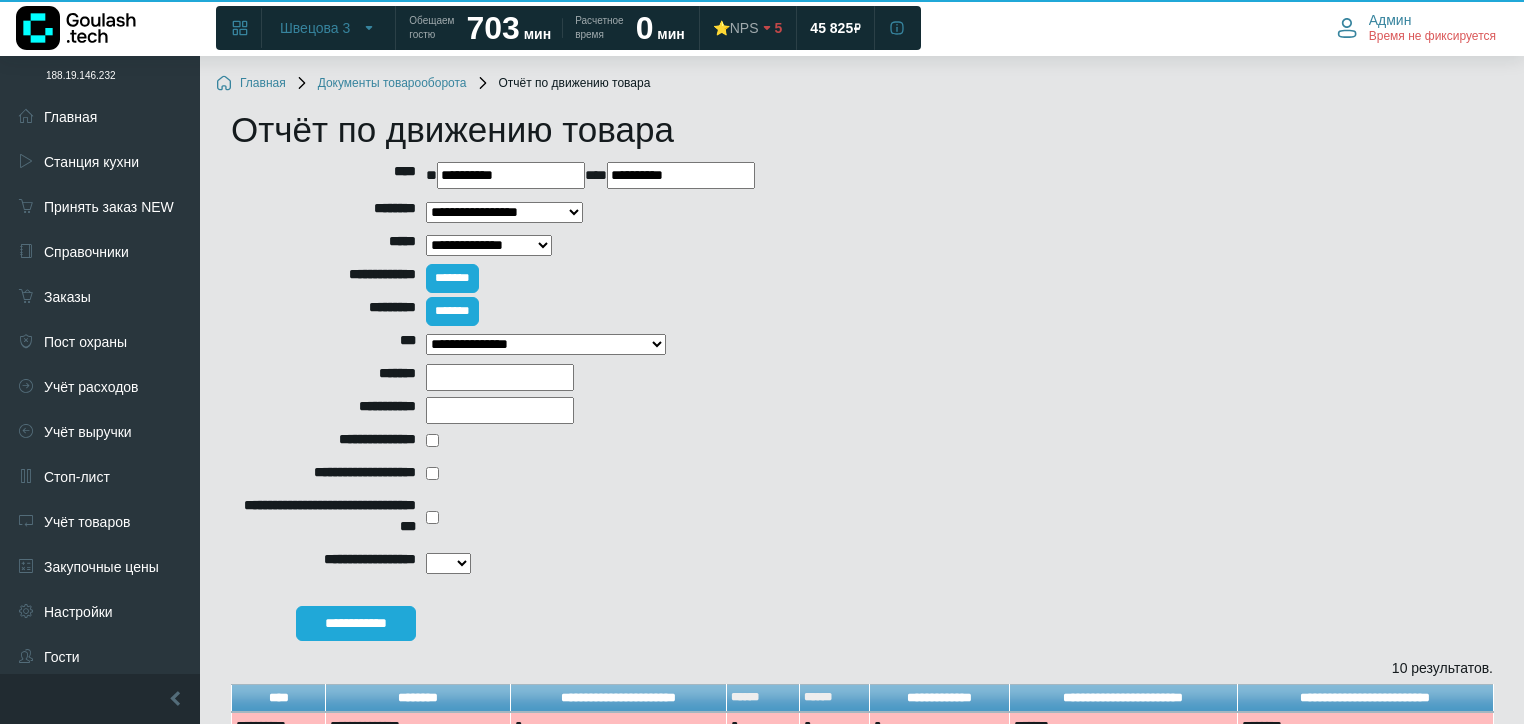 click at bounding box center (500, 377) 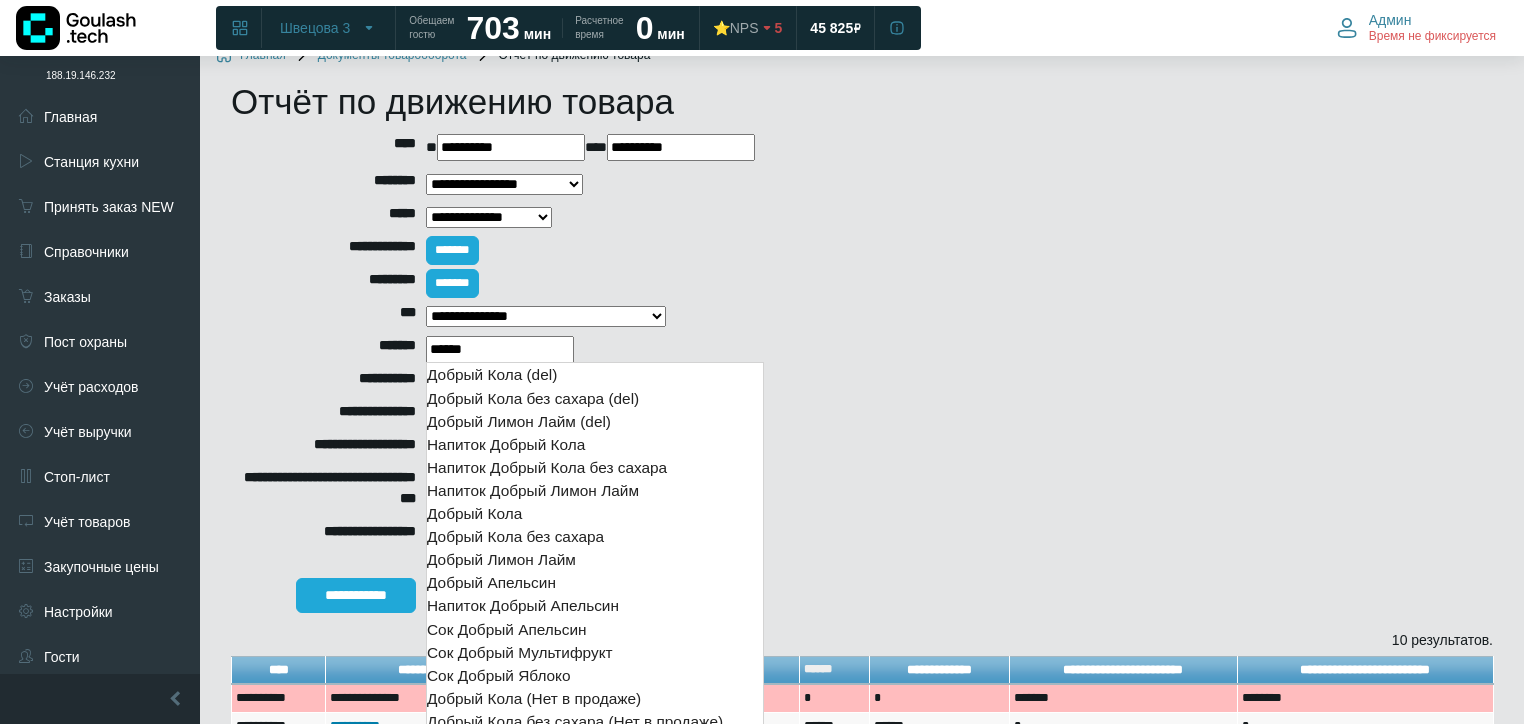 scroll, scrollTop: 17, scrollLeft: 0, axis: vertical 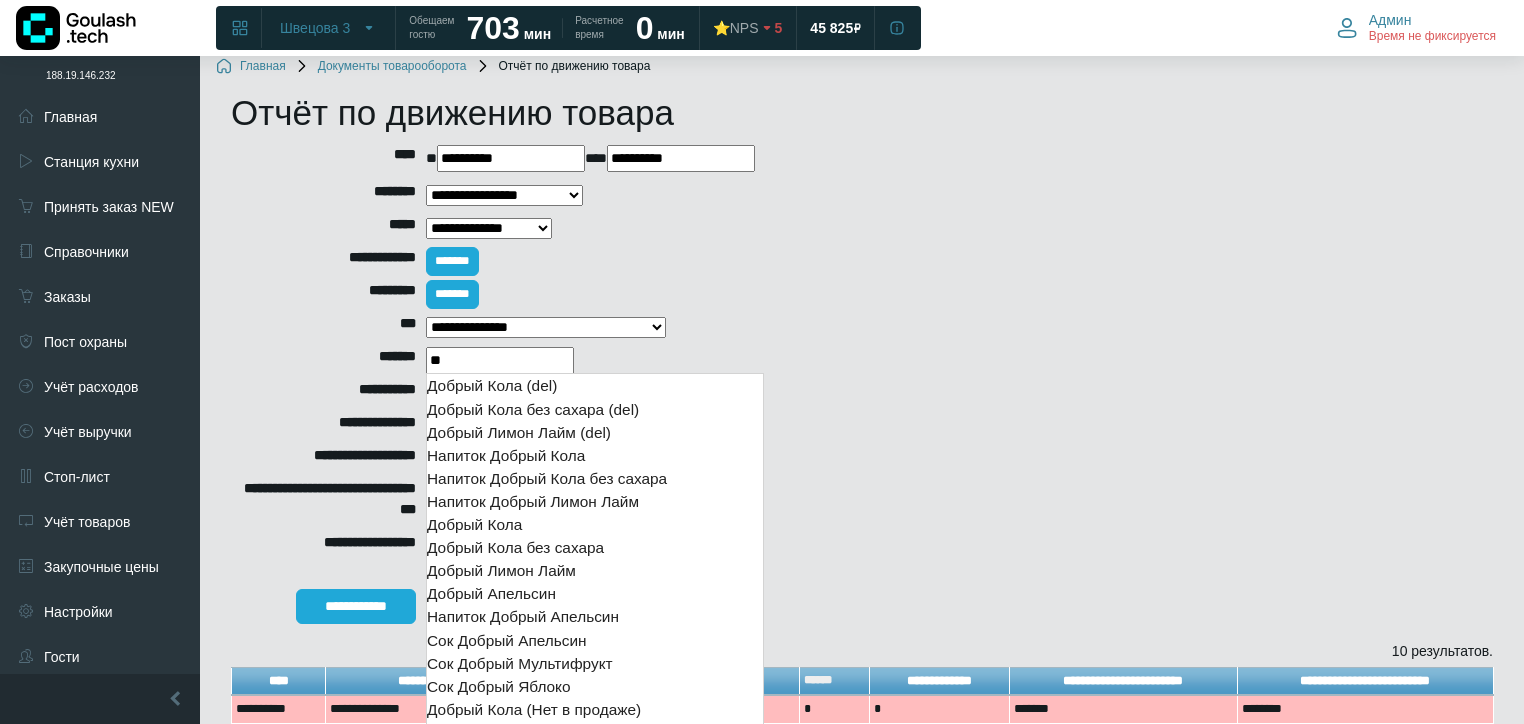 type on "*" 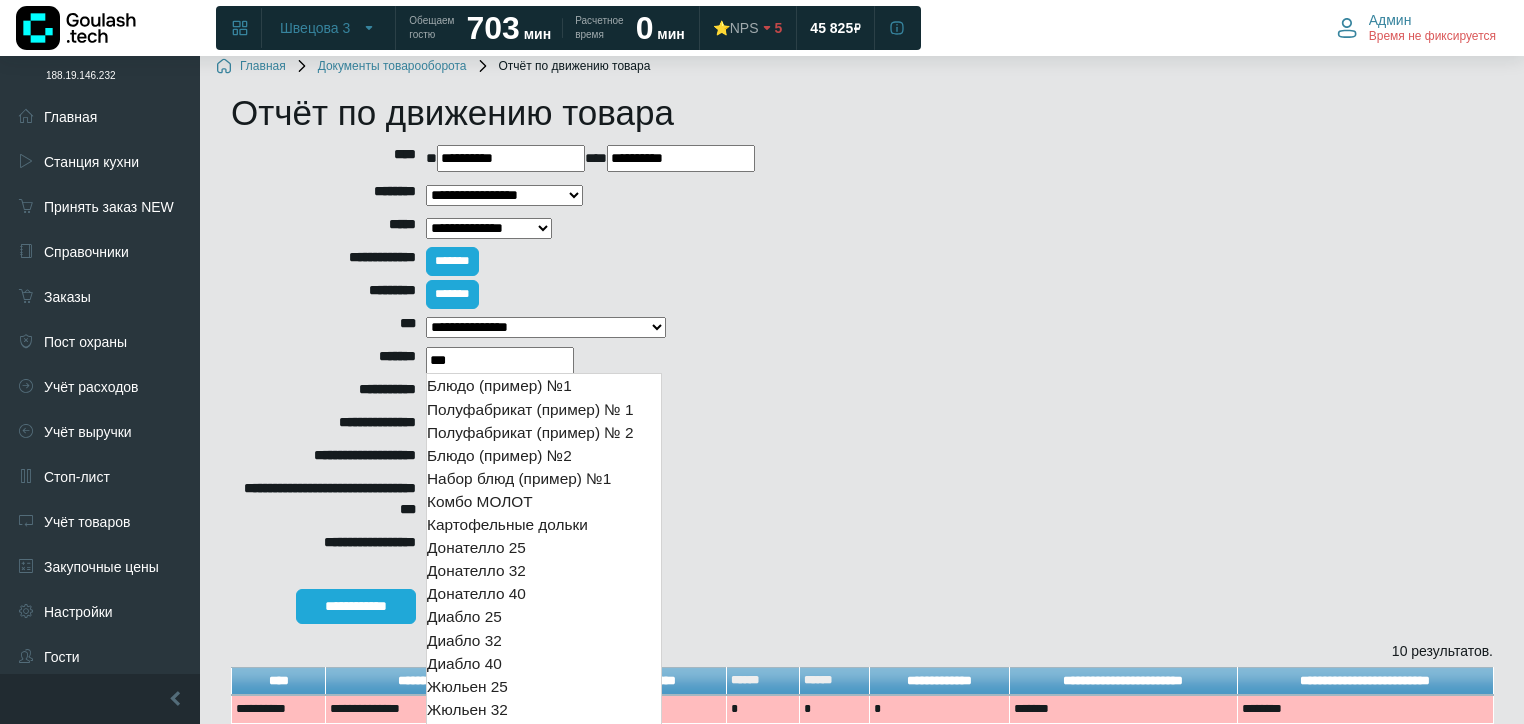 type on "****" 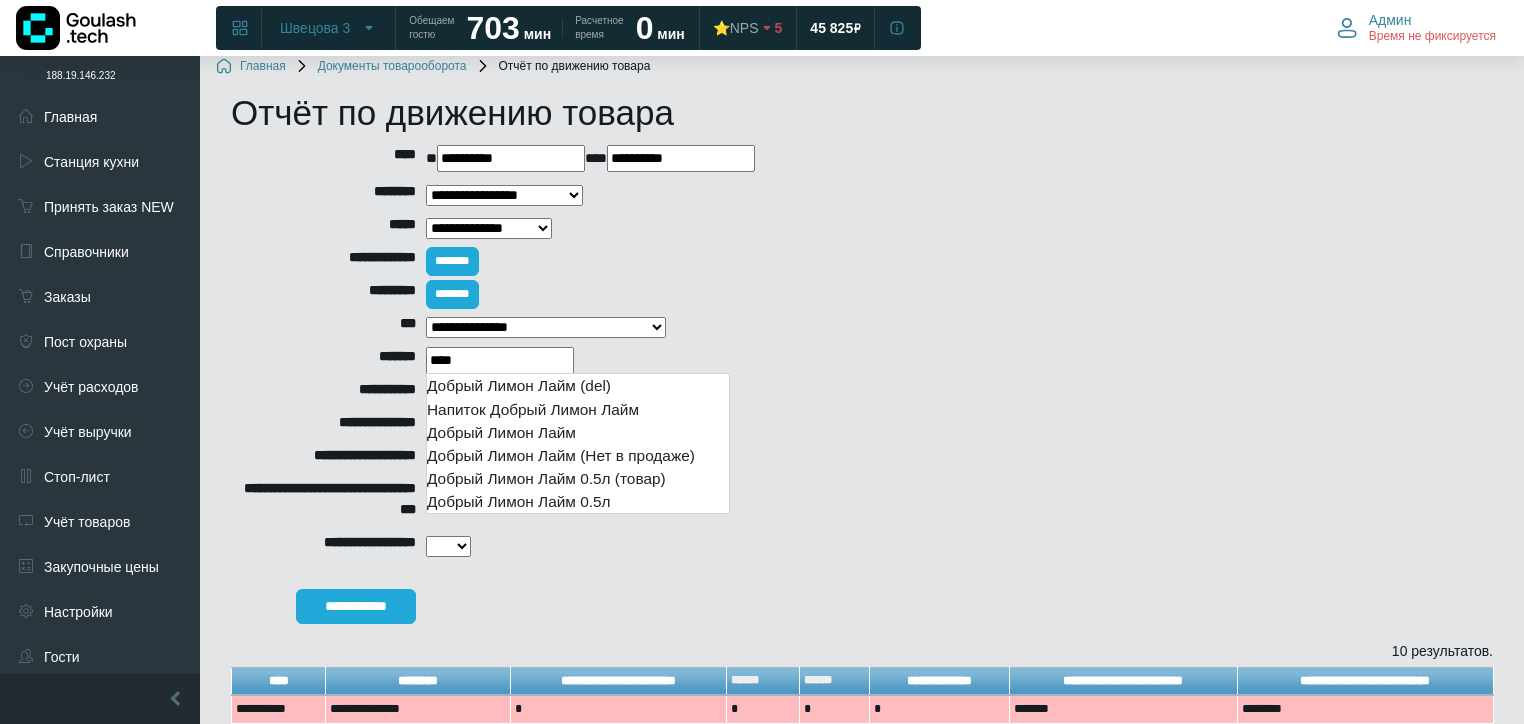 click on "Добрый Лимон Лайм 0.5л (товар)" at bounding box center (578, 478) 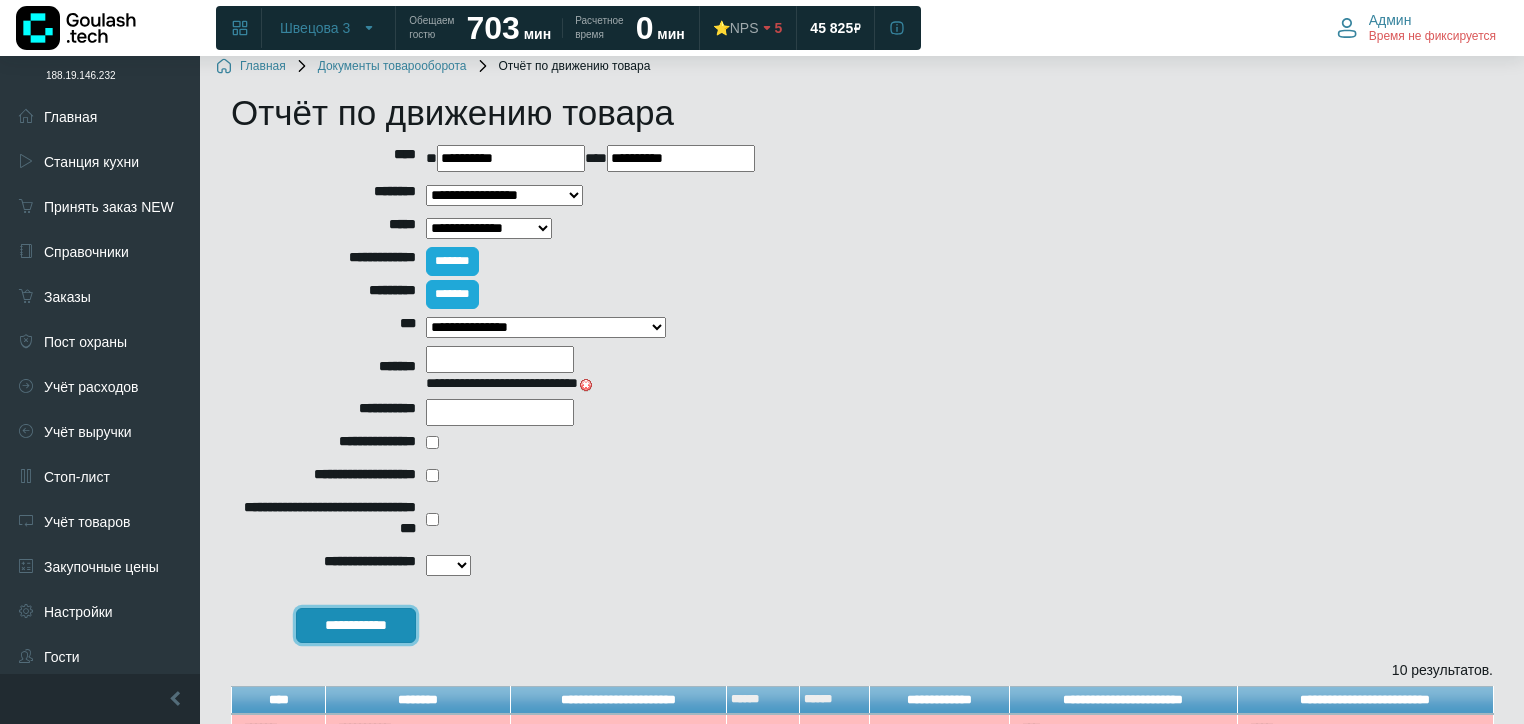 click on "**********" at bounding box center (356, 625) 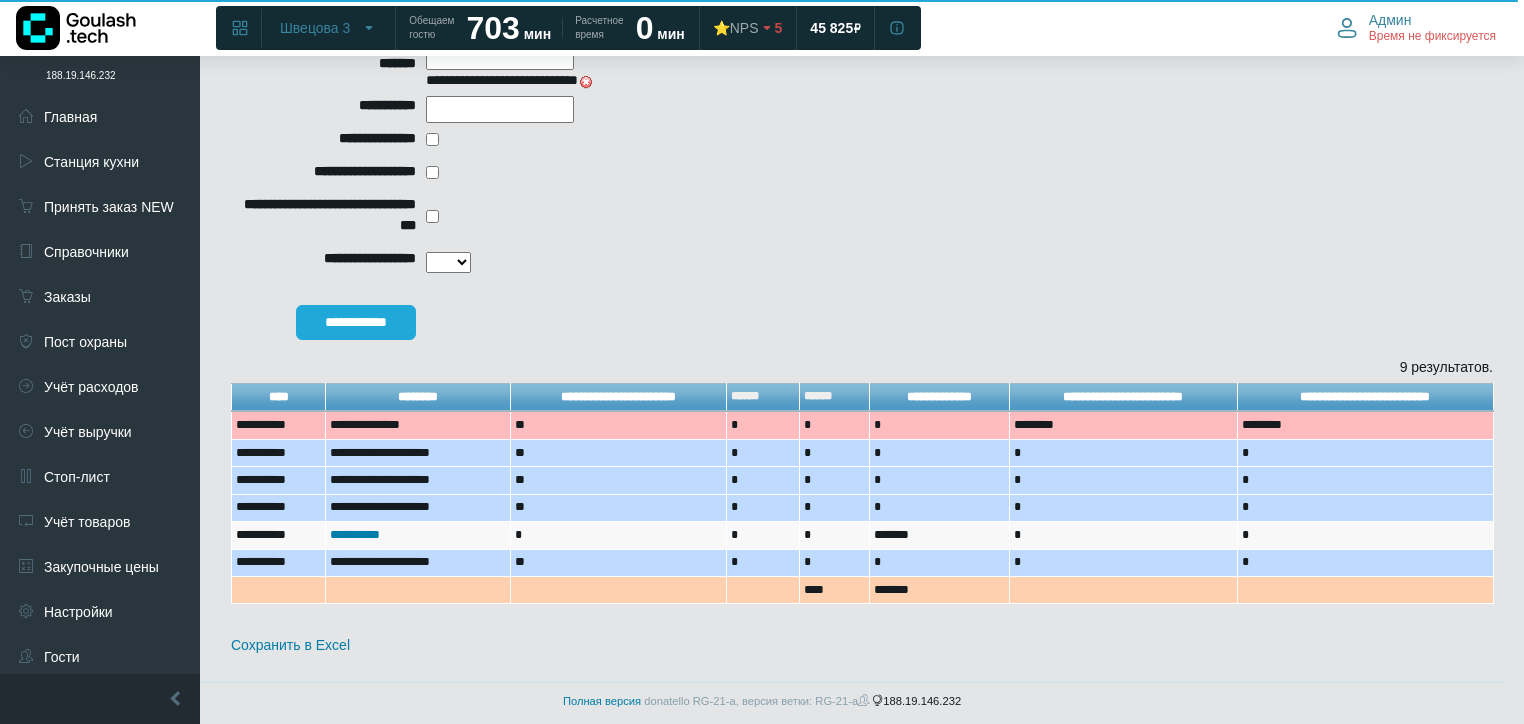 scroll, scrollTop: 323, scrollLeft: 0, axis: vertical 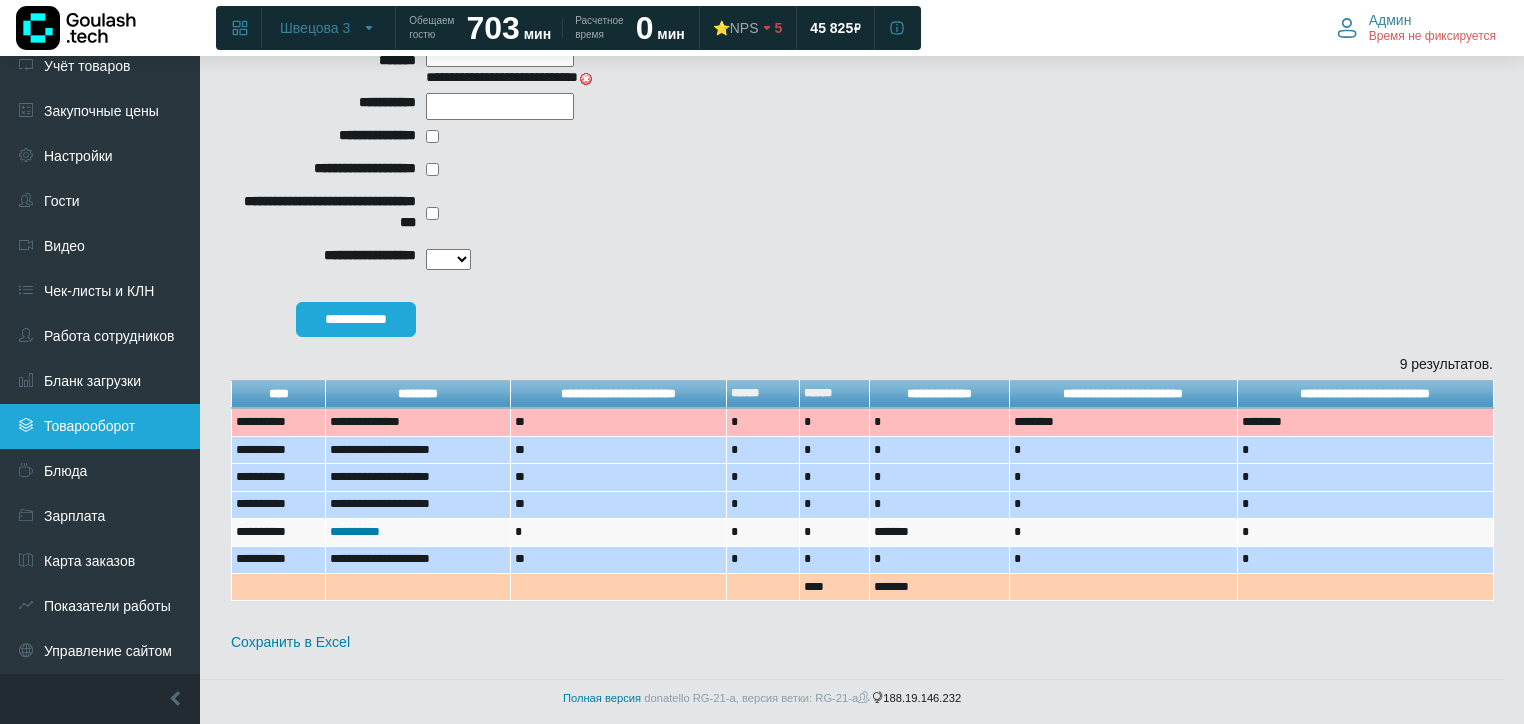 click on "Товарооборот" at bounding box center (100, 426) 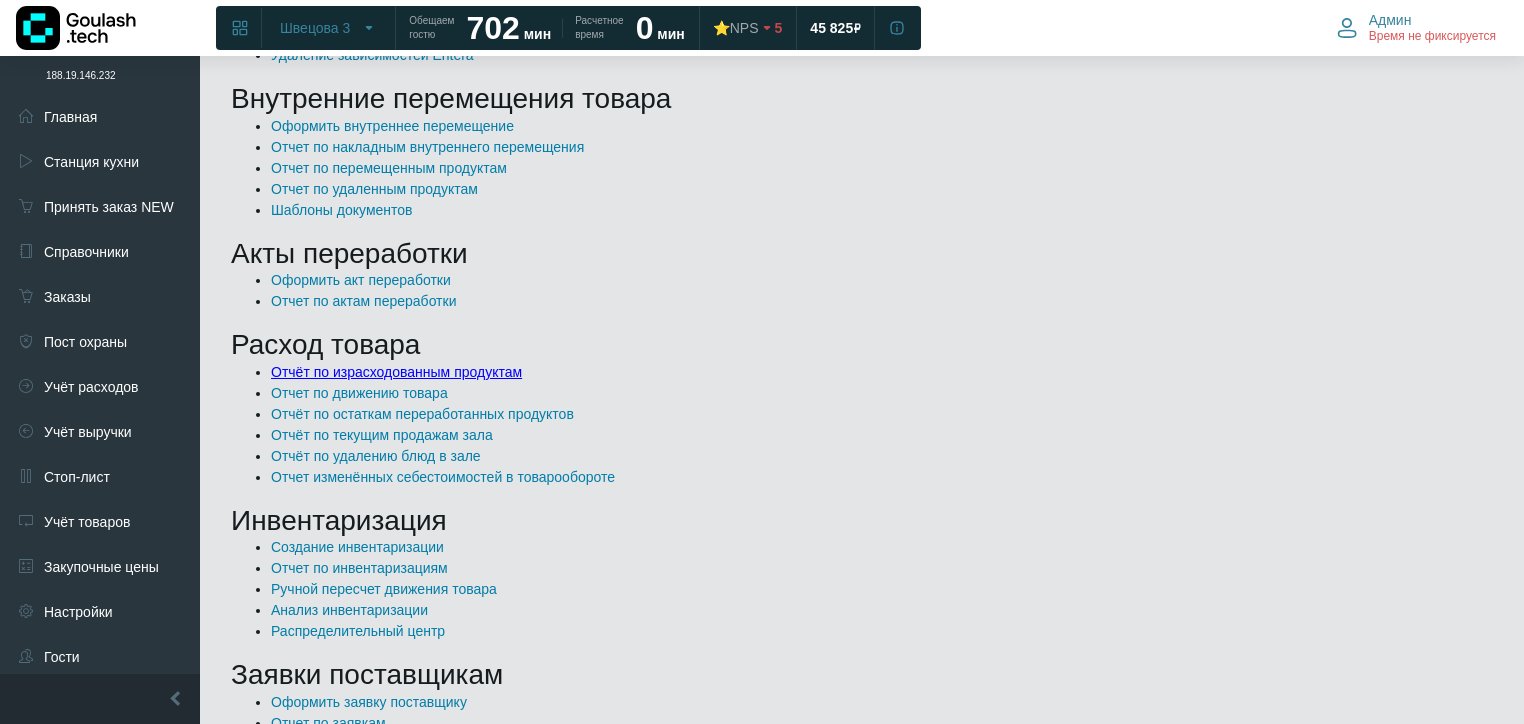 scroll, scrollTop: 800, scrollLeft: 0, axis: vertical 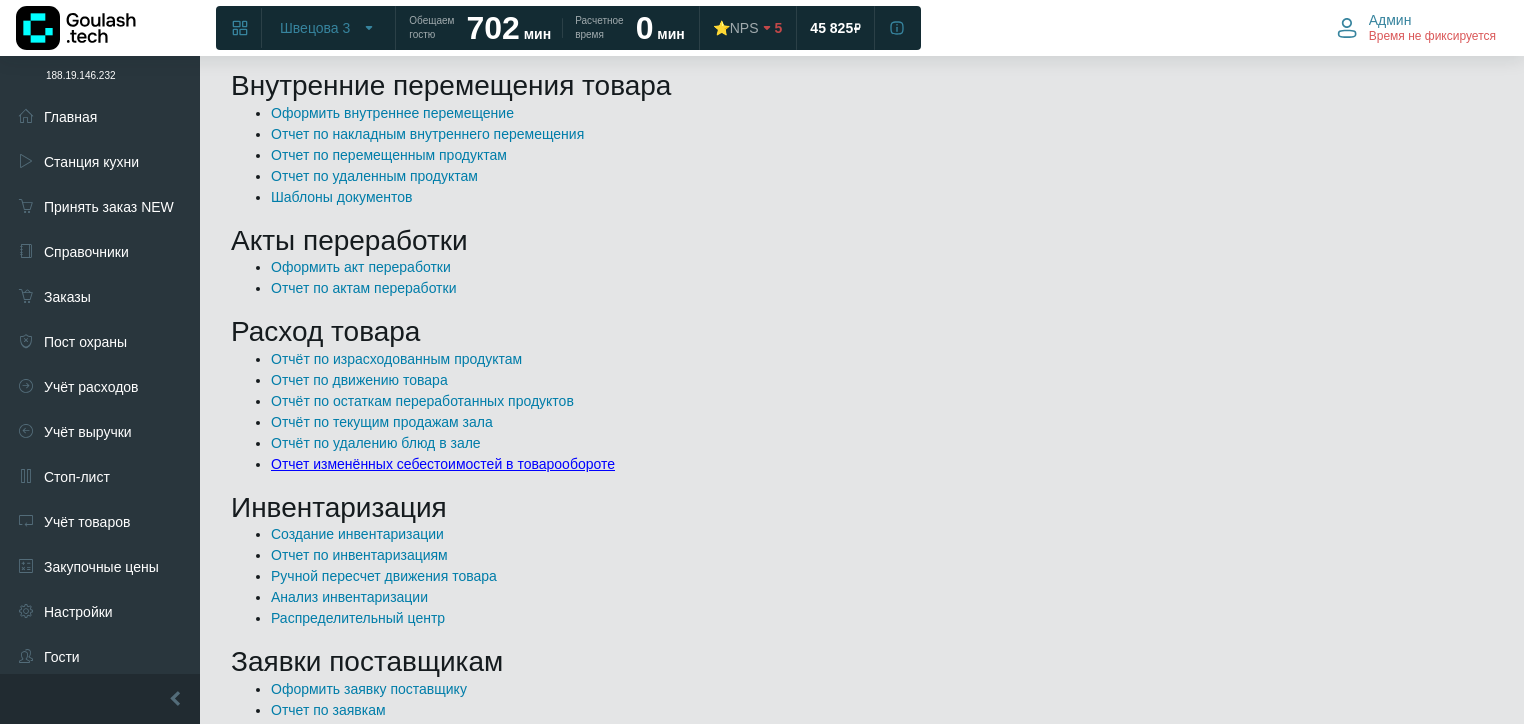 click on "Отчет изменённых себестоимостей в товарообороте" at bounding box center [443, 464] 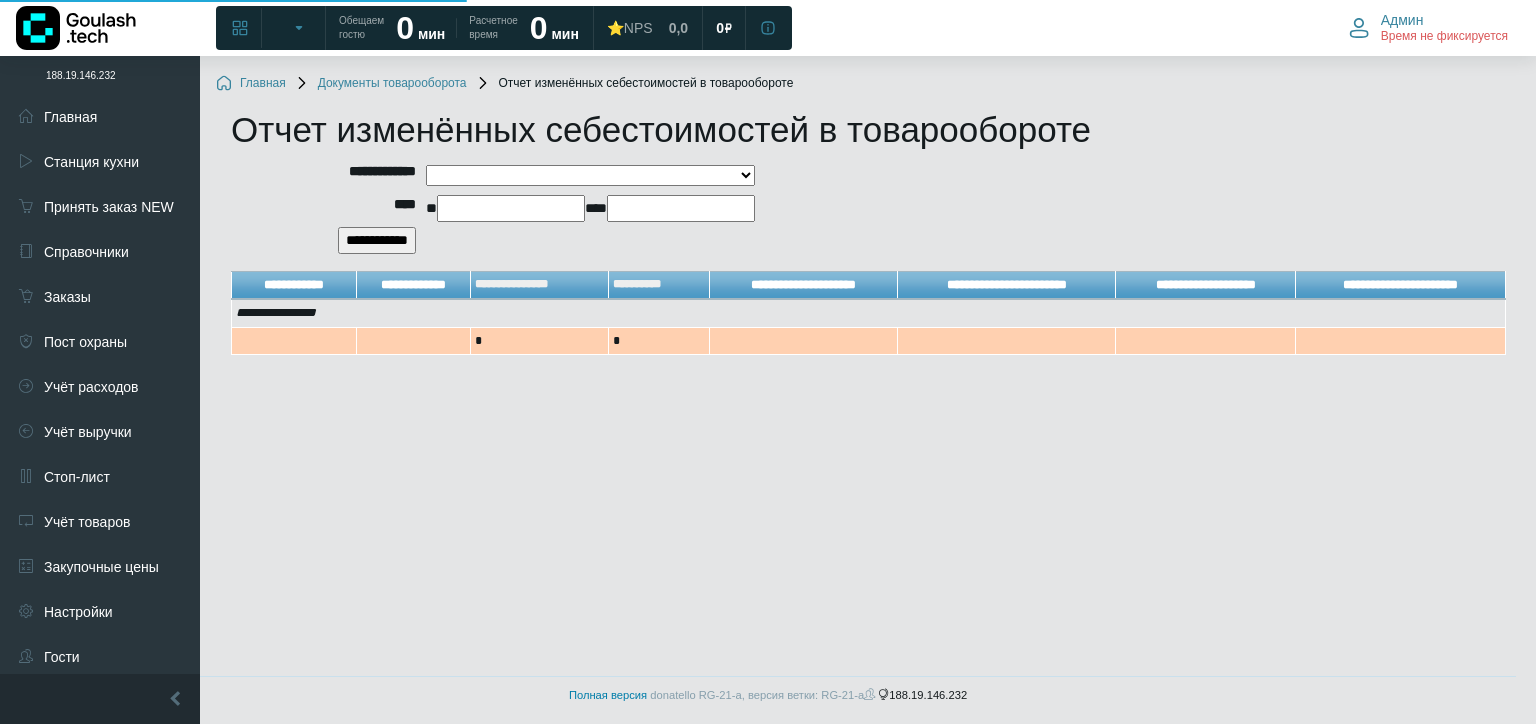scroll, scrollTop: 0, scrollLeft: 0, axis: both 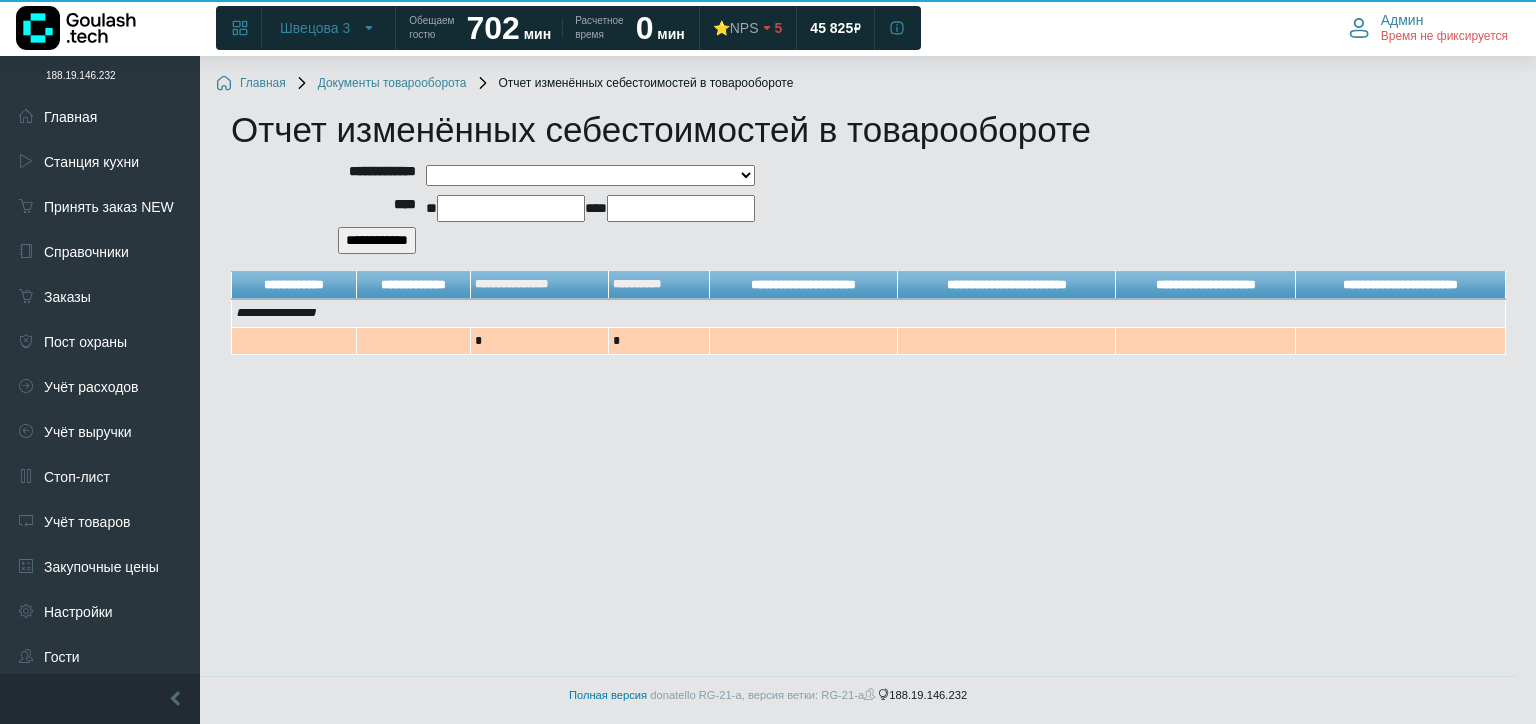 click on "**********" at bounding box center (590, 176) 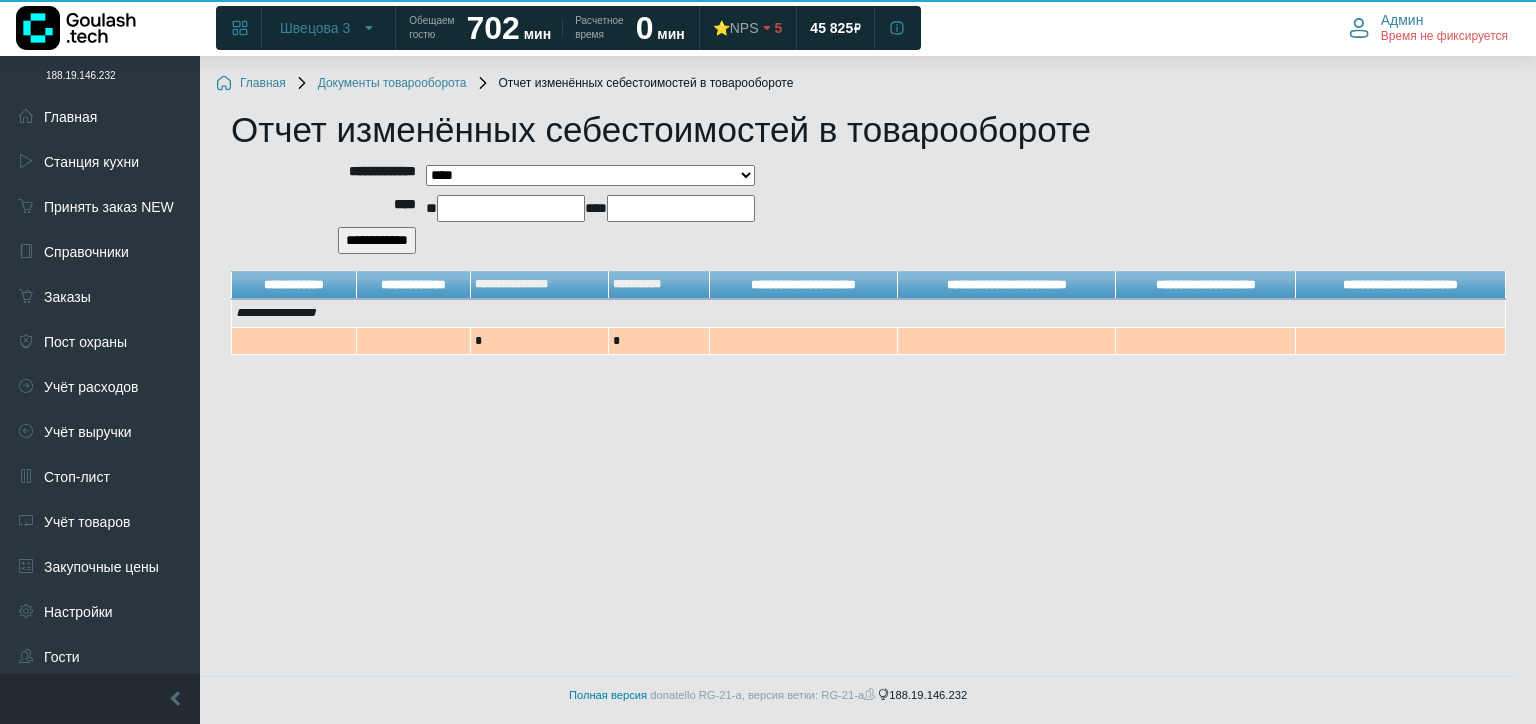 click on "**********" at bounding box center [590, 176] 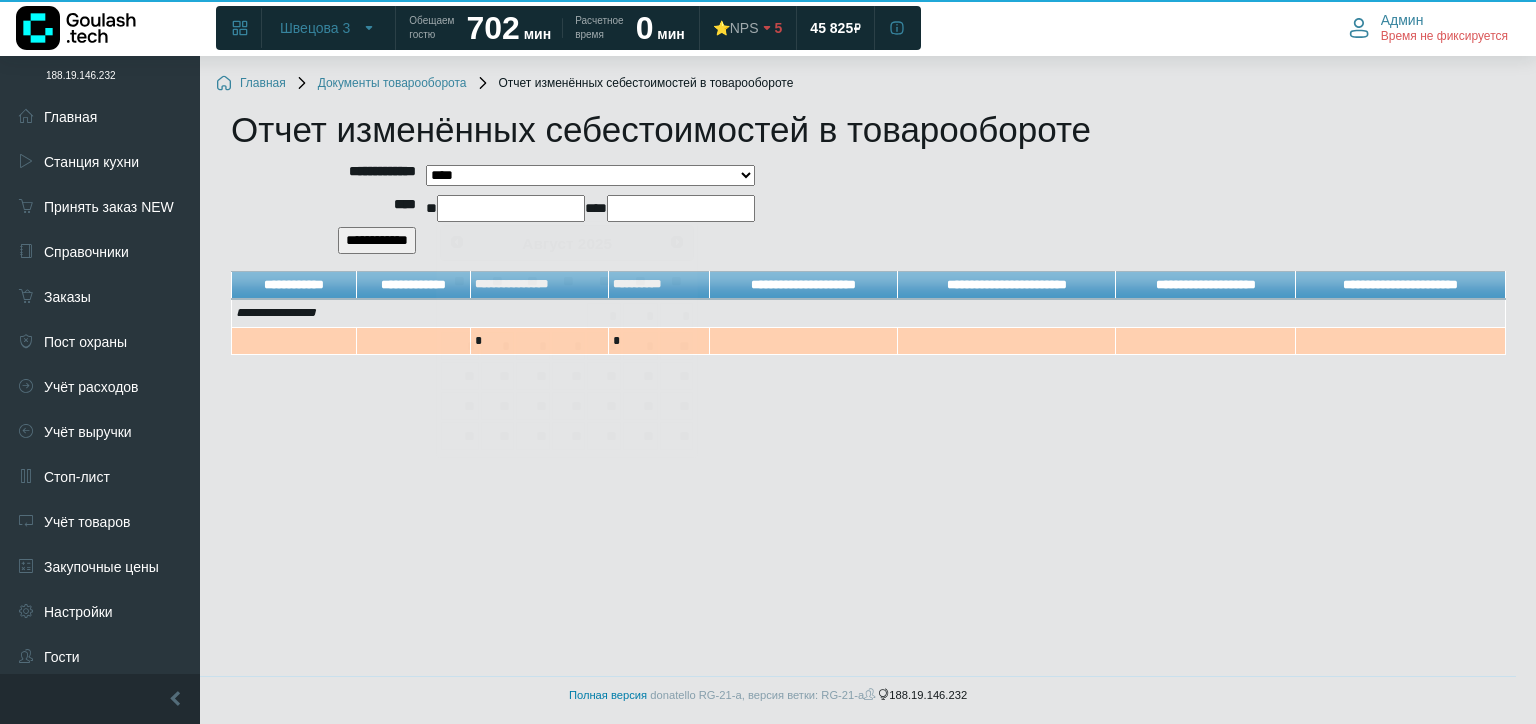 click at bounding box center [511, 208] 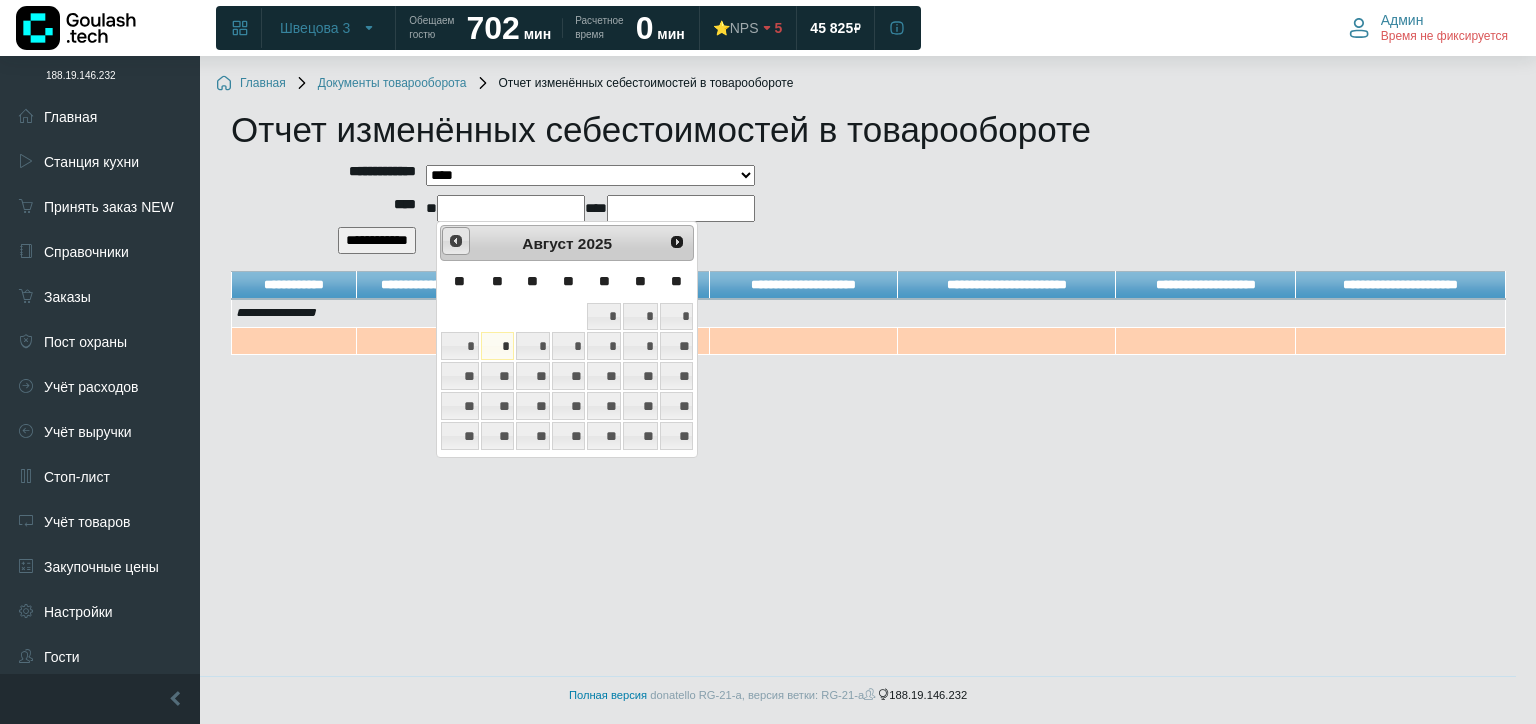 click on "<Пред" at bounding box center (456, 241) 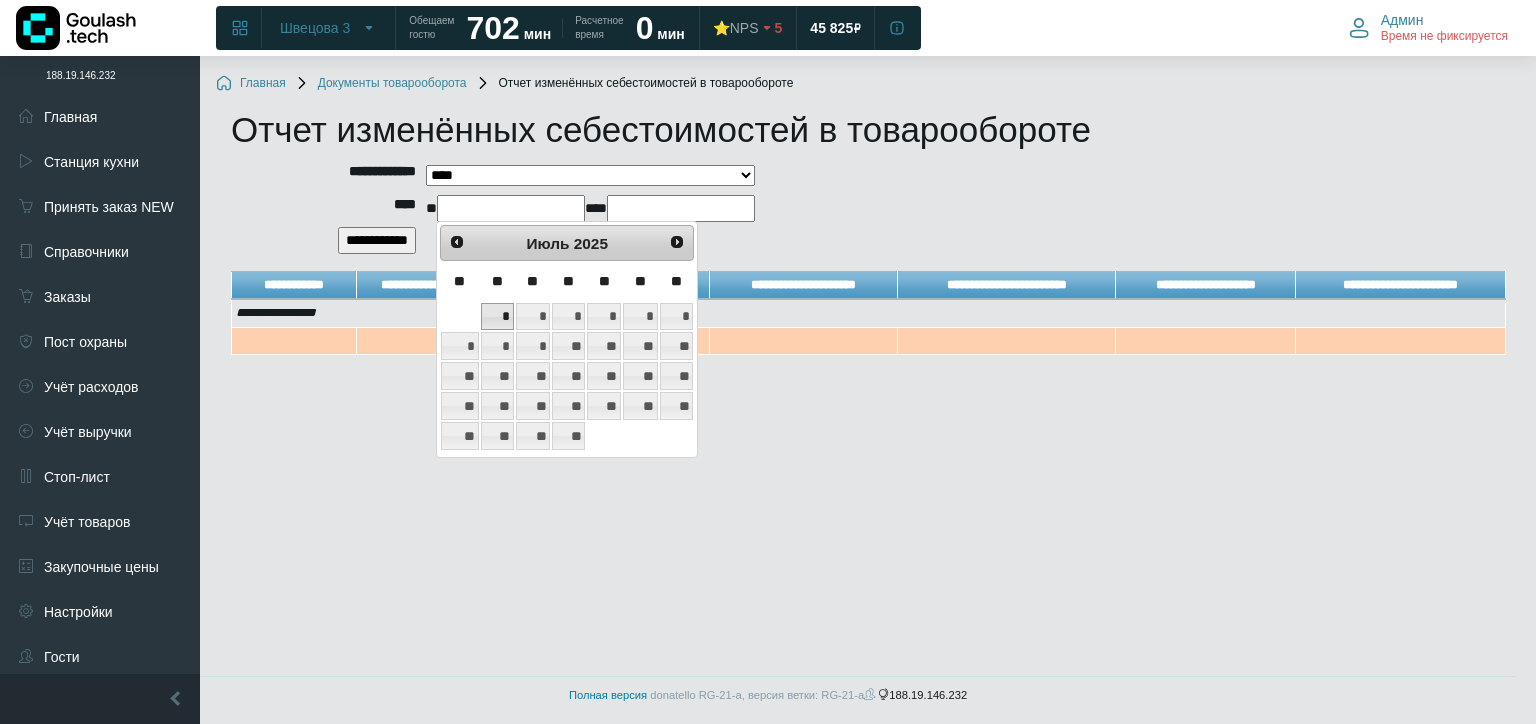 click on "*" at bounding box center [497, 317] 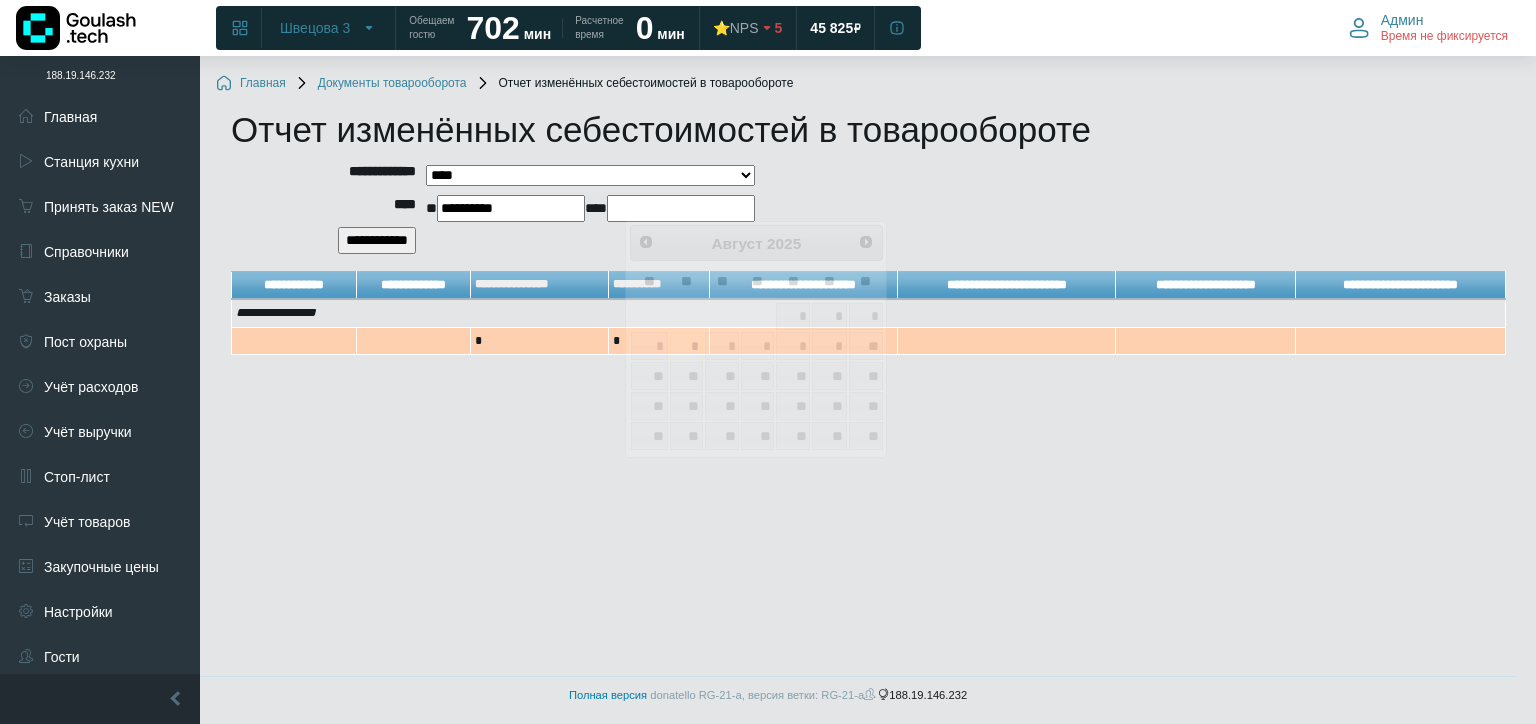 click at bounding box center (681, 208) 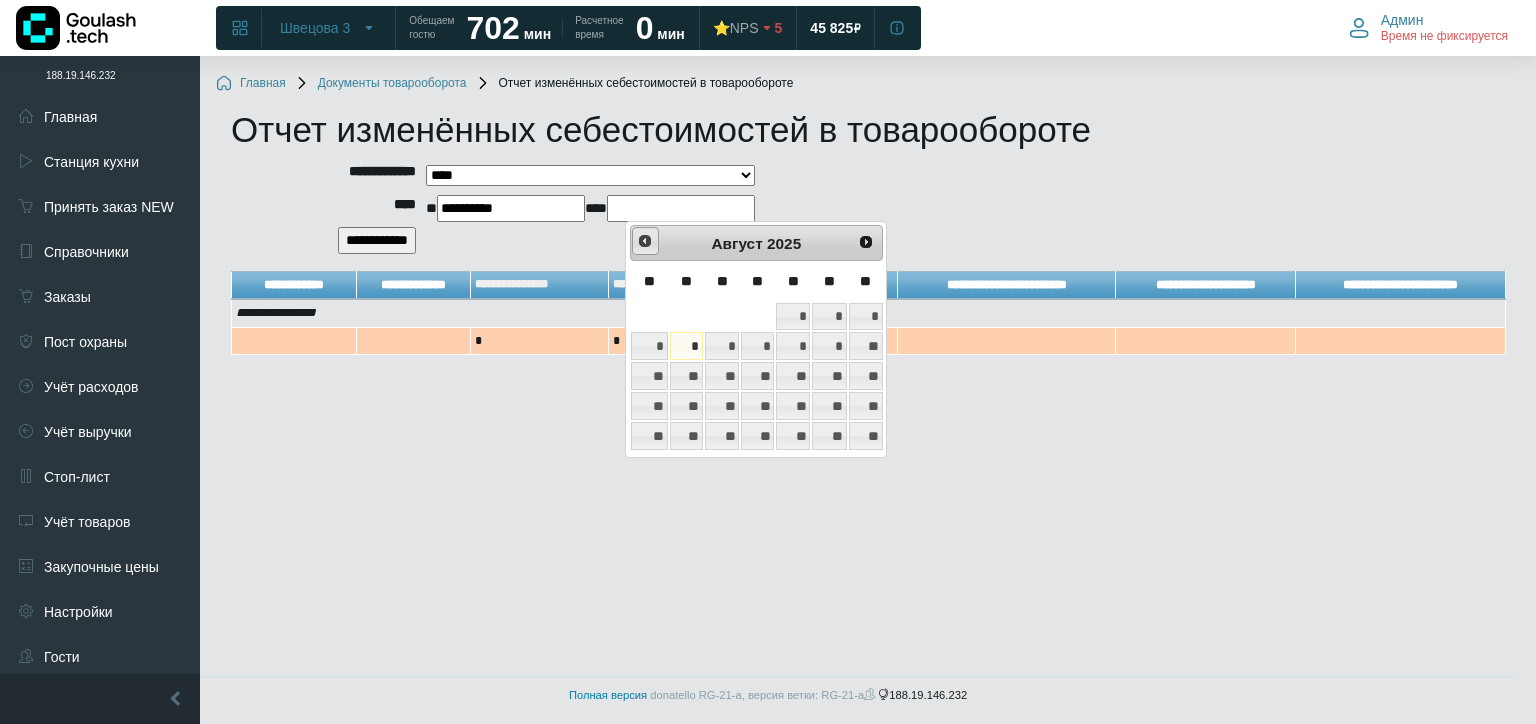 click on "<Пред" at bounding box center (645, 241) 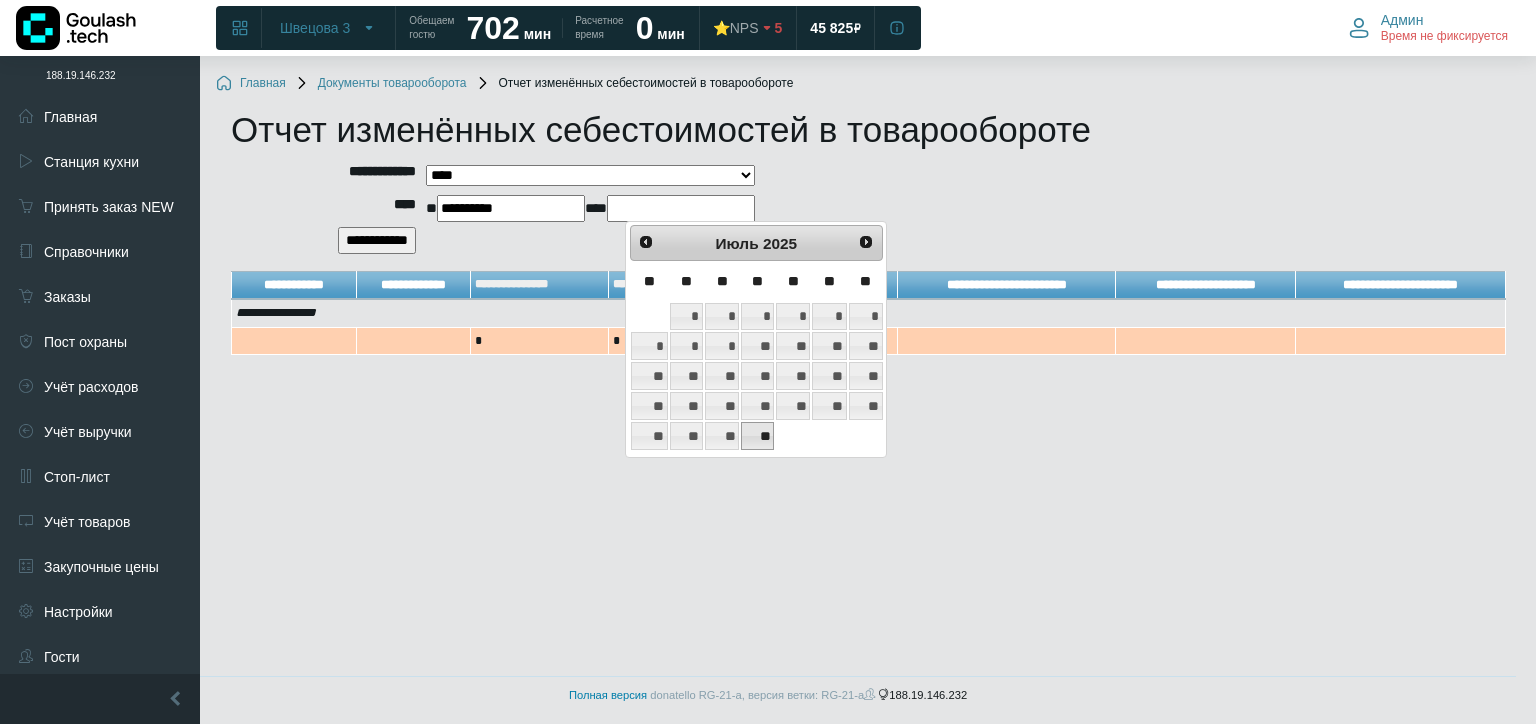 click on "**" at bounding box center (757, 436) 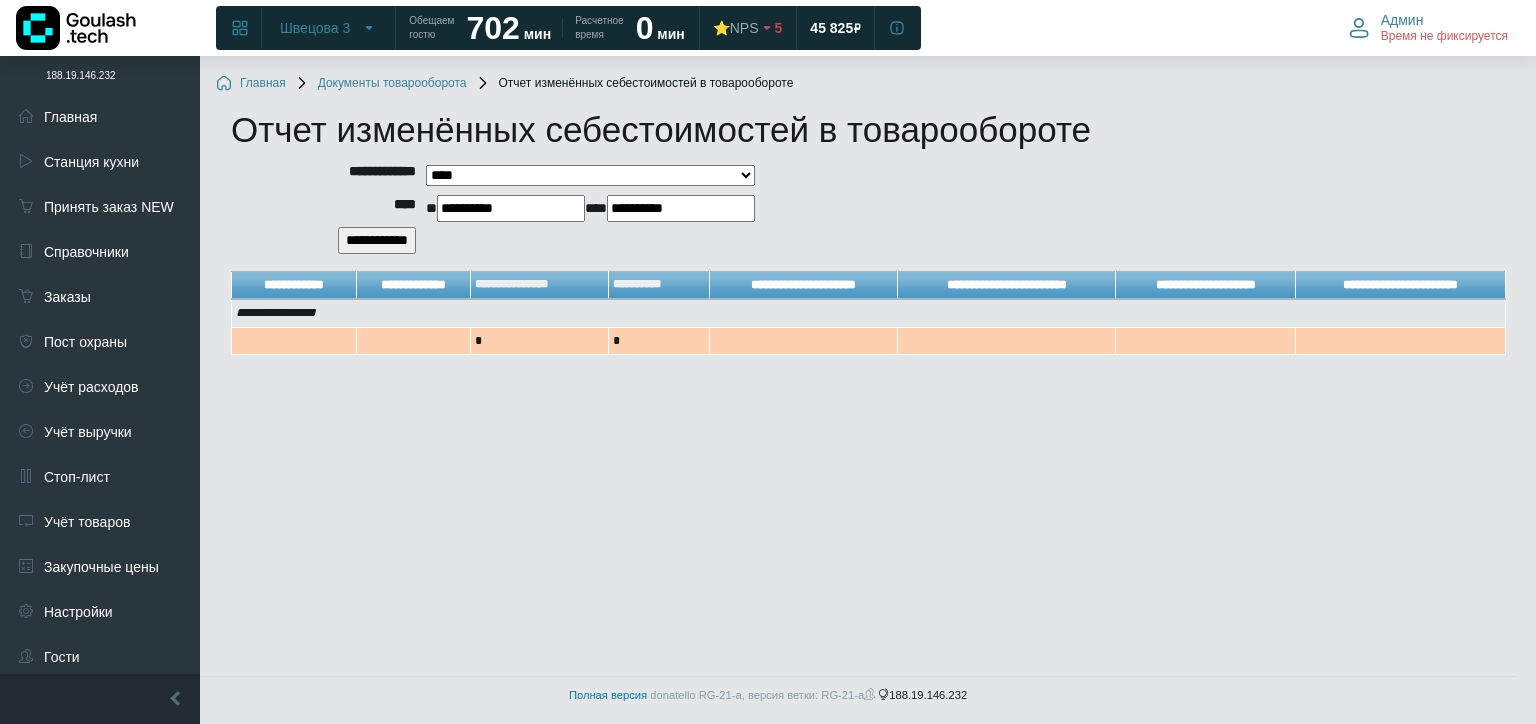click on "**********" at bounding box center (377, 240) 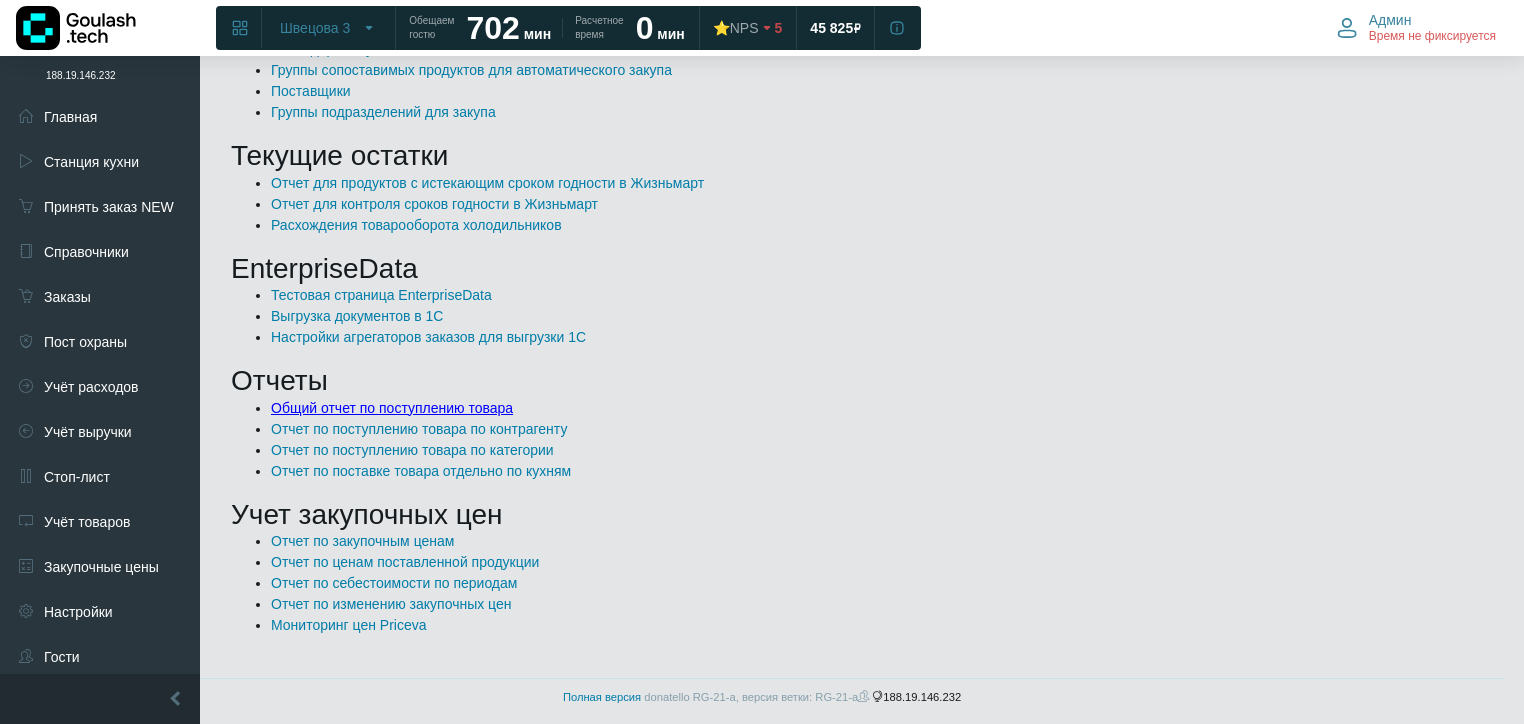 scroll, scrollTop: 1526, scrollLeft: 0, axis: vertical 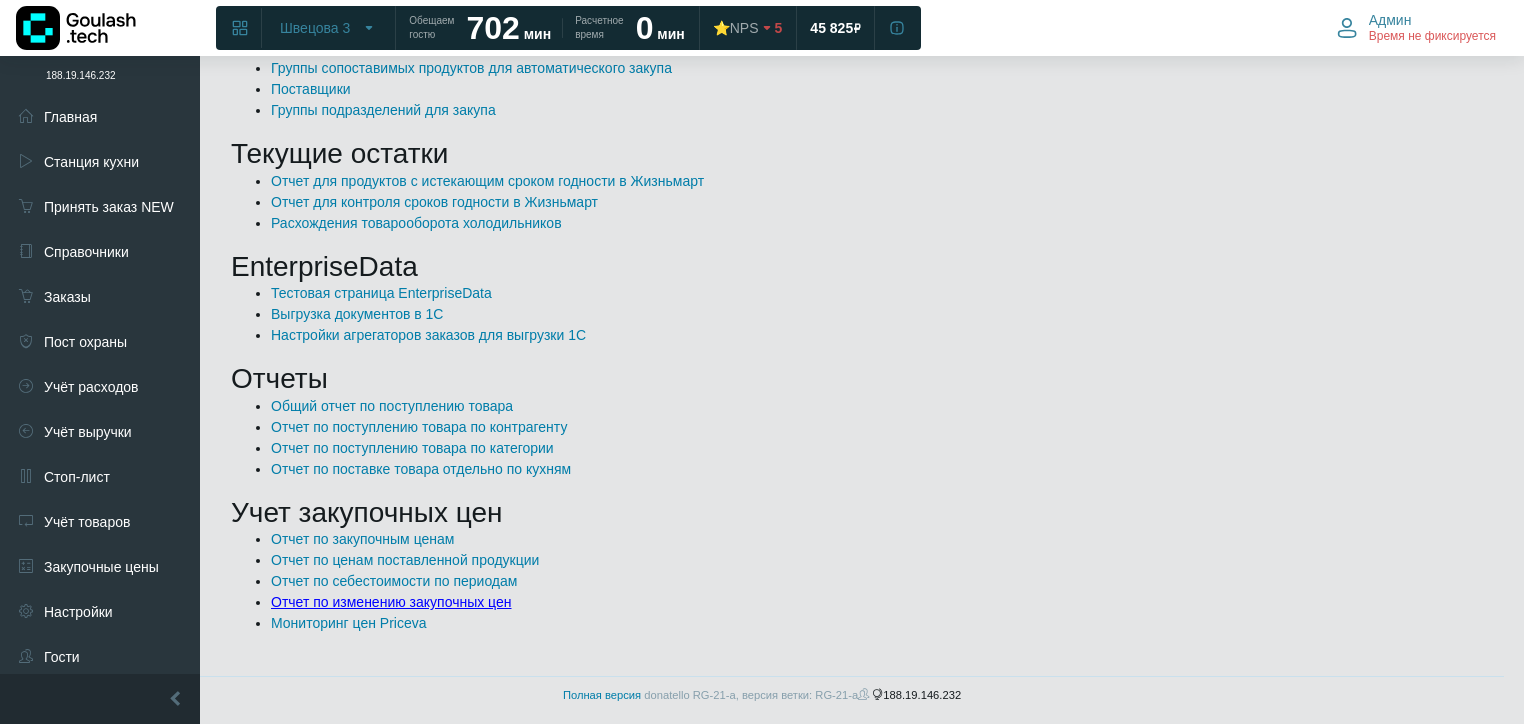 click on "Отчет по изменению закупочных цен" at bounding box center (391, 602) 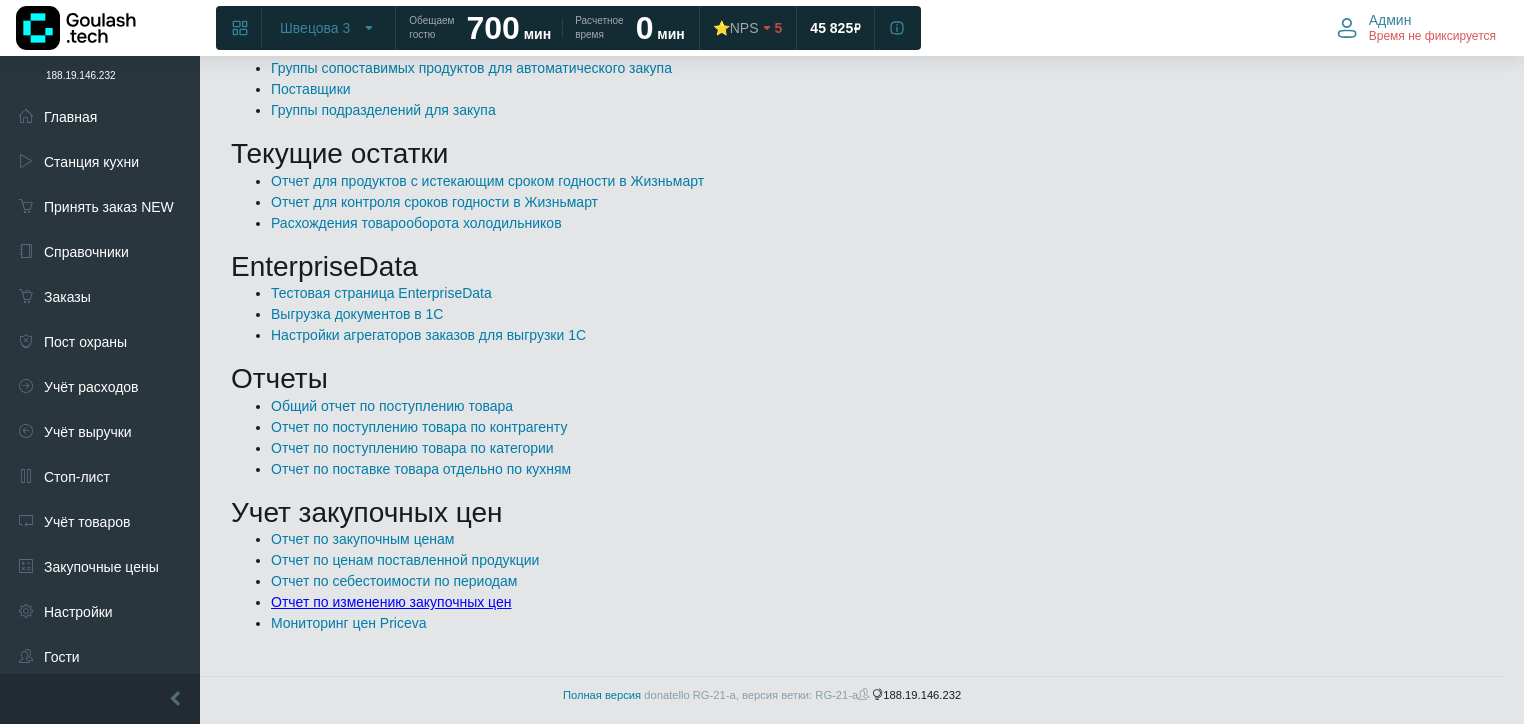 click on "Отчет по изменению закупочных цен" at bounding box center (391, 602) 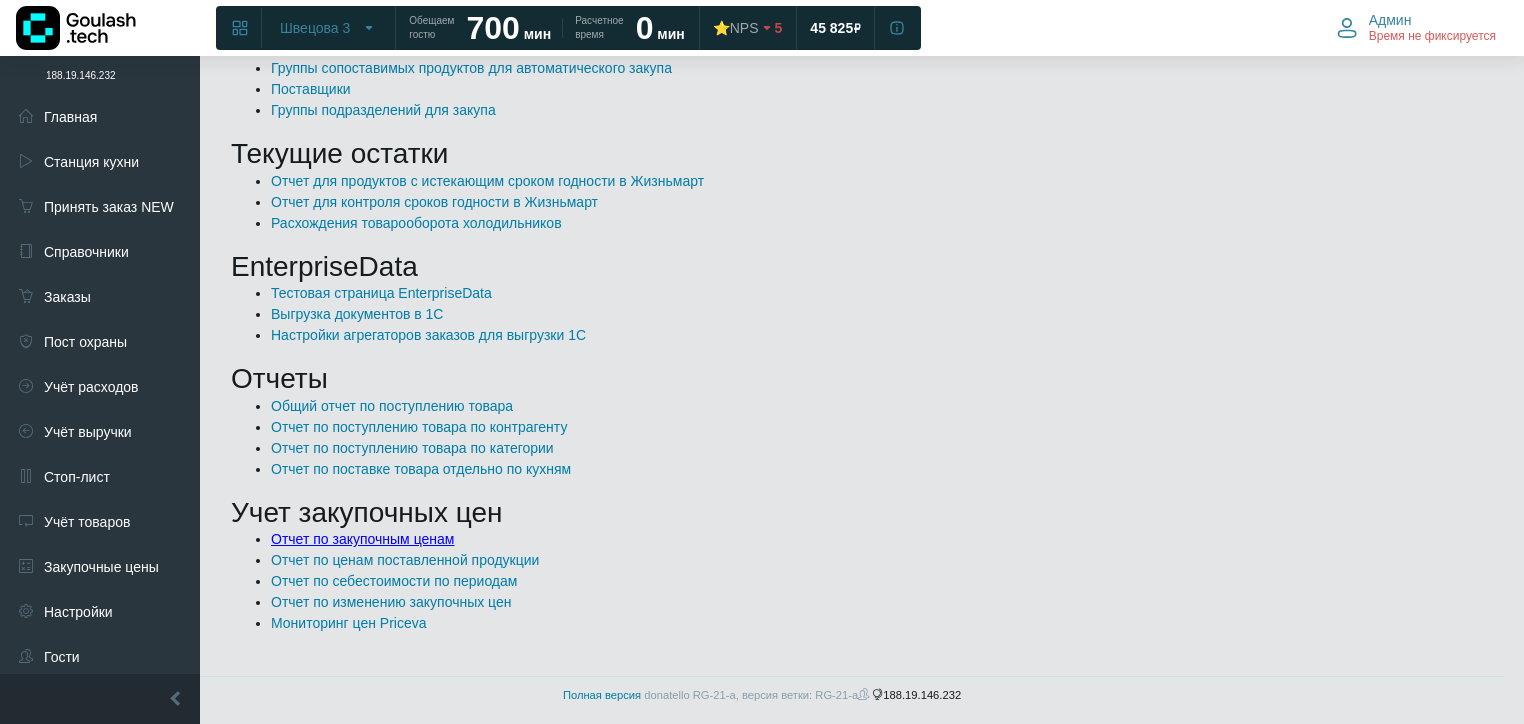 click on "Отчет по закупочным ценам" at bounding box center [362, 539] 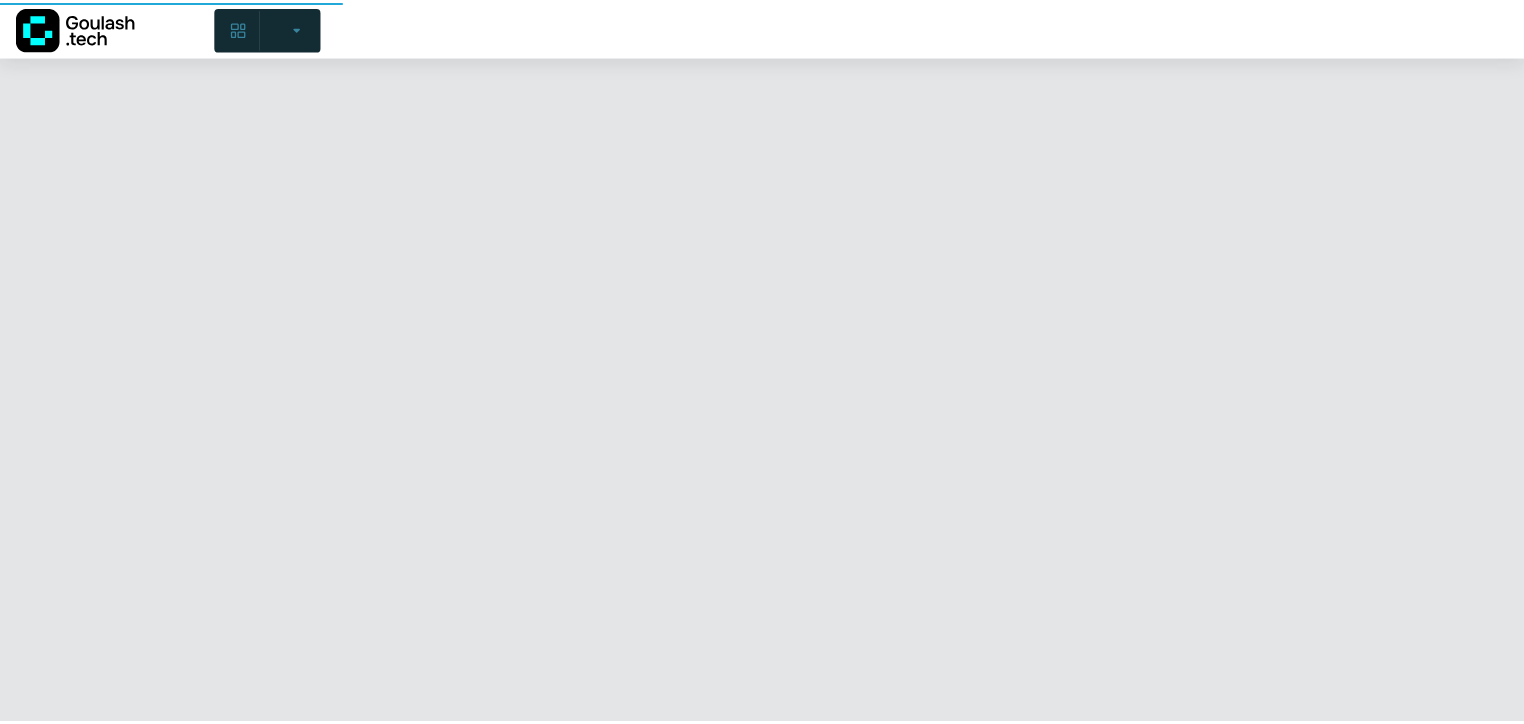 scroll, scrollTop: 0, scrollLeft: 0, axis: both 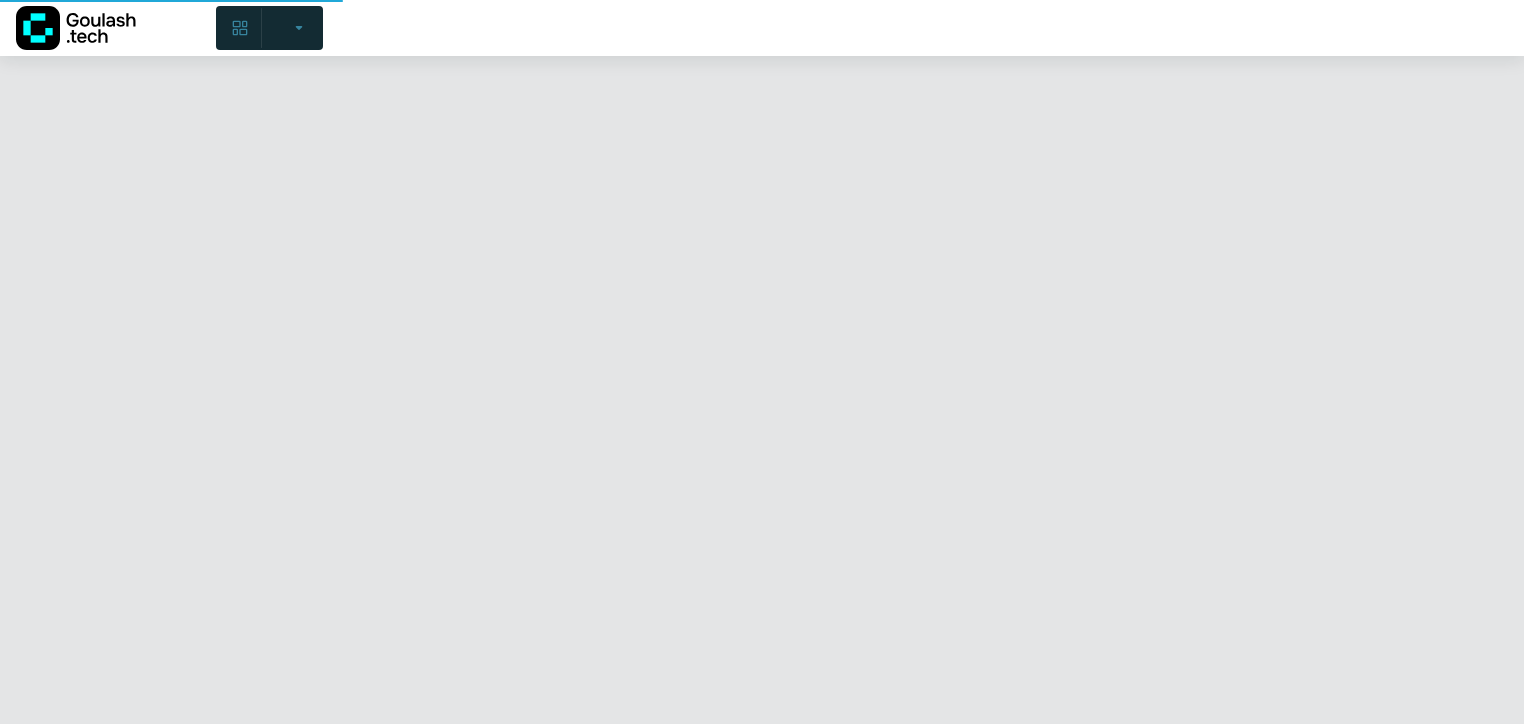 select 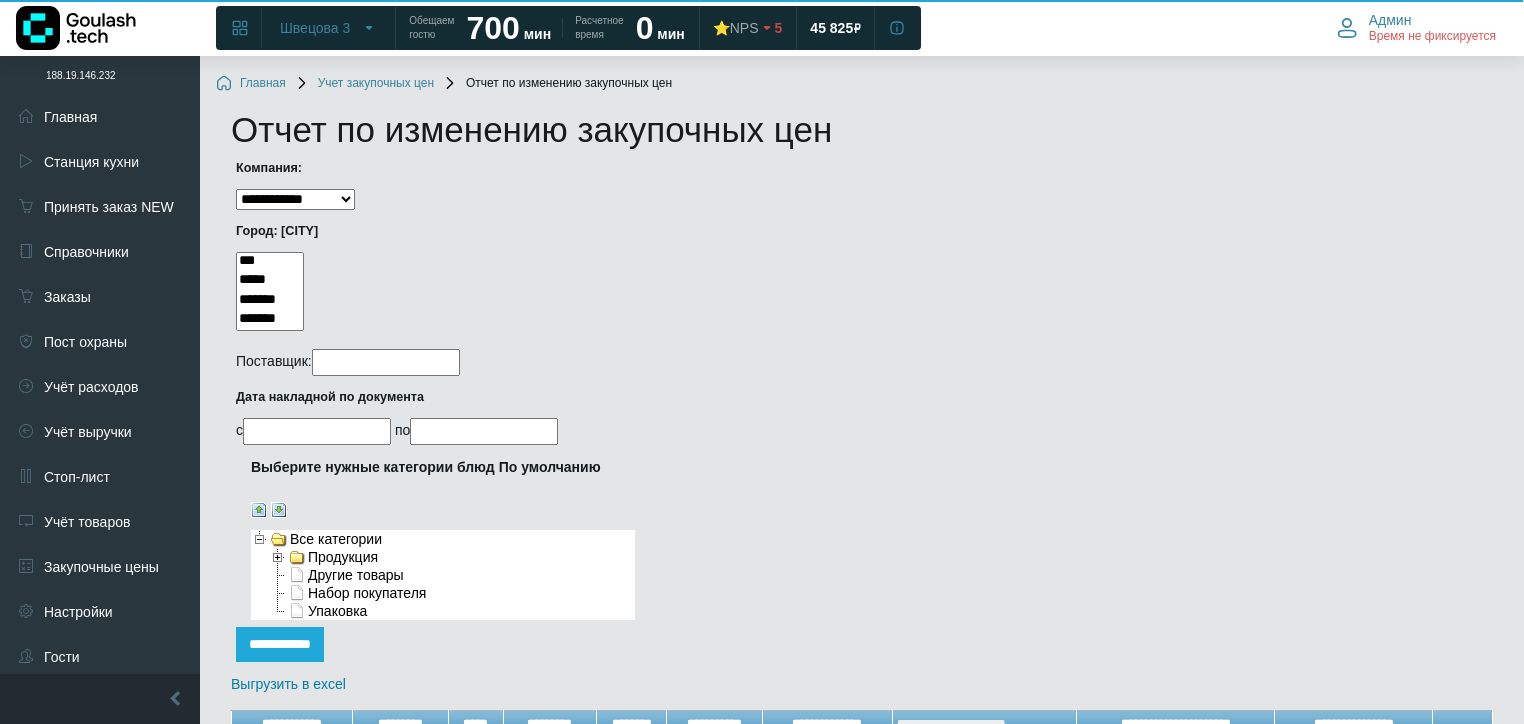 click at bounding box center [317, 431] 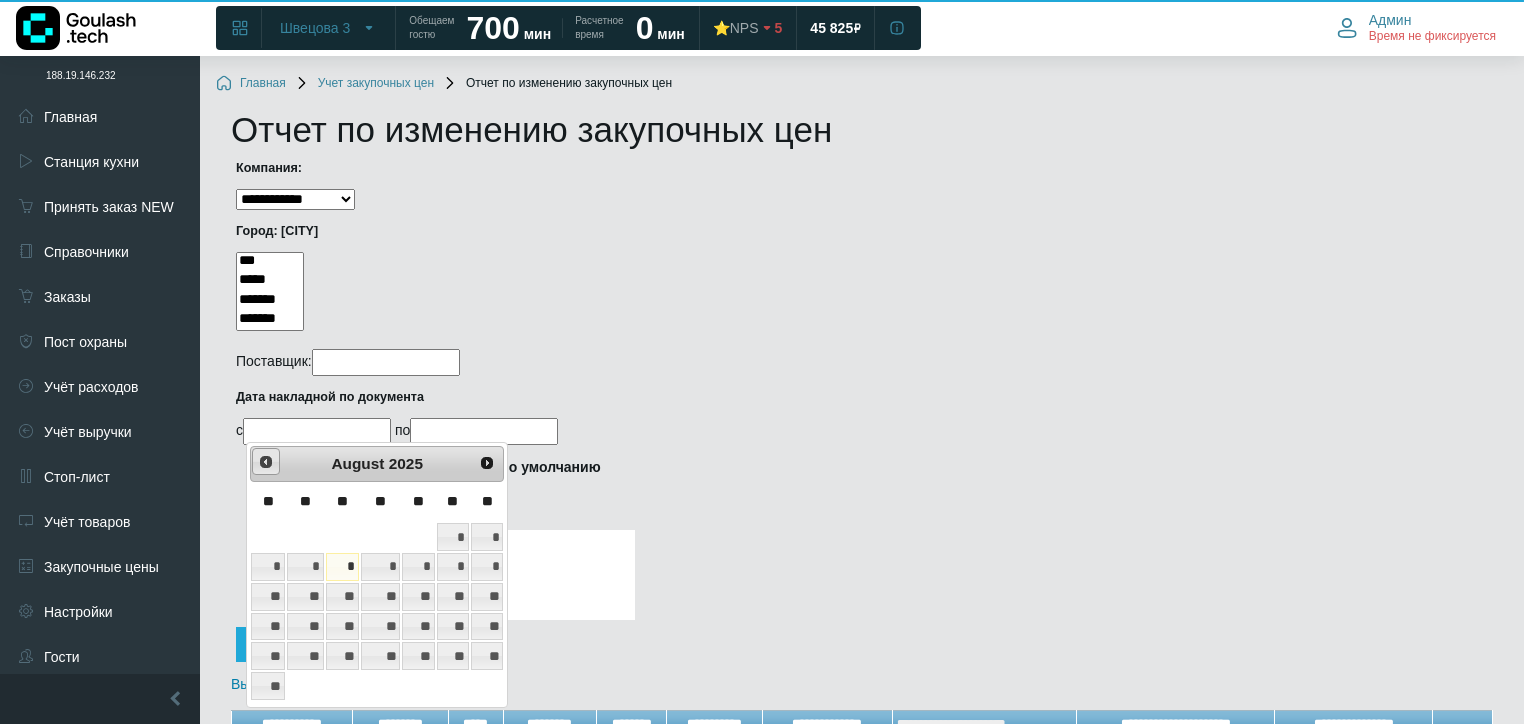 click on "Prev" at bounding box center [266, 462] 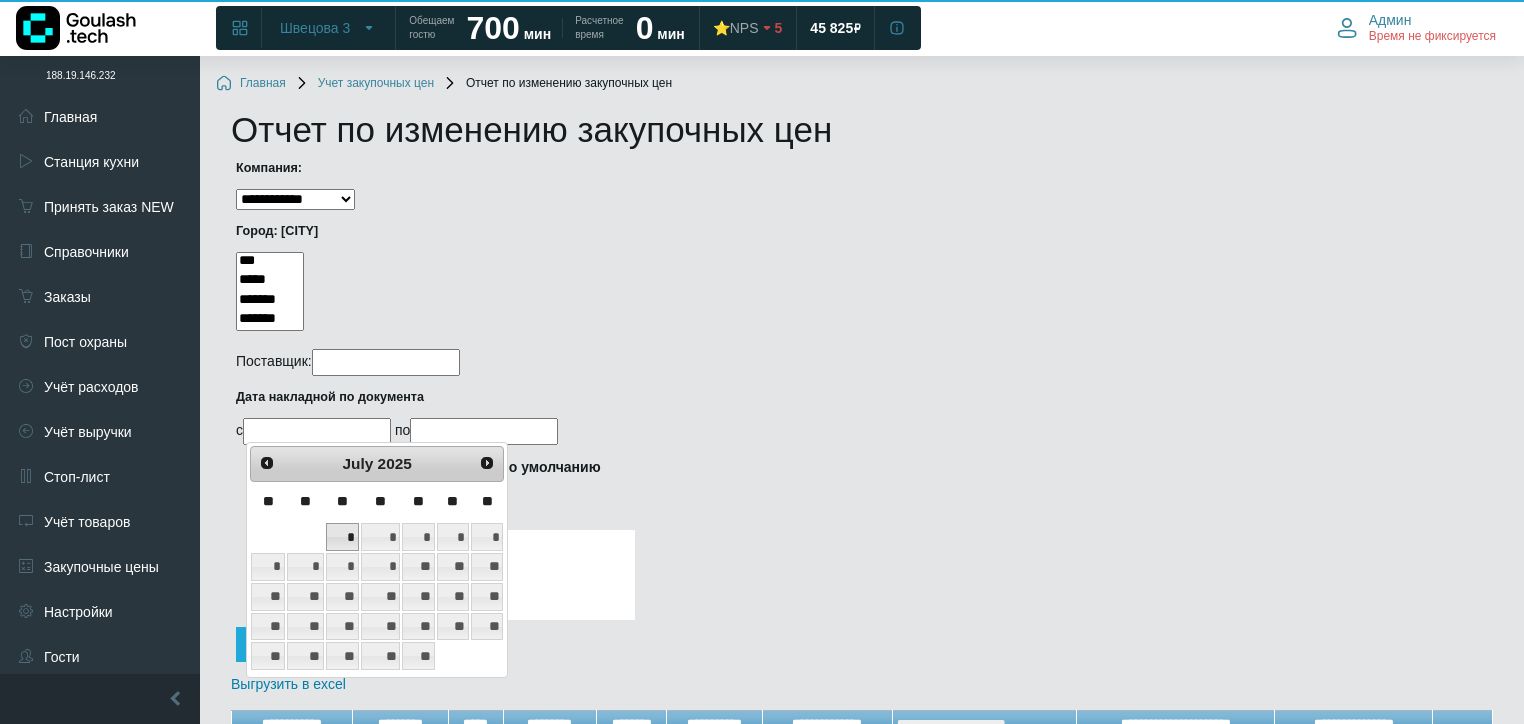 click on "*" at bounding box center [342, 537] 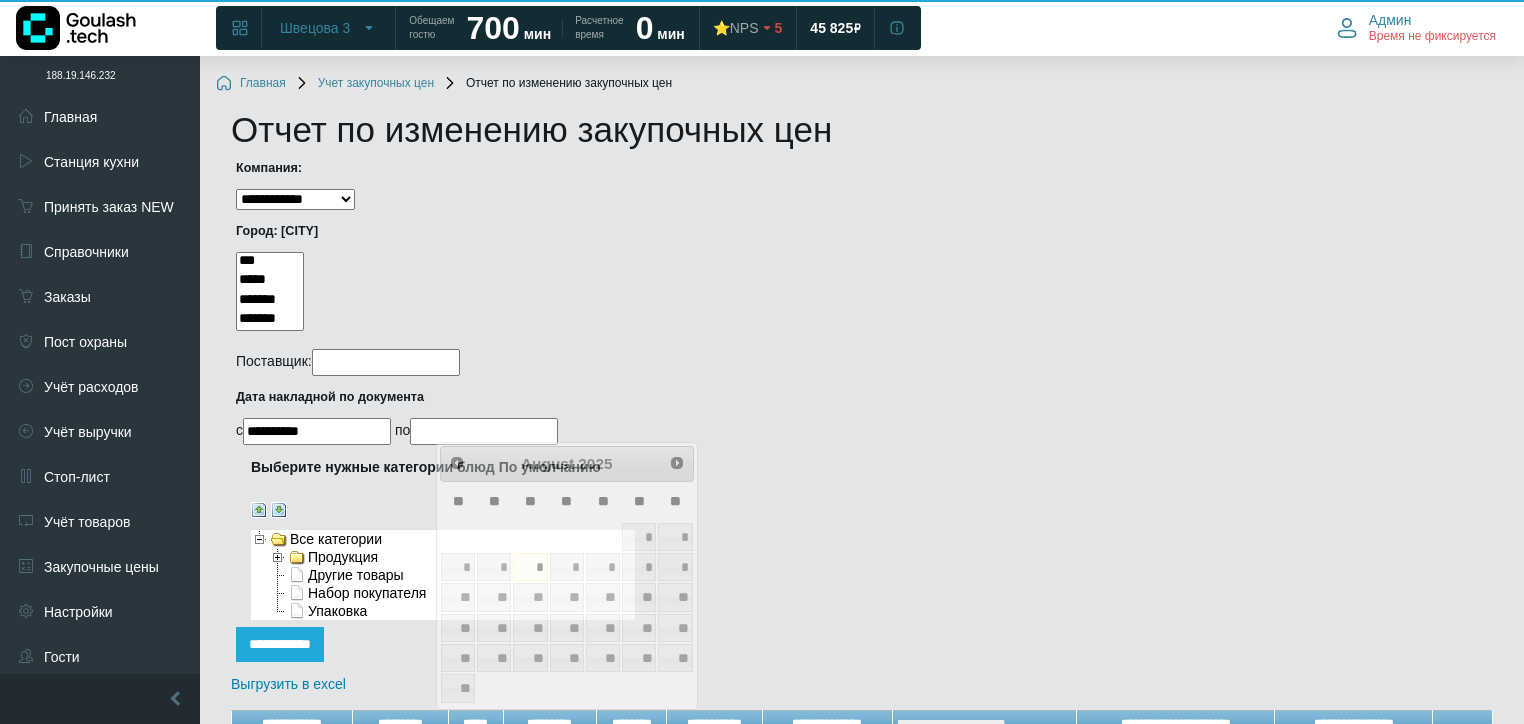 click at bounding box center (484, 431) 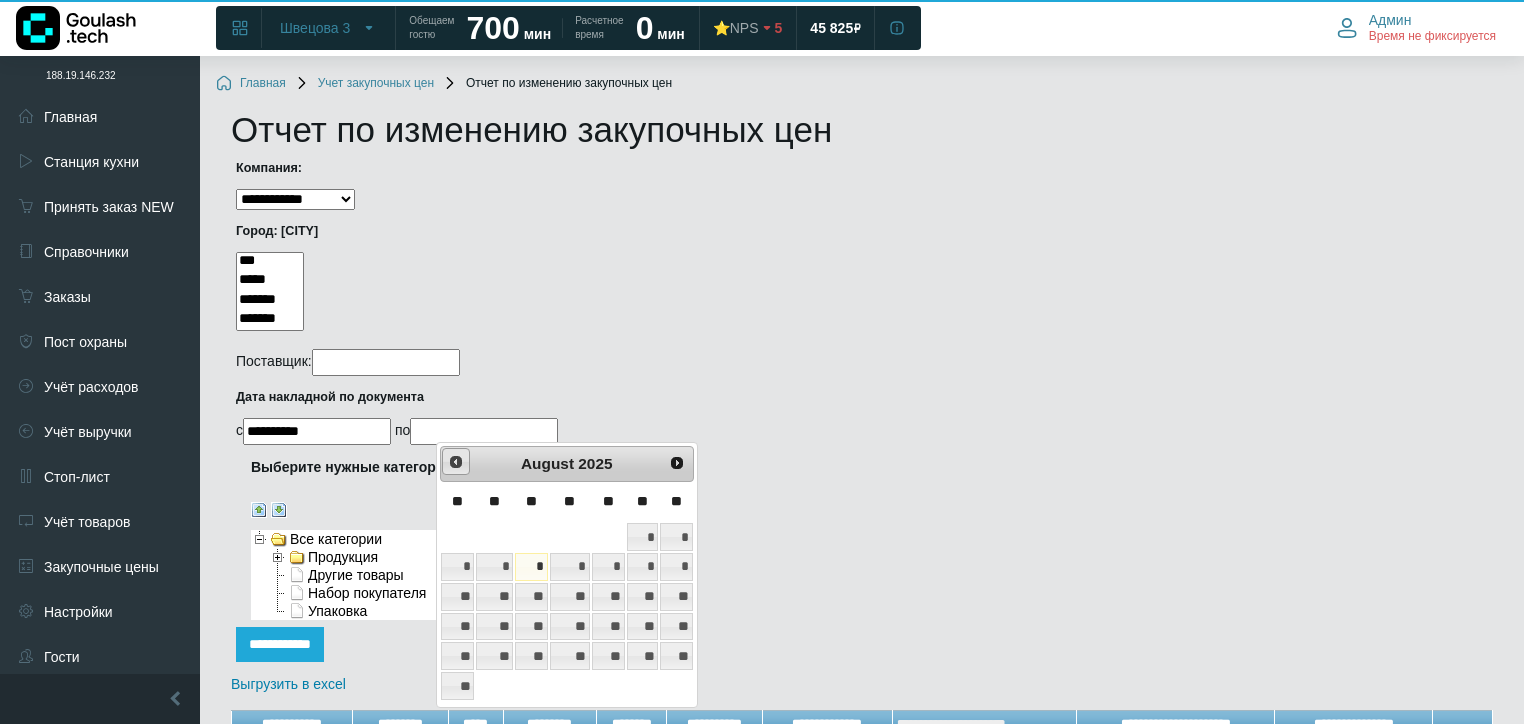 click on "Prev" at bounding box center [456, 462] 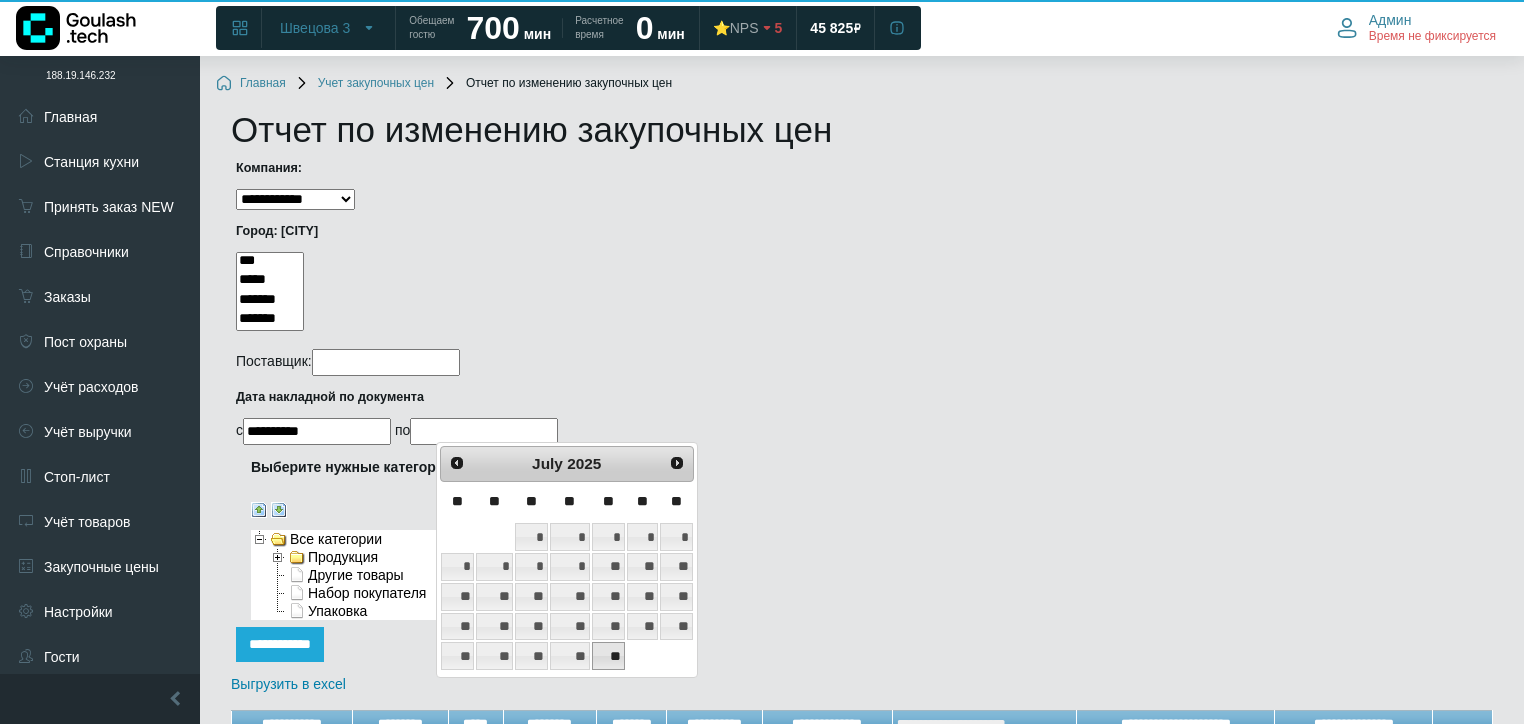 click on "**" at bounding box center (608, 656) 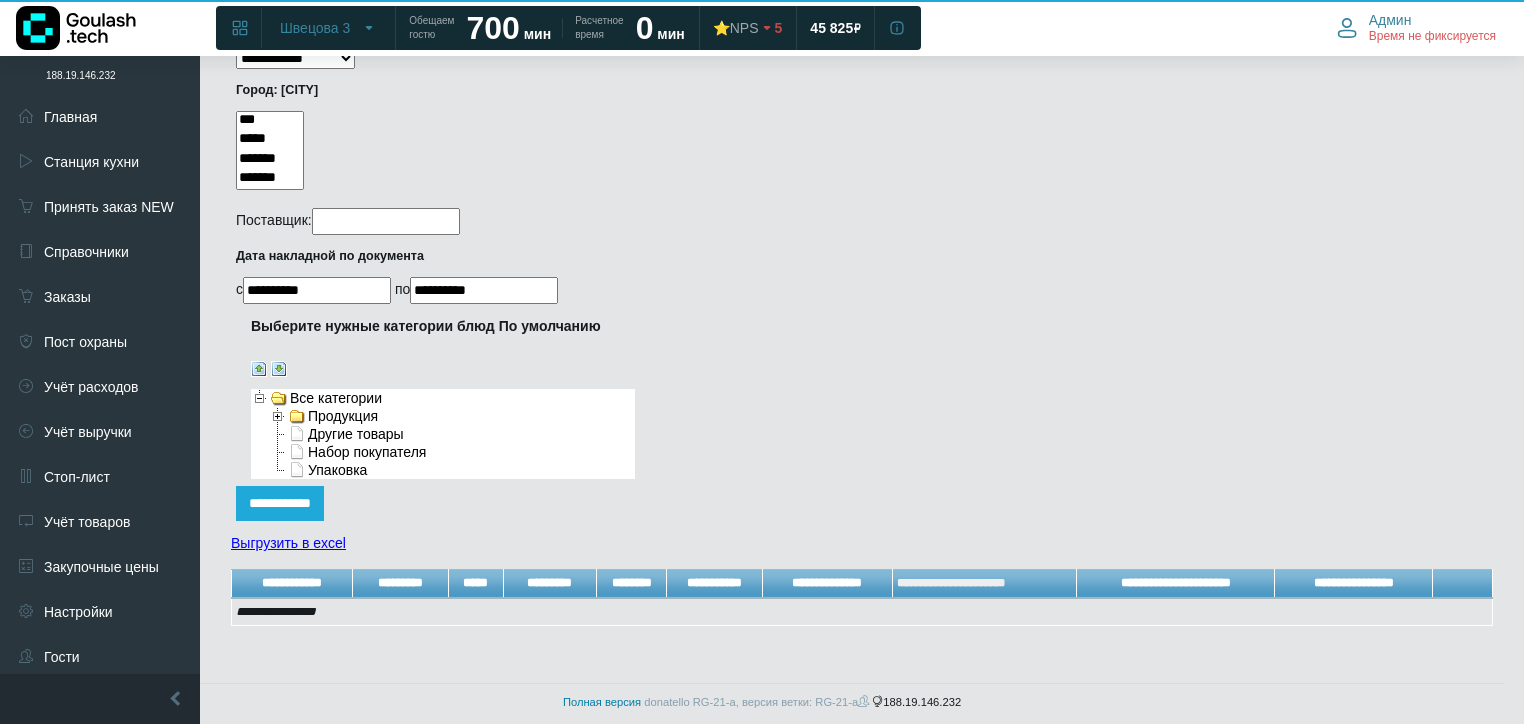 scroll, scrollTop: 144, scrollLeft: 0, axis: vertical 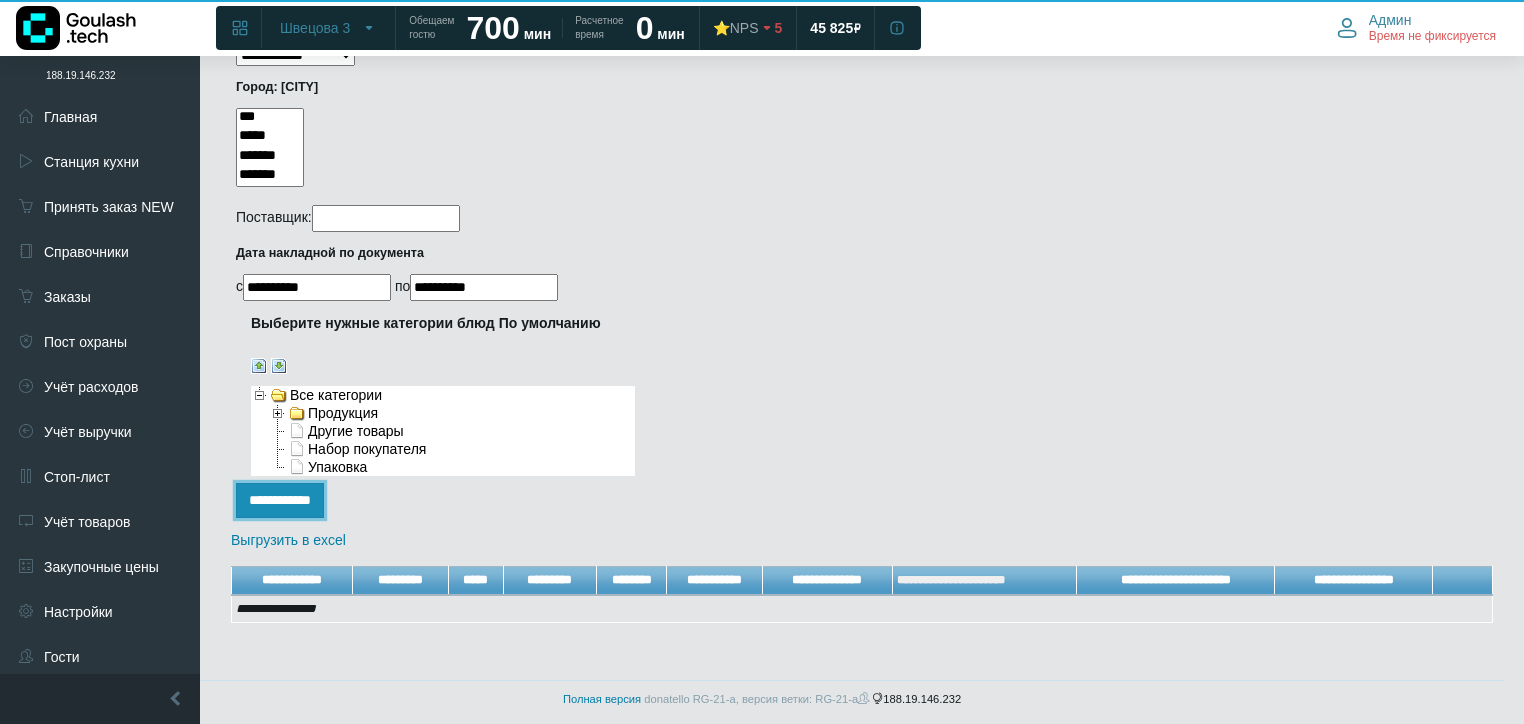 click on "**********" at bounding box center [280, 500] 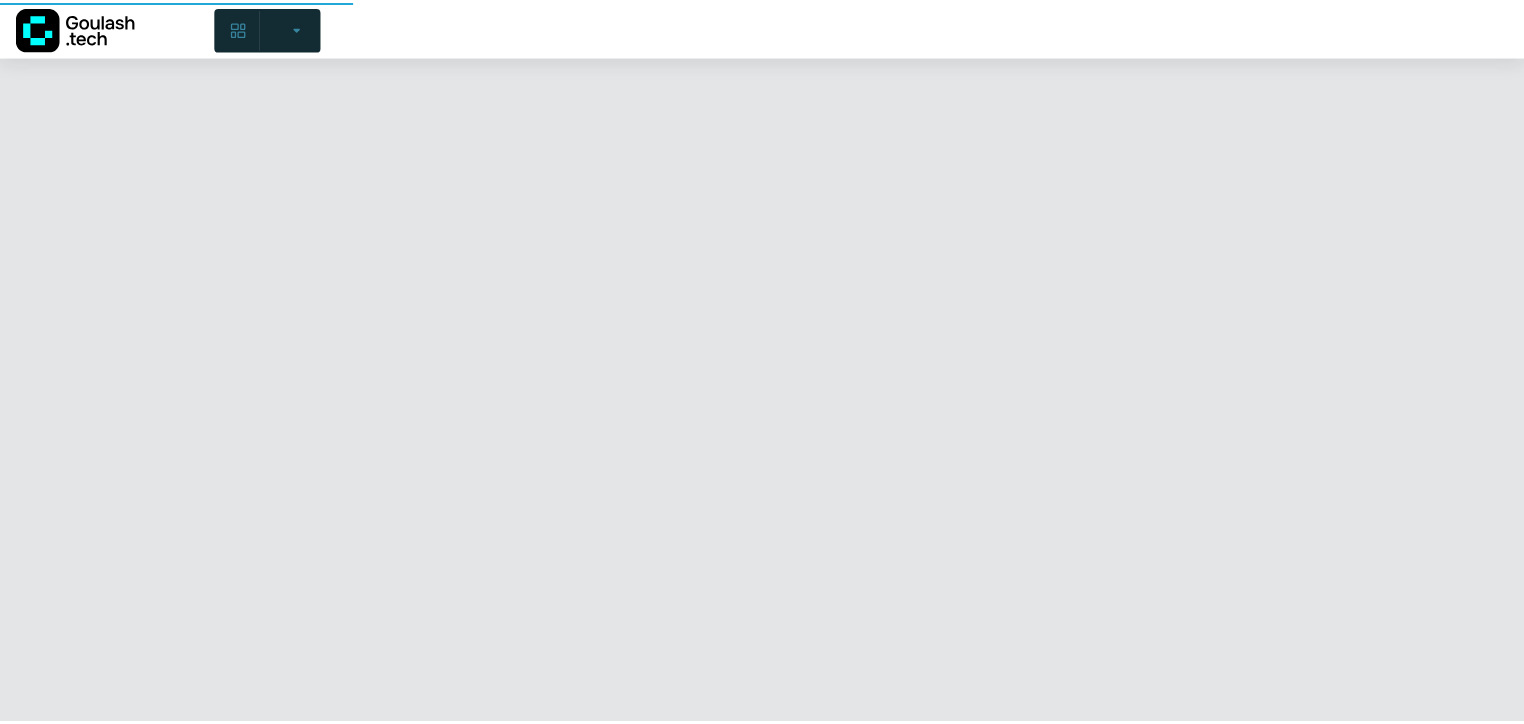 scroll, scrollTop: 0, scrollLeft: 0, axis: both 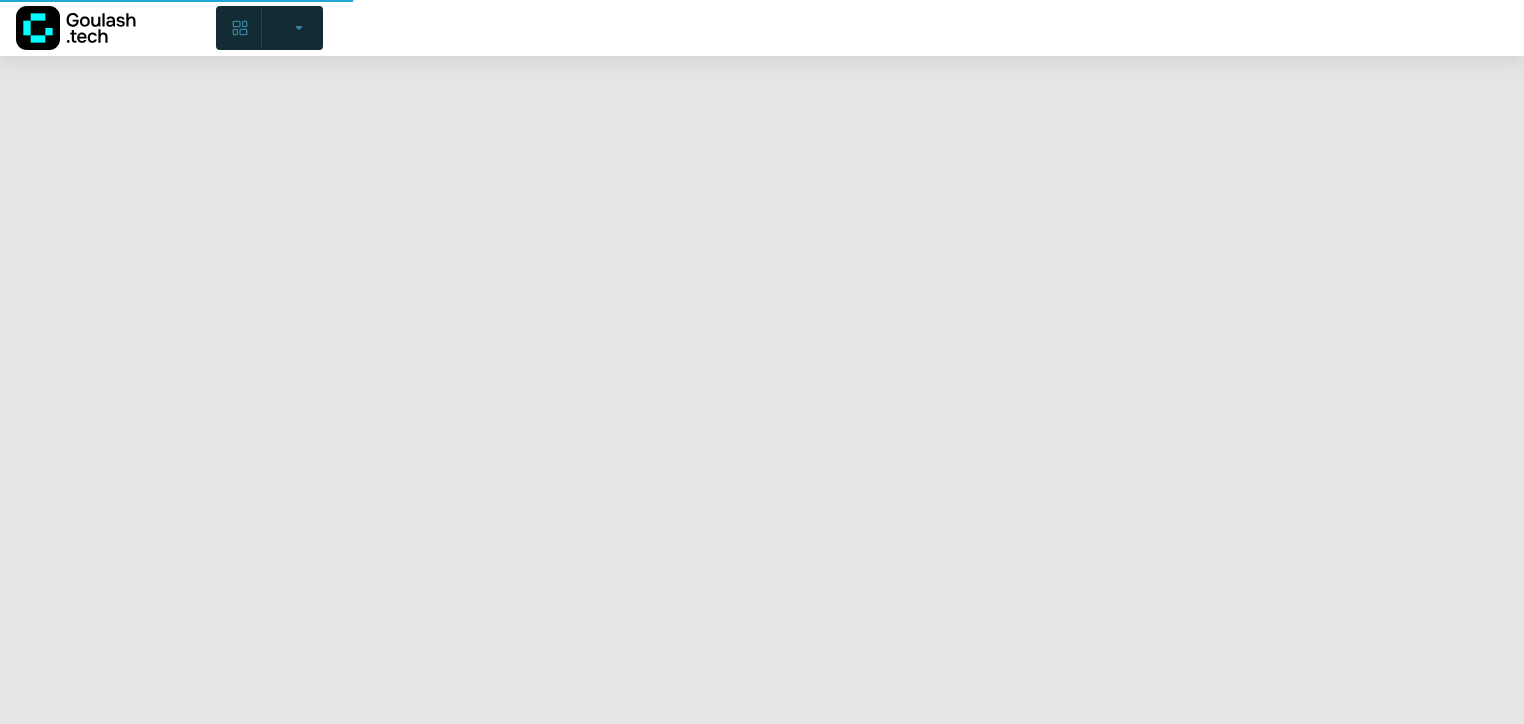 select 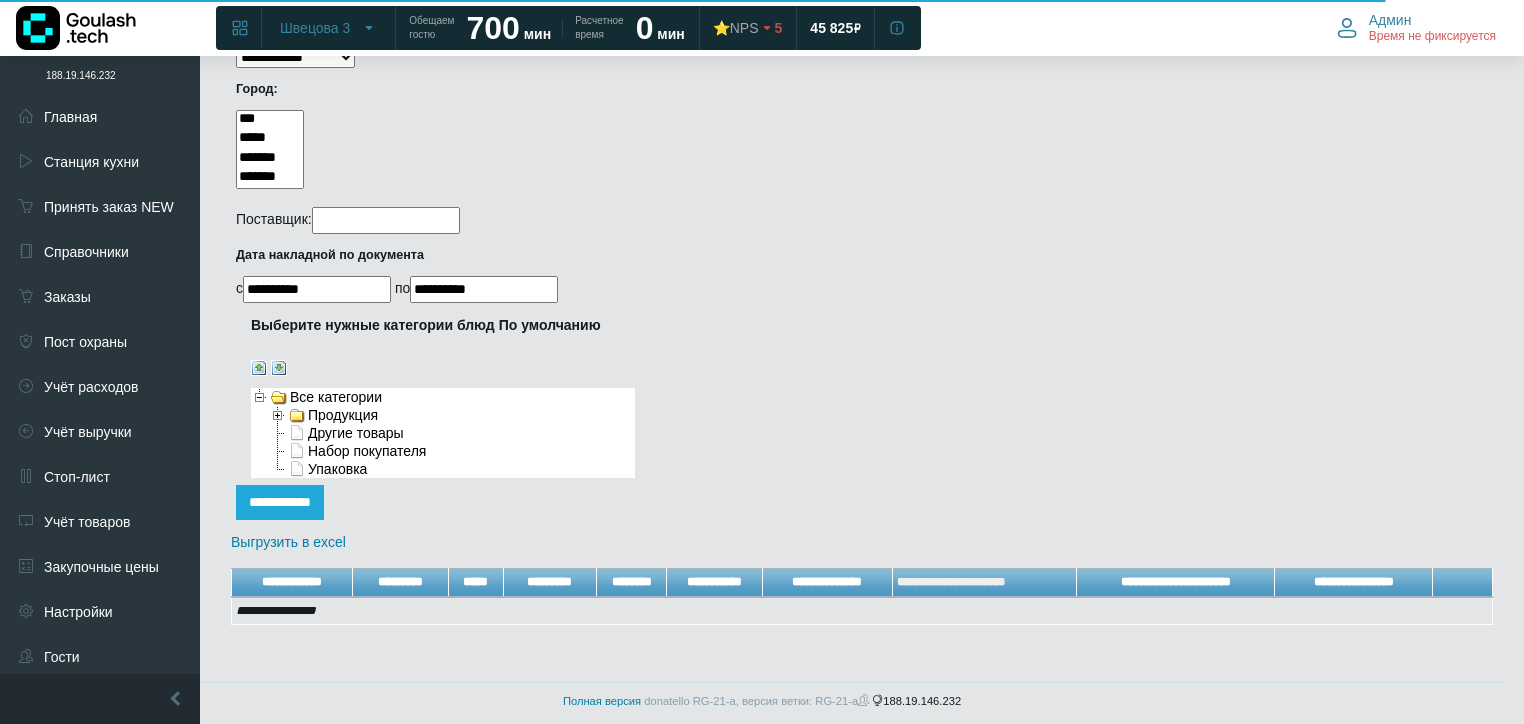 scroll, scrollTop: 144, scrollLeft: 0, axis: vertical 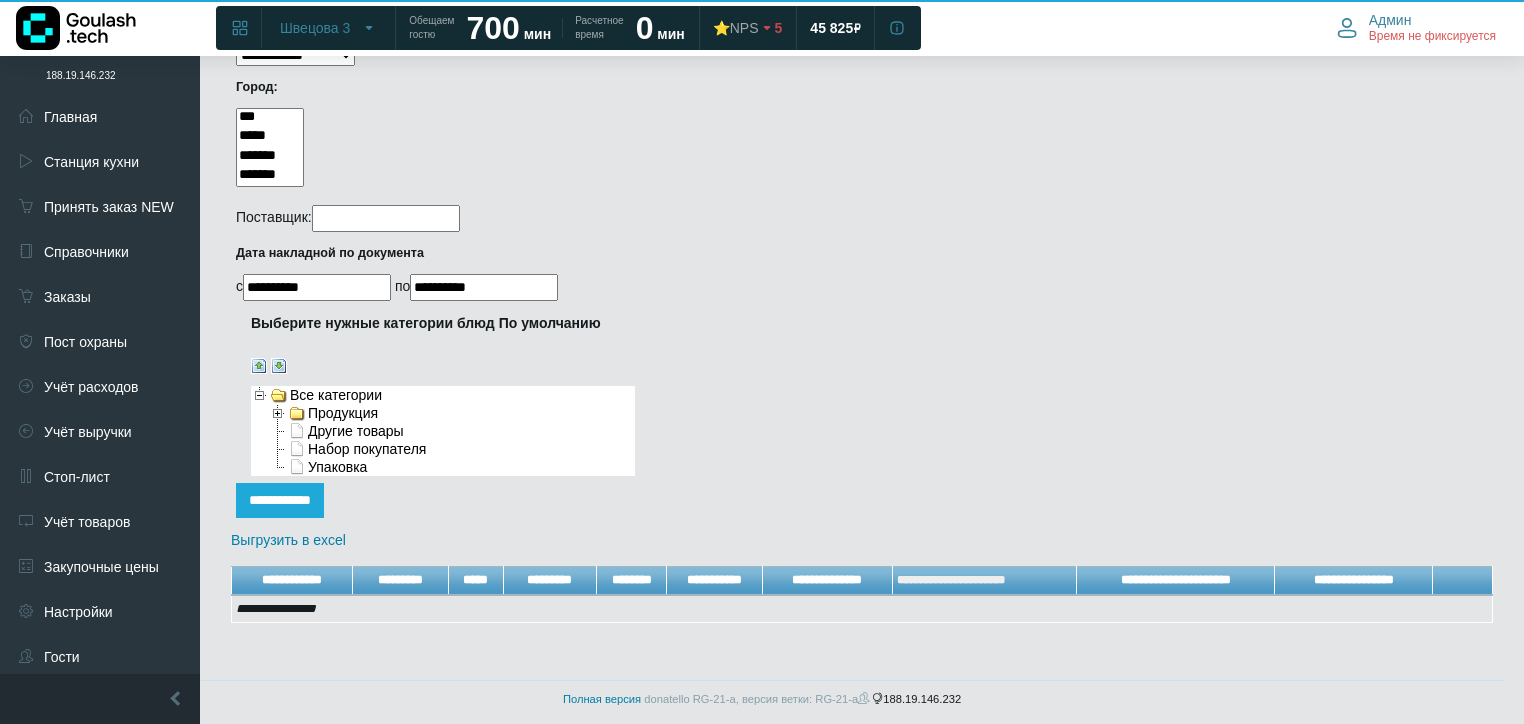 click at bounding box center (278, 413) 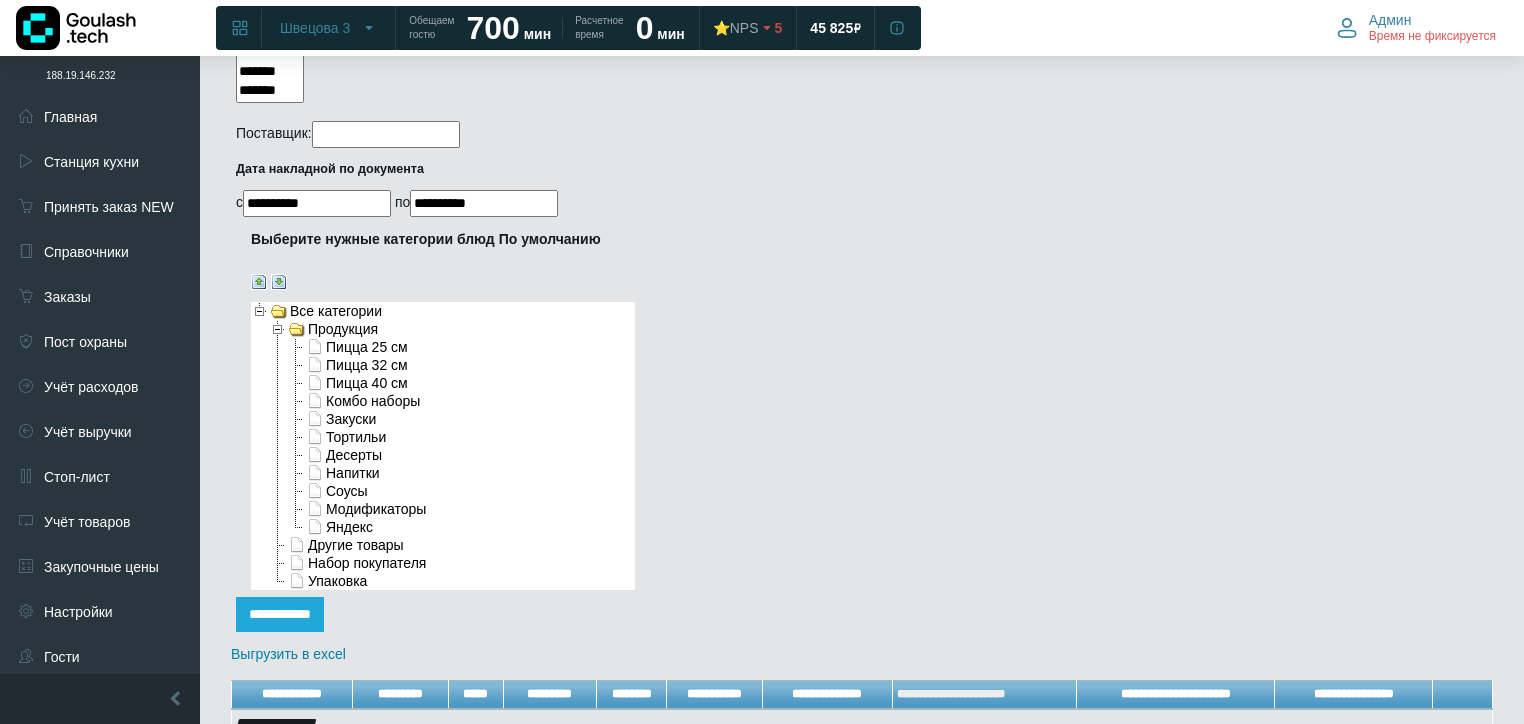 scroll, scrollTop: 240, scrollLeft: 0, axis: vertical 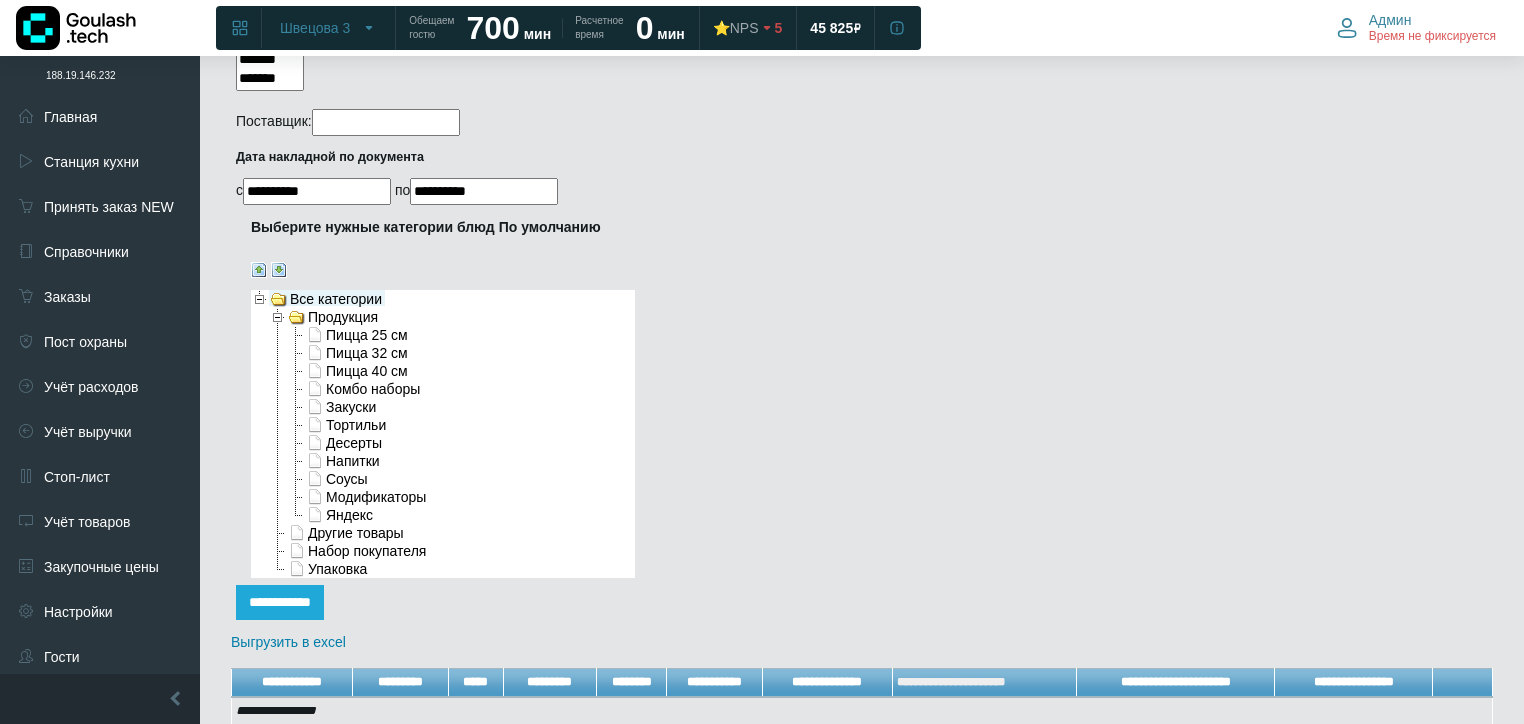 click on "Все категории" at bounding box center [327, 298] 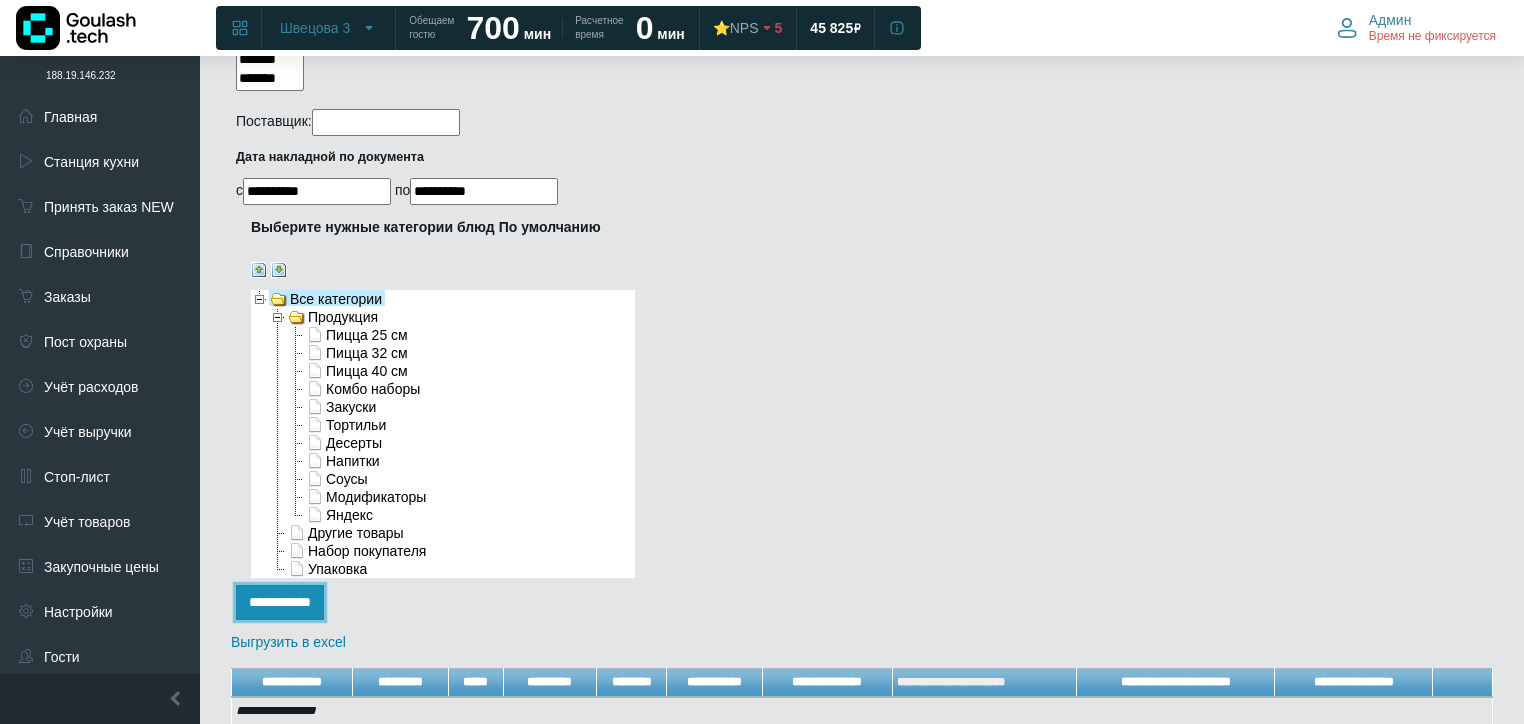 click on "**********" at bounding box center (280, 602) 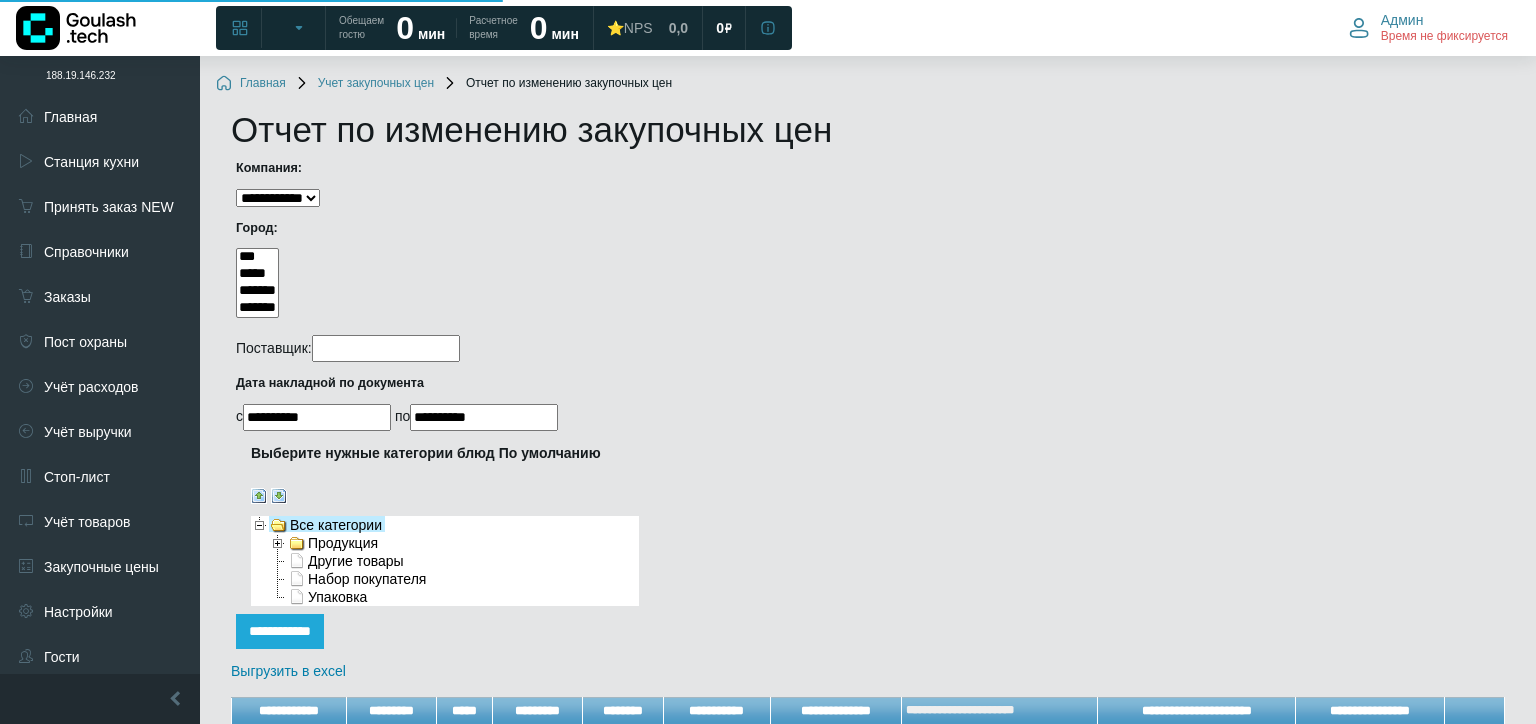 select 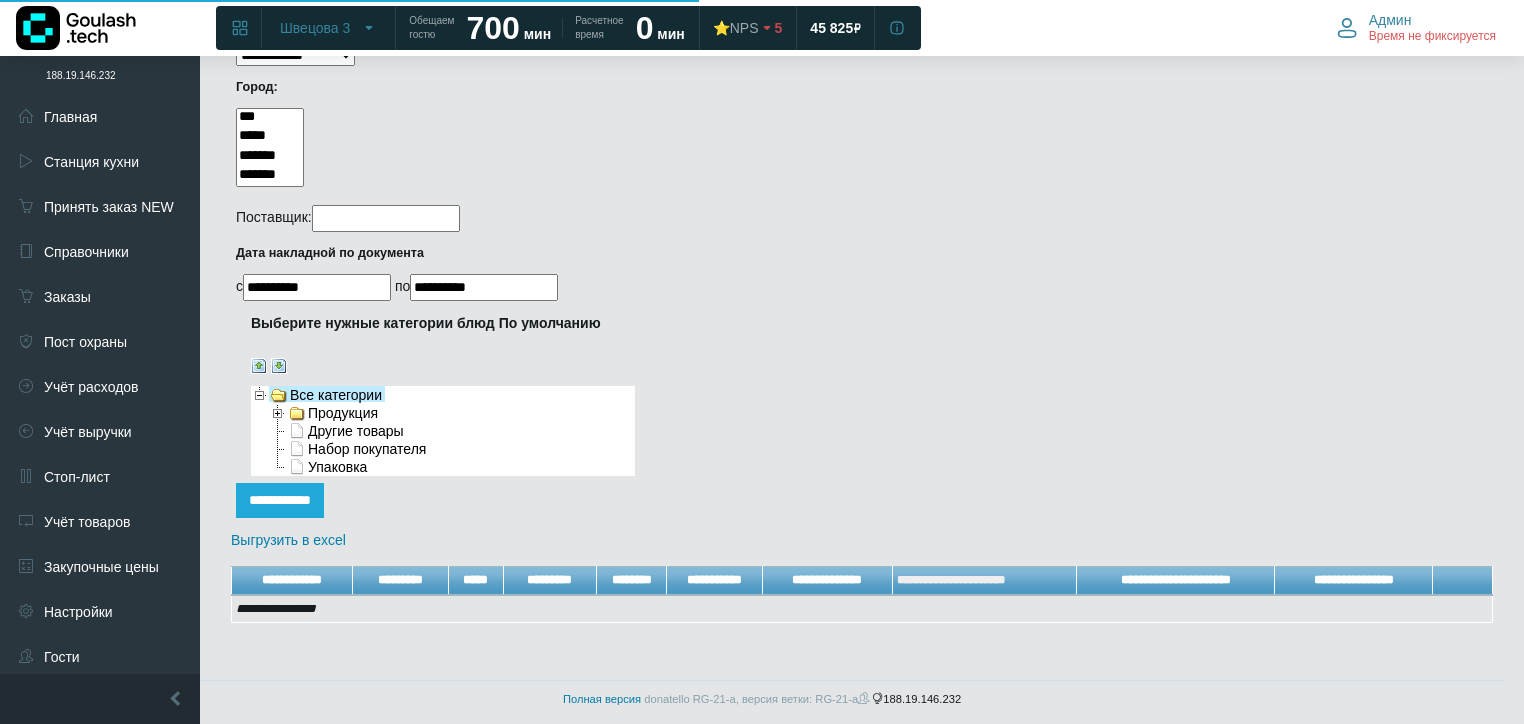 scroll, scrollTop: 144, scrollLeft: 0, axis: vertical 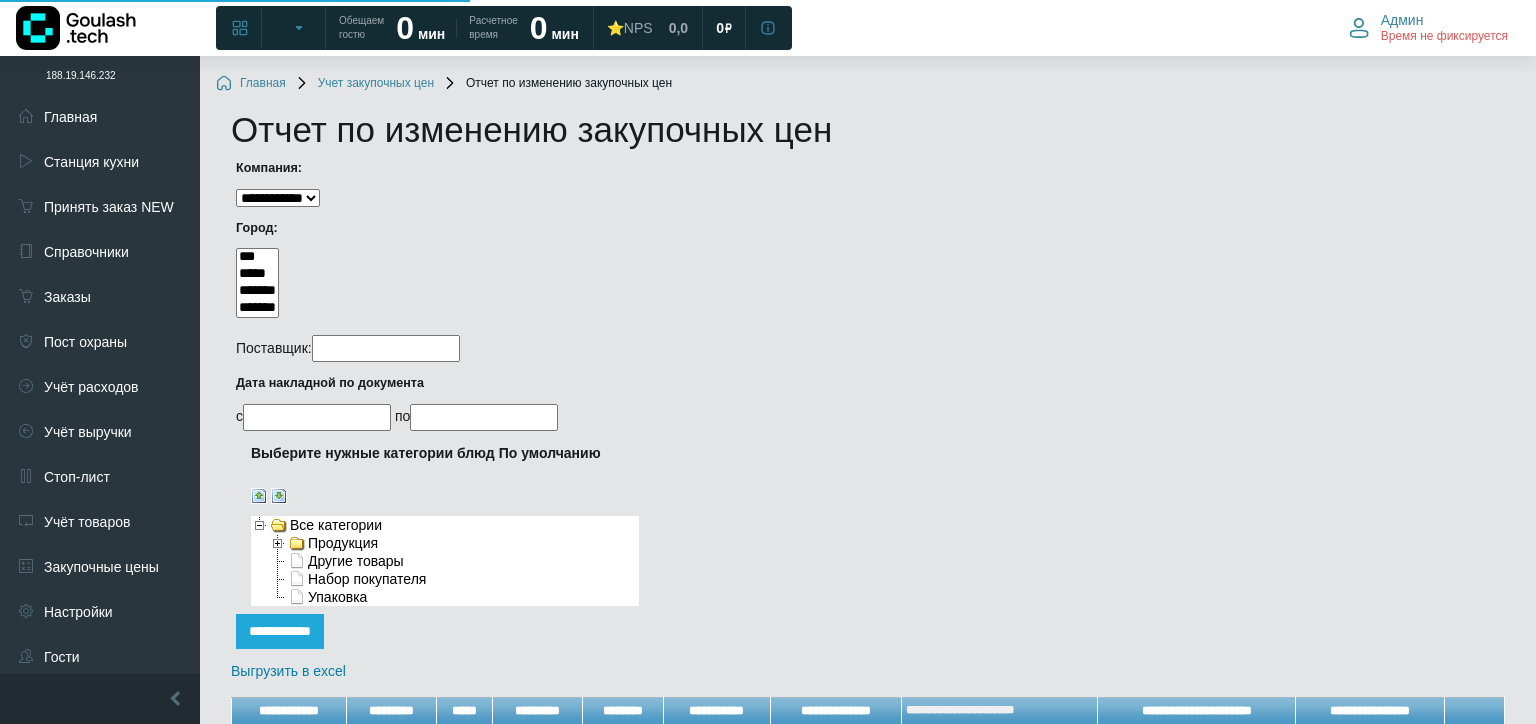 select 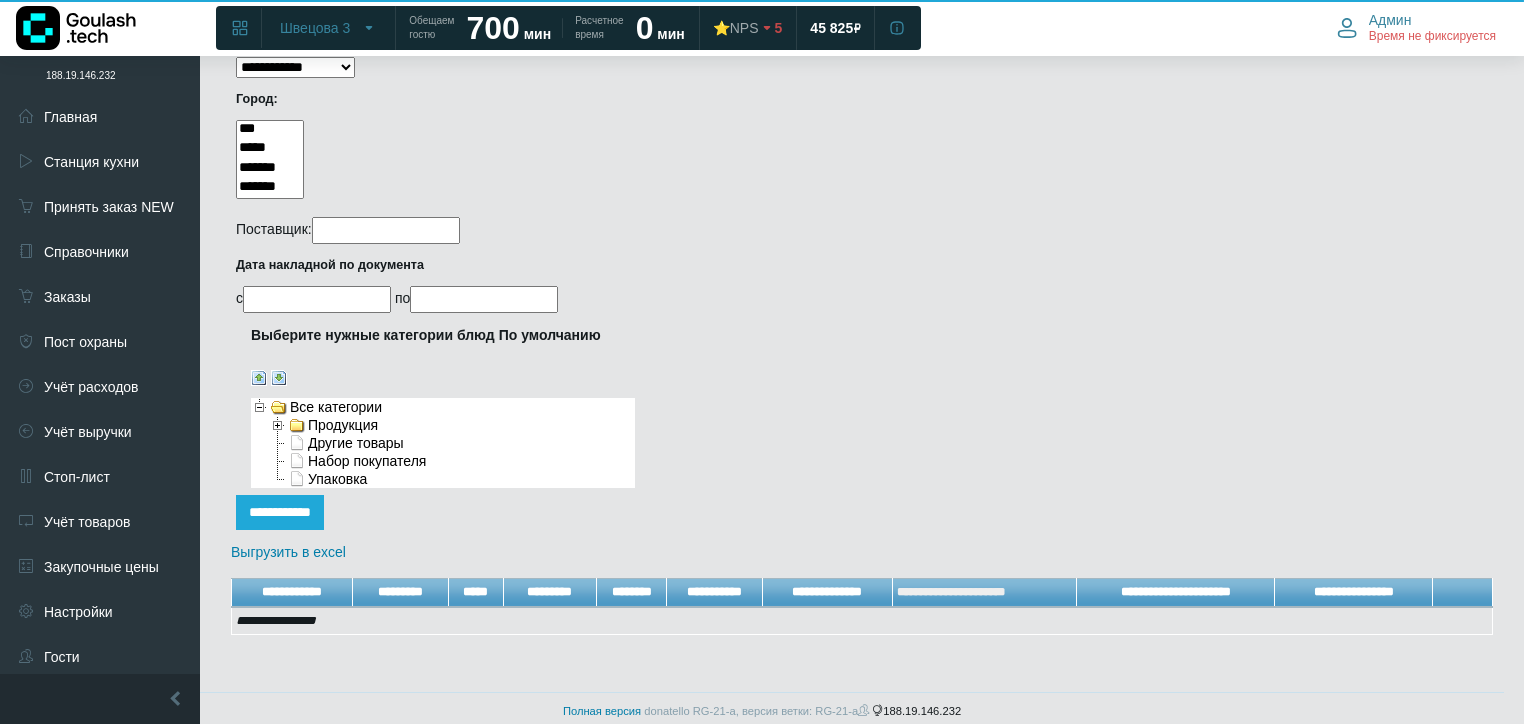scroll, scrollTop: 144, scrollLeft: 0, axis: vertical 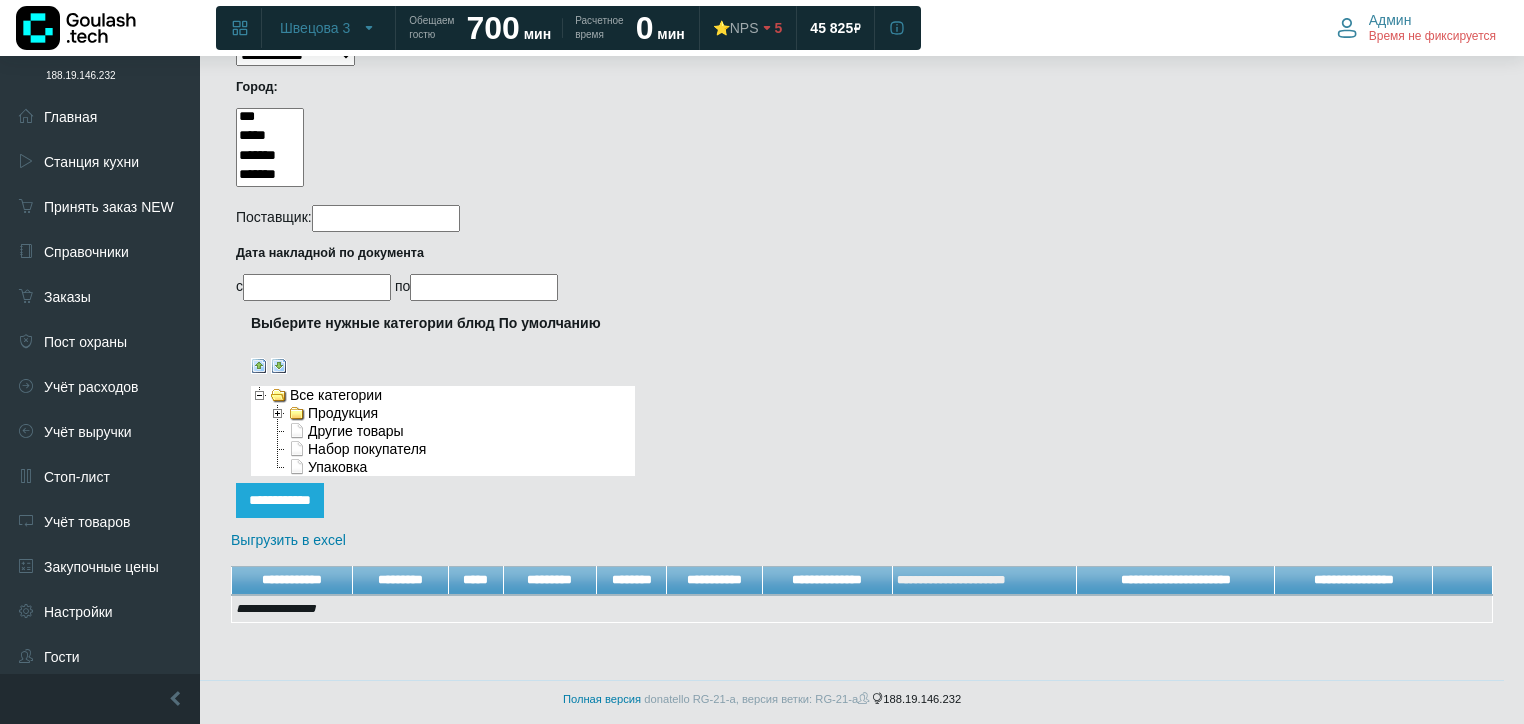click at bounding box center (317, 287) 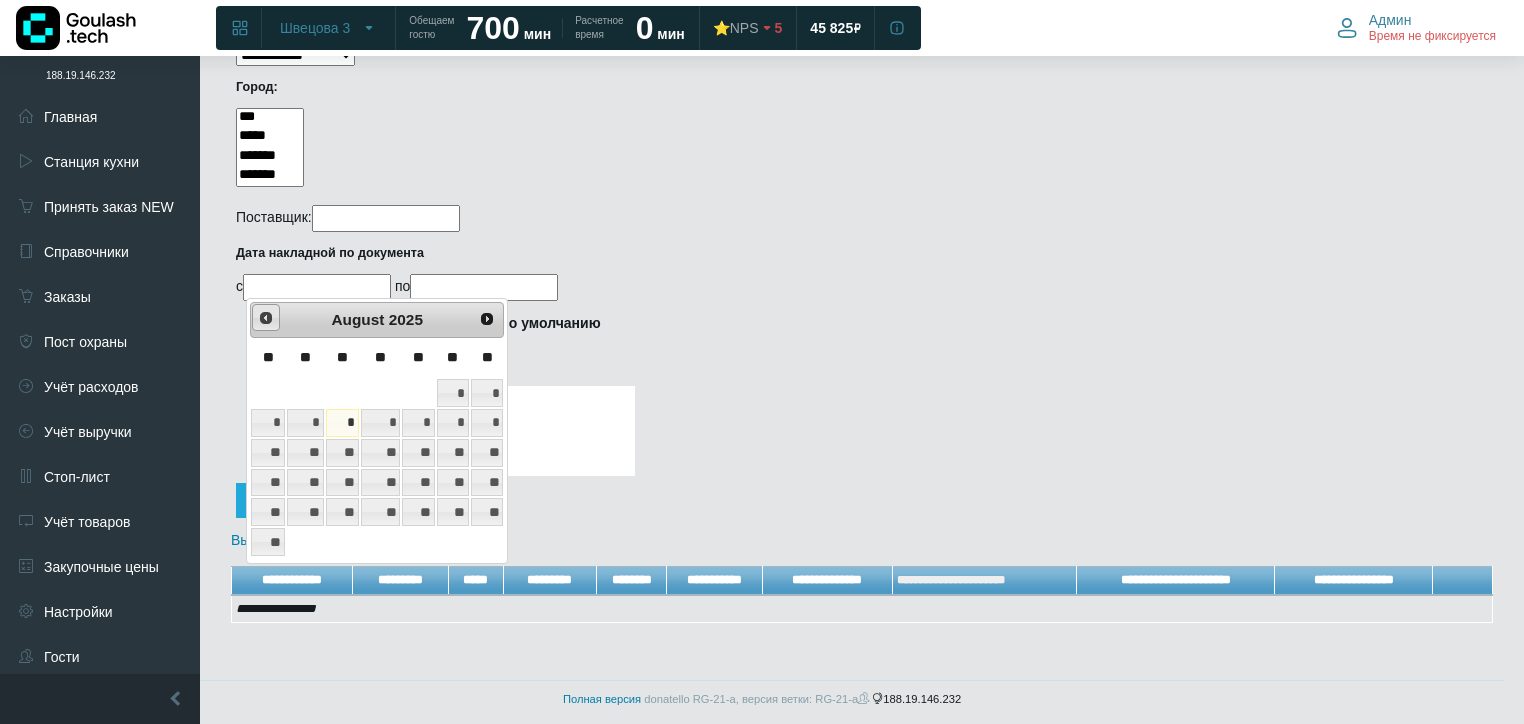 click on "Prev" at bounding box center [266, 318] 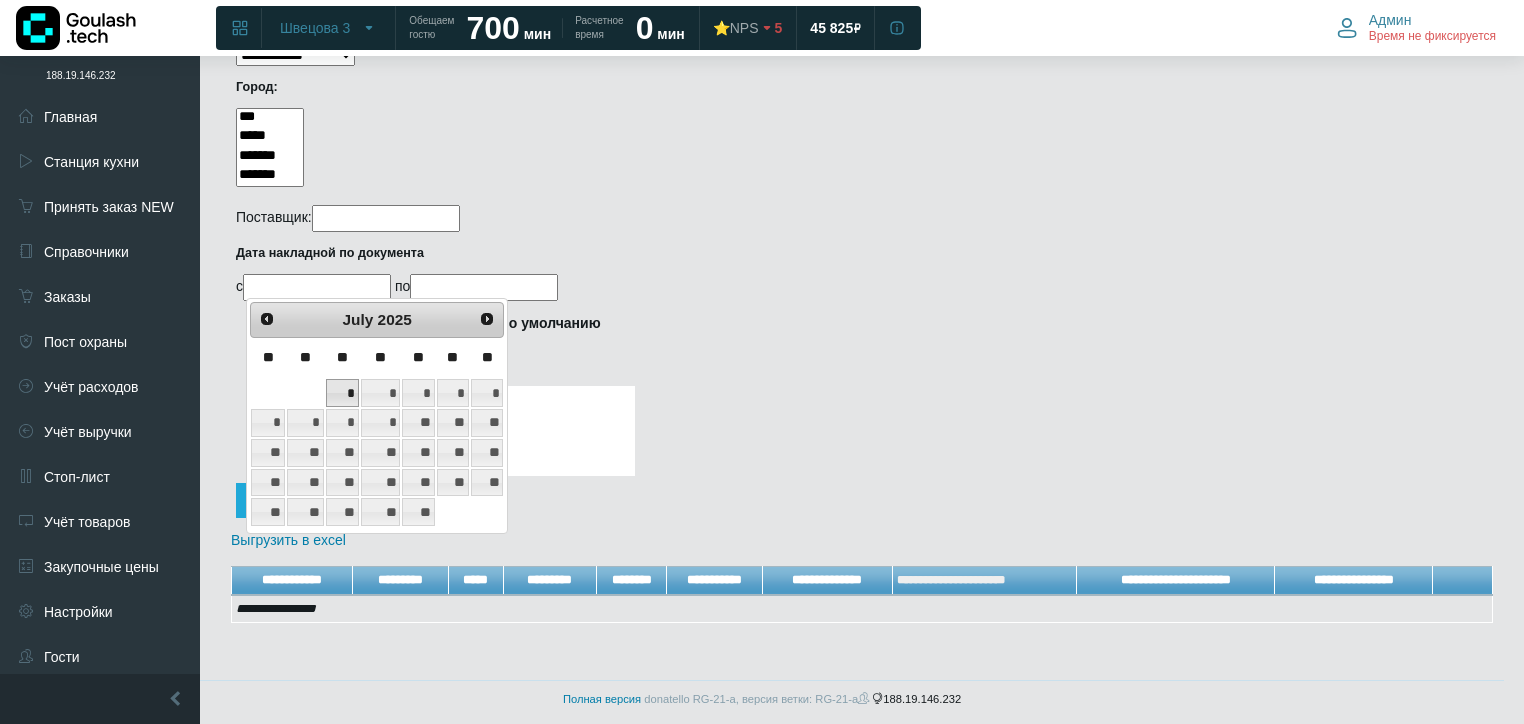 click on "*" at bounding box center (342, 393) 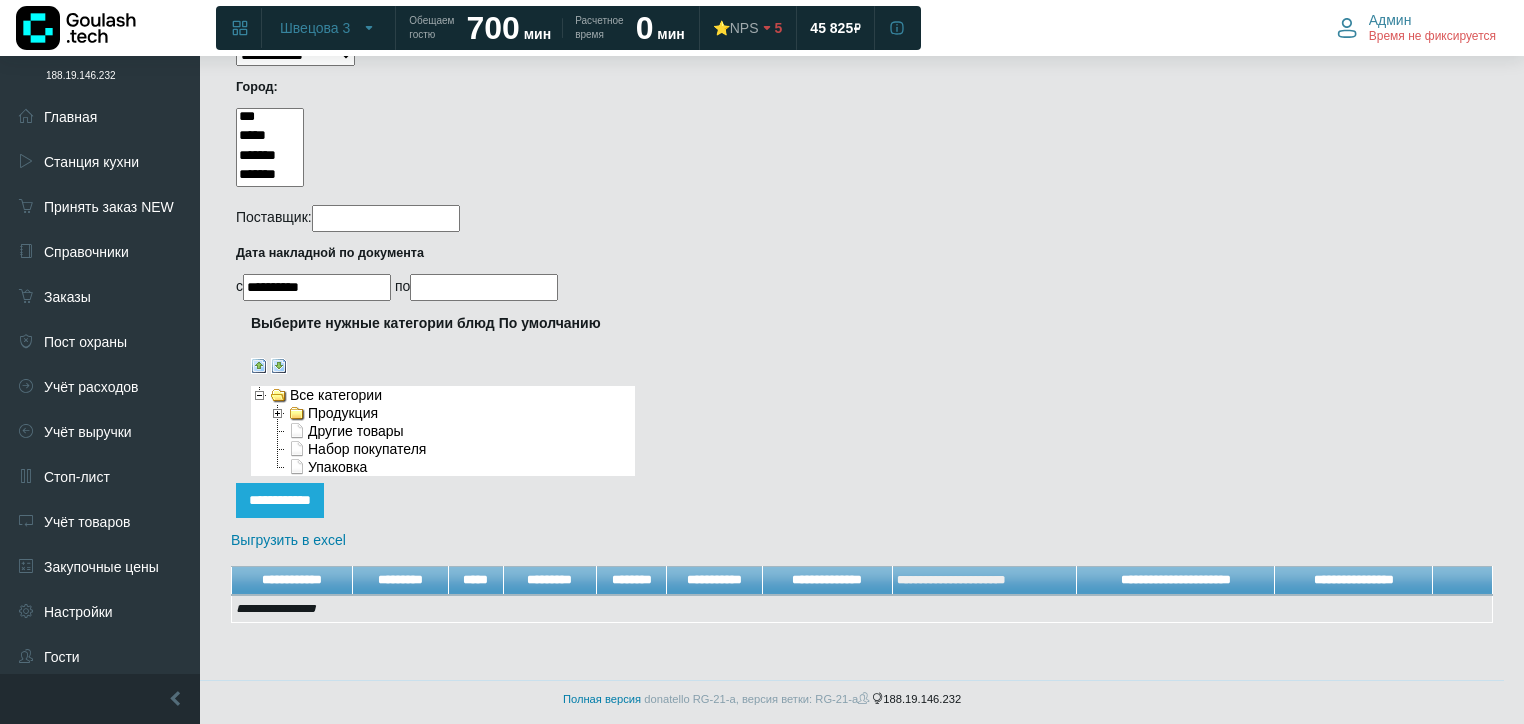 click at bounding box center (484, 287) 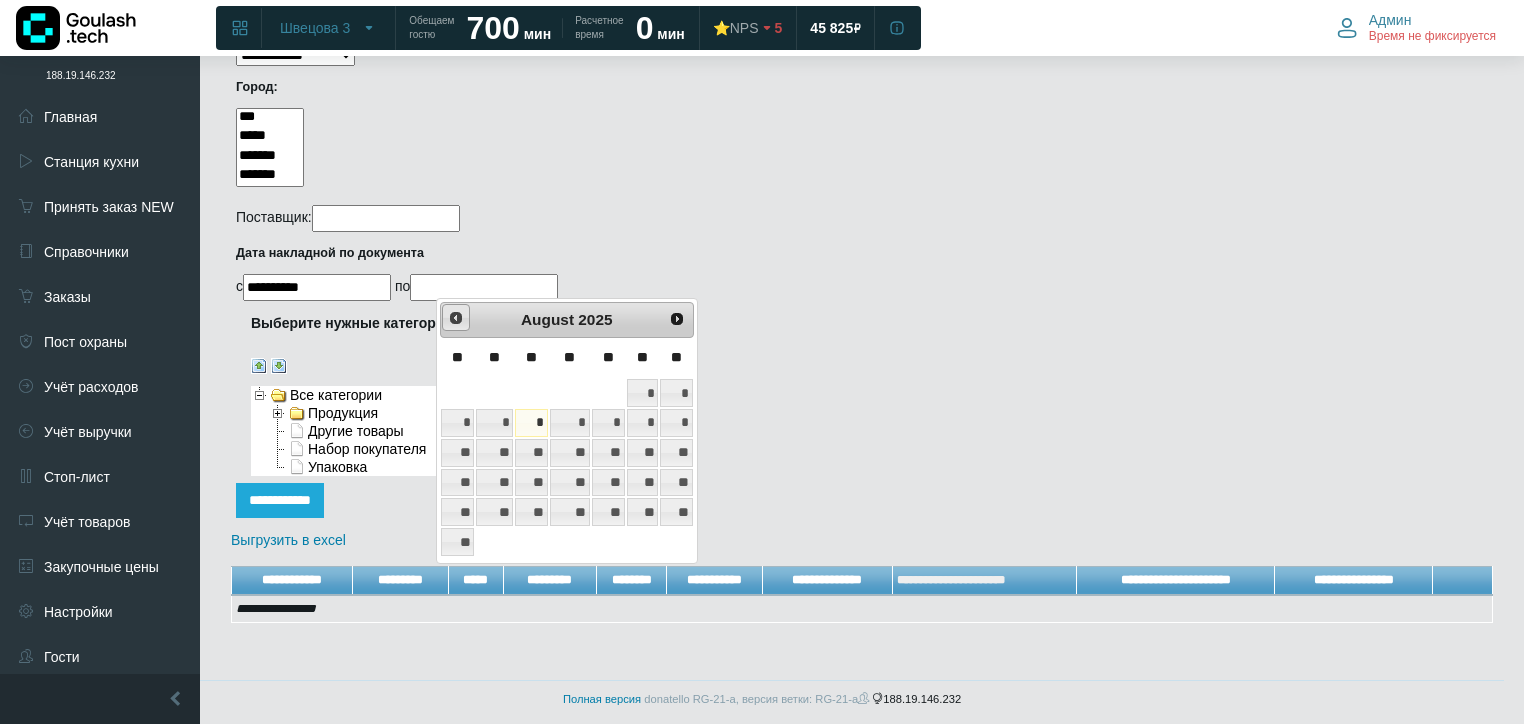 click on "Prev" at bounding box center (456, 318) 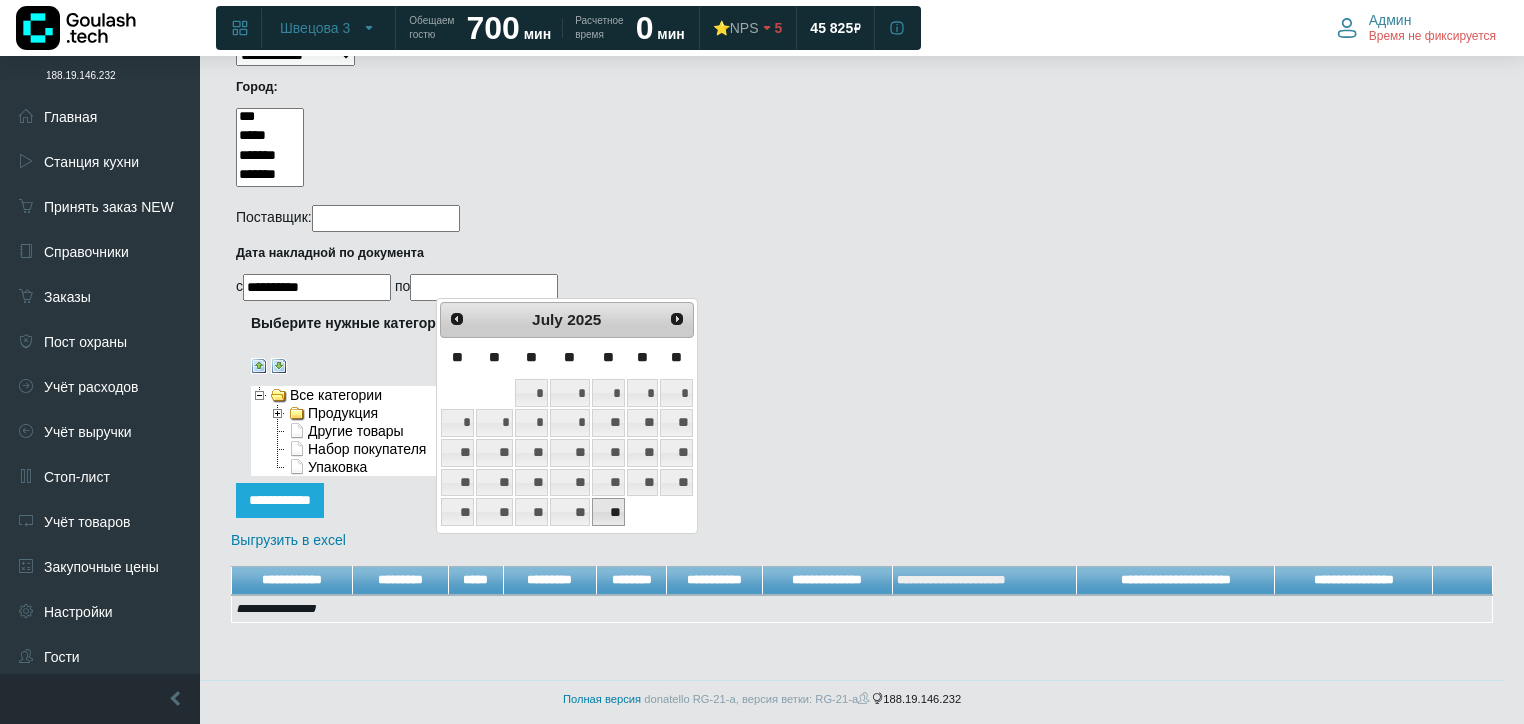 click on "**" at bounding box center (608, 512) 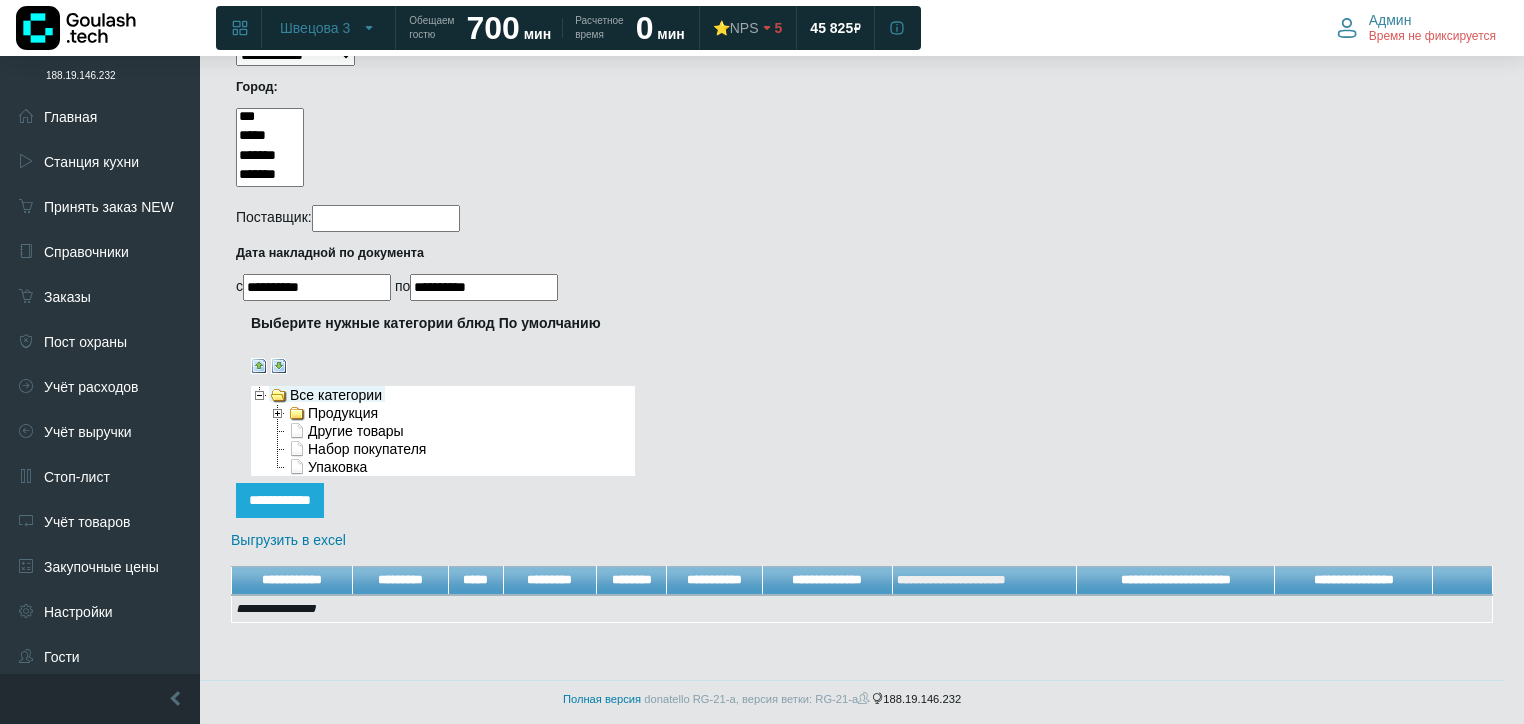 click on "Все категории" at bounding box center [327, 394] 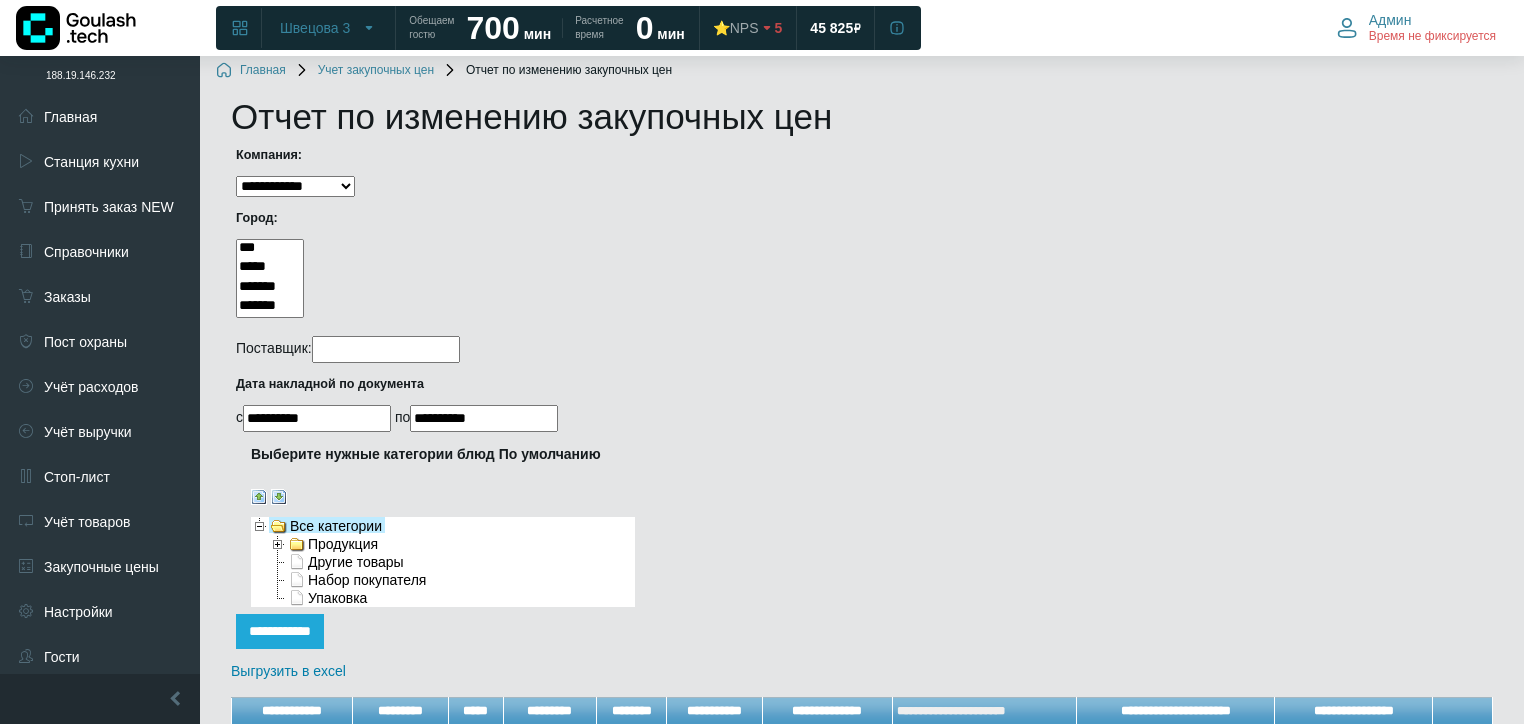 scroll, scrollTop: 0, scrollLeft: 0, axis: both 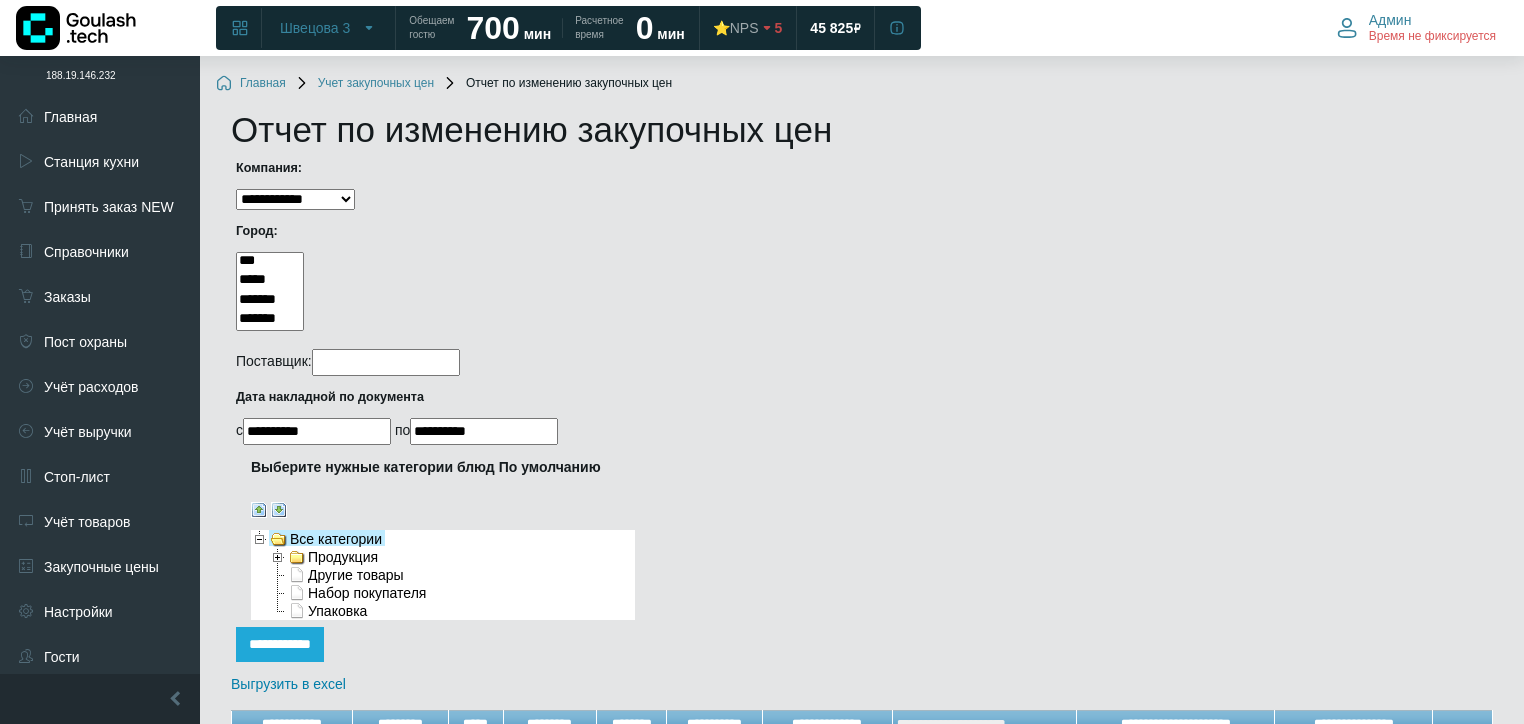 click on "**********" at bounding box center [295, 200] 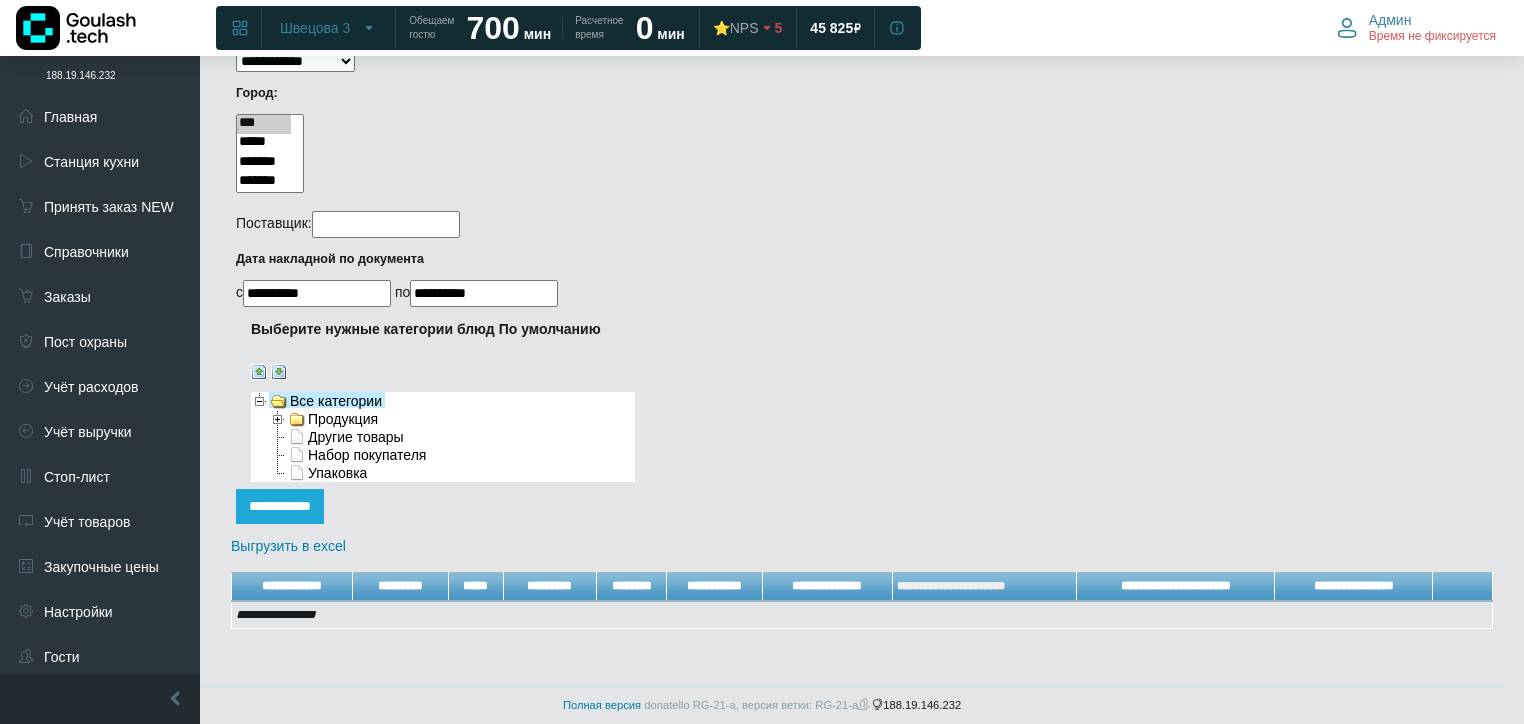 scroll, scrollTop: 144, scrollLeft: 0, axis: vertical 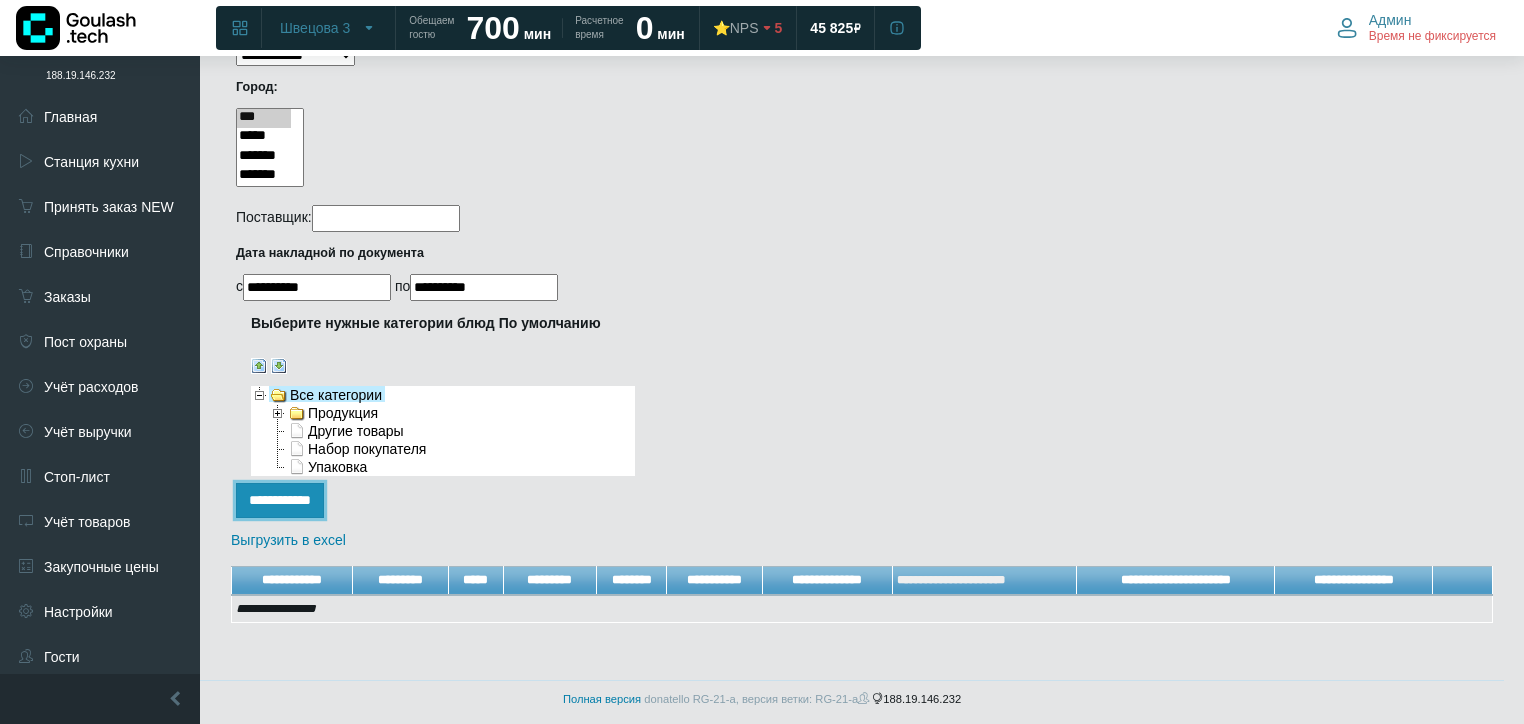 click on "**********" at bounding box center [280, 500] 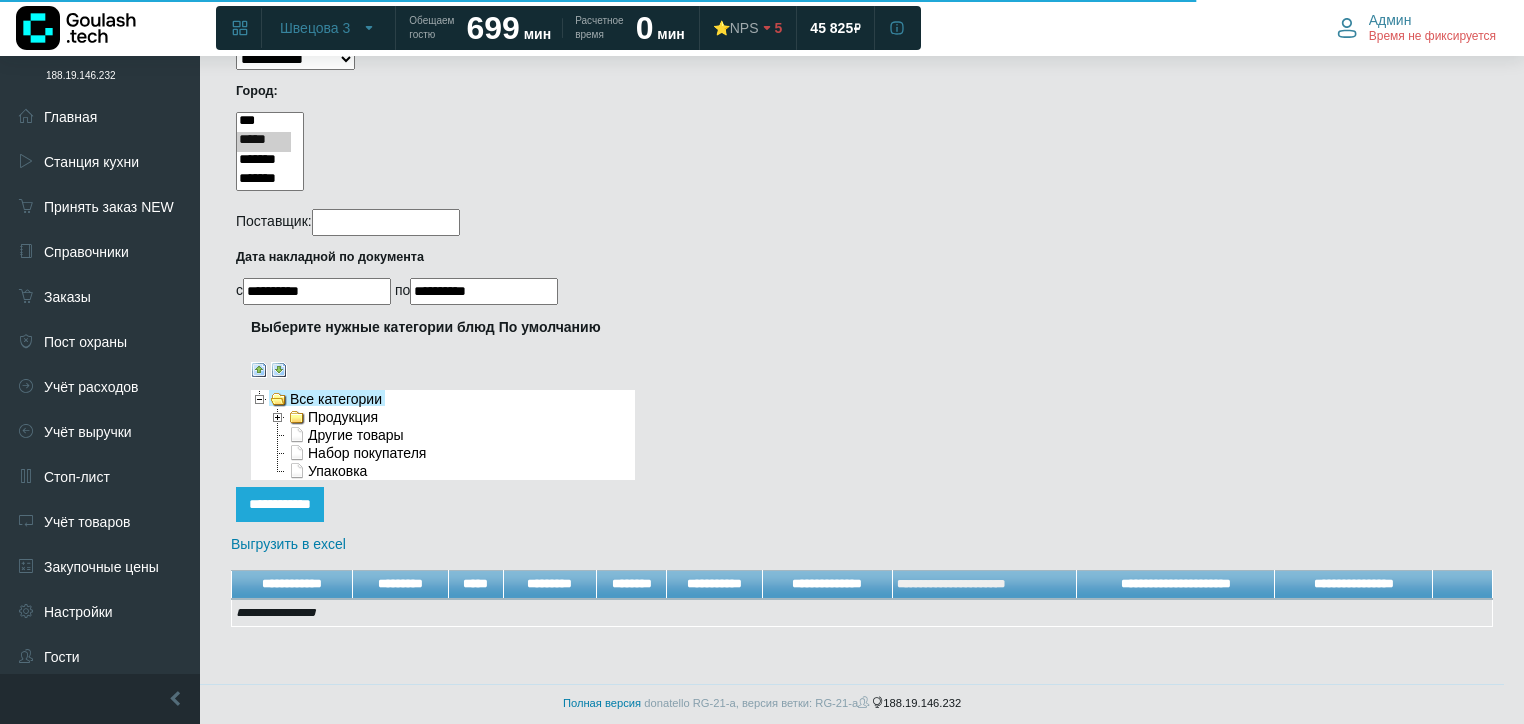 scroll, scrollTop: 144, scrollLeft: 0, axis: vertical 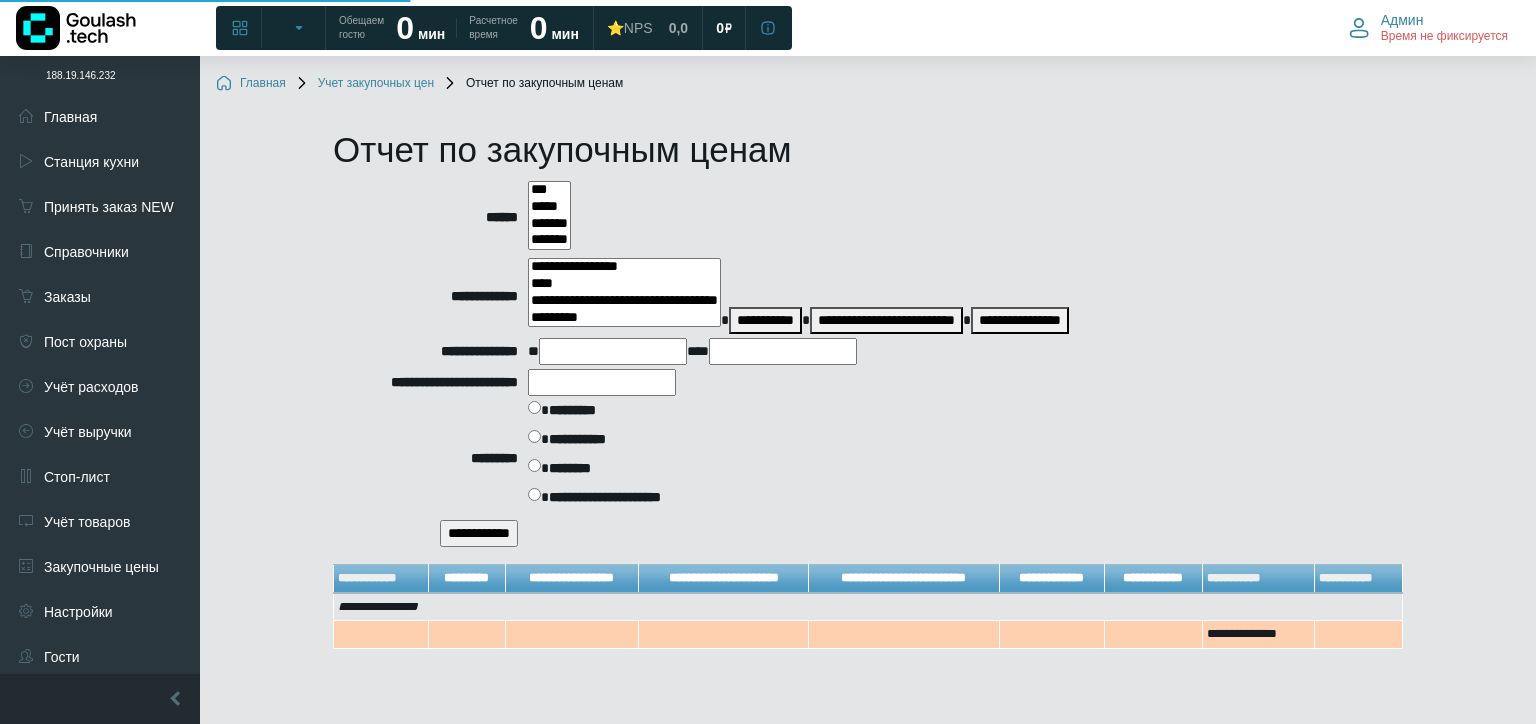 select 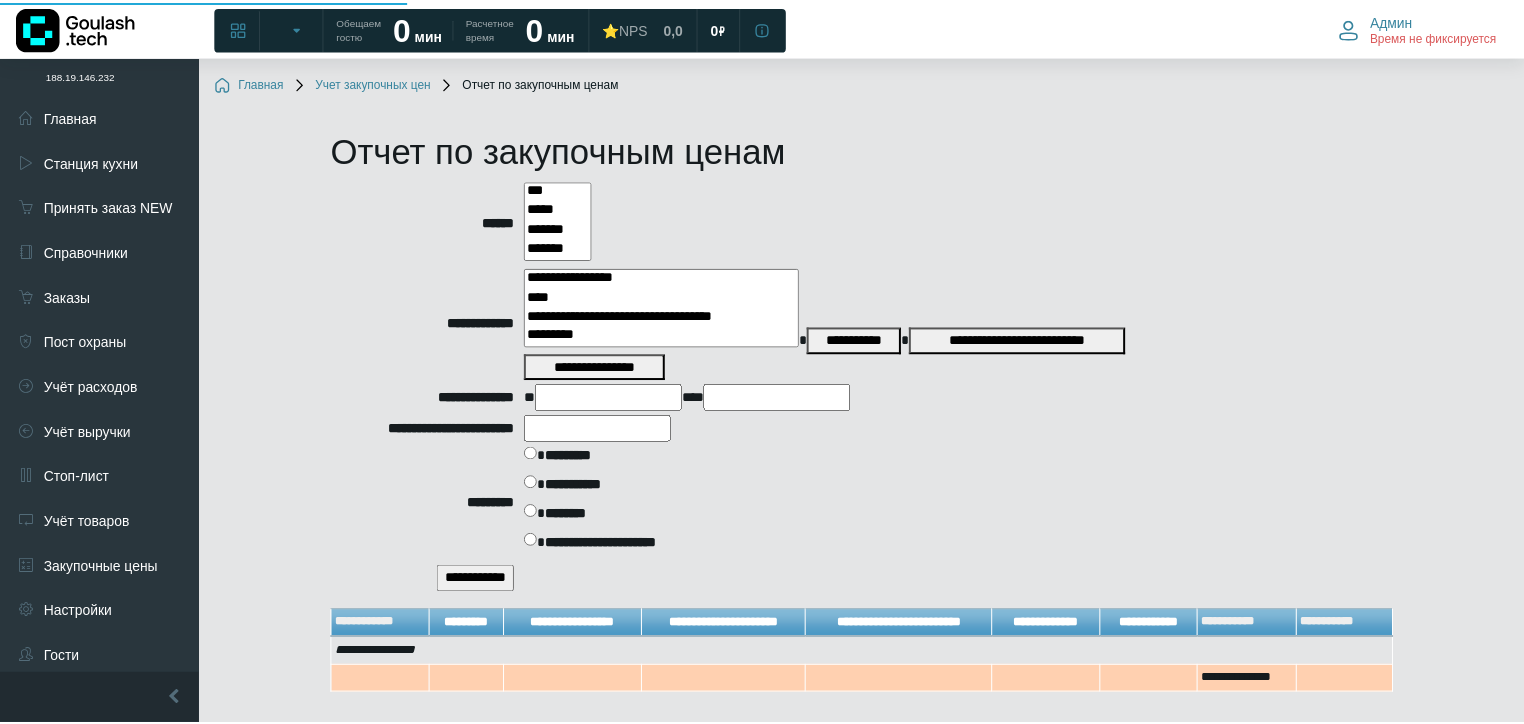 scroll, scrollTop: 0, scrollLeft: 0, axis: both 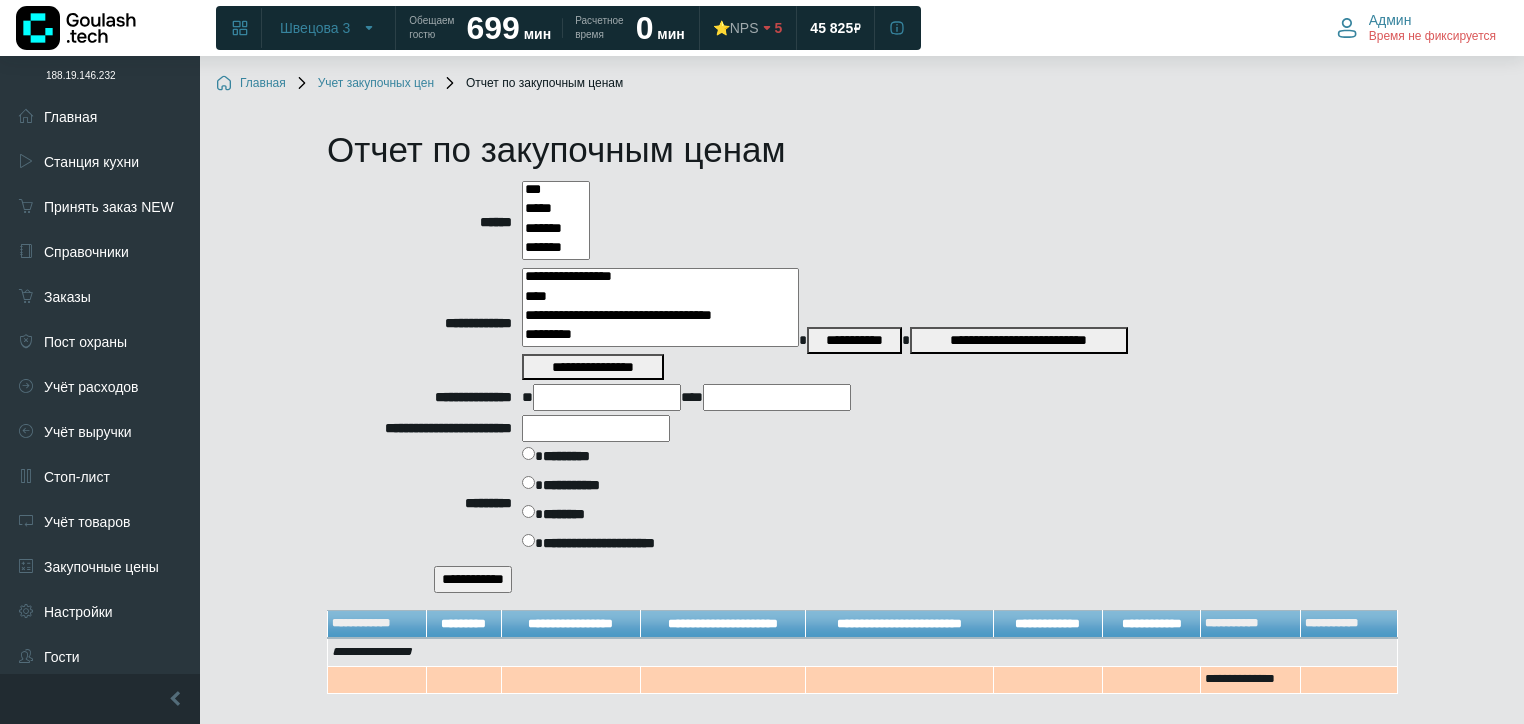 select on "***" 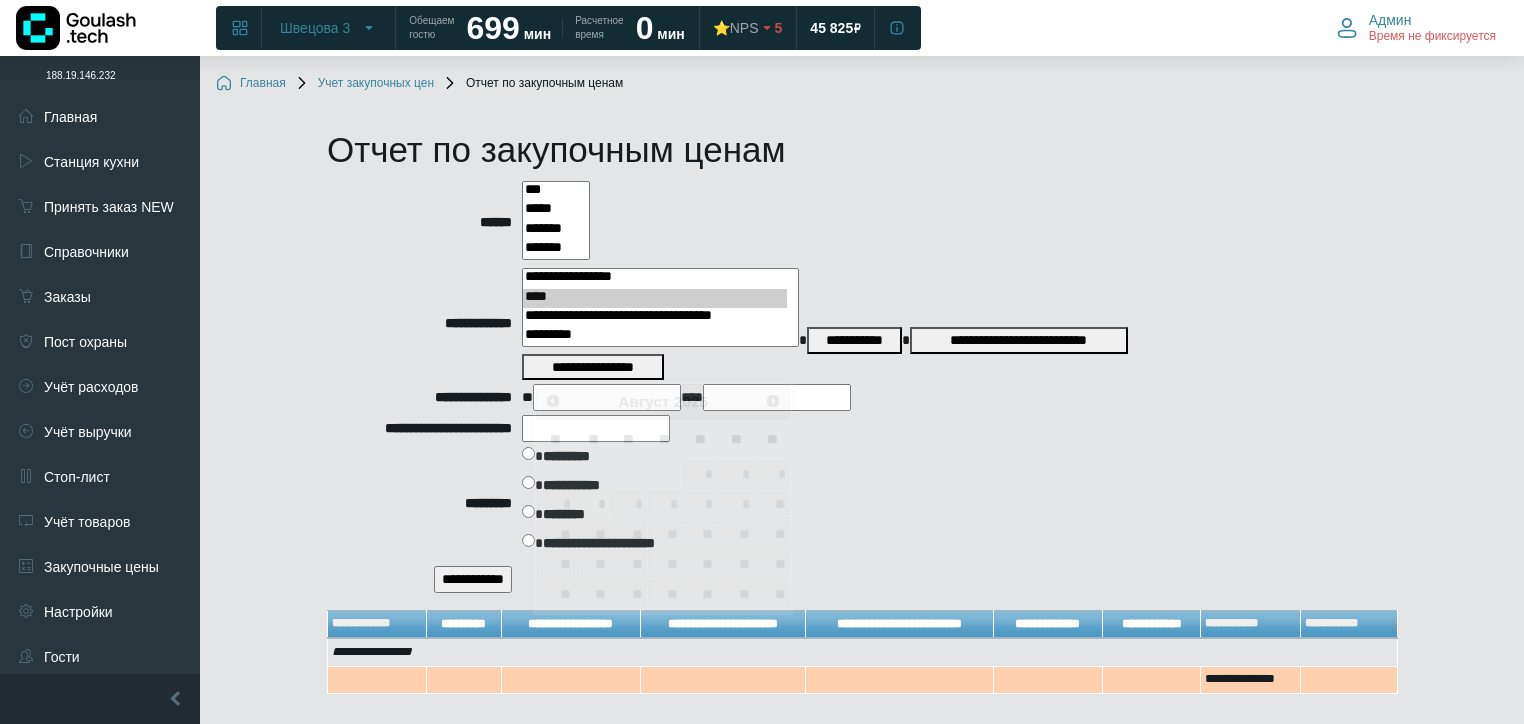 click at bounding box center (607, 397) 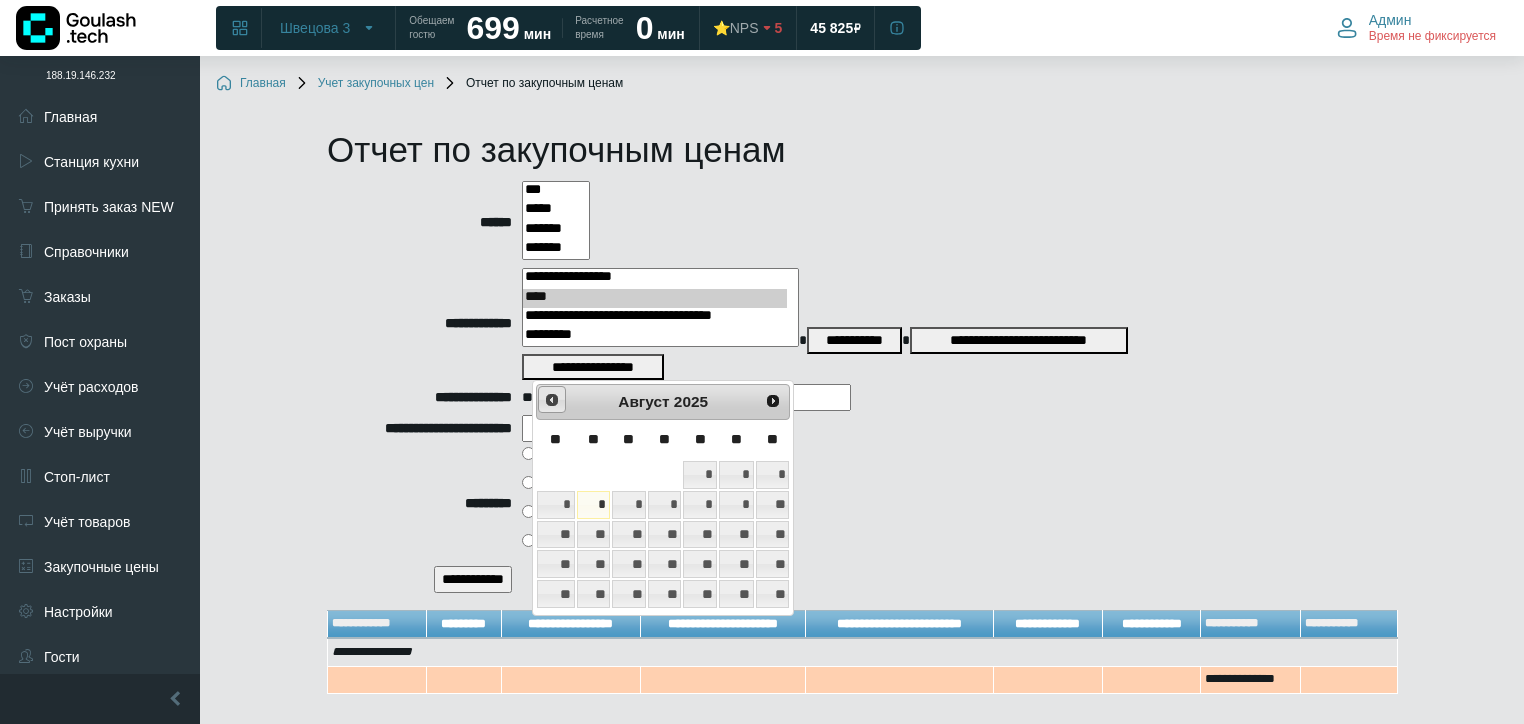 click on "<Пред" at bounding box center (552, 400) 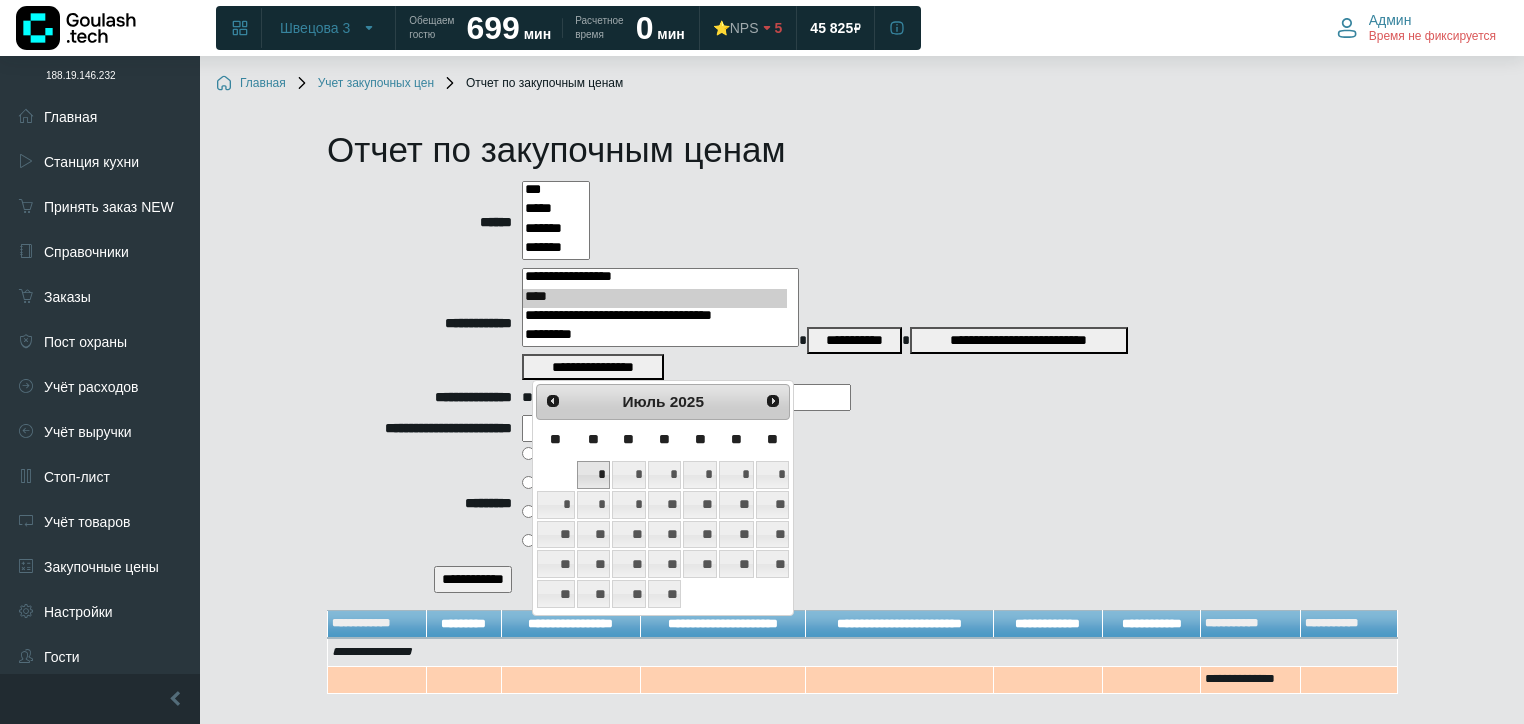 drag, startPoint x: 592, startPoint y: 485, endPoint x: 647, endPoint y: 410, distance: 93.00538 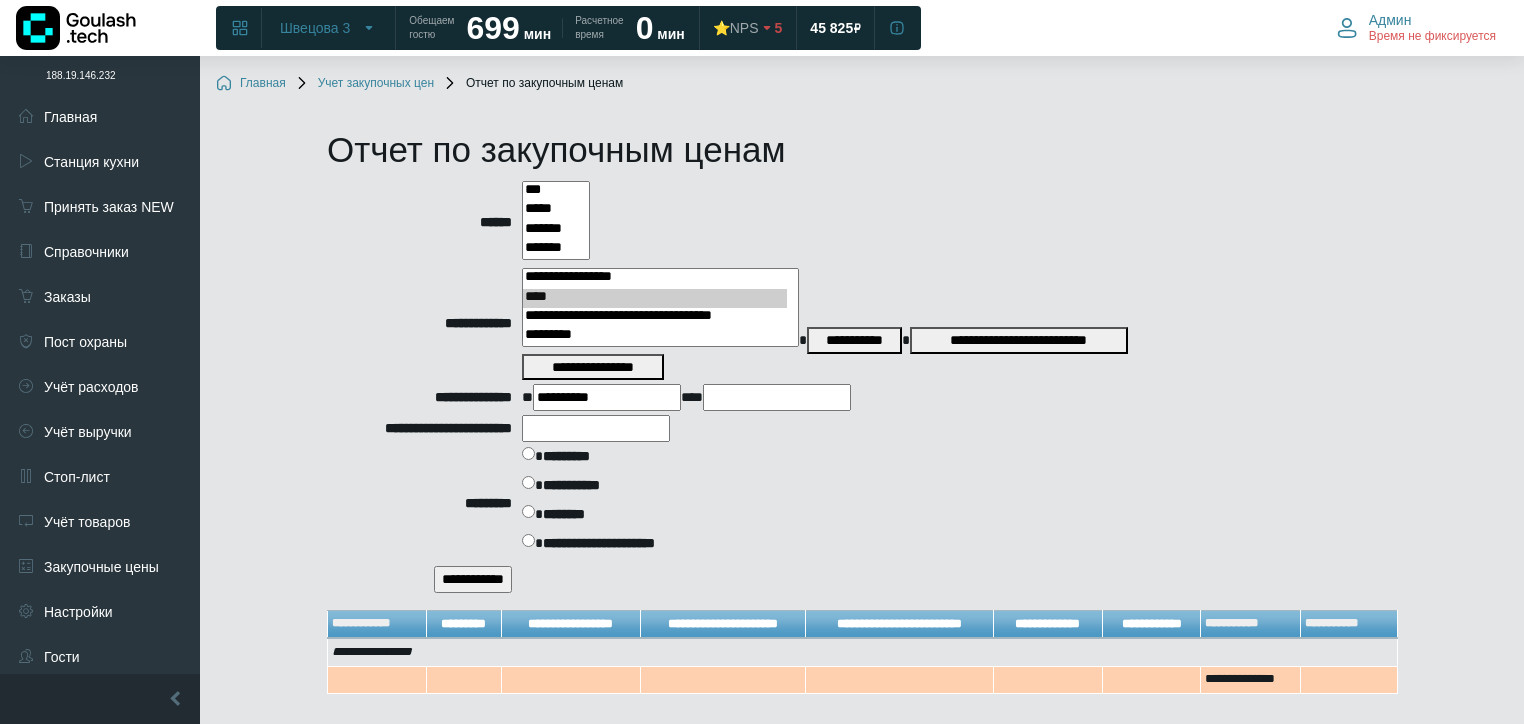 click at bounding box center [777, 397] 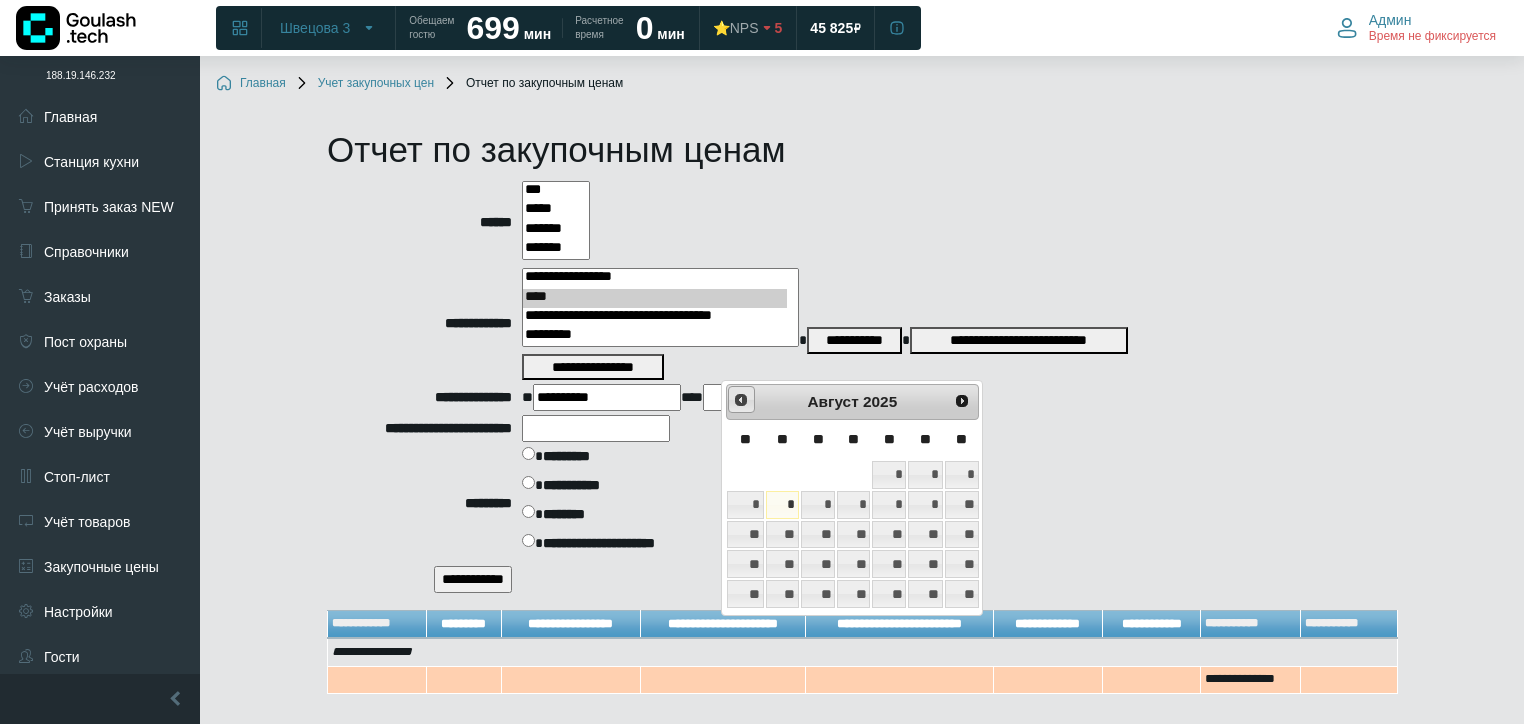 click on "<Пред" at bounding box center [741, 400] 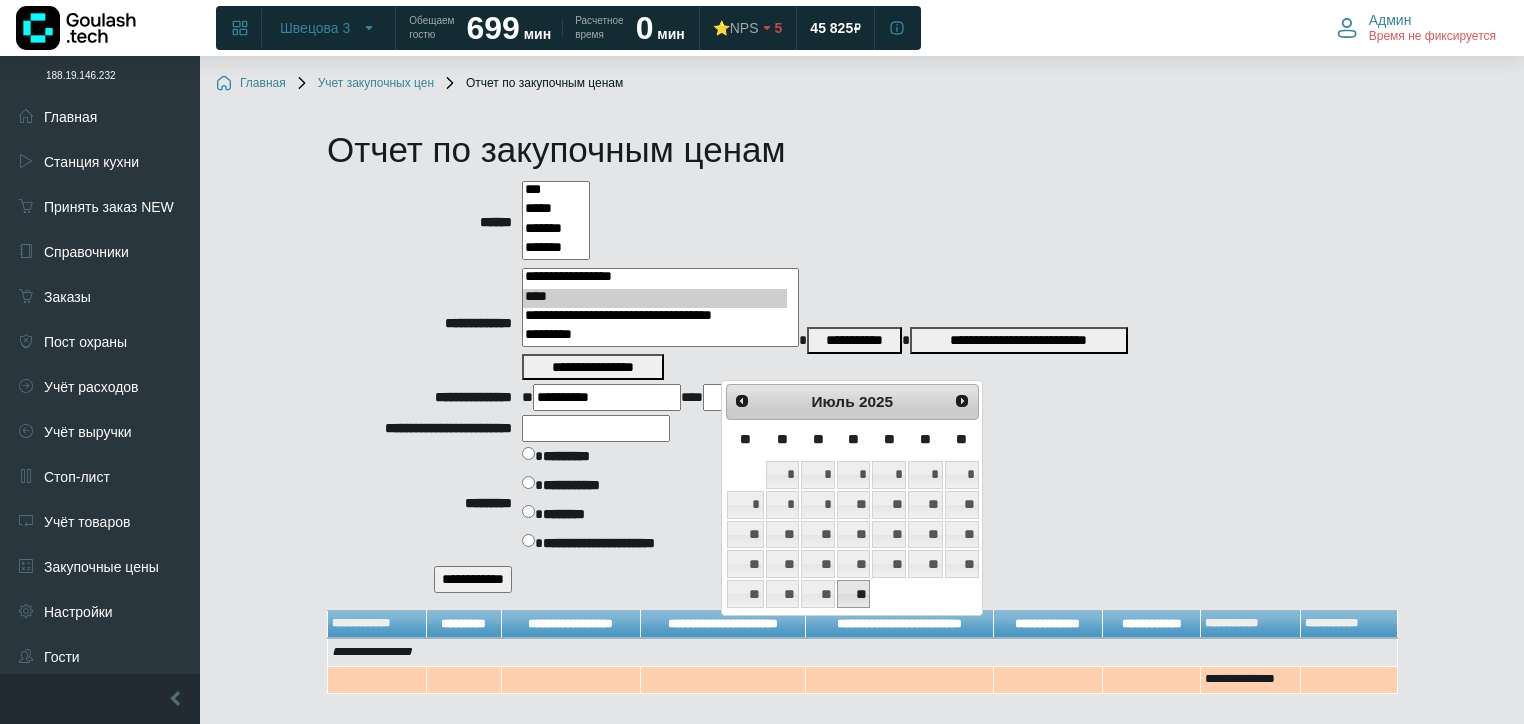 click on "**" at bounding box center (853, 594) 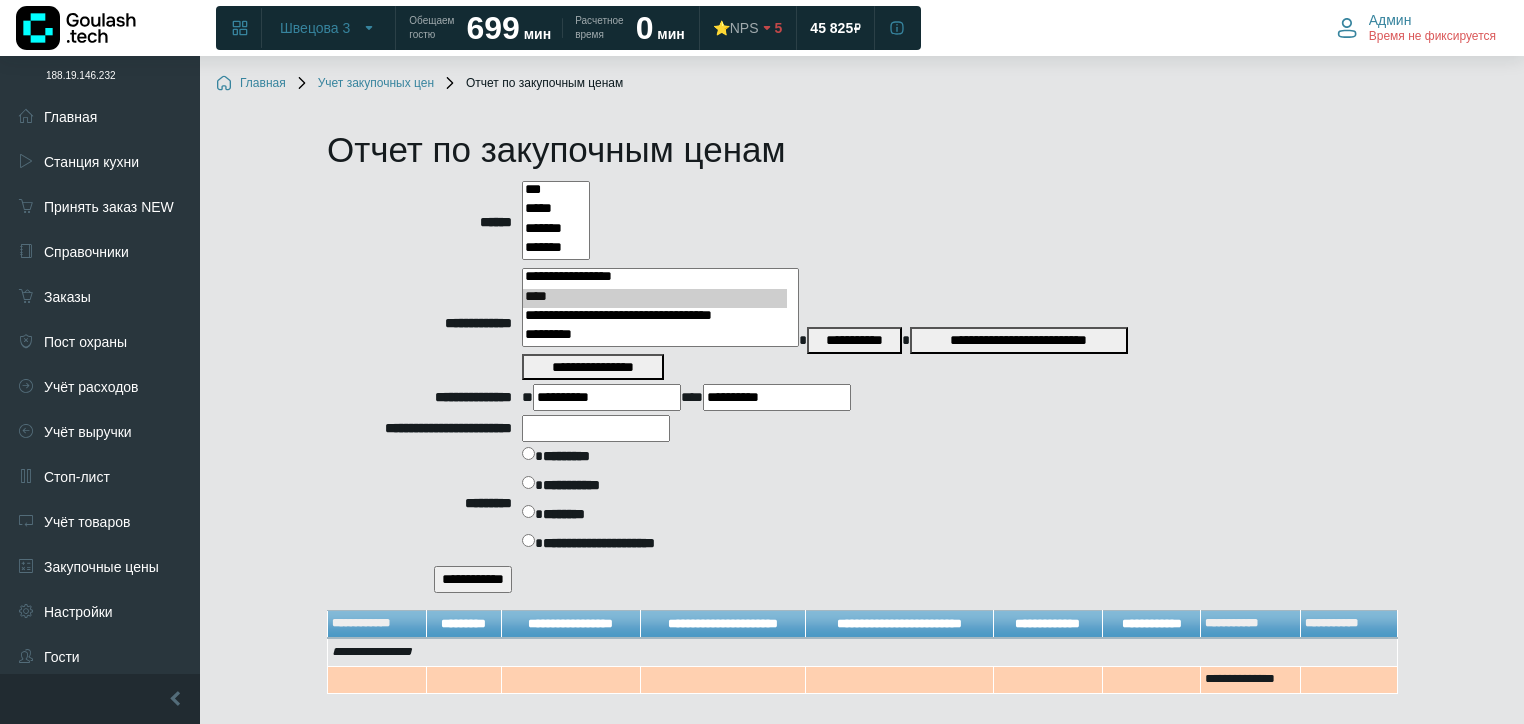 click on "**********" at bounding box center (473, 579) 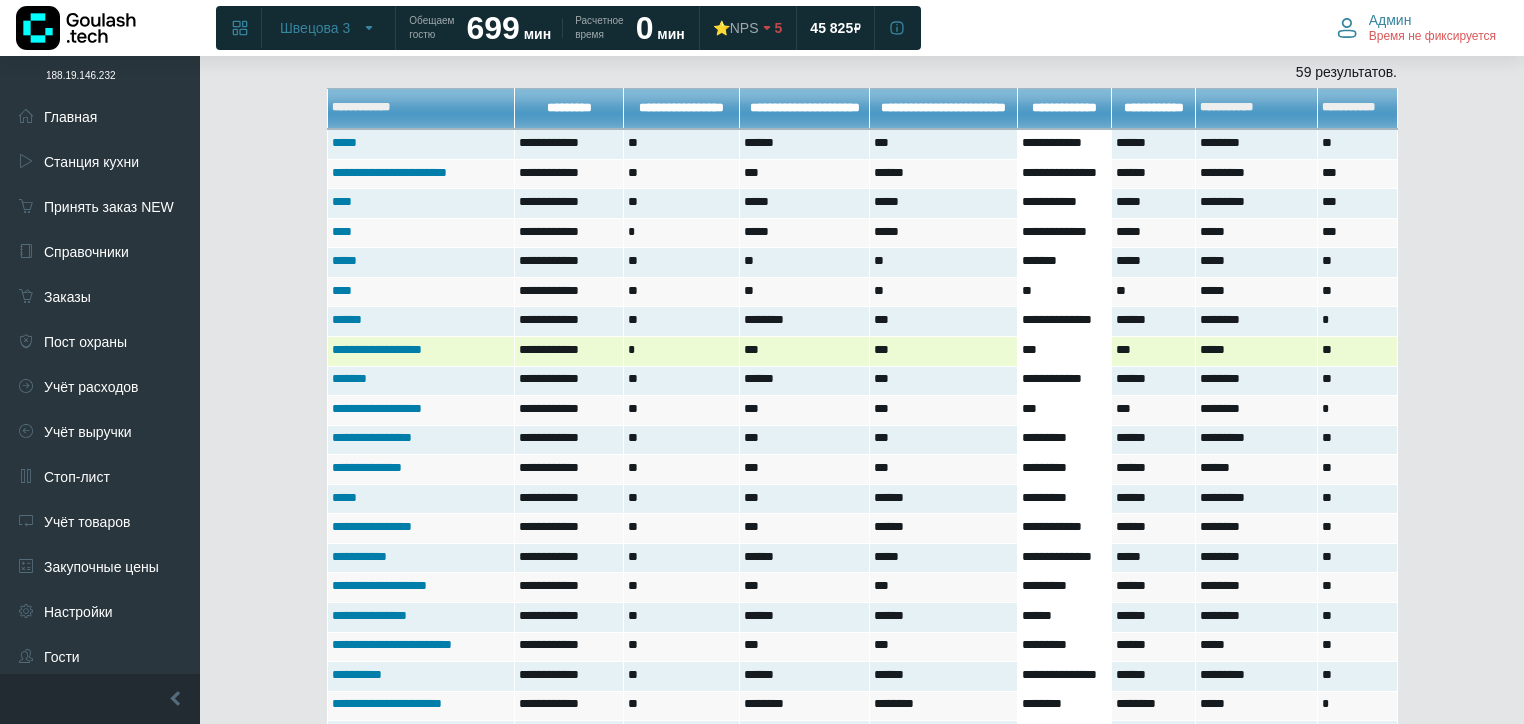 scroll, scrollTop: 560, scrollLeft: 0, axis: vertical 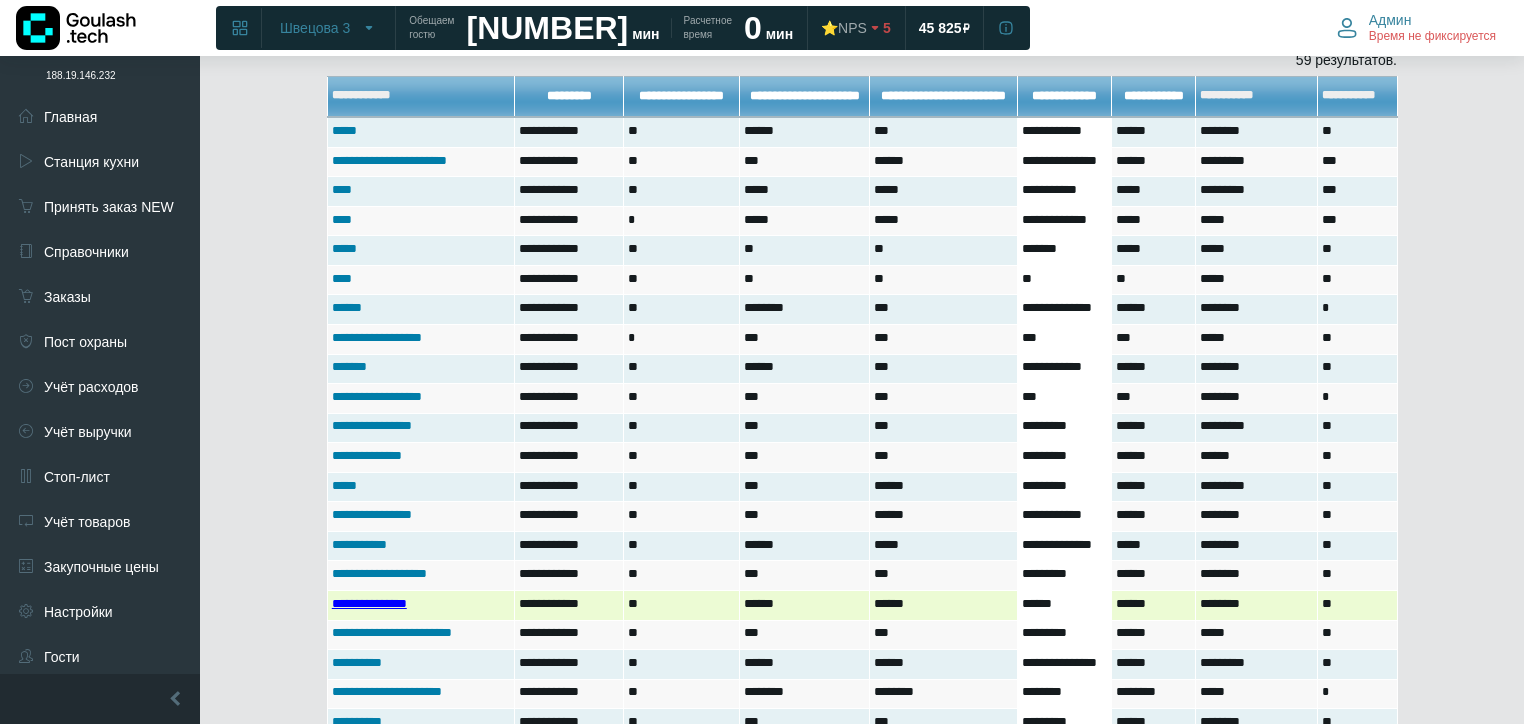 click on "**********" at bounding box center (369, 603) 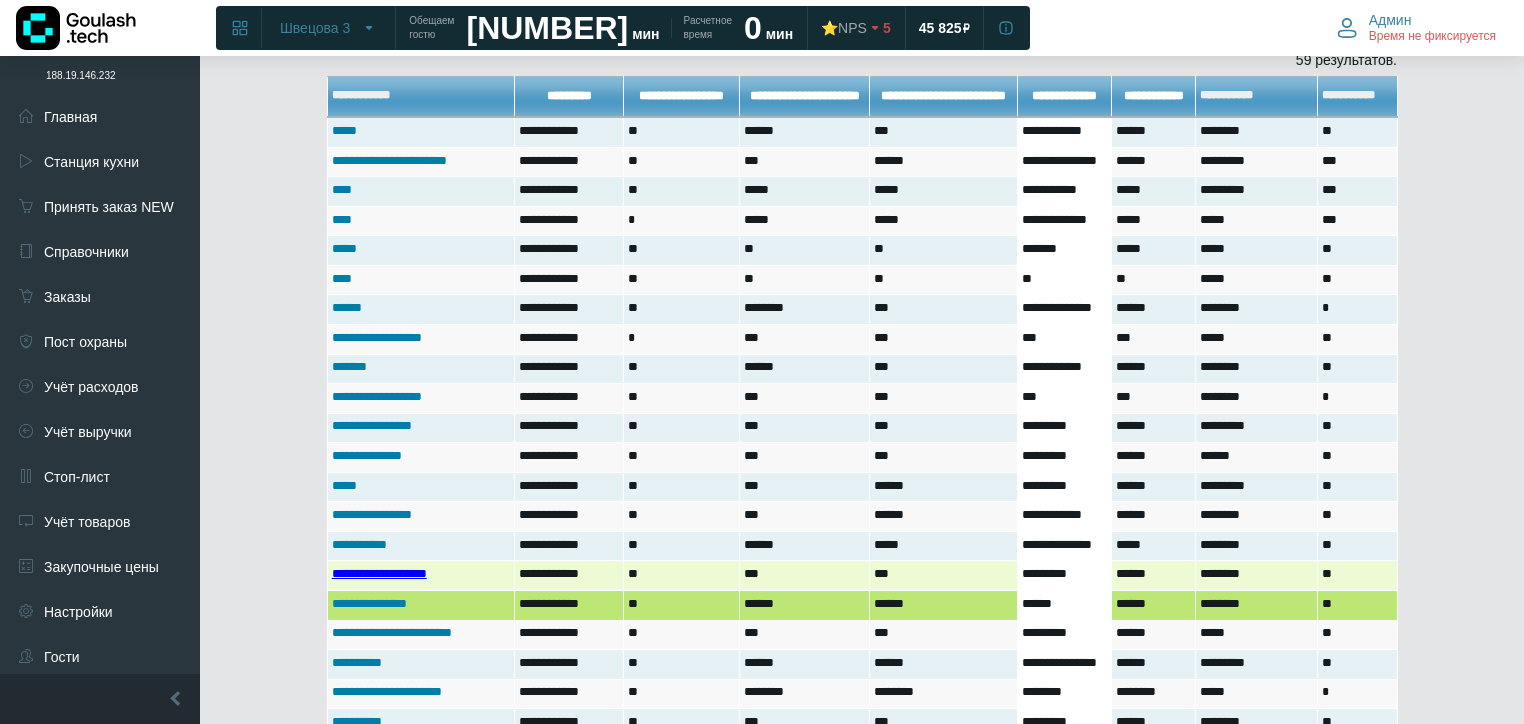 click on "**********" at bounding box center [379, 573] 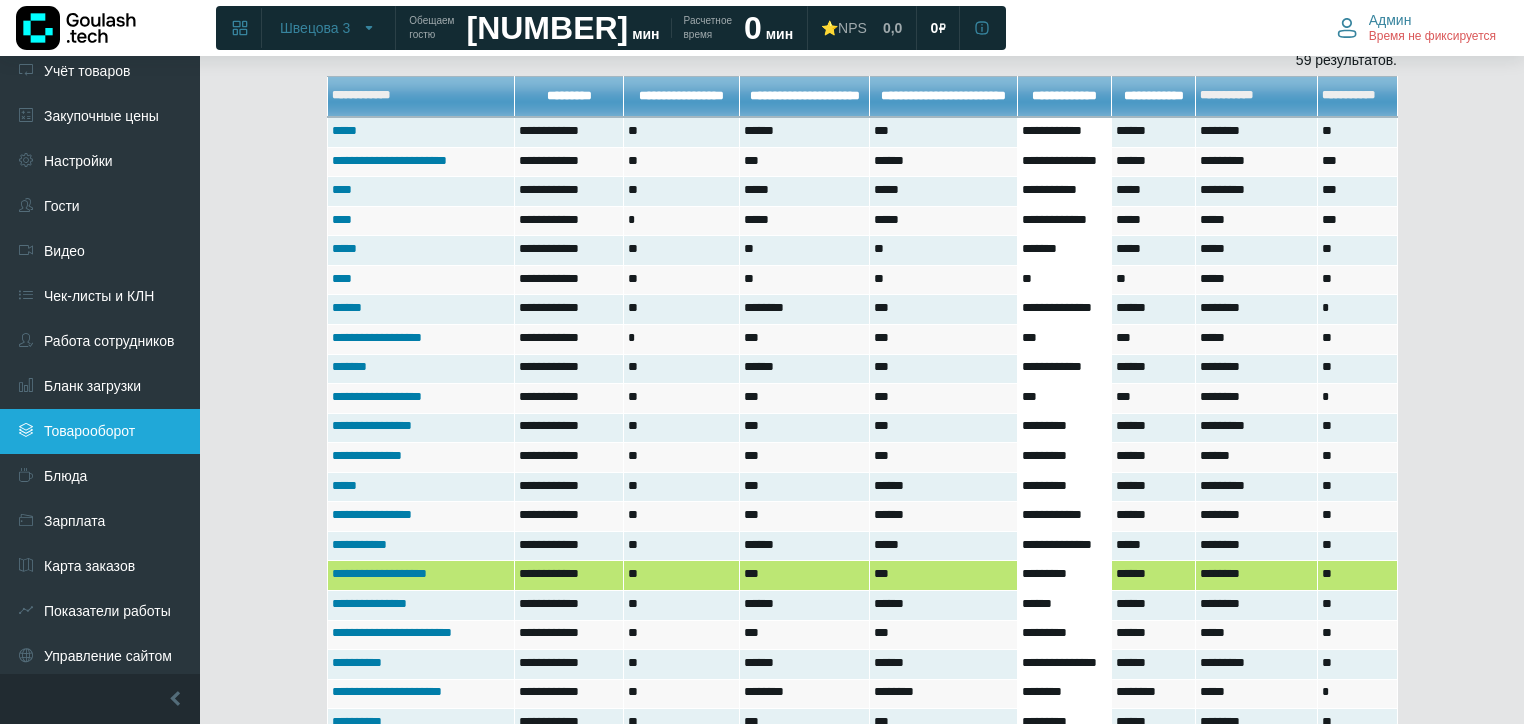 scroll, scrollTop: 456, scrollLeft: 0, axis: vertical 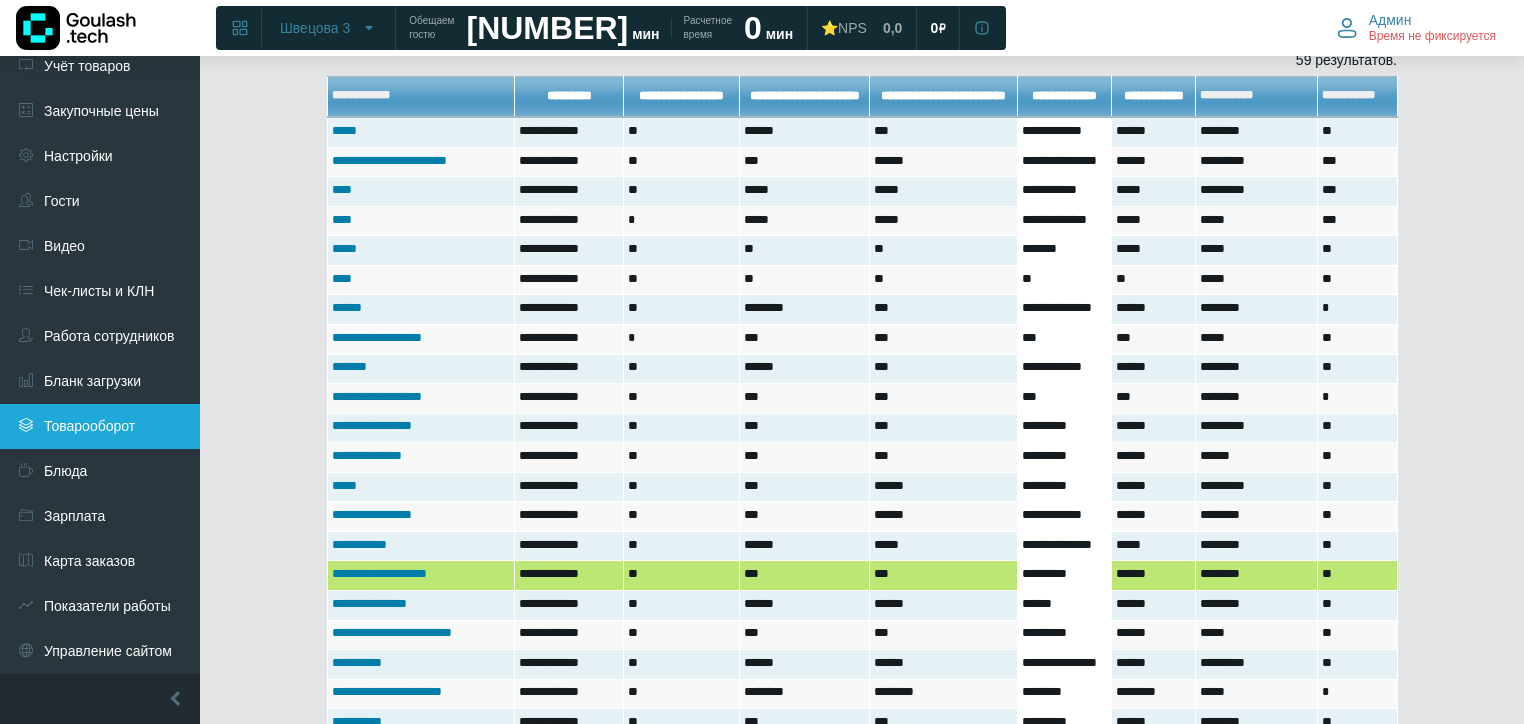click on "Товарооборот" at bounding box center [100, 426] 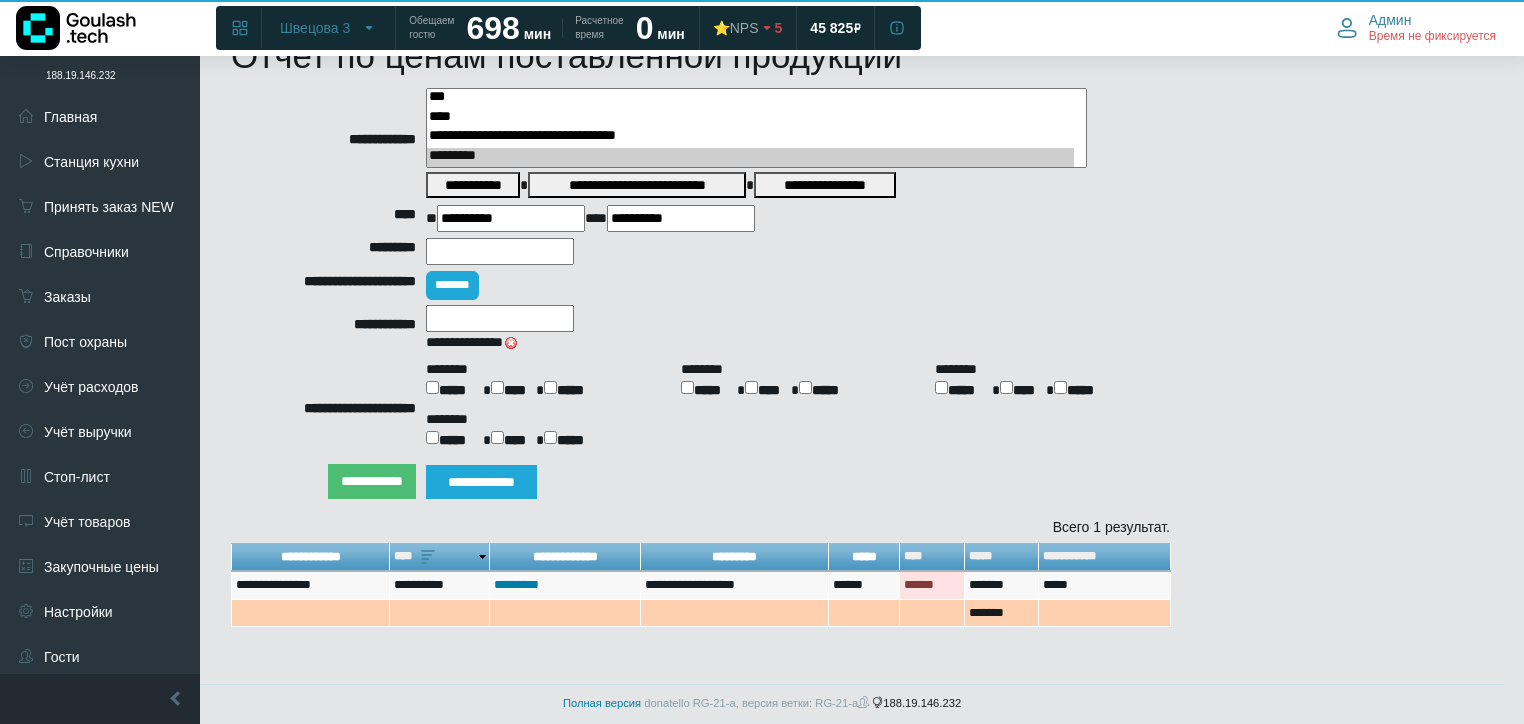 scroll, scrollTop: 80, scrollLeft: 0, axis: vertical 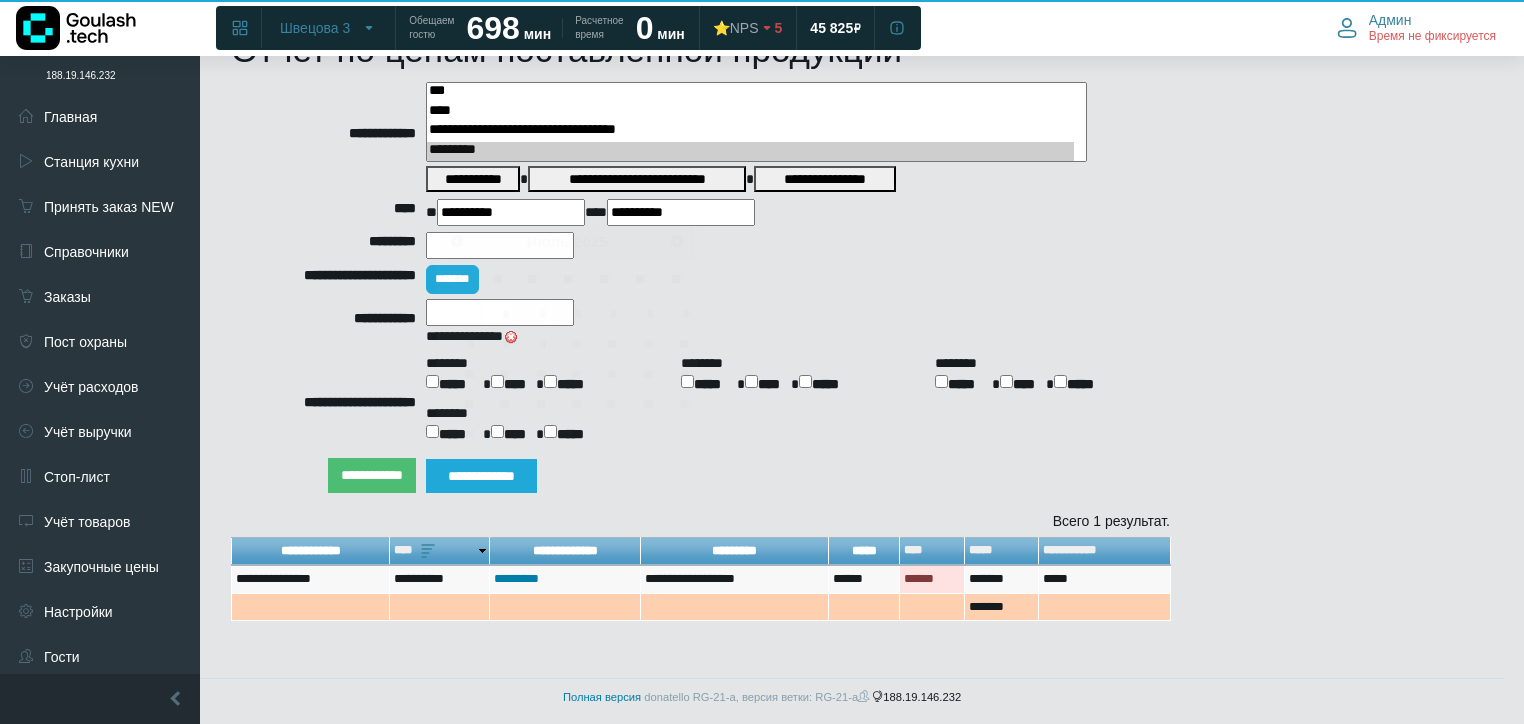 click on "**********" at bounding box center [511, 212] 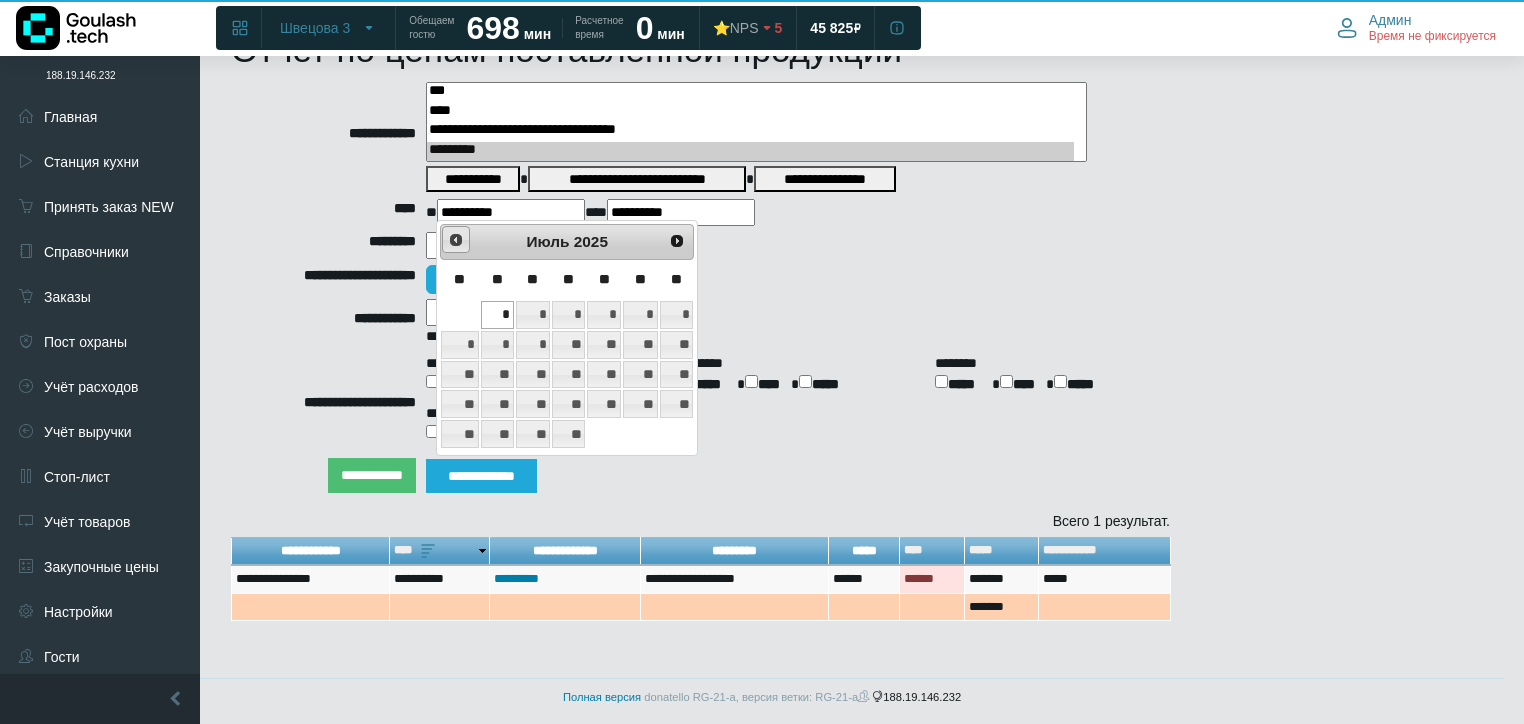 click on "<Пред" at bounding box center (456, 240) 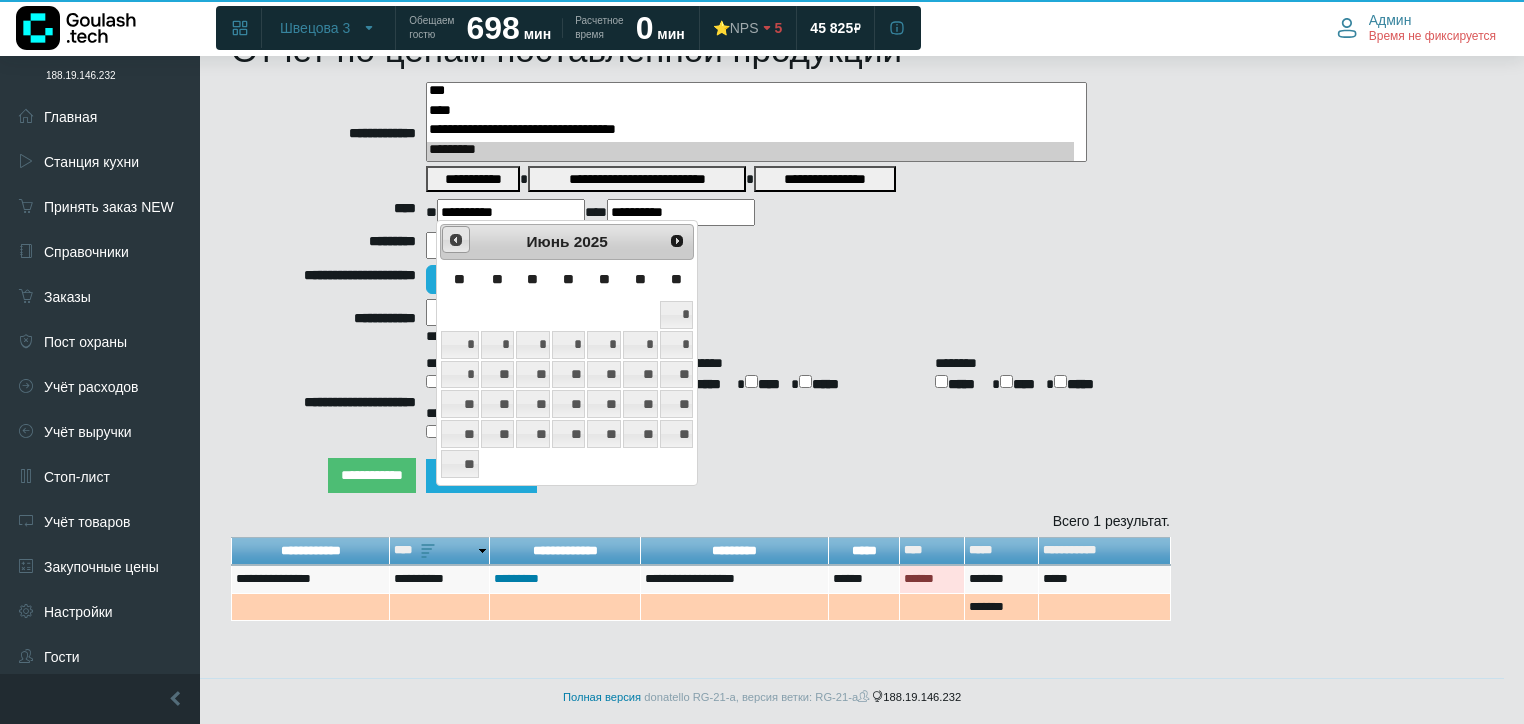 click on "<Пред" at bounding box center [456, 240] 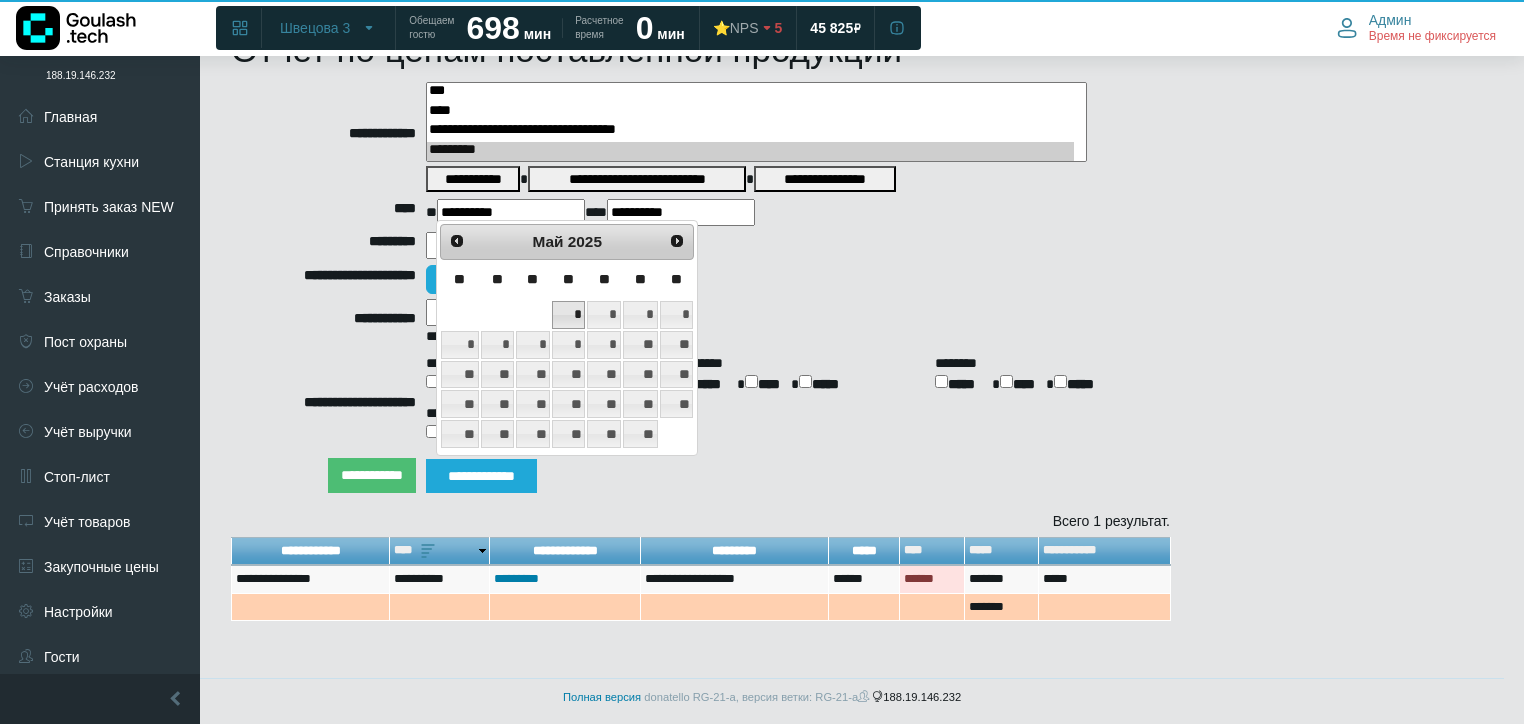 click on "*" at bounding box center (568, 315) 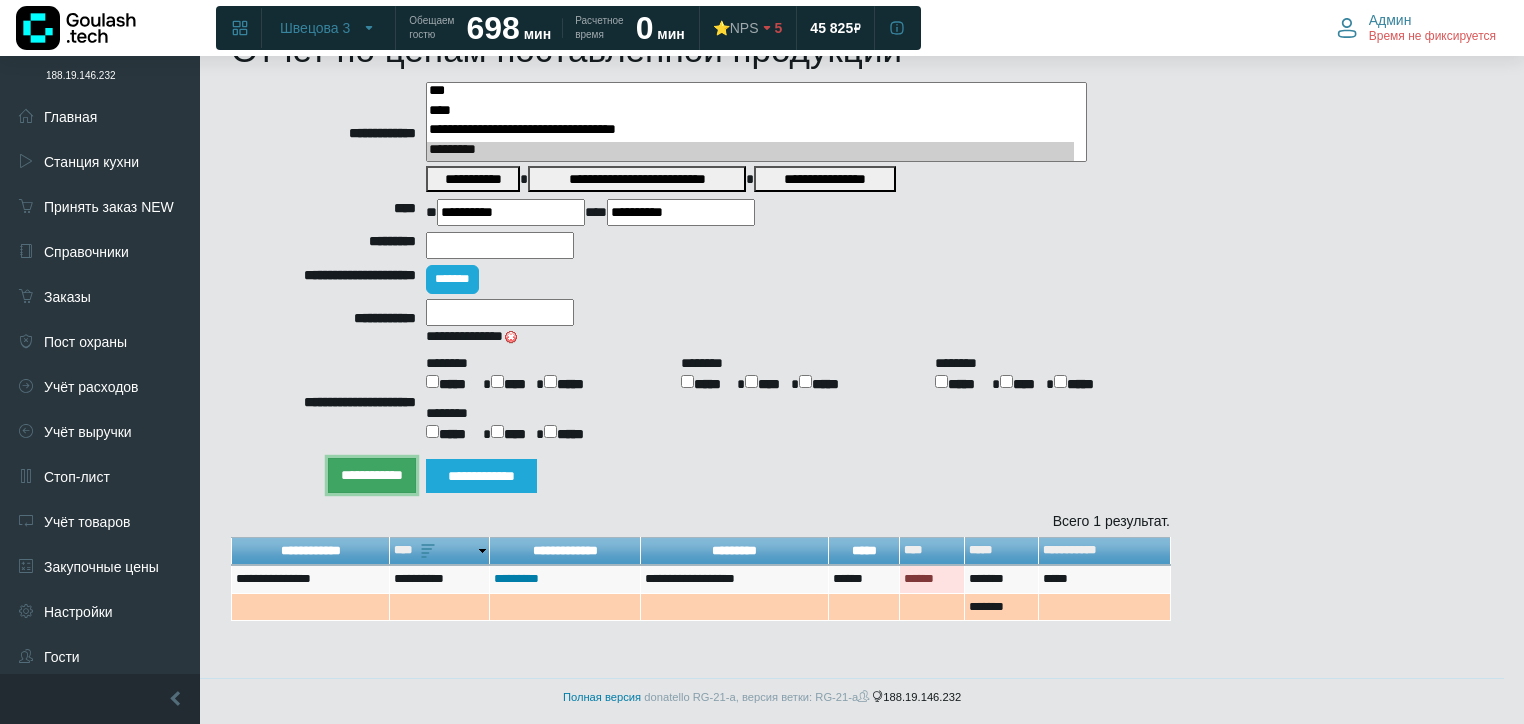 click on "**********" at bounding box center (372, 475) 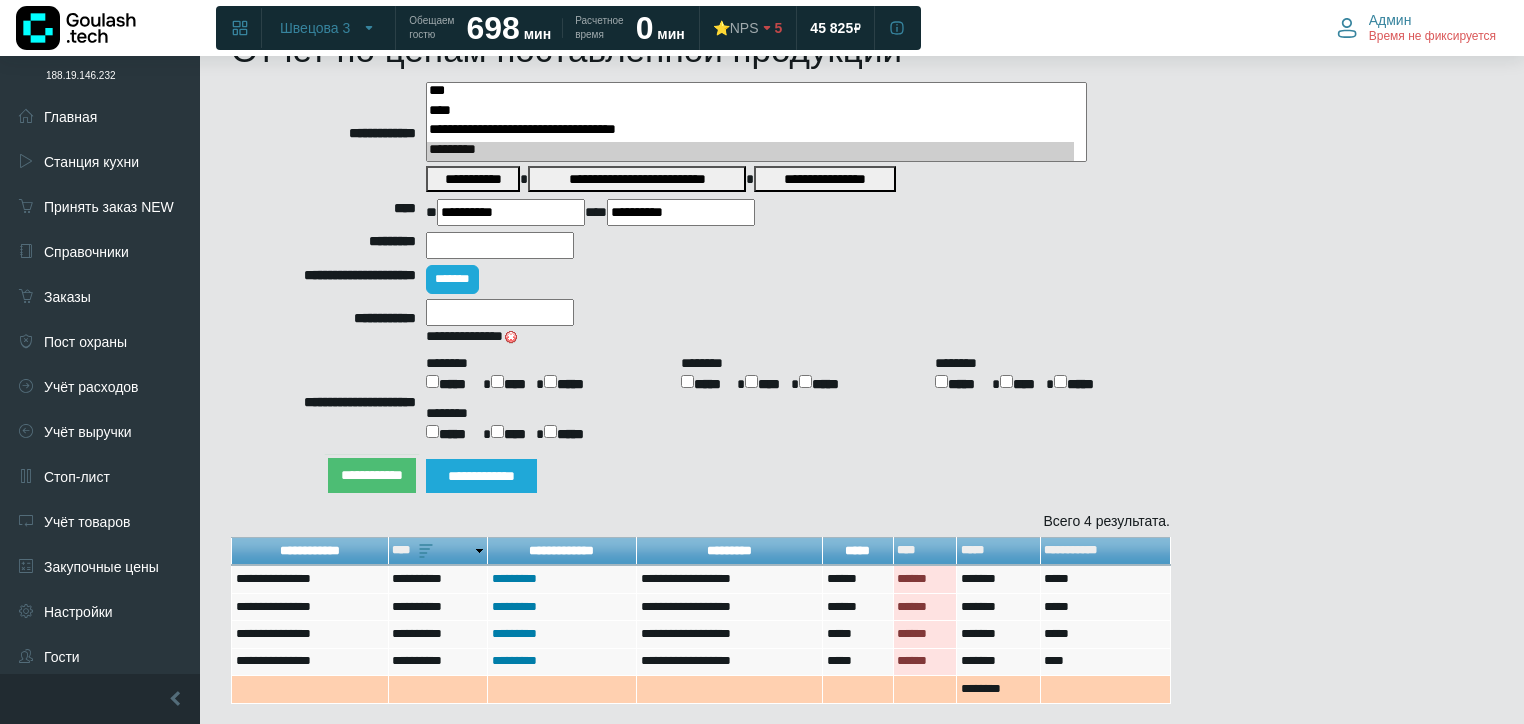 click at bounding box center (511, 337) 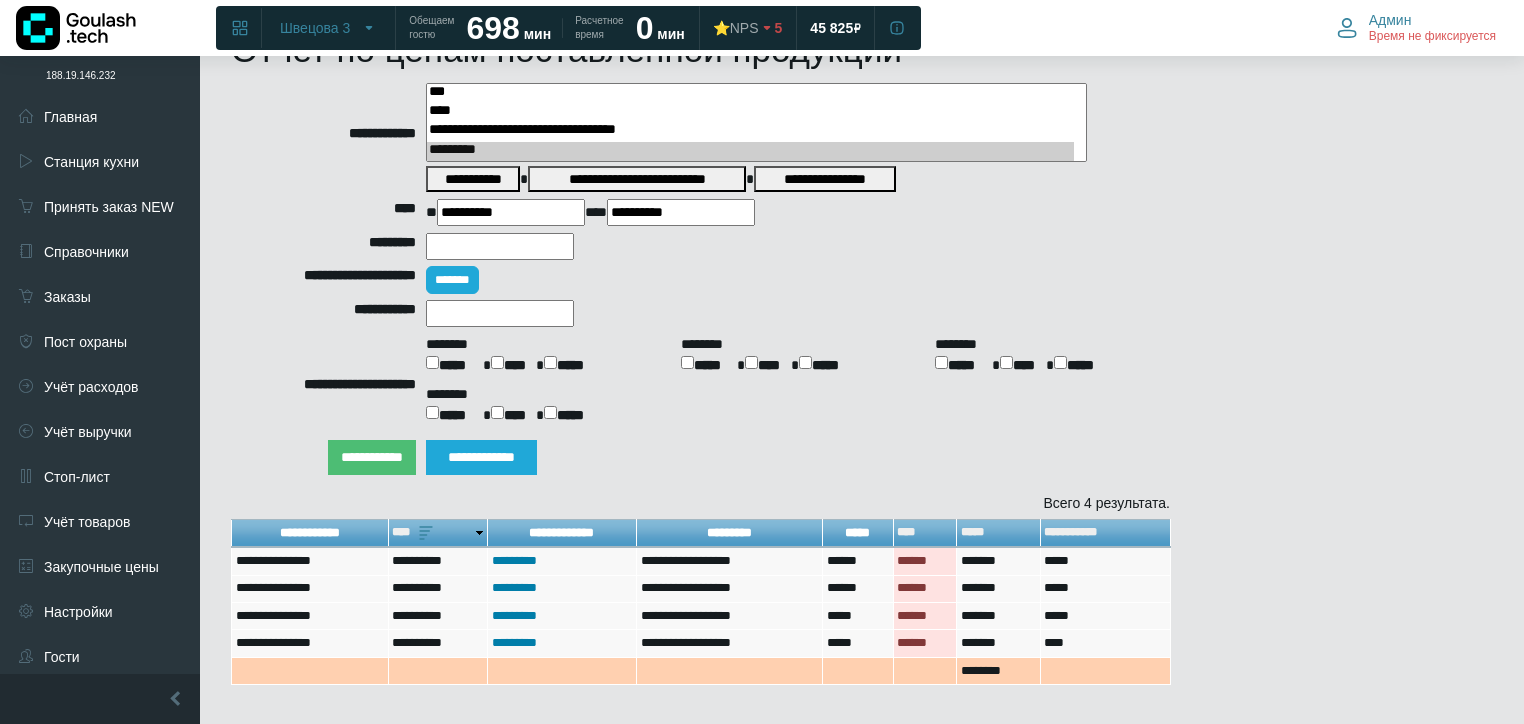 click at bounding box center (500, 313) 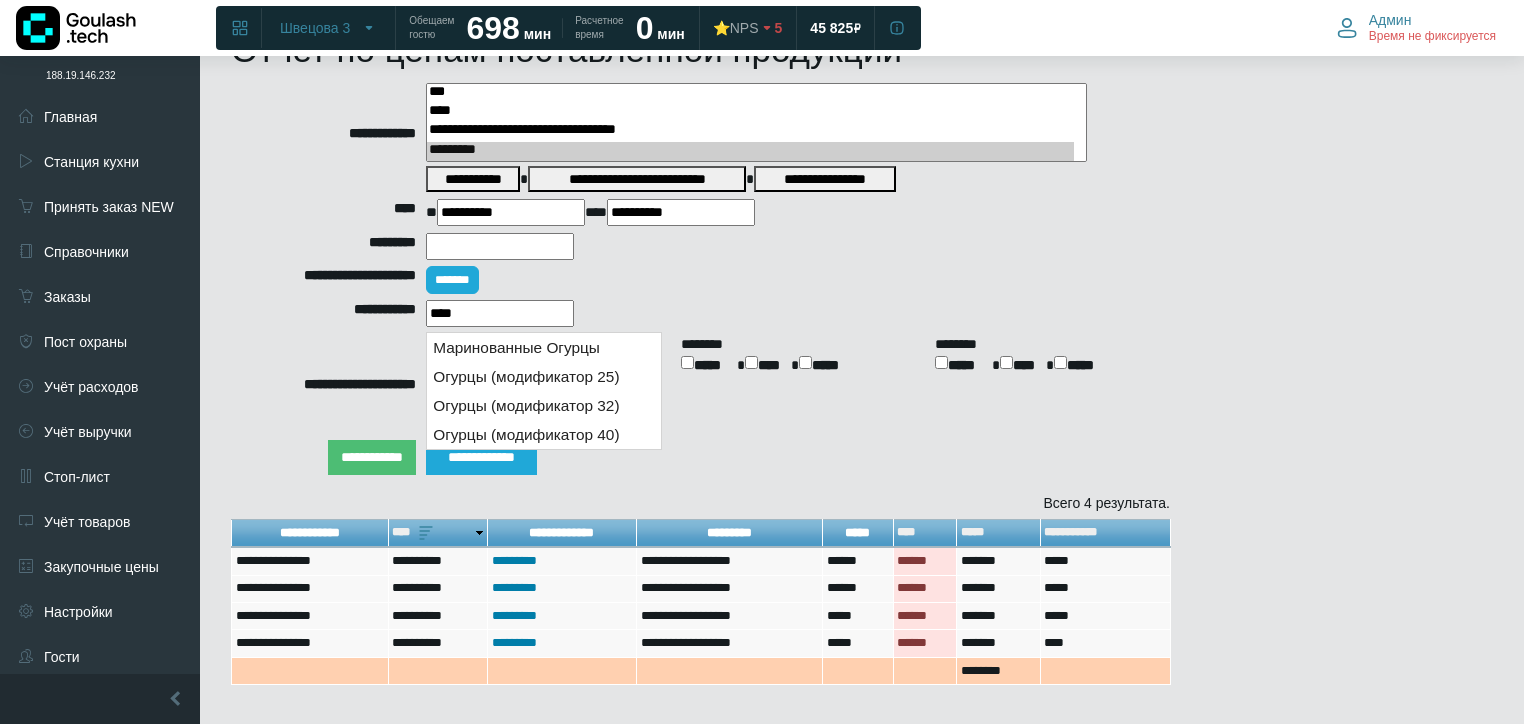type on "*****" 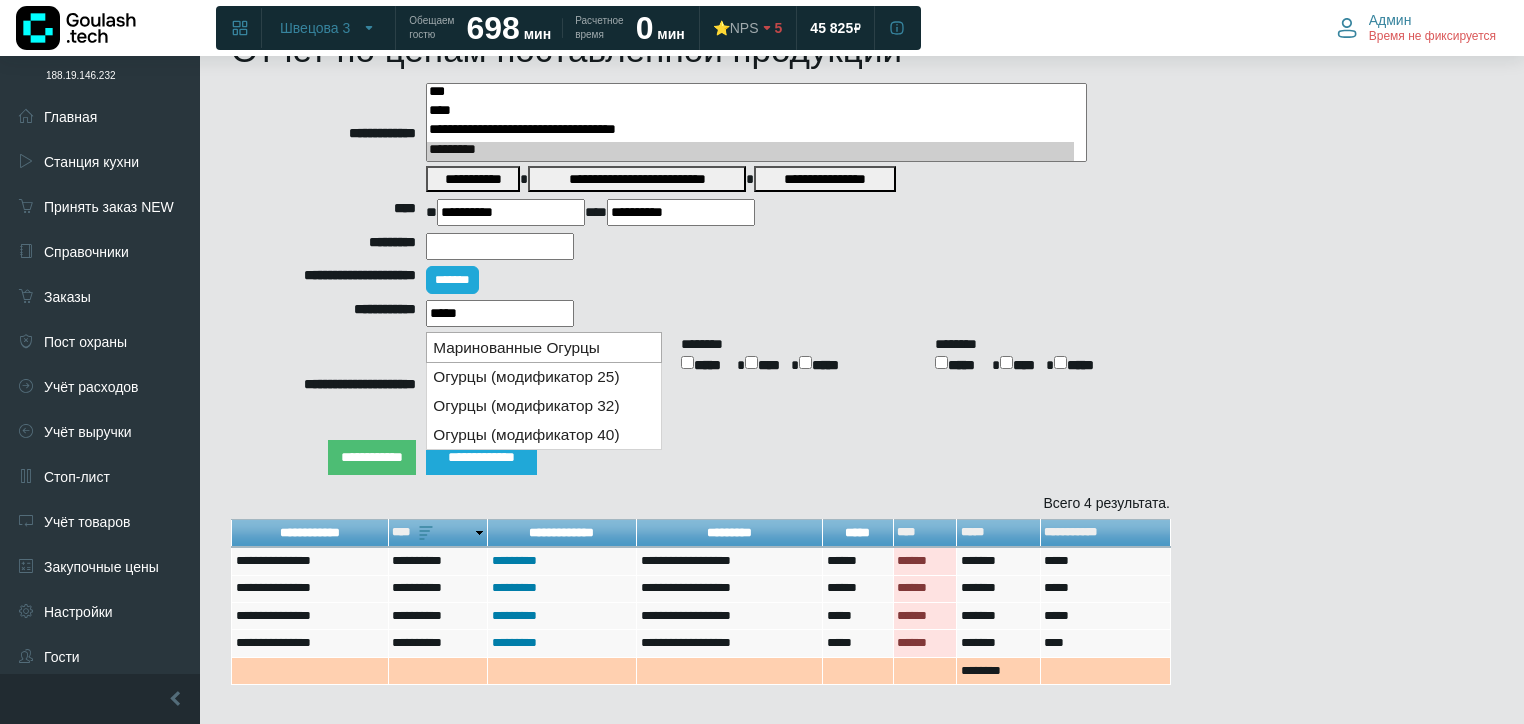 click on "Маринованные Огурцы" at bounding box center [544, 347] 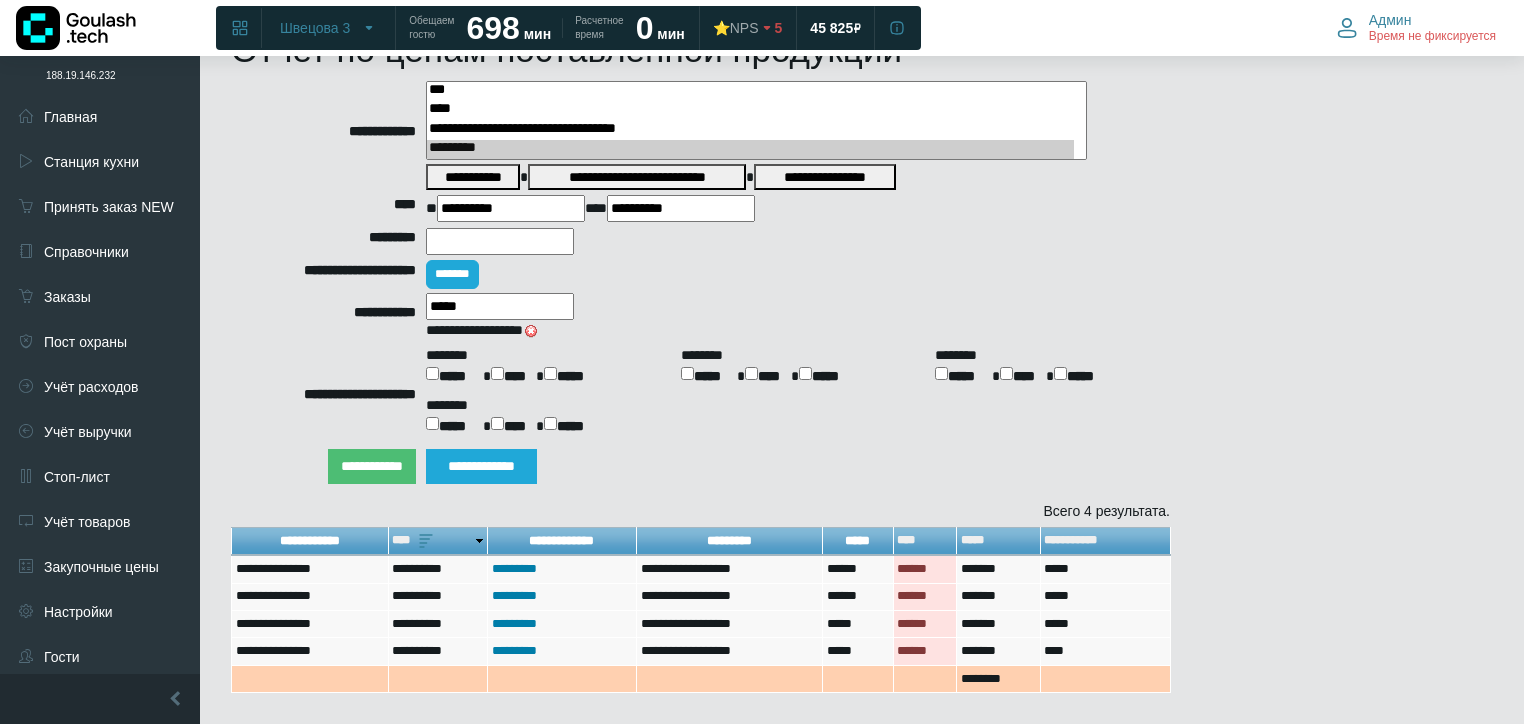 type 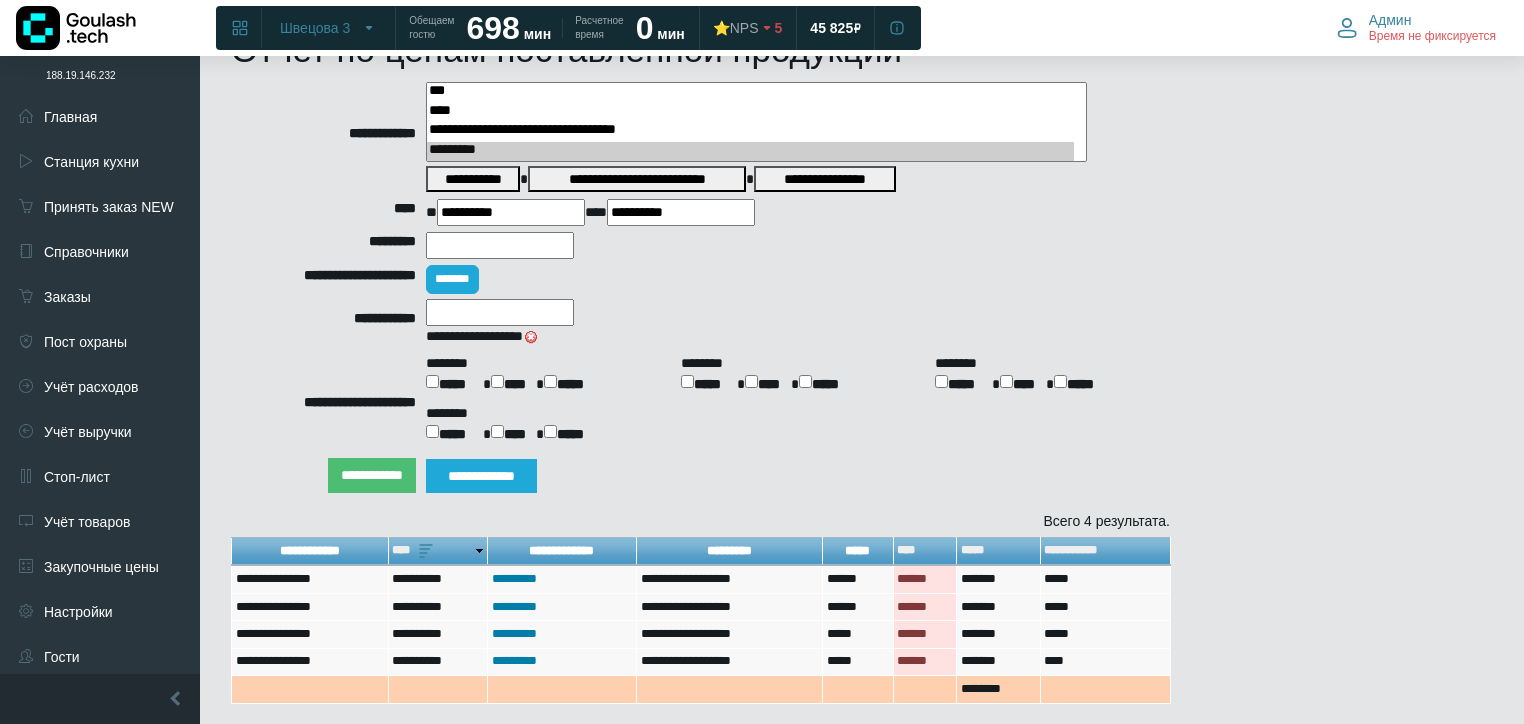 click on "**********" at bounding box center (511, 212) 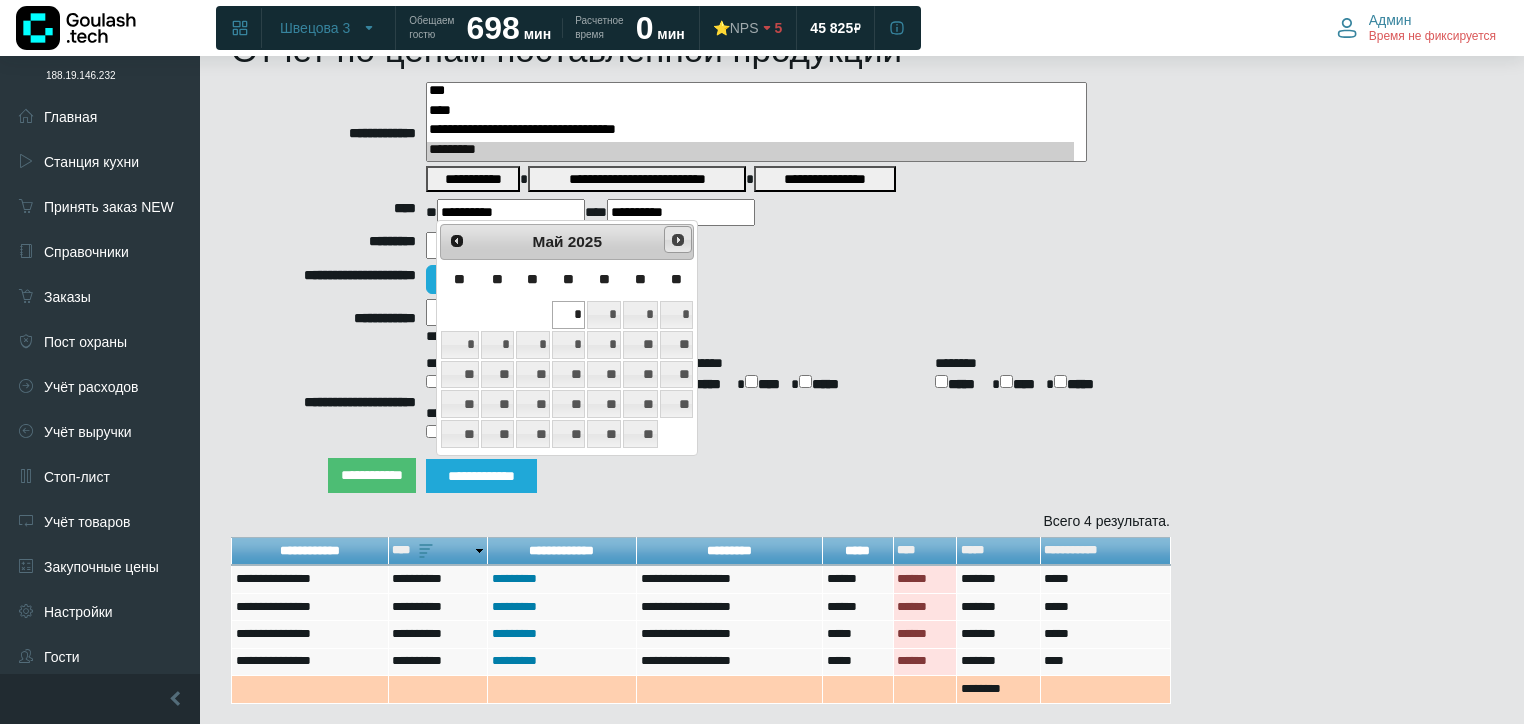 click on "След>" at bounding box center [678, 240] 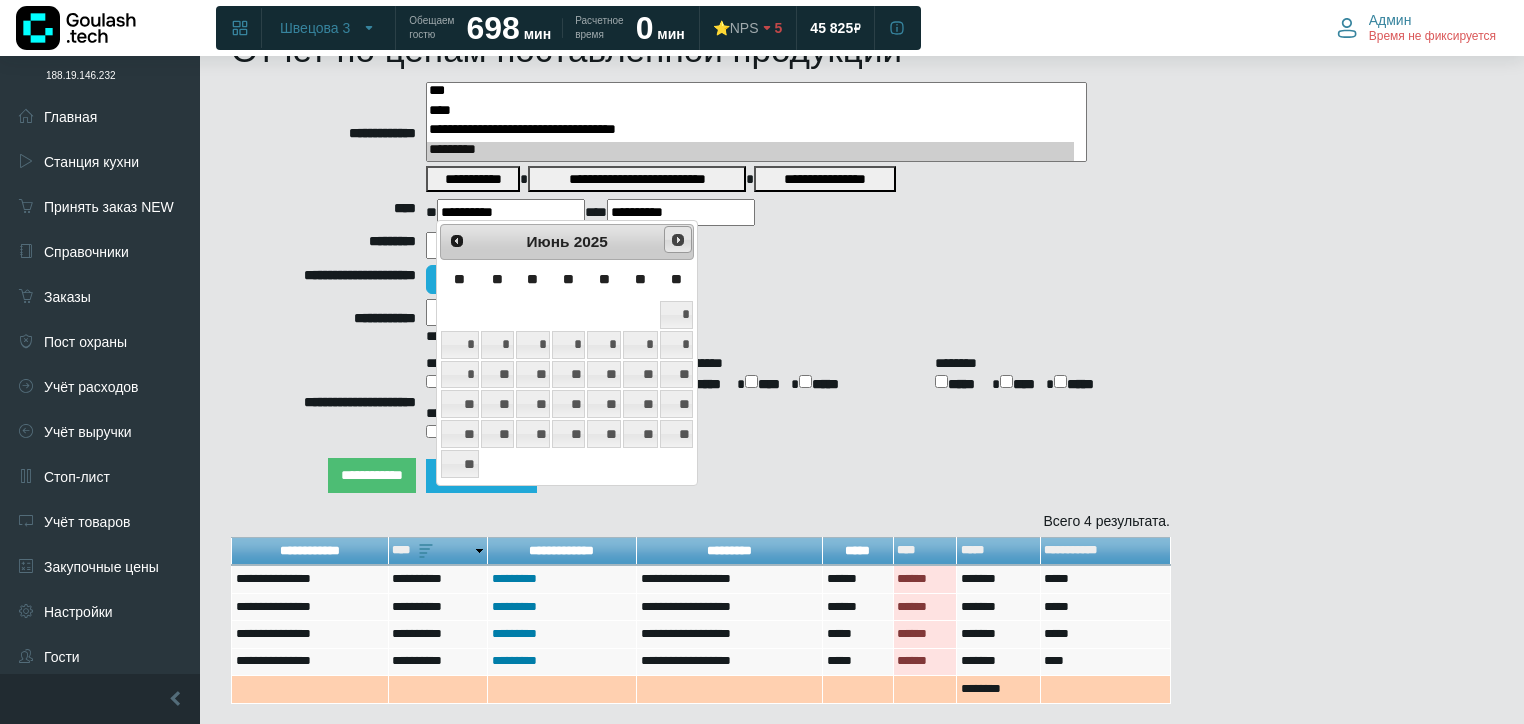 click on "След>" at bounding box center [678, 240] 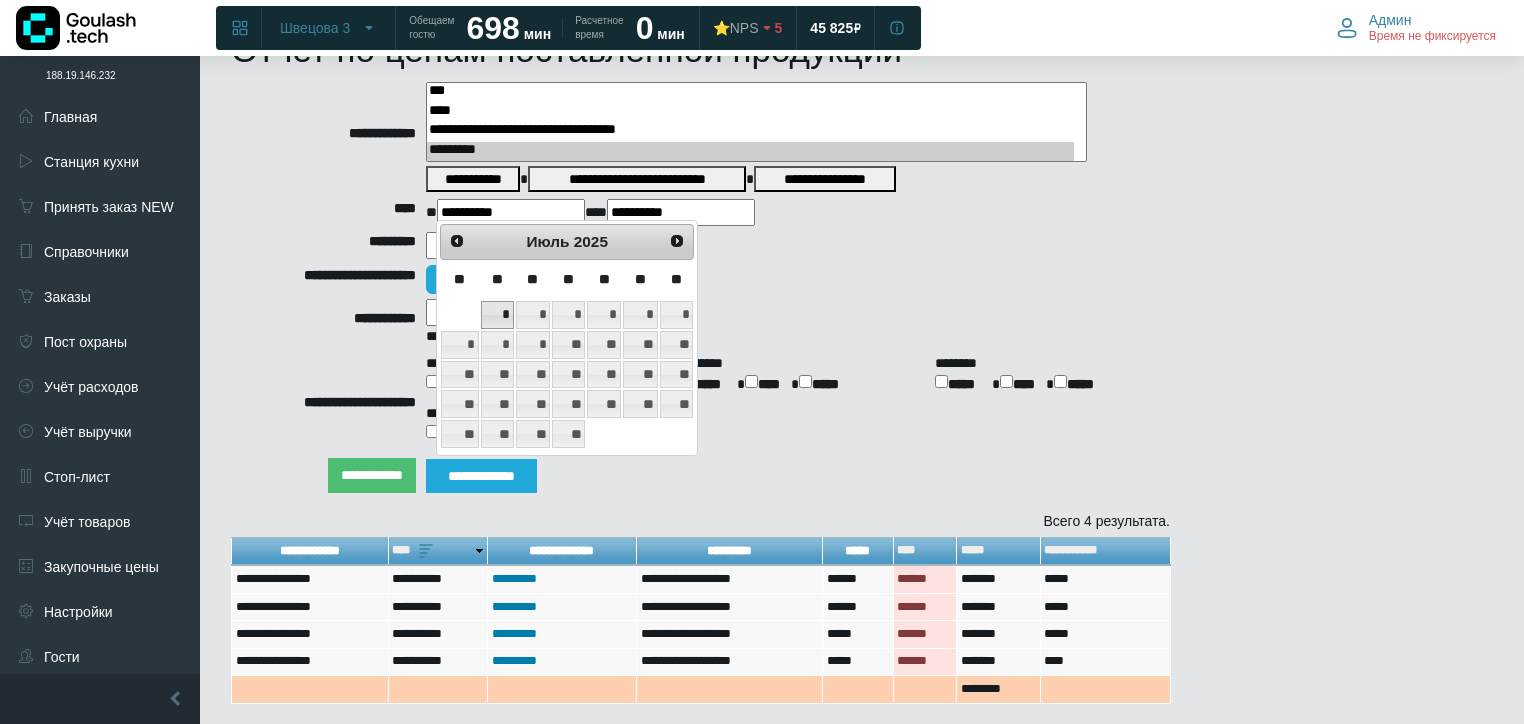 click on "*" at bounding box center [497, 315] 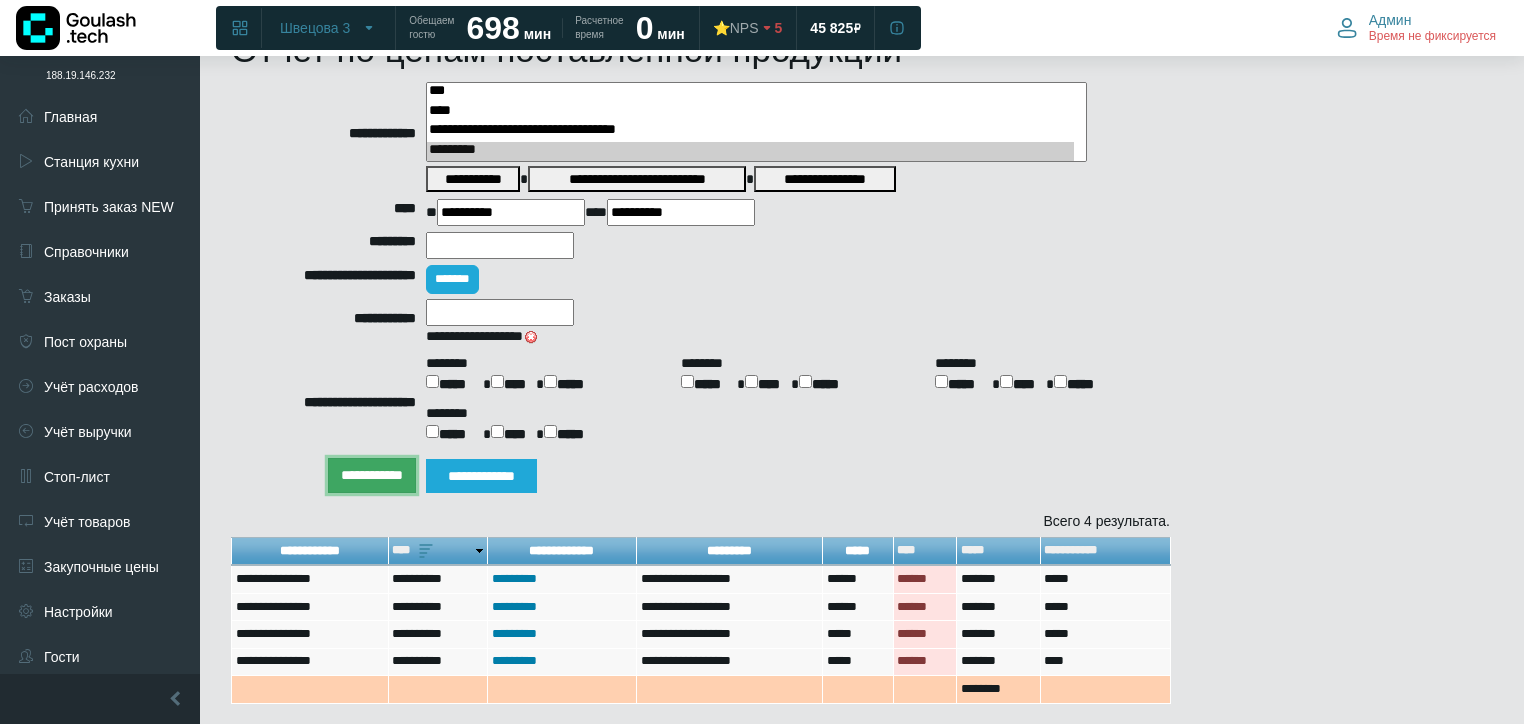 click on "**********" at bounding box center [372, 475] 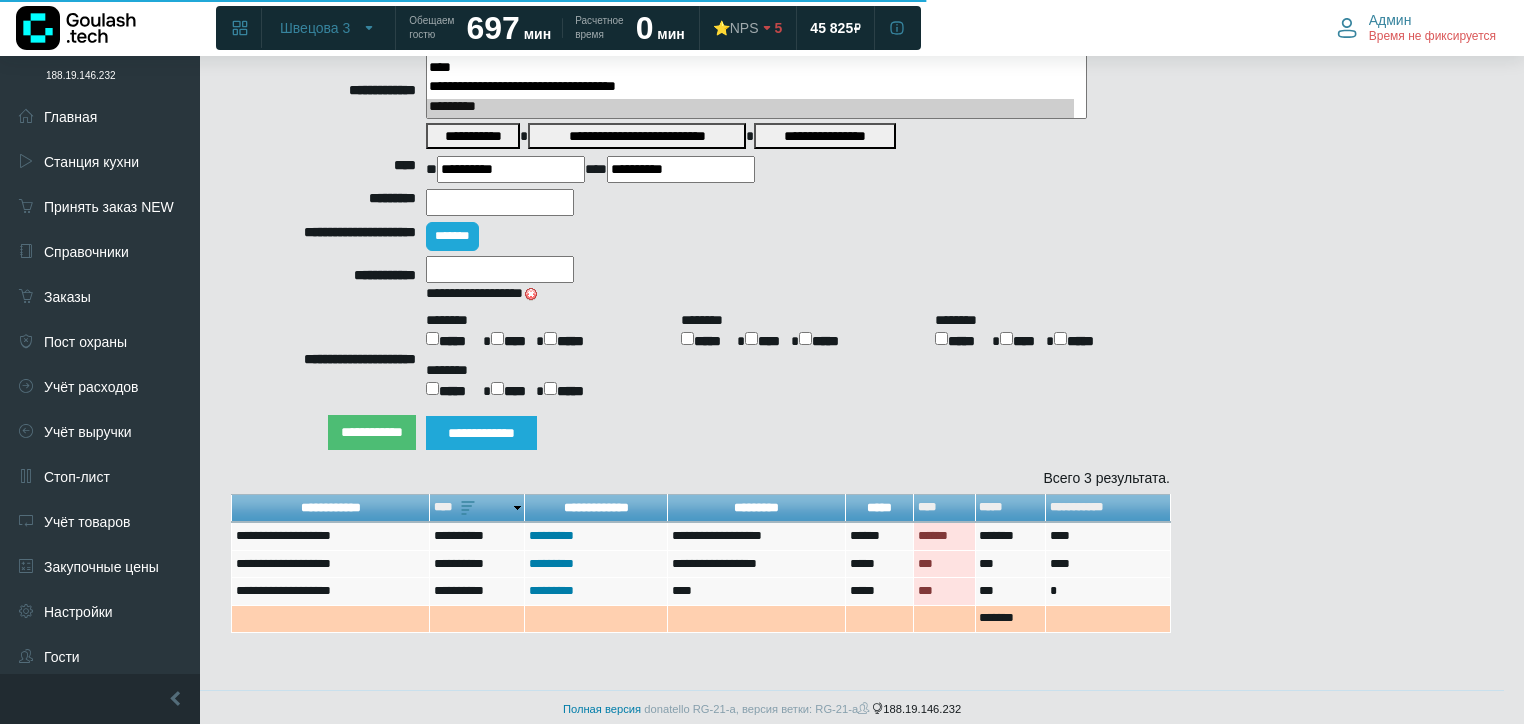 scroll, scrollTop: 135, scrollLeft: 0, axis: vertical 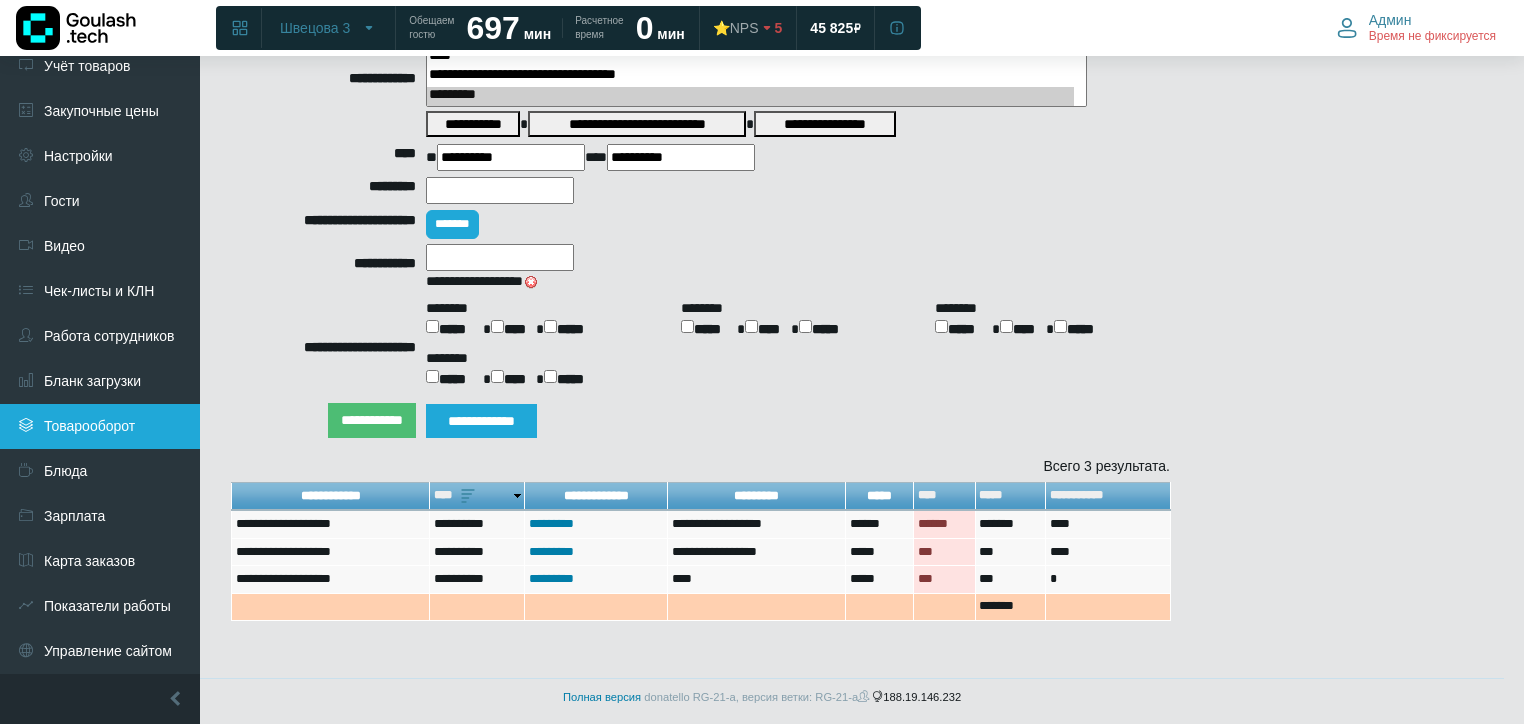 click on "Товарооборот" at bounding box center (100, 426) 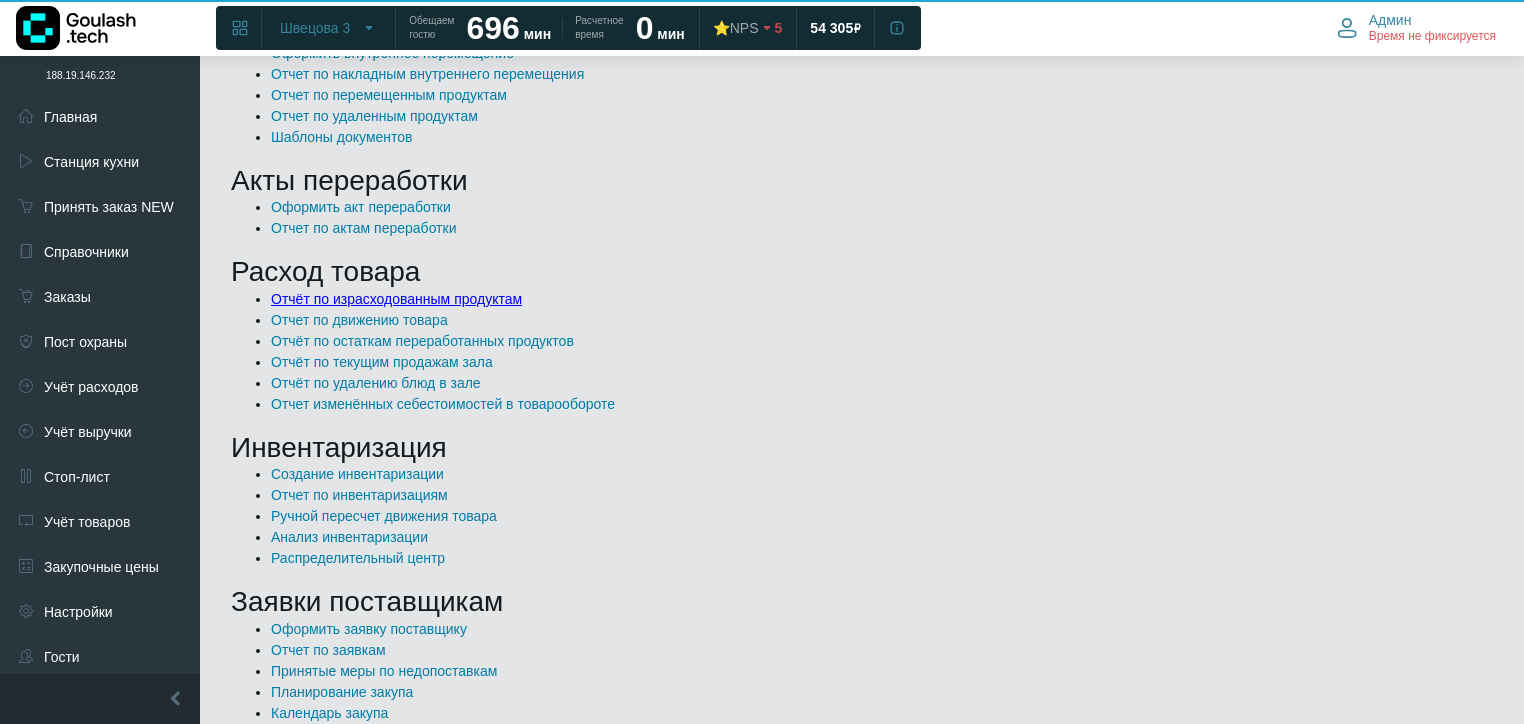 scroll, scrollTop: 960, scrollLeft: 0, axis: vertical 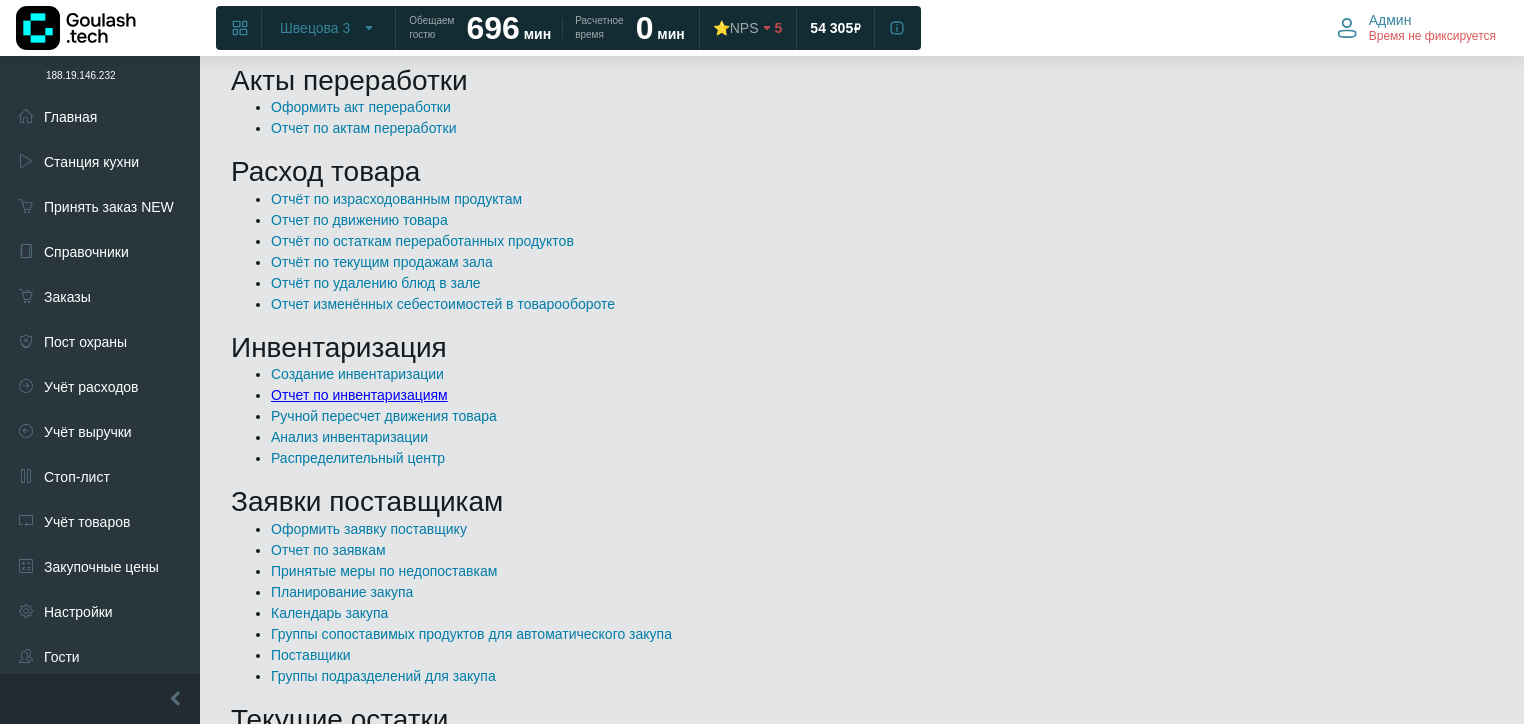 click on "Отчет по инвентаризациям" at bounding box center [359, 395] 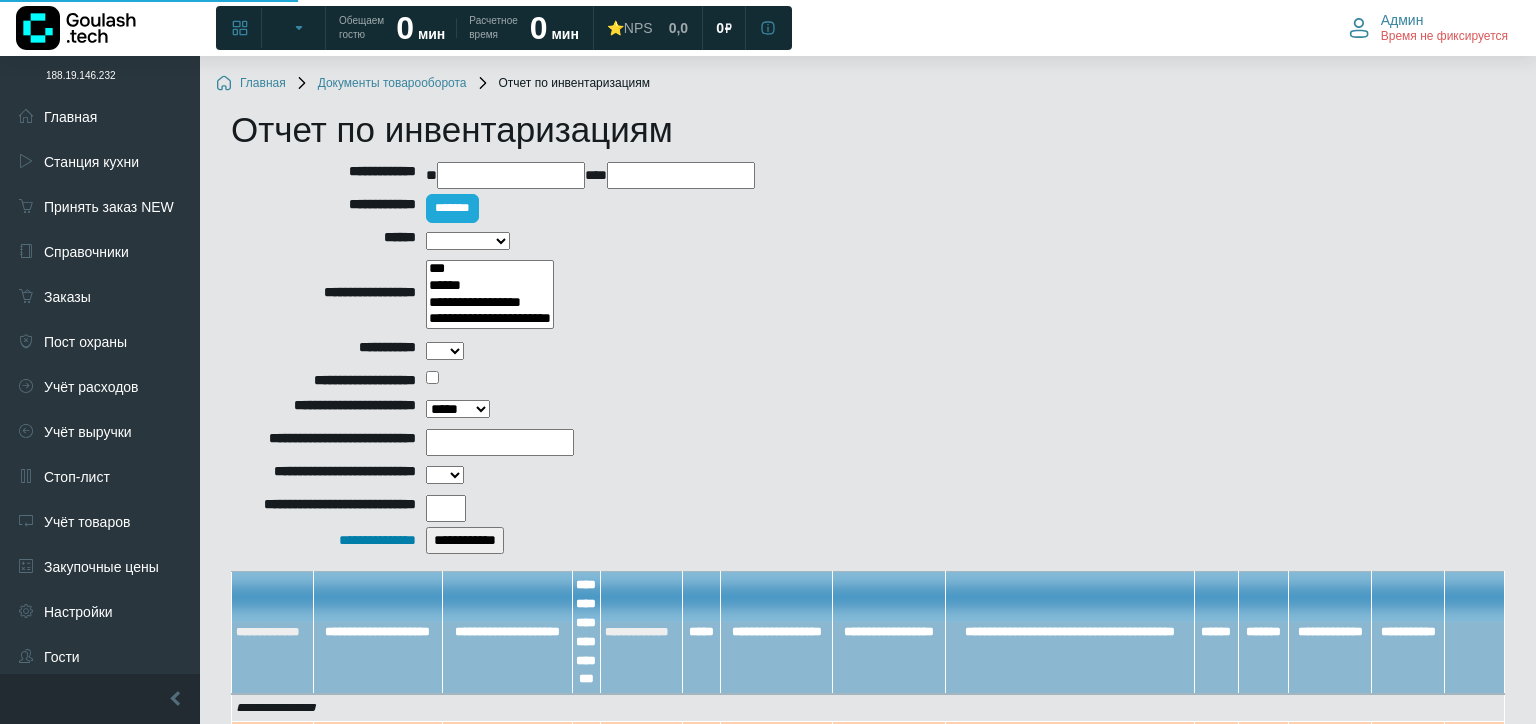 select 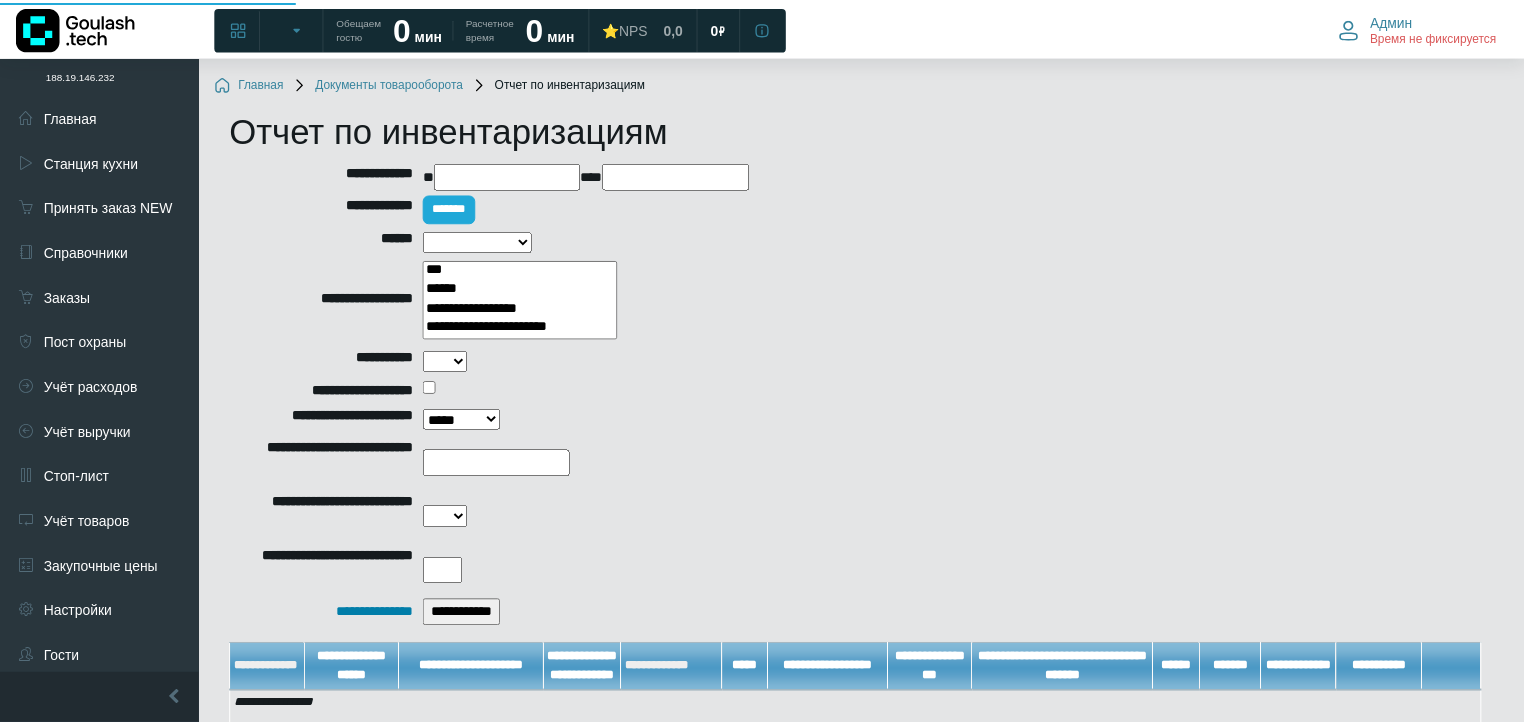 scroll, scrollTop: 0, scrollLeft: 0, axis: both 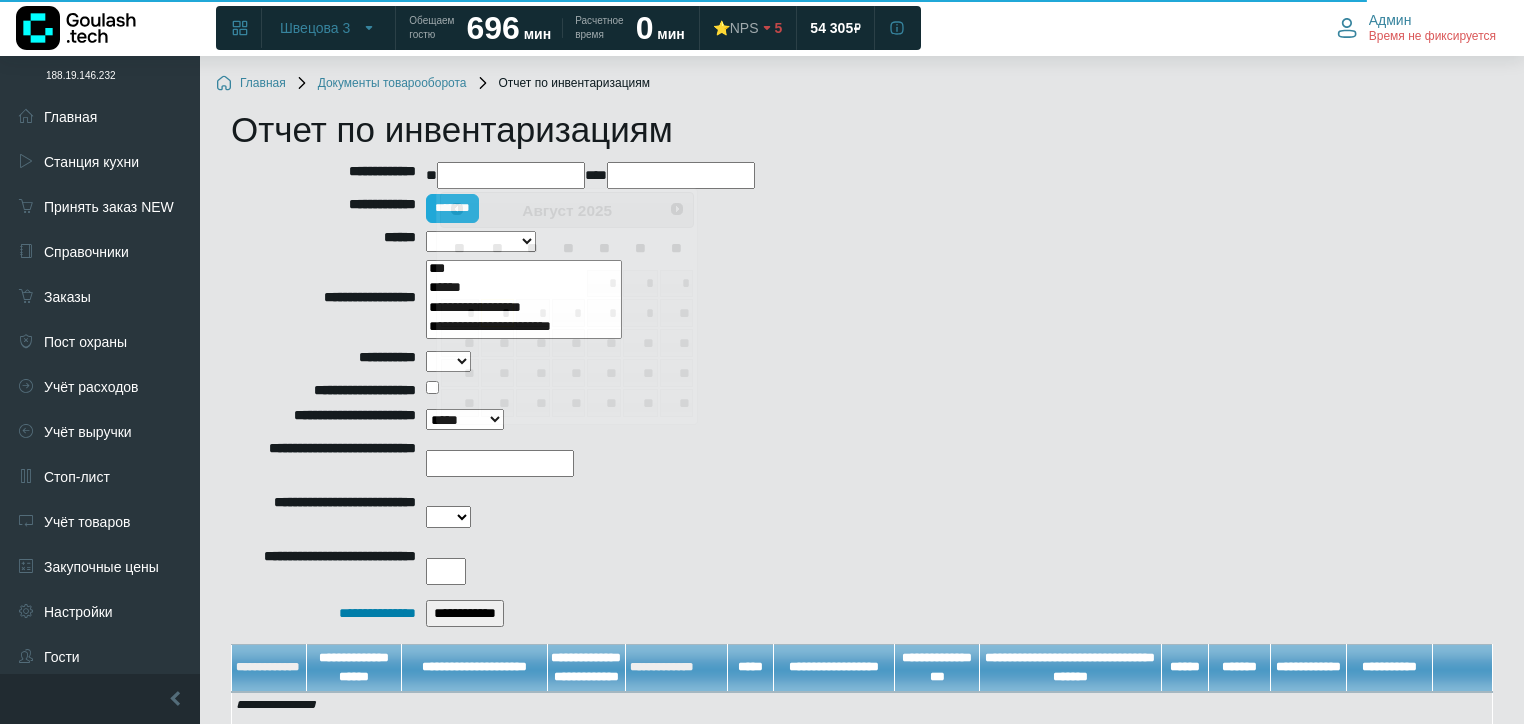 click at bounding box center [511, 175] 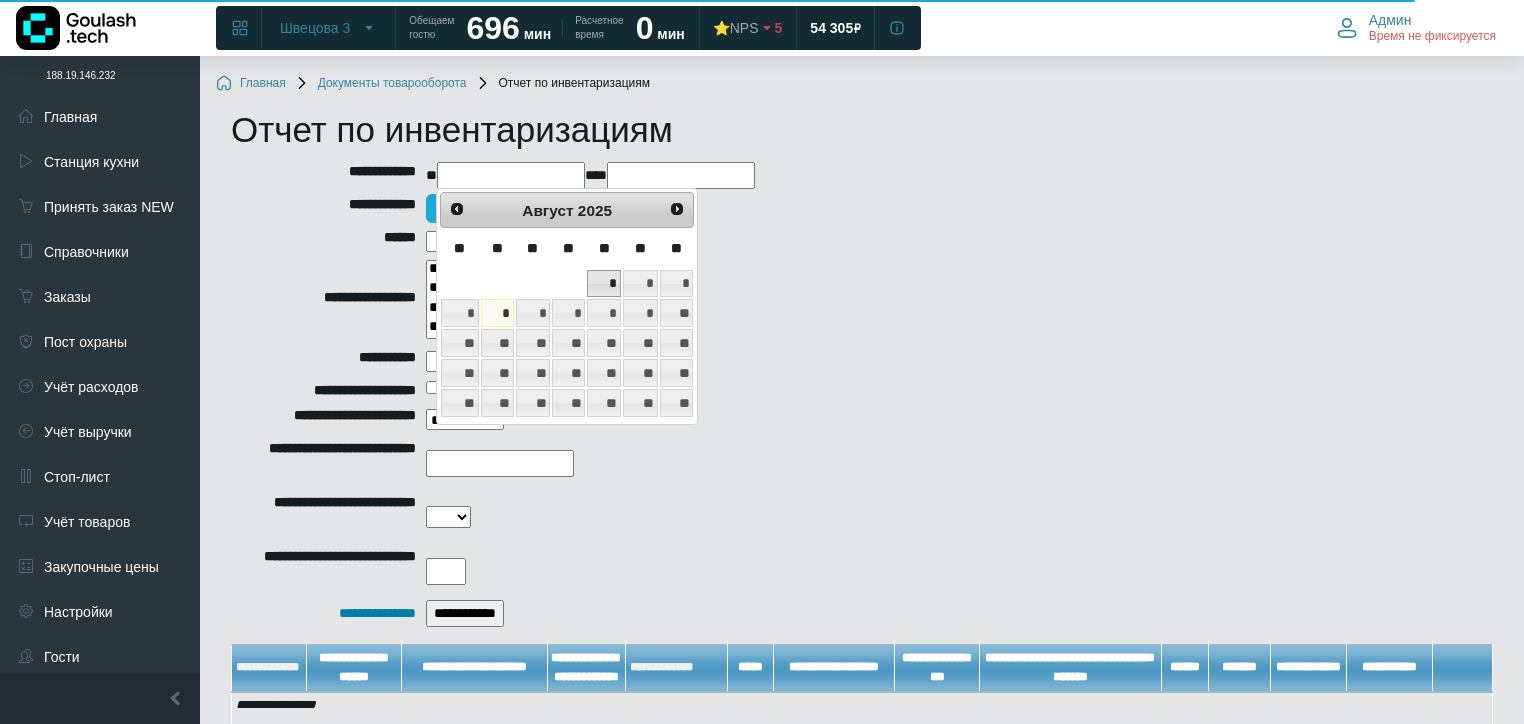 click on "*" at bounding box center [604, 284] 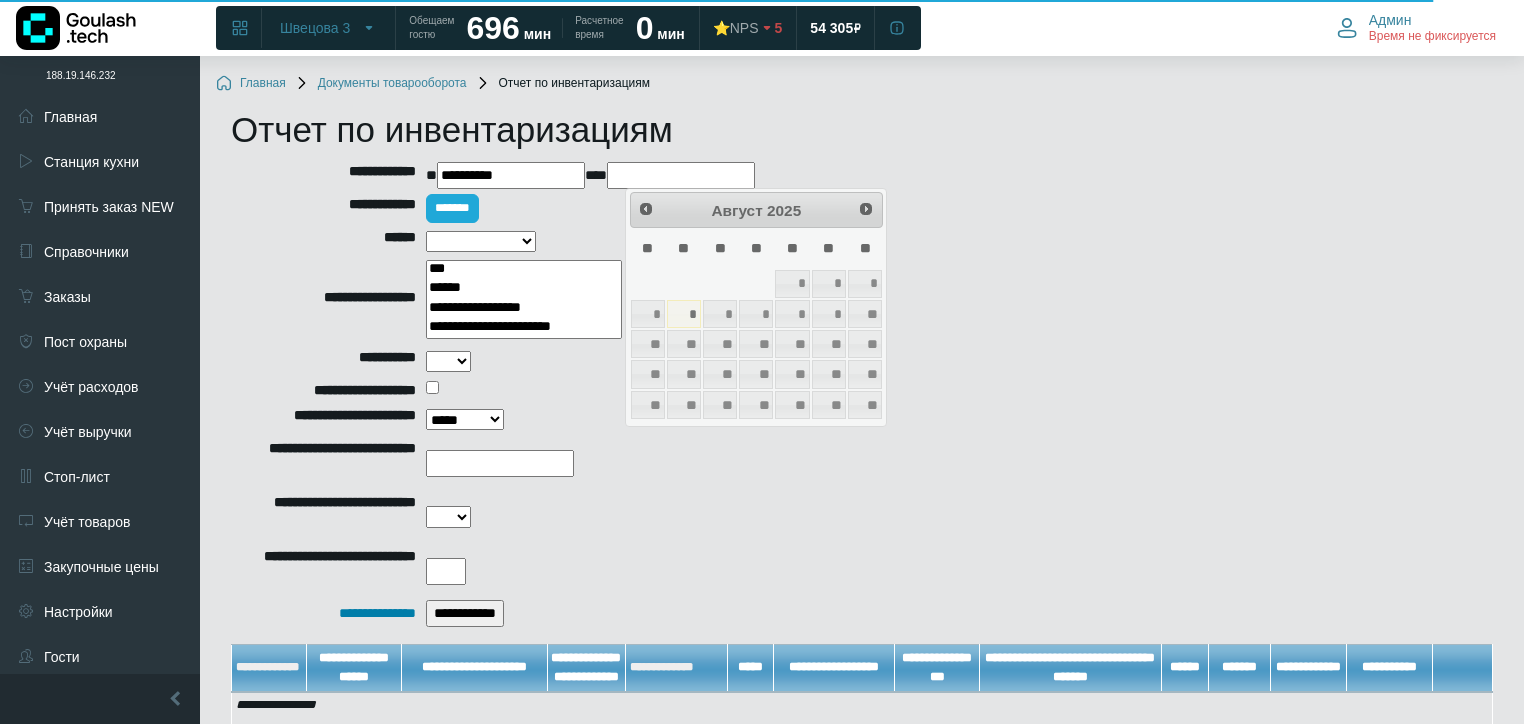 click at bounding box center [681, 175] 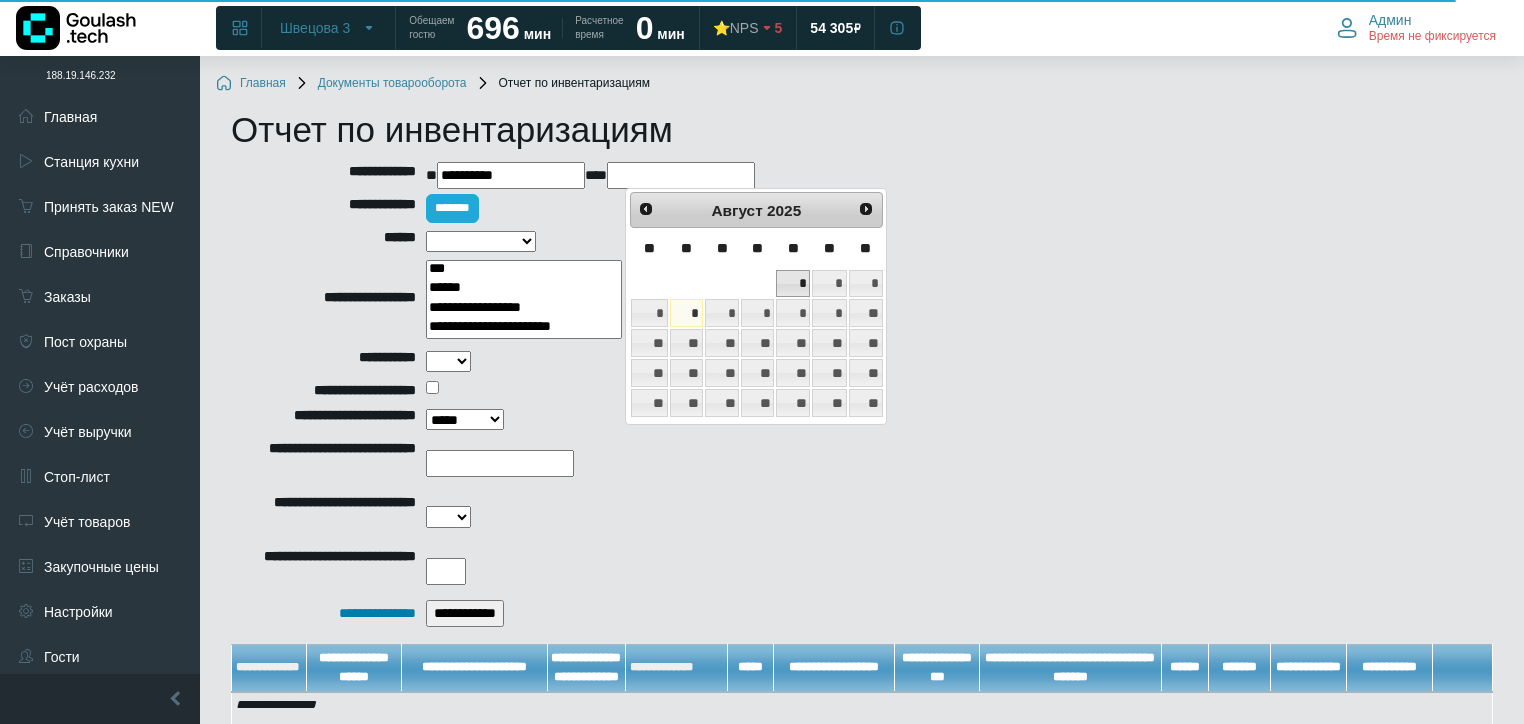 click on "*" at bounding box center [793, 284] 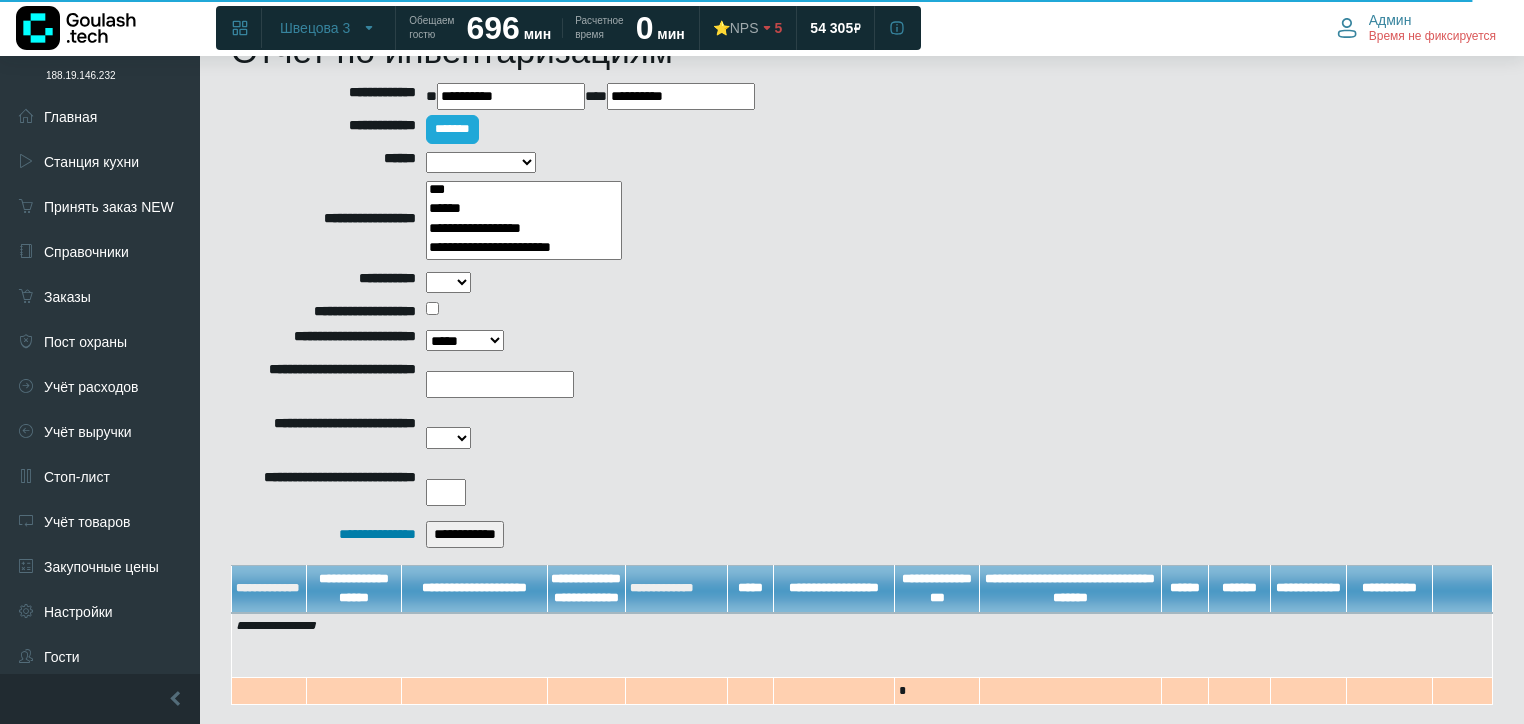 scroll, scrollTop: 80, scrollLeft: 0, axis: vertical 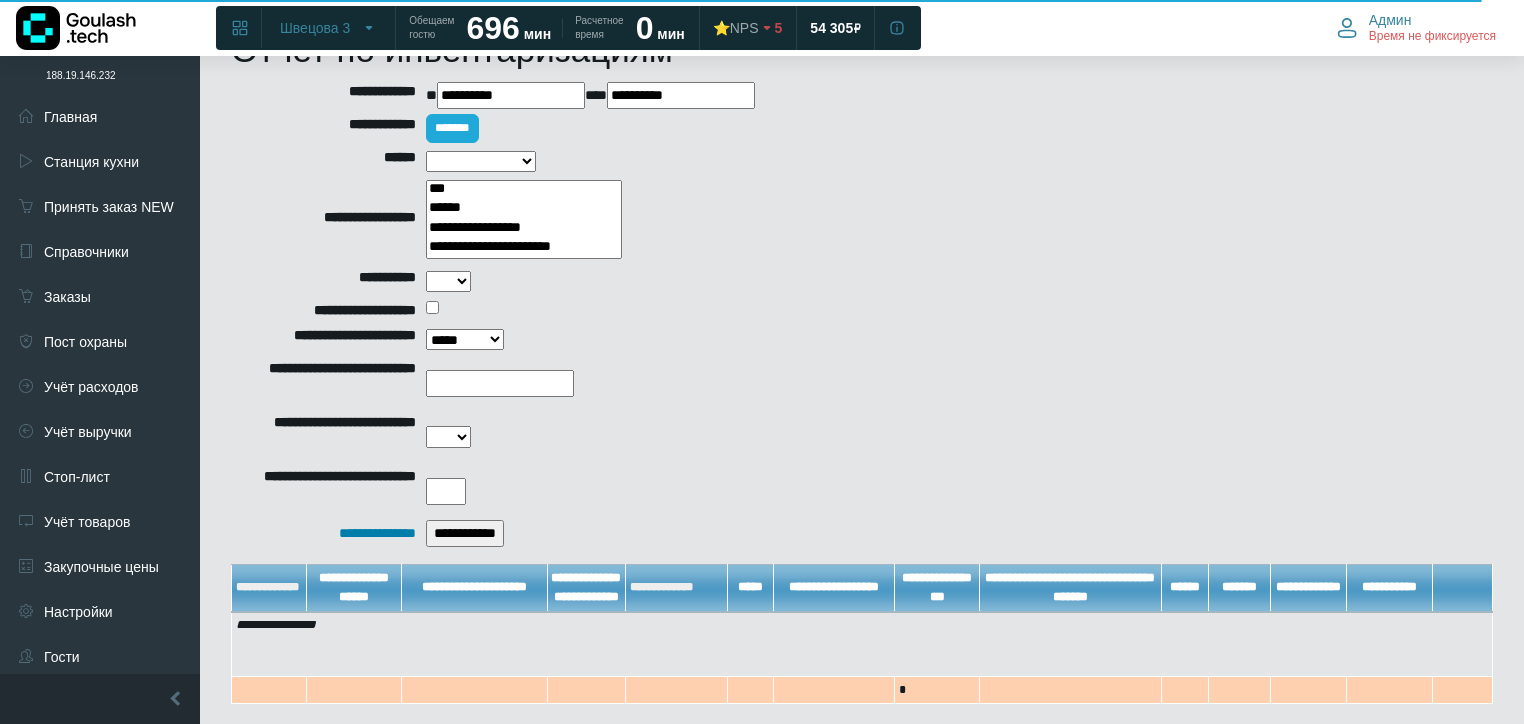 click on "**********" at bounding box center (465, 533) 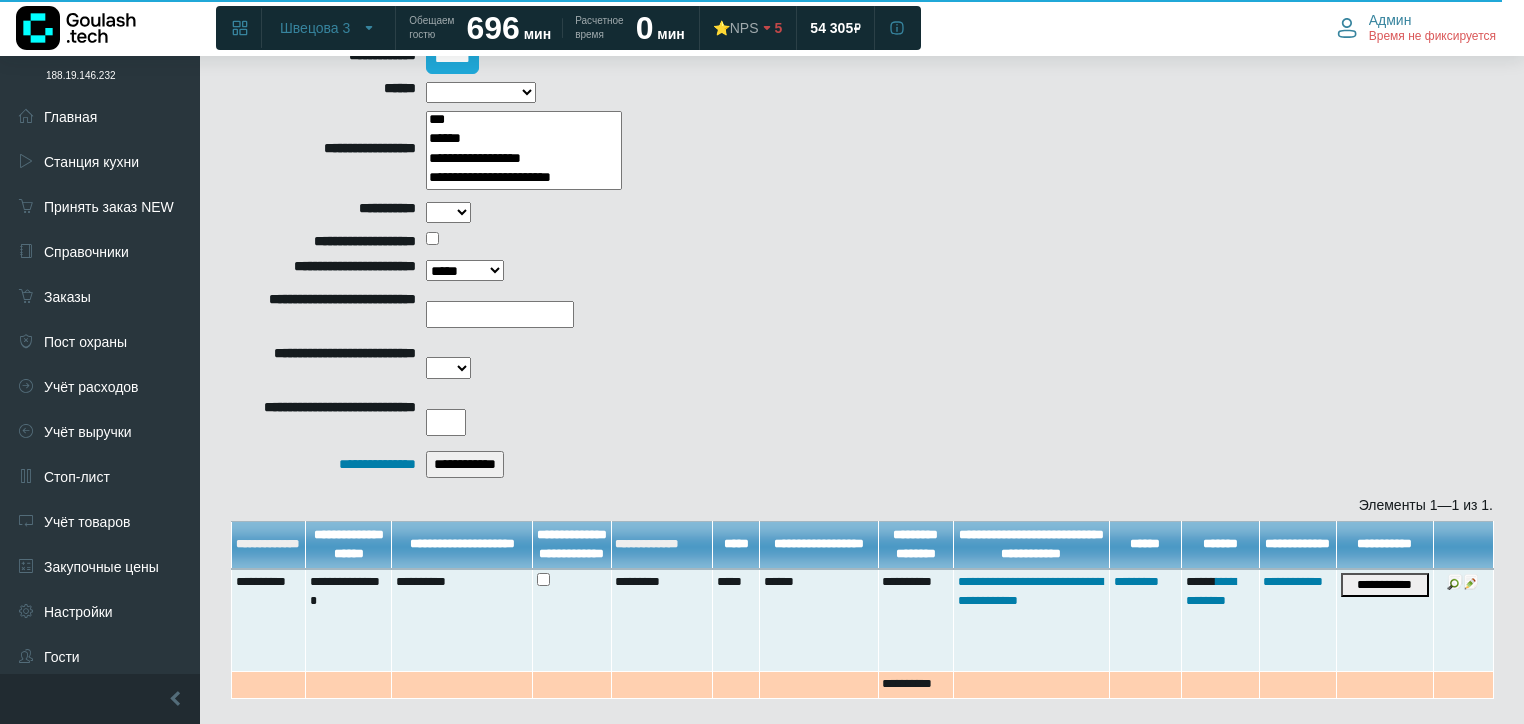 scroll, scrollTop: 225, scrollLeft: 0, axis: vertical 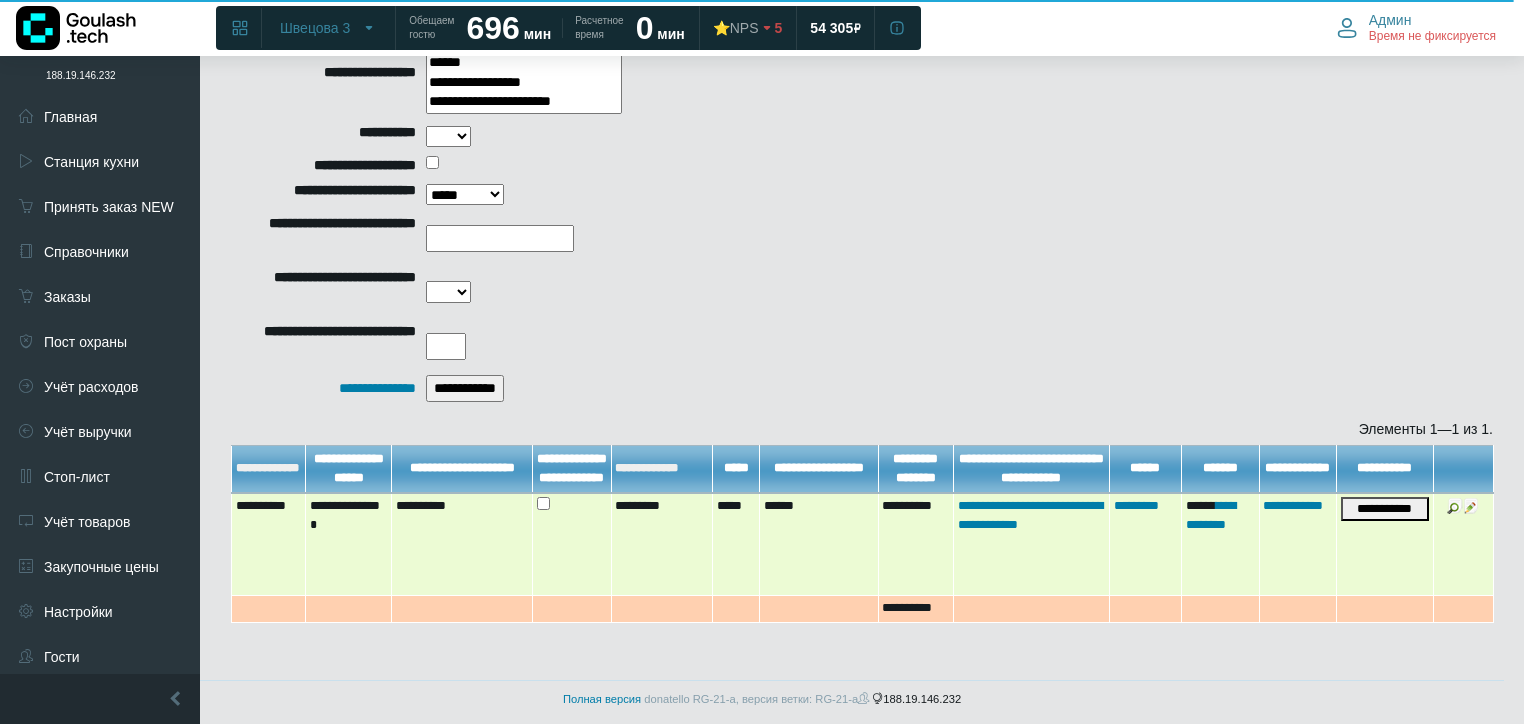 click at bounding box center [1455, 506] 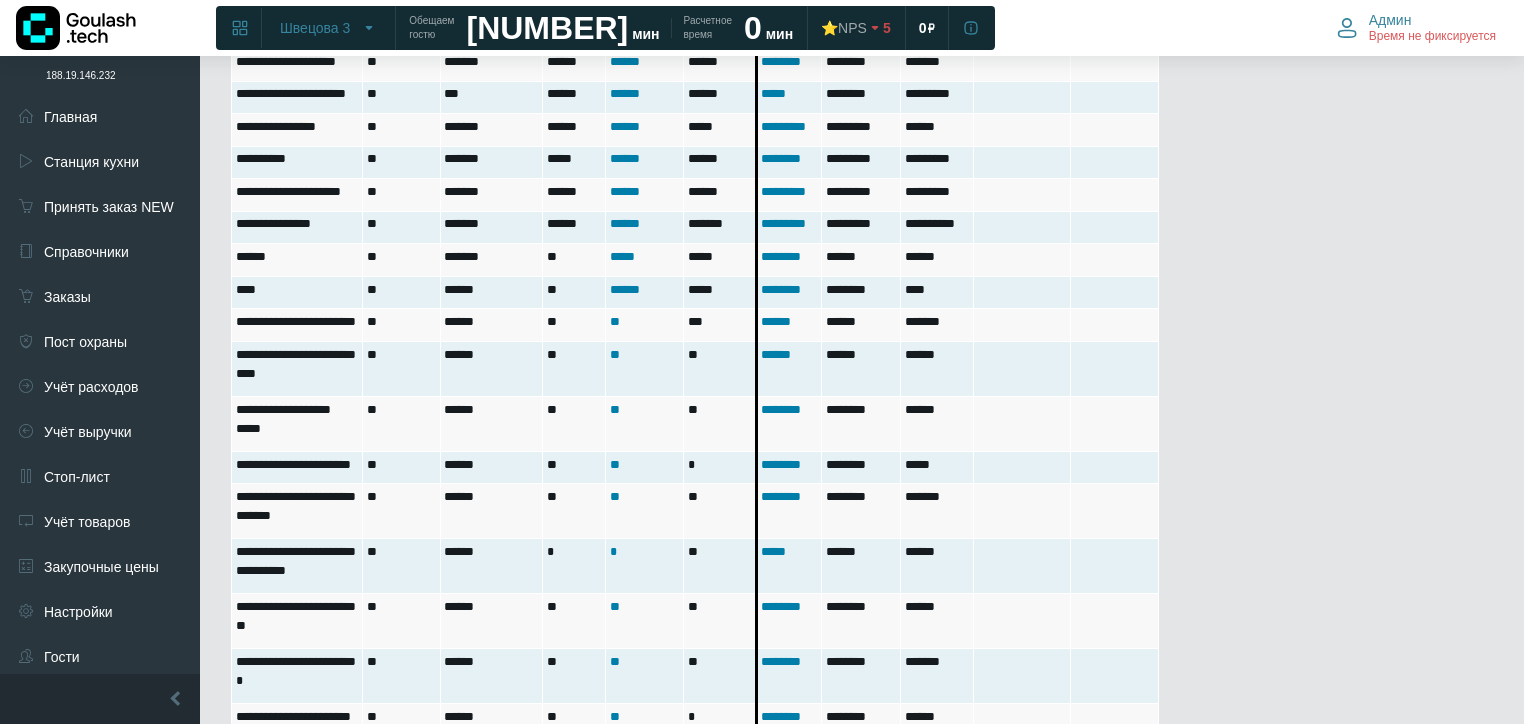 scroll, scrollTop: 1440, scrollLeft: 0, axis: vertical 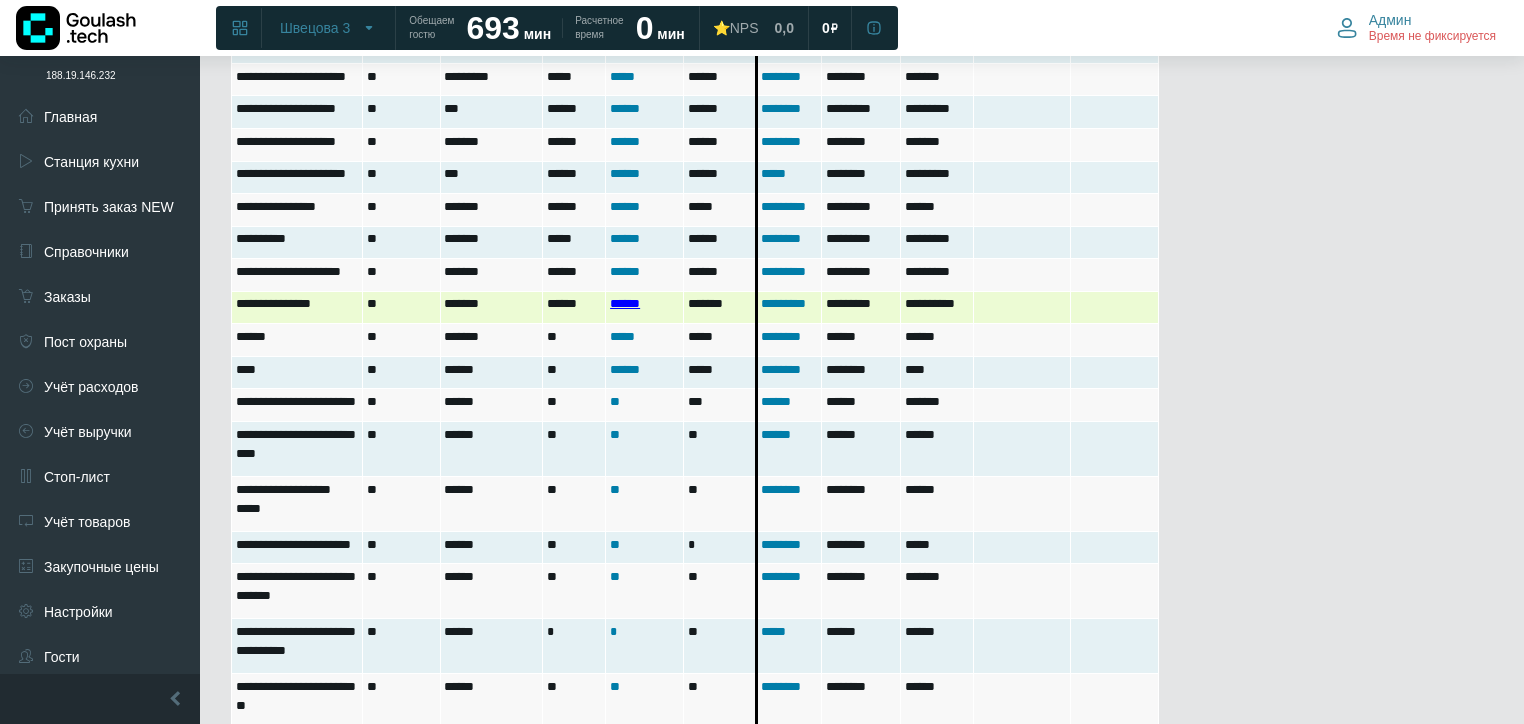 click on "******" at bounding box center (625, 303) 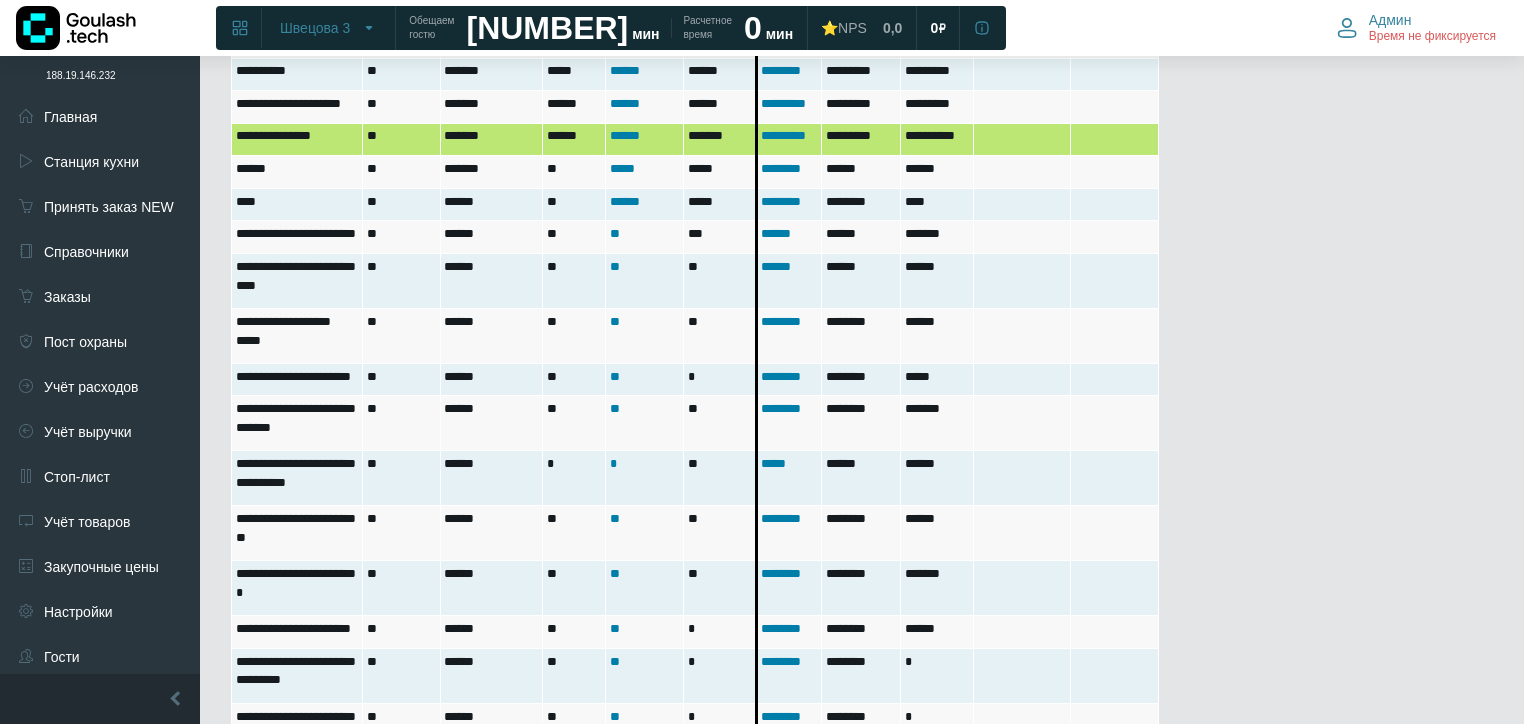 scroll, scrollTop: 1600, scrollLeft: 0, axis: vertical 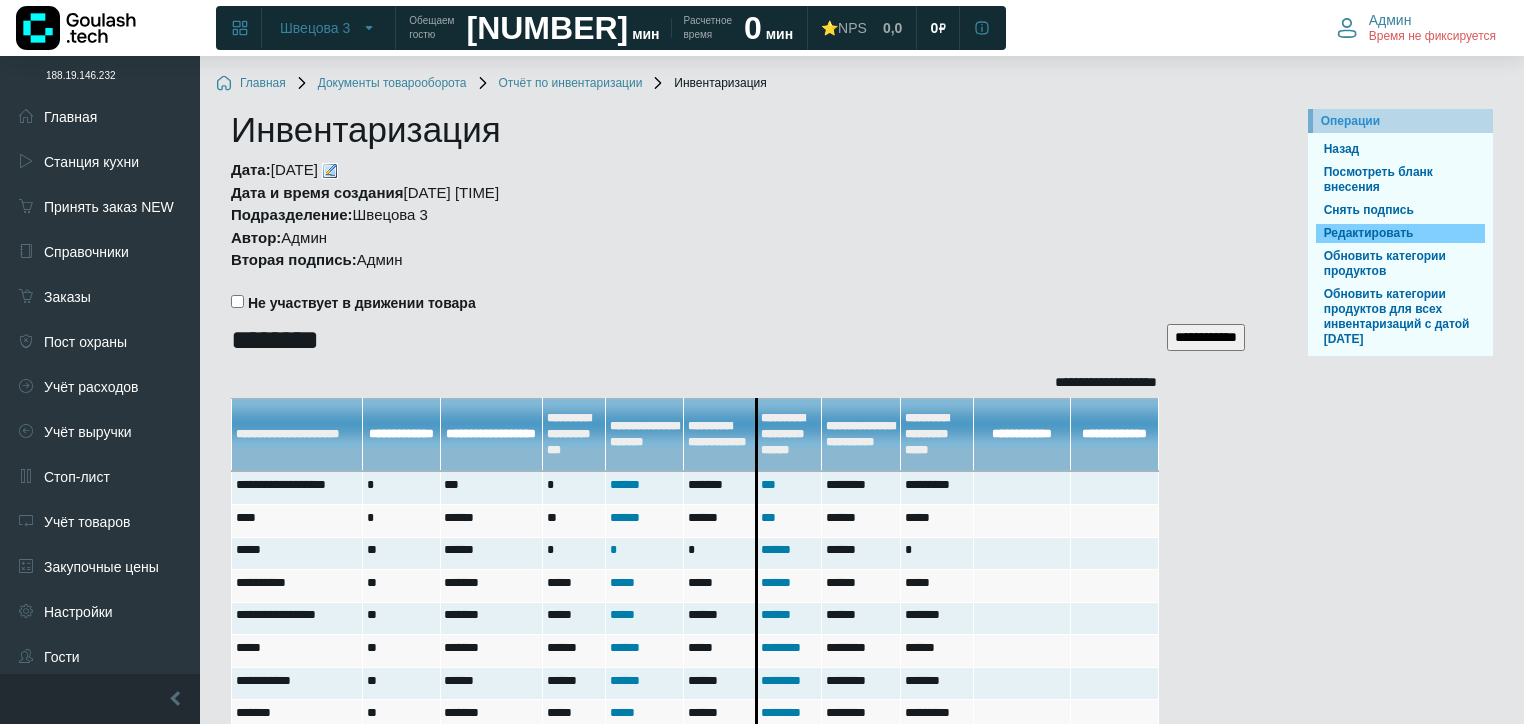 click on "Редактировать" at bounding box center (1400, 233) 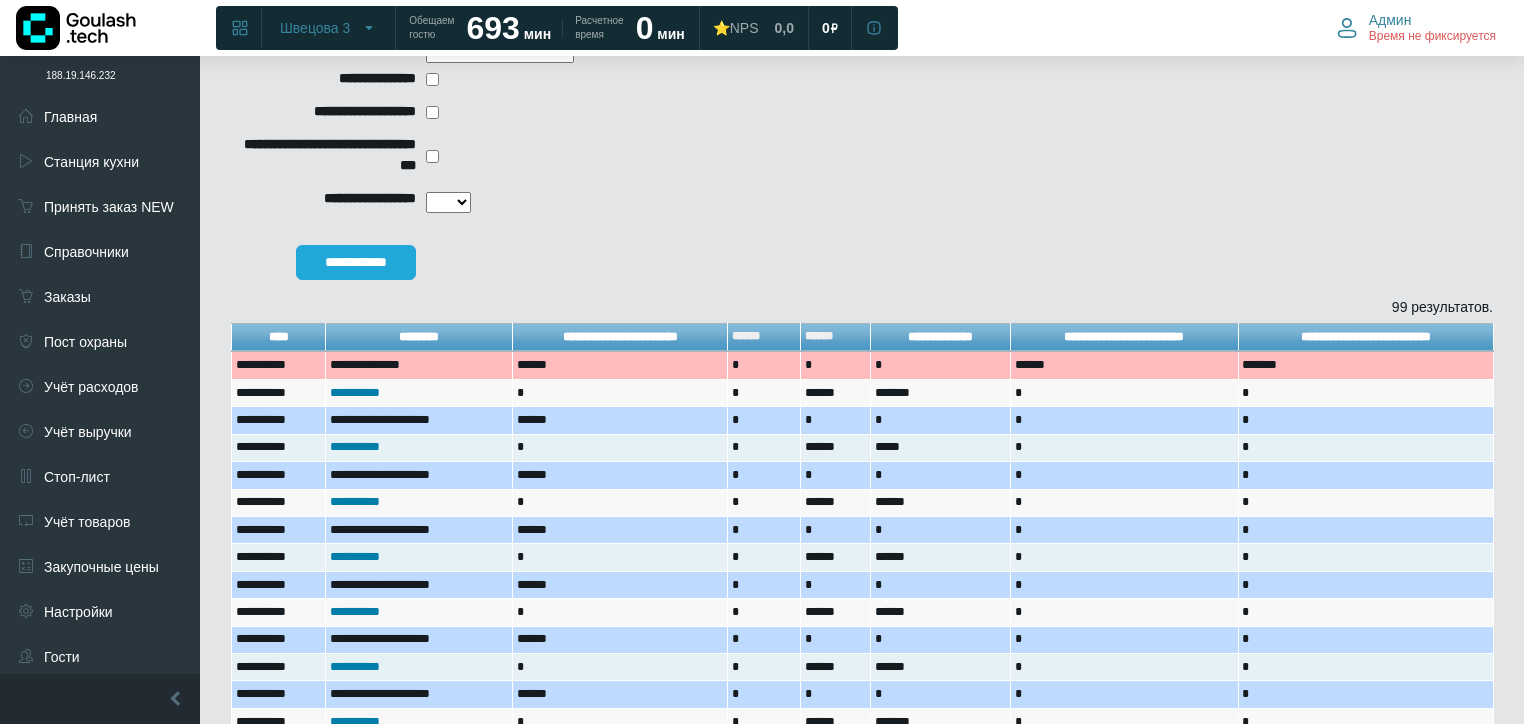 scroll, scrollTop: 360, scrollLeft: 0, axis: vertical 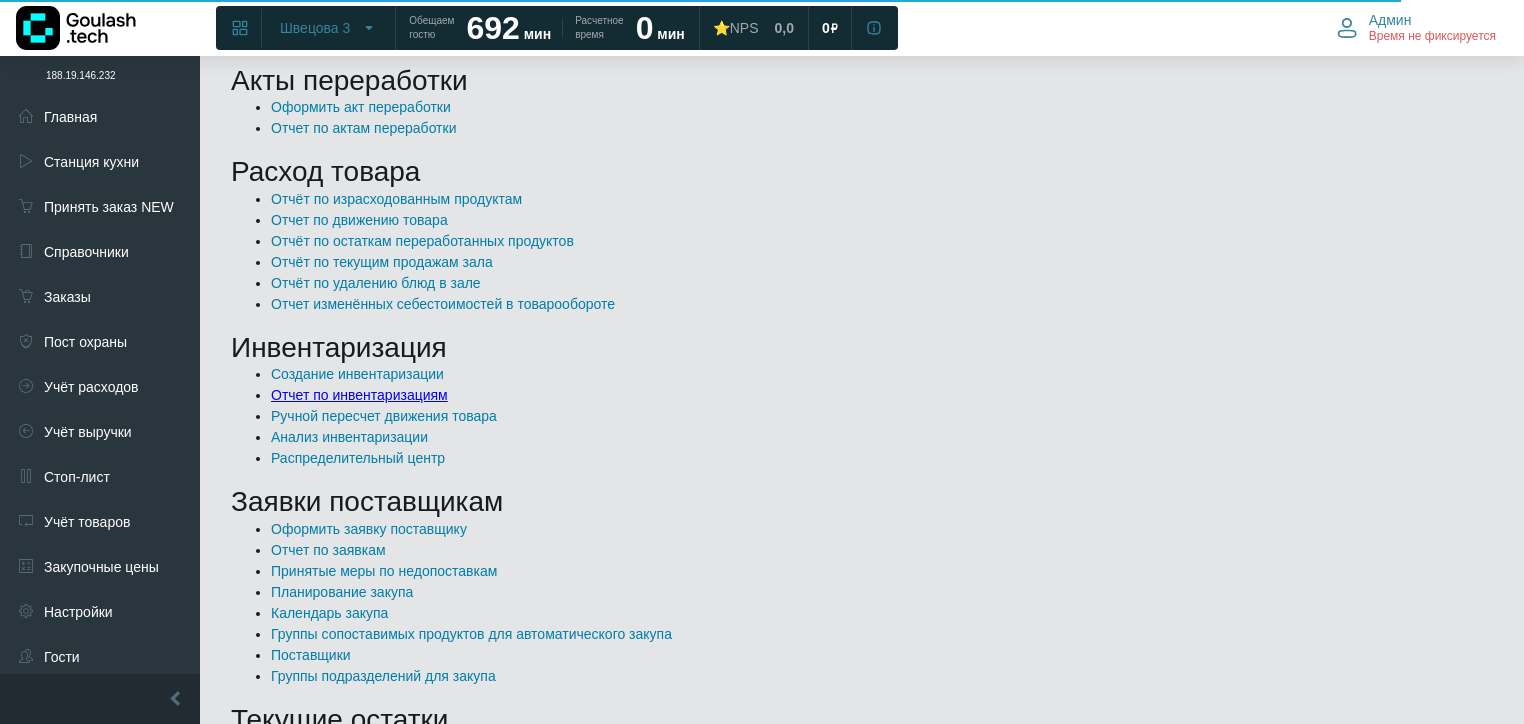 click on "Отчет по инвентаризациям" at bounding box center (359, 395) 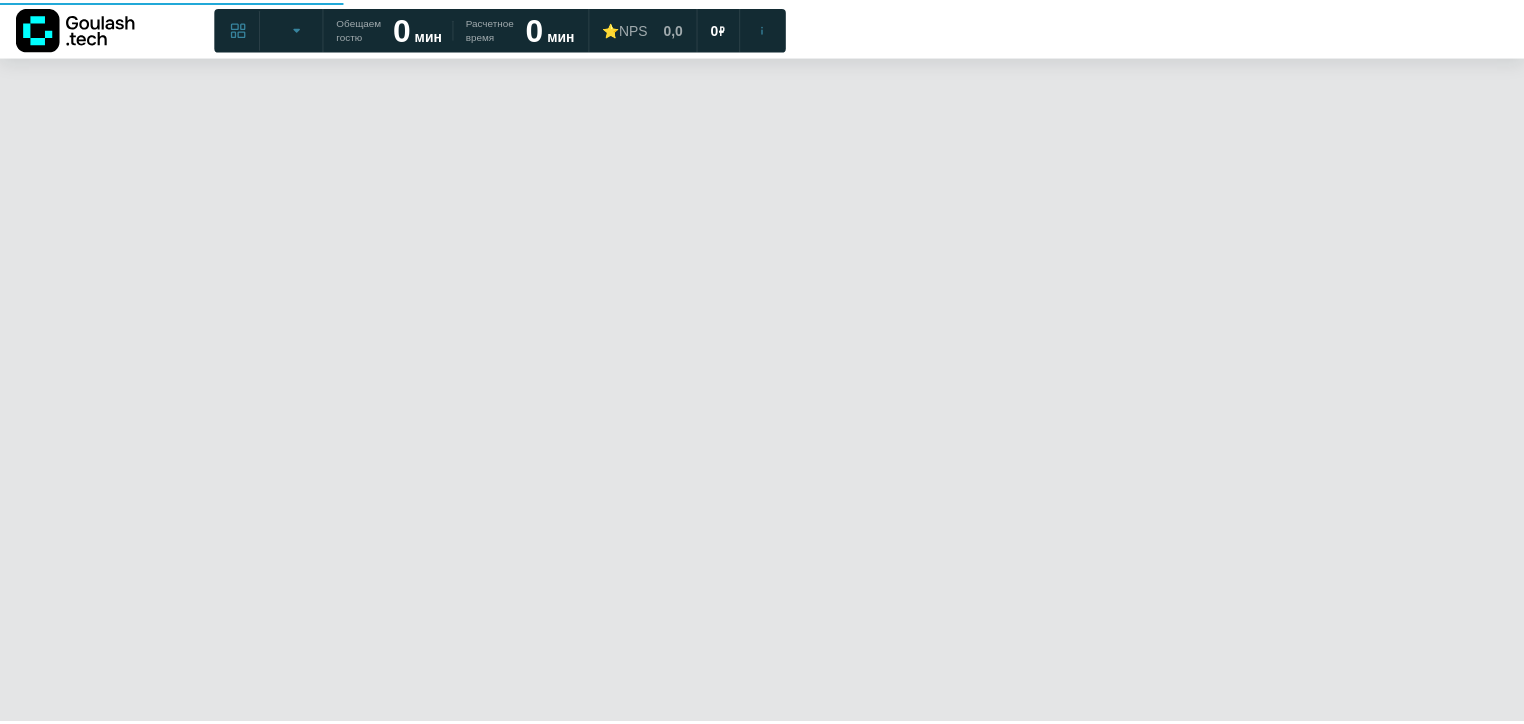 scroll, scrollTop: 0, scrollLeft: 0, axis: both 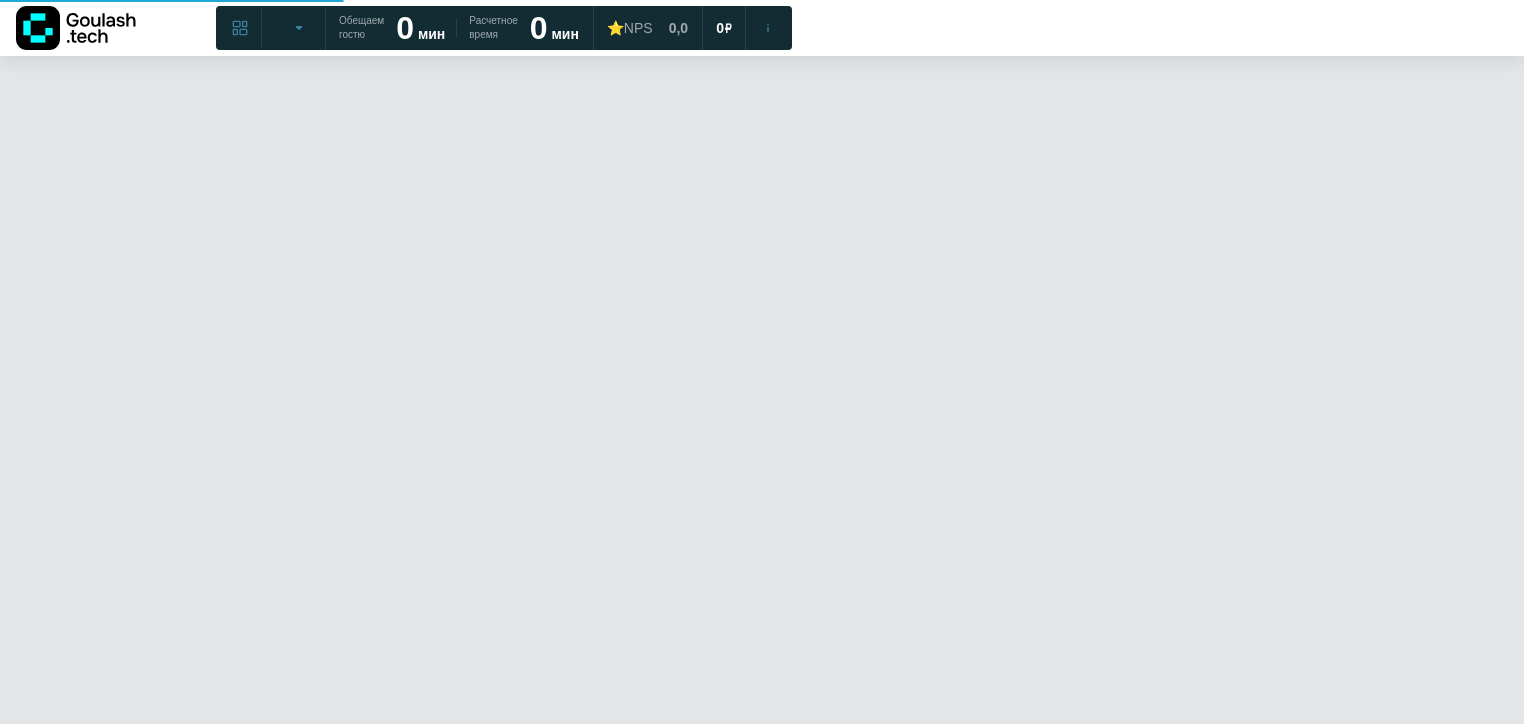select 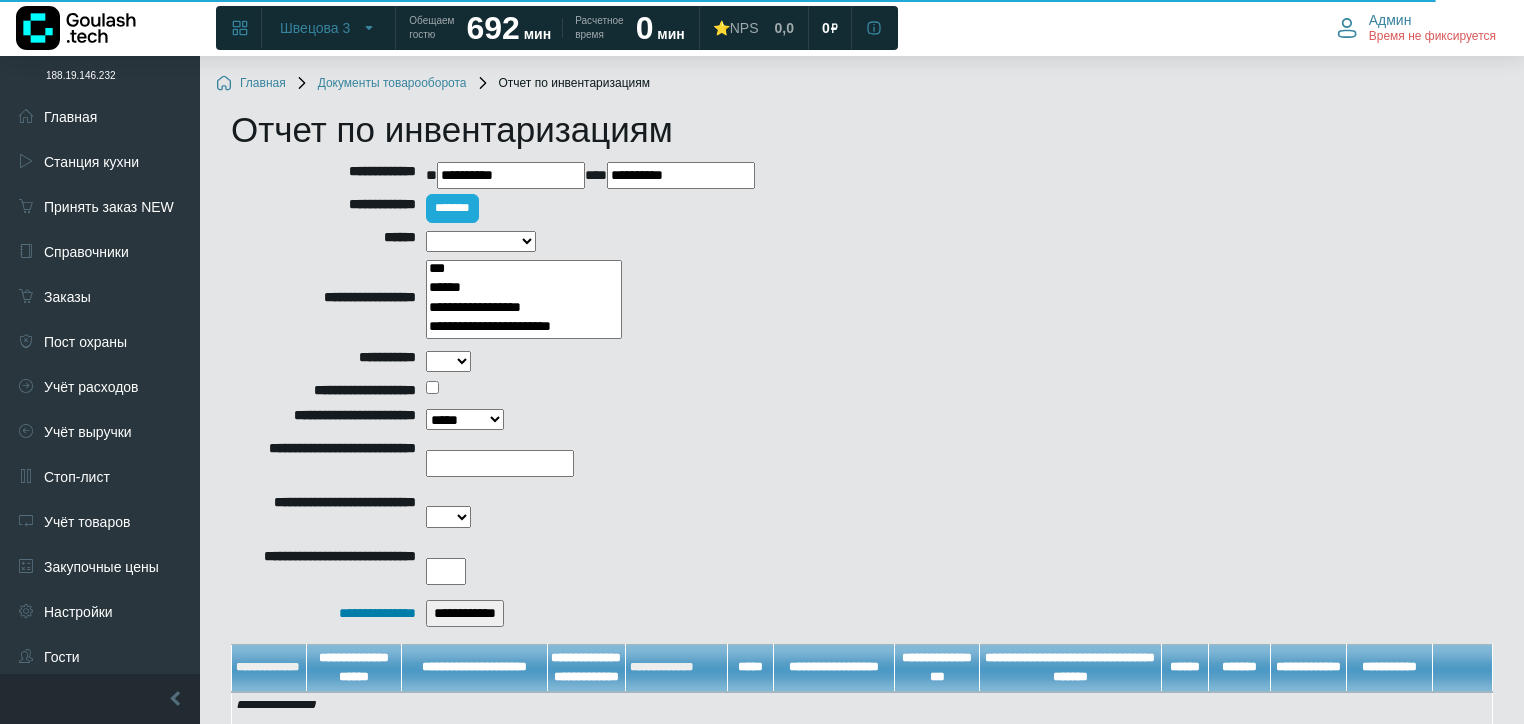 click on "**********" at bounding box center (511, 175) 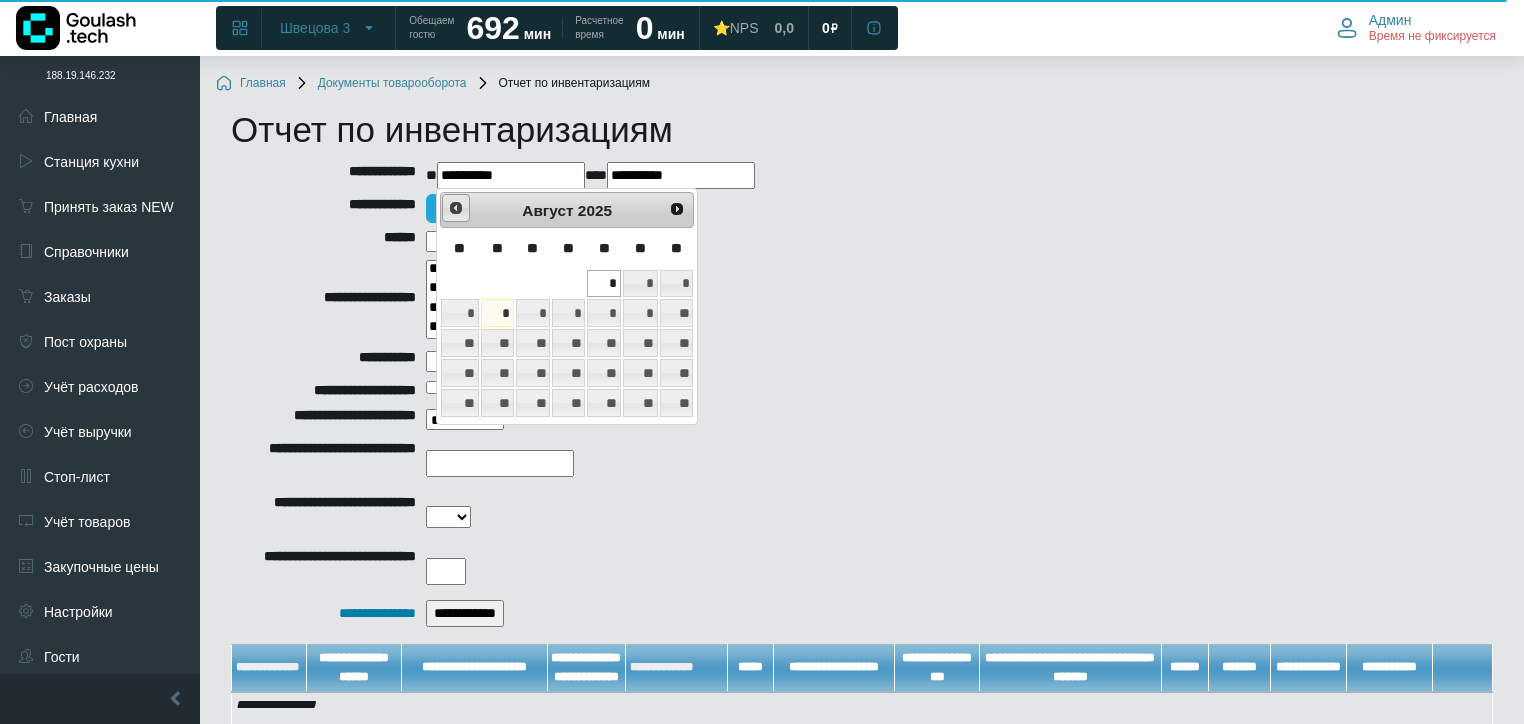 click on "<Пред" at bounding box center [456, 208] 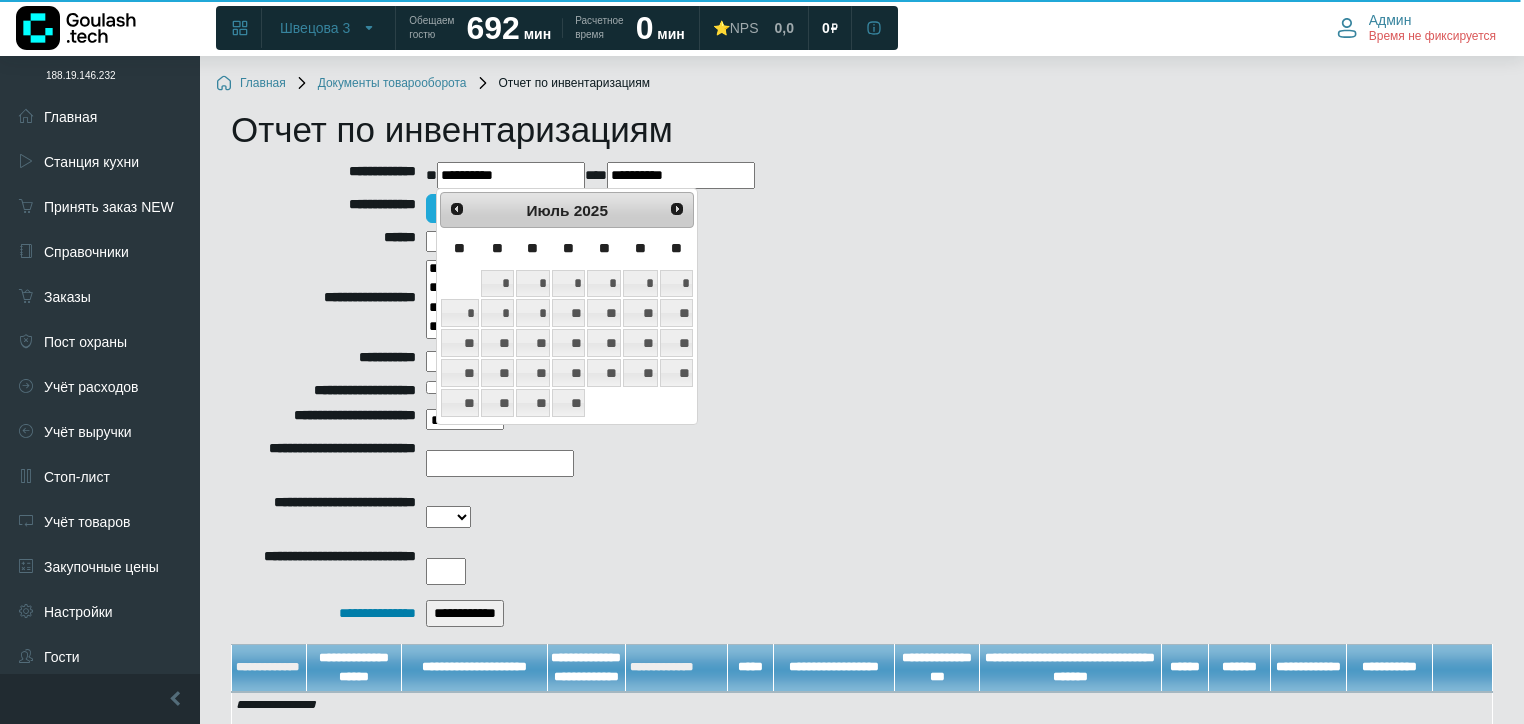 click on "*" at bounding box center (497, 284) 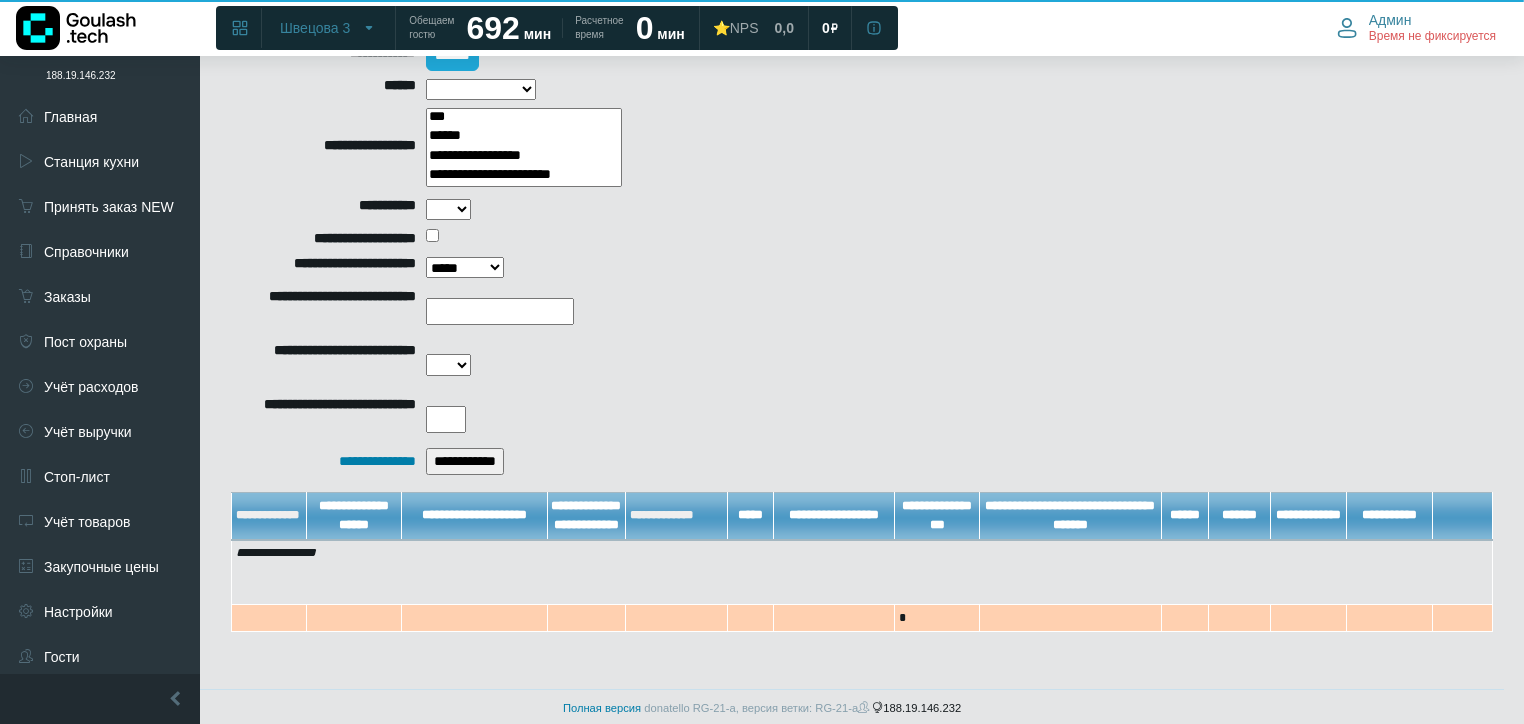 scroll, scrollTop: 160, scrollLeft: 0, axis: vertical 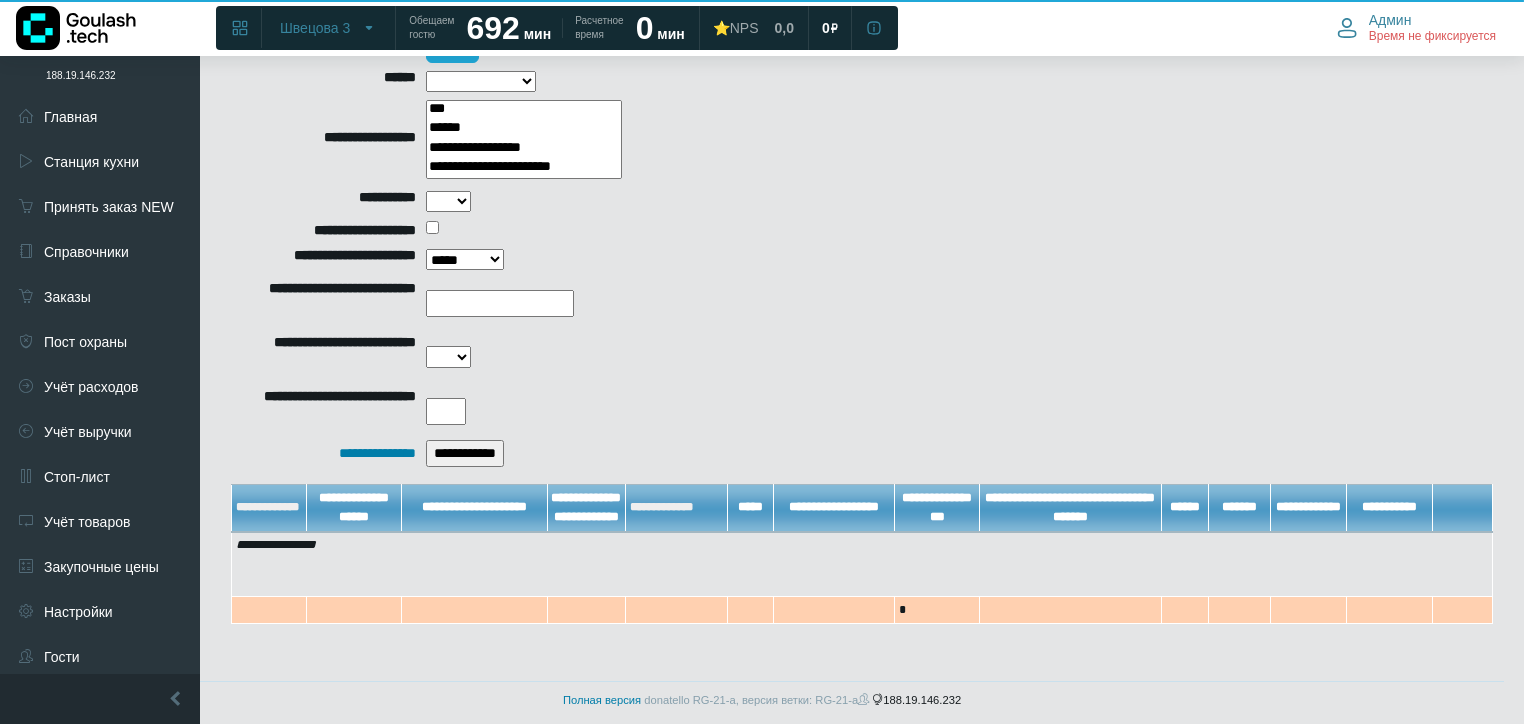 click on "**********" at bounding box center [465, 453] 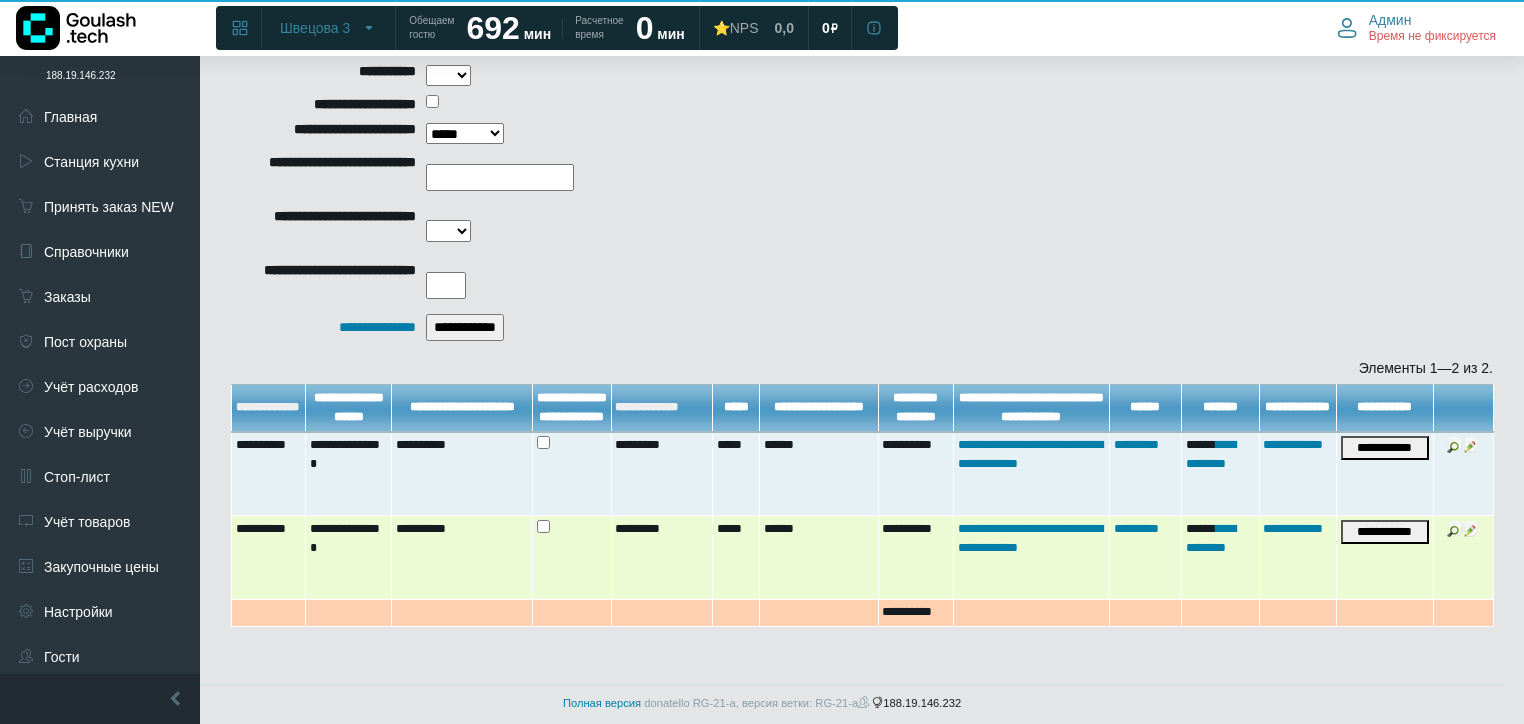 scroll, scrollTop: 290, scrollLeft: 0, axis: vertical 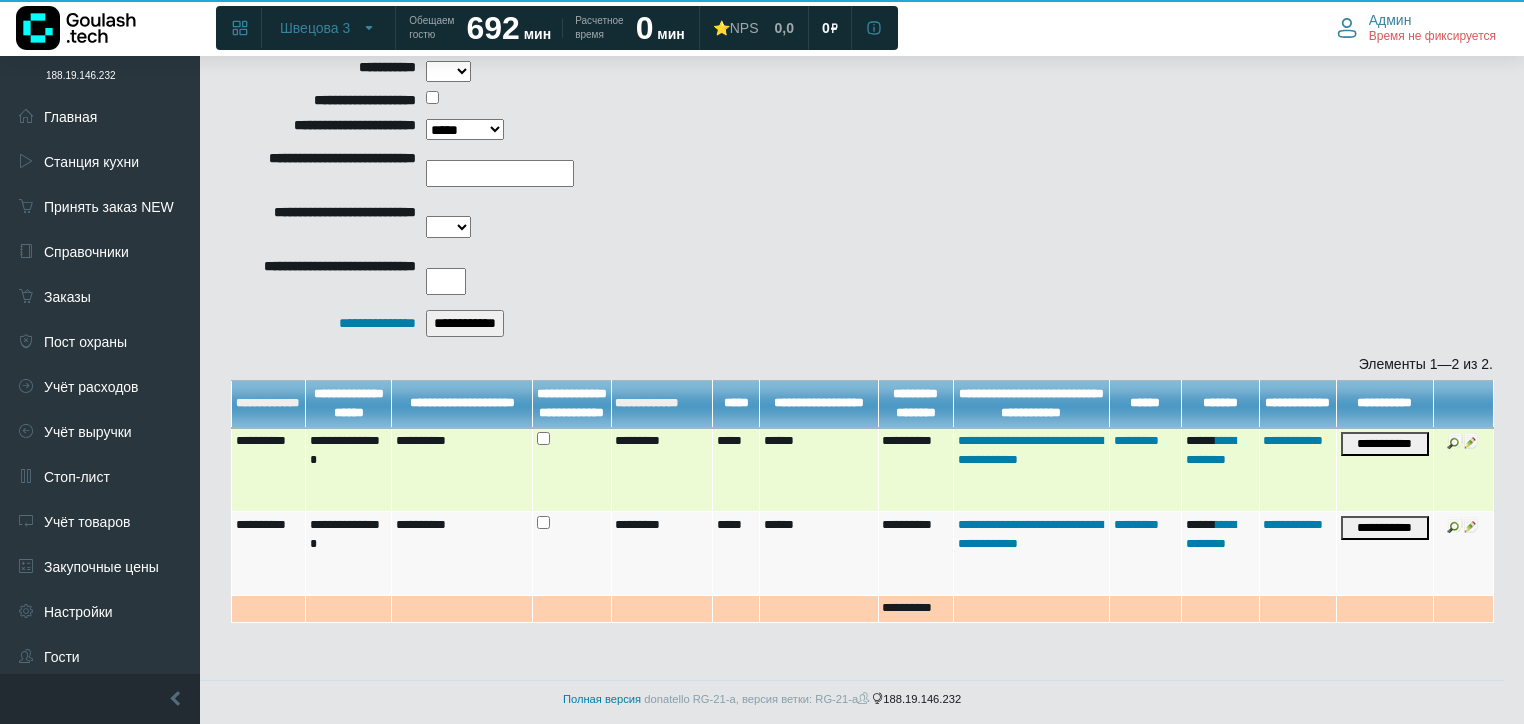 click at bounding box center [1455, 441] 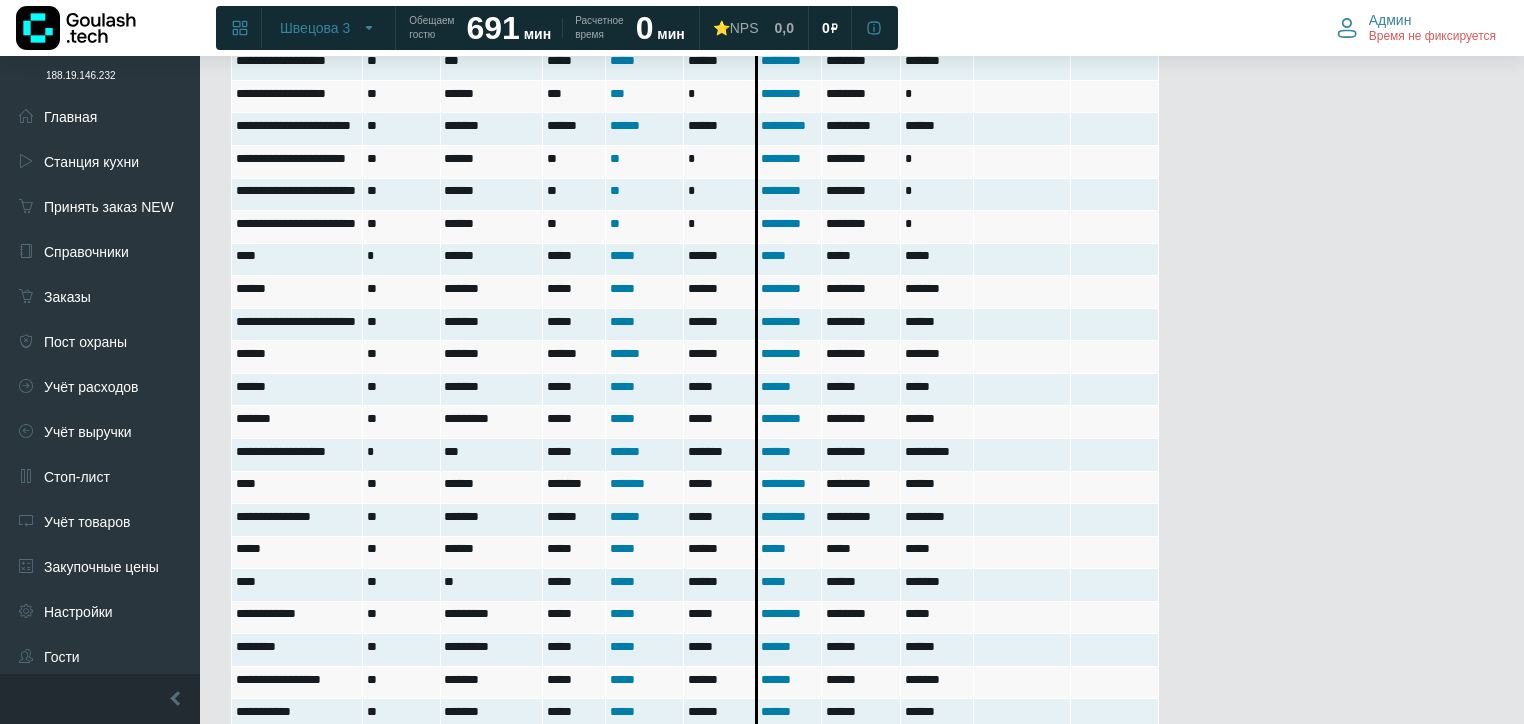 scroll, scrollTop: 1200, scrollLeft: 0, axis: vertical 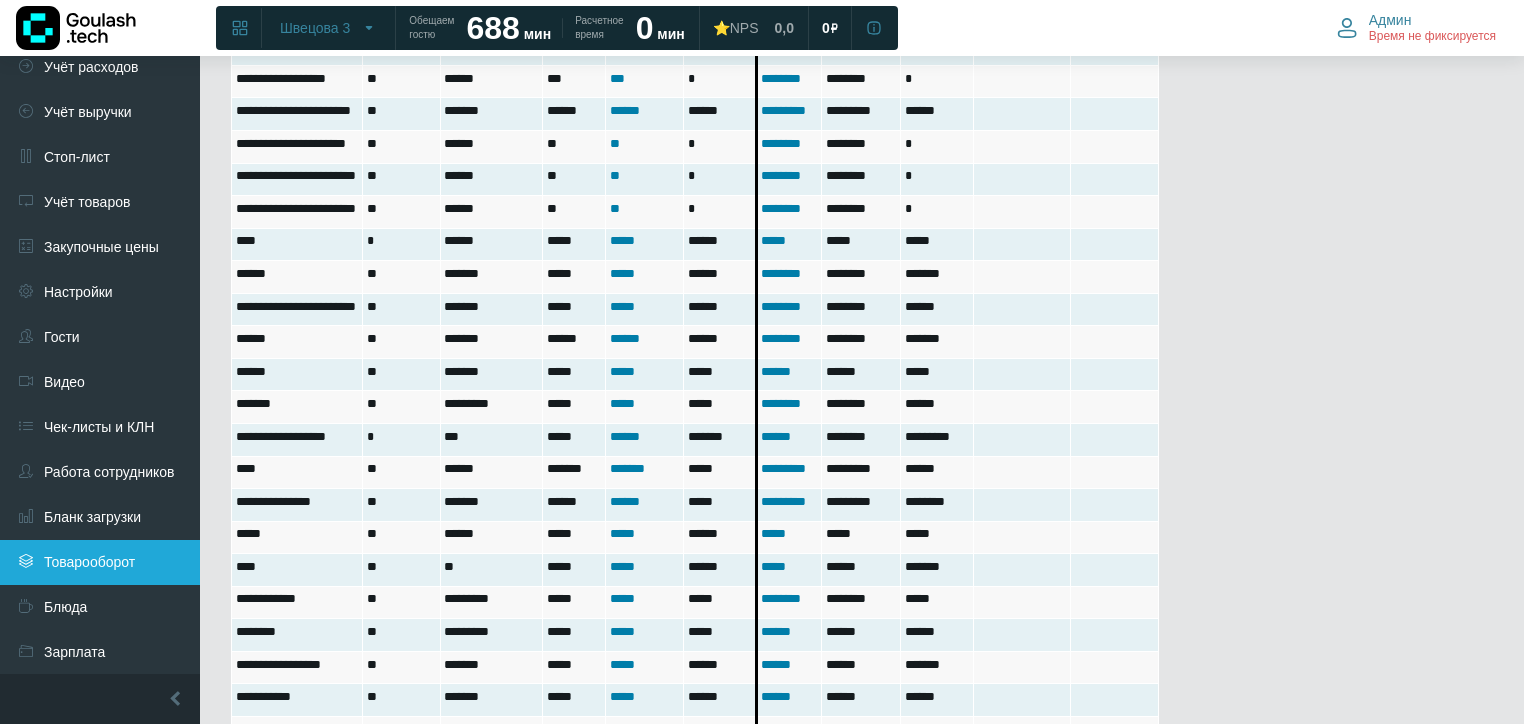 click on "Товарооборот" at bounding box center (100, 562) 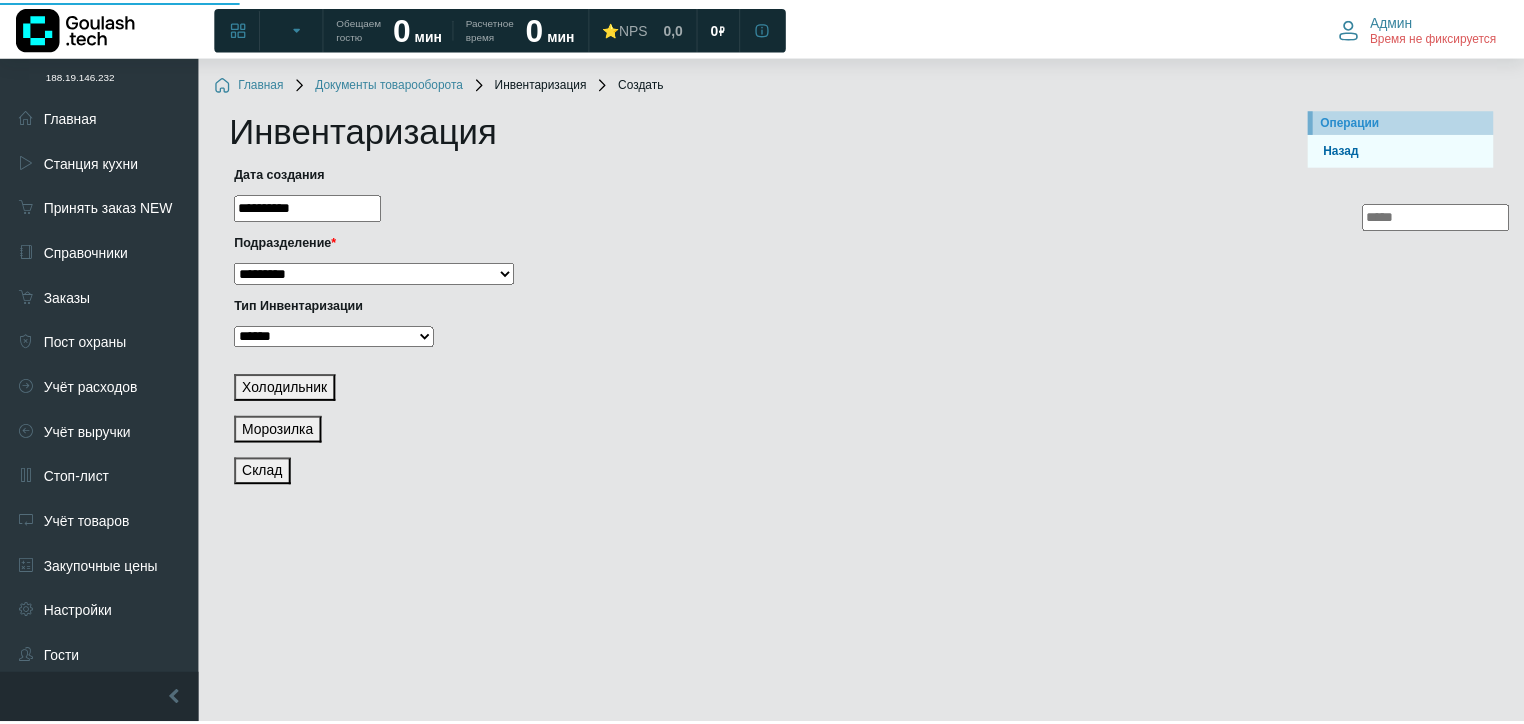 scroll, scrollTop: 0, scrollLeft: 0, axis: both 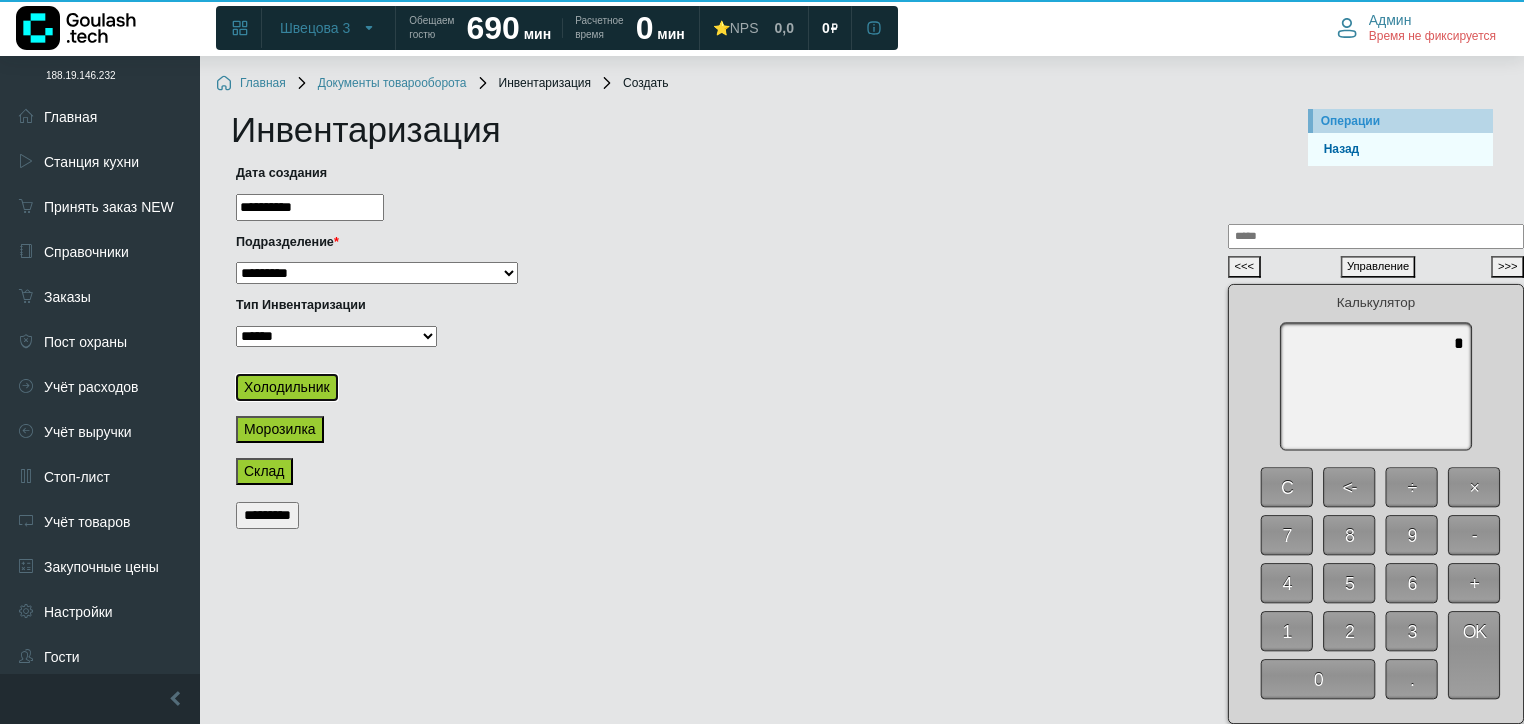 click on "Холодильник" at bounding box center (287, 387) 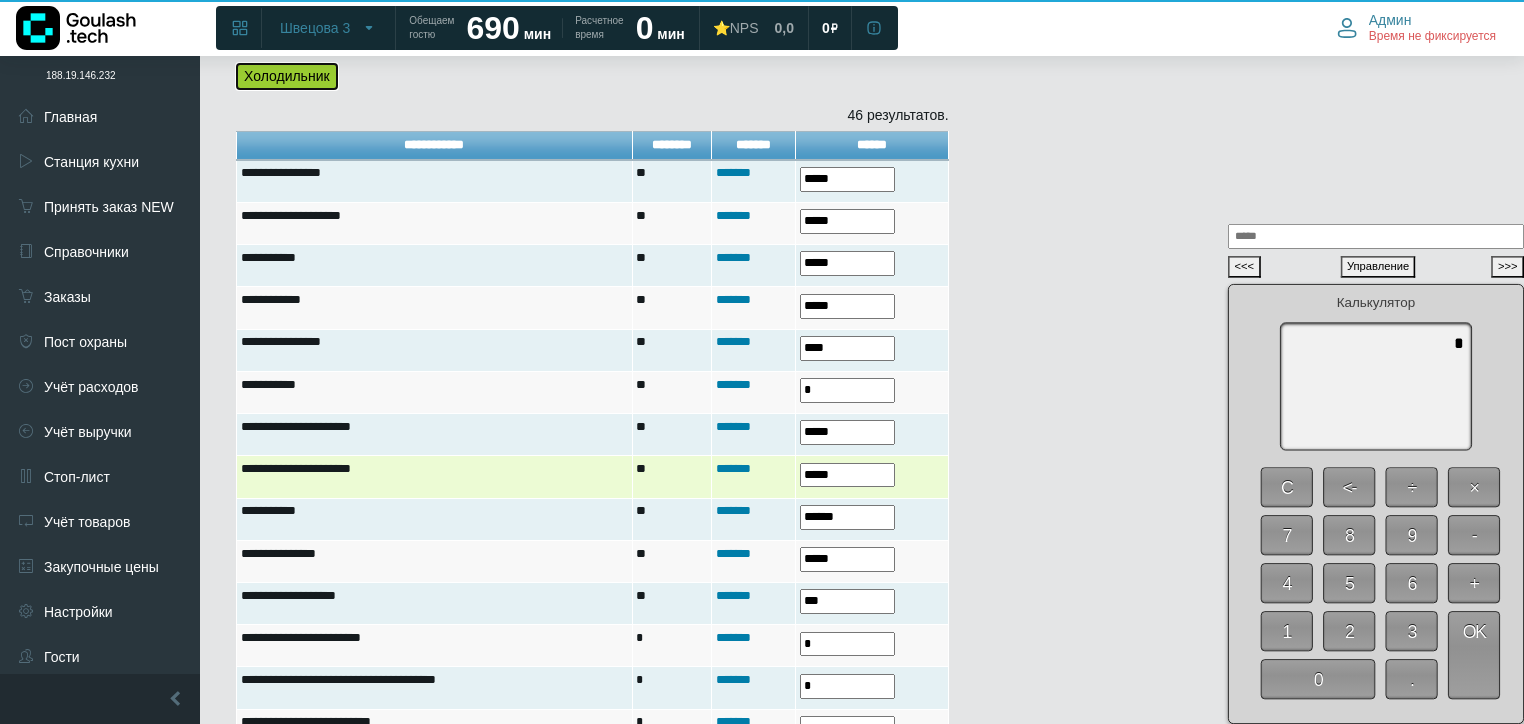 scroll, scrollTop: 320, scrollLeft: 0, axis: vertical 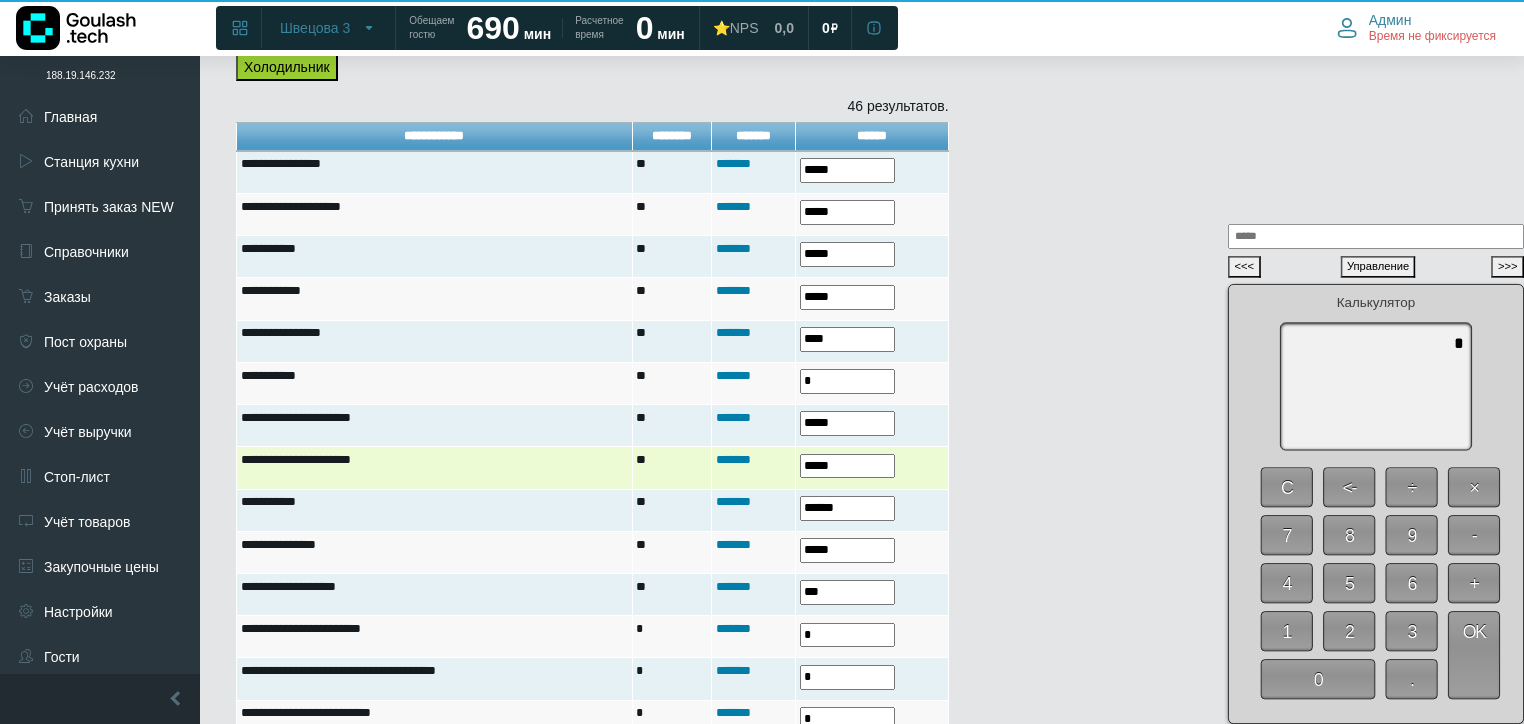 drag, startPoint x: 847, startPoint y: 459, endPoint x: 724, endPoint y: 464, distance: 123.101585 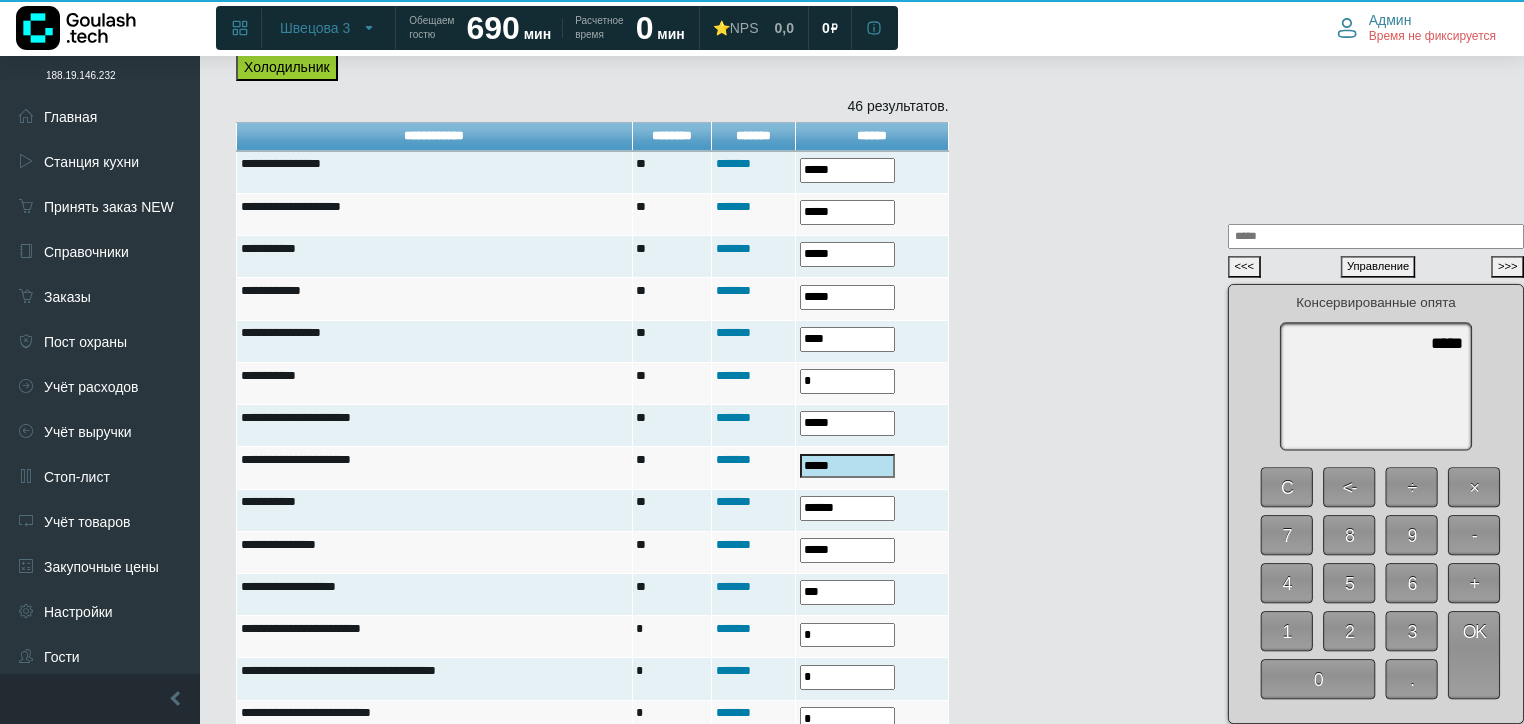 drag, startPoint x: 1424, startPoint y: 315, endPoint x: 1535, endPoint y: 316, distance: 111.0045 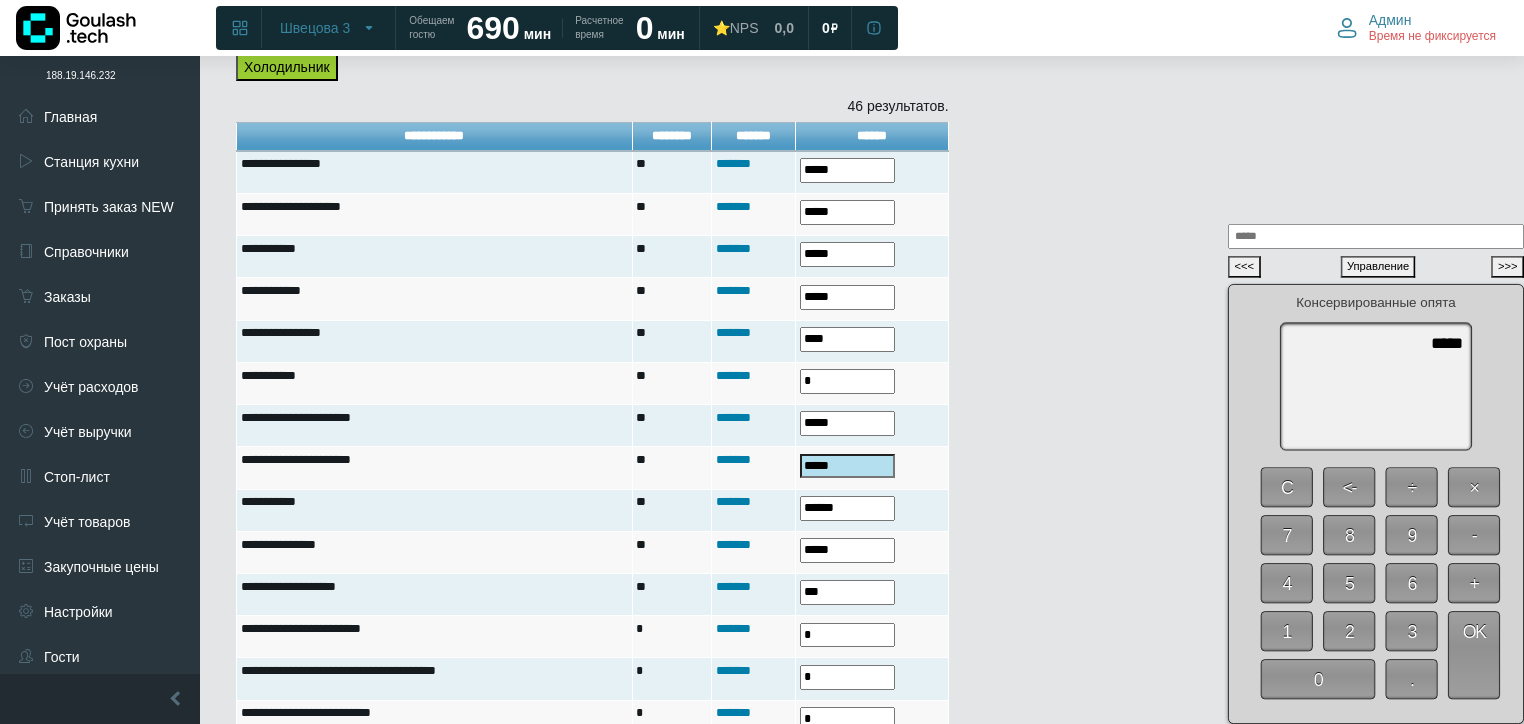 type on "*****" 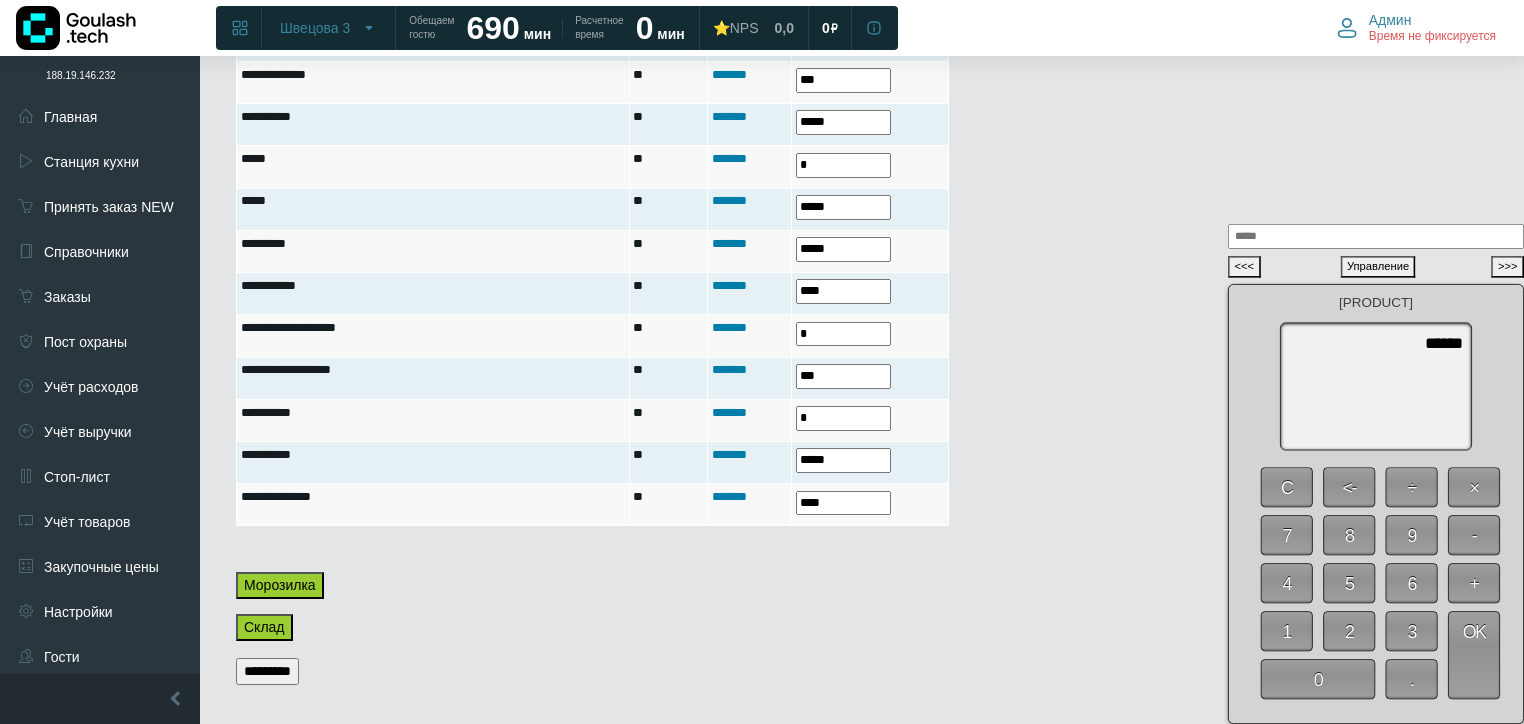scroll, scrollTop: 1920, scrollLeft: 0, axis: vertical 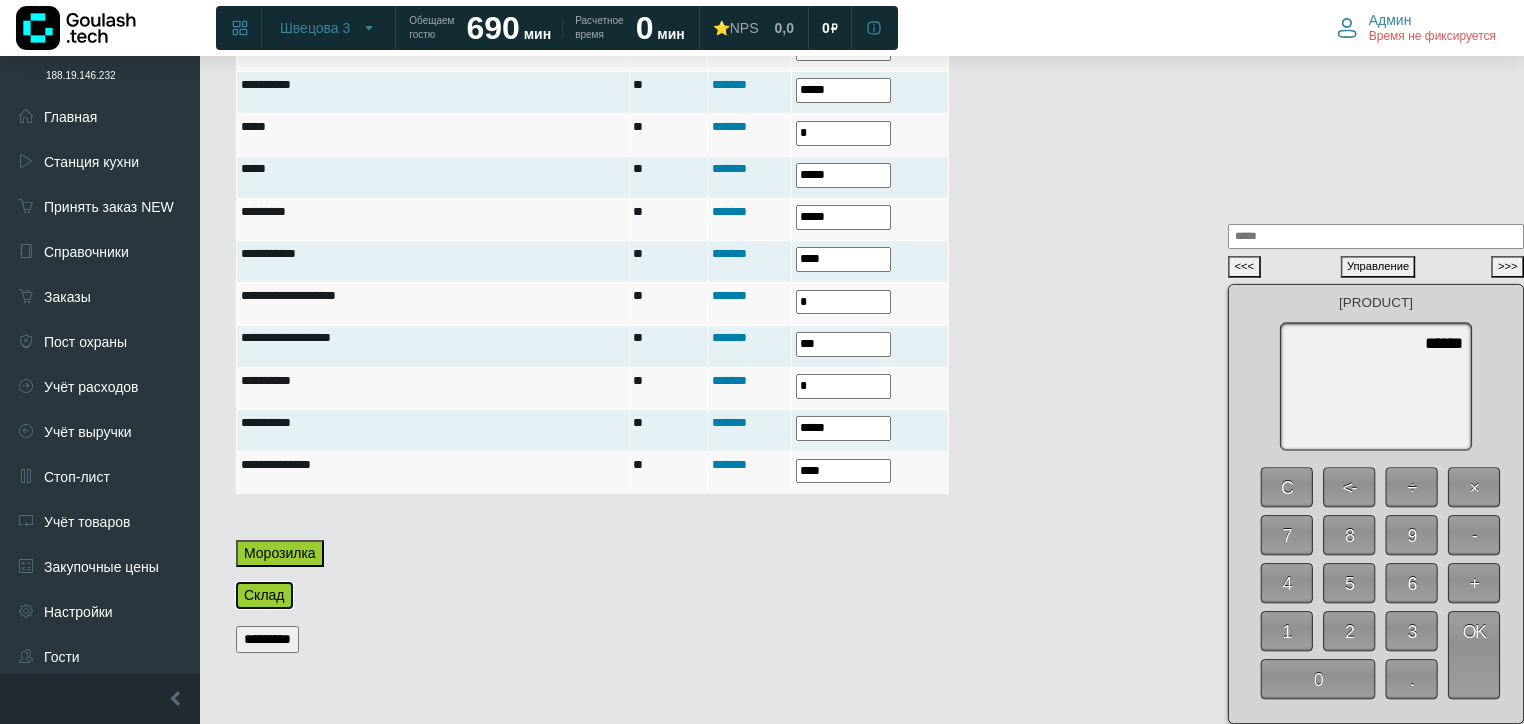 click on "Склад" at bounding box center [264, 595] 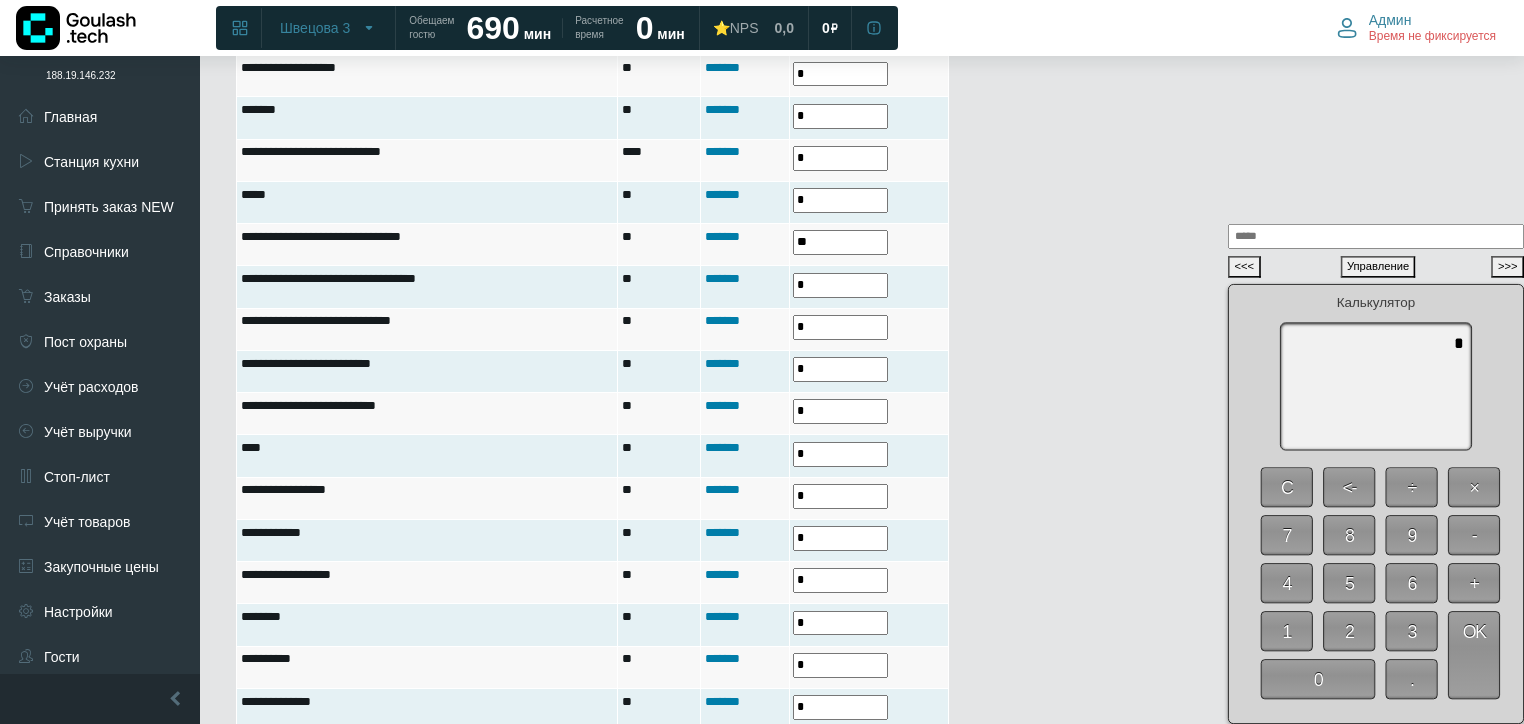 scroll, scrollTop: 2400, scrollLeft: 0, axis: vertical 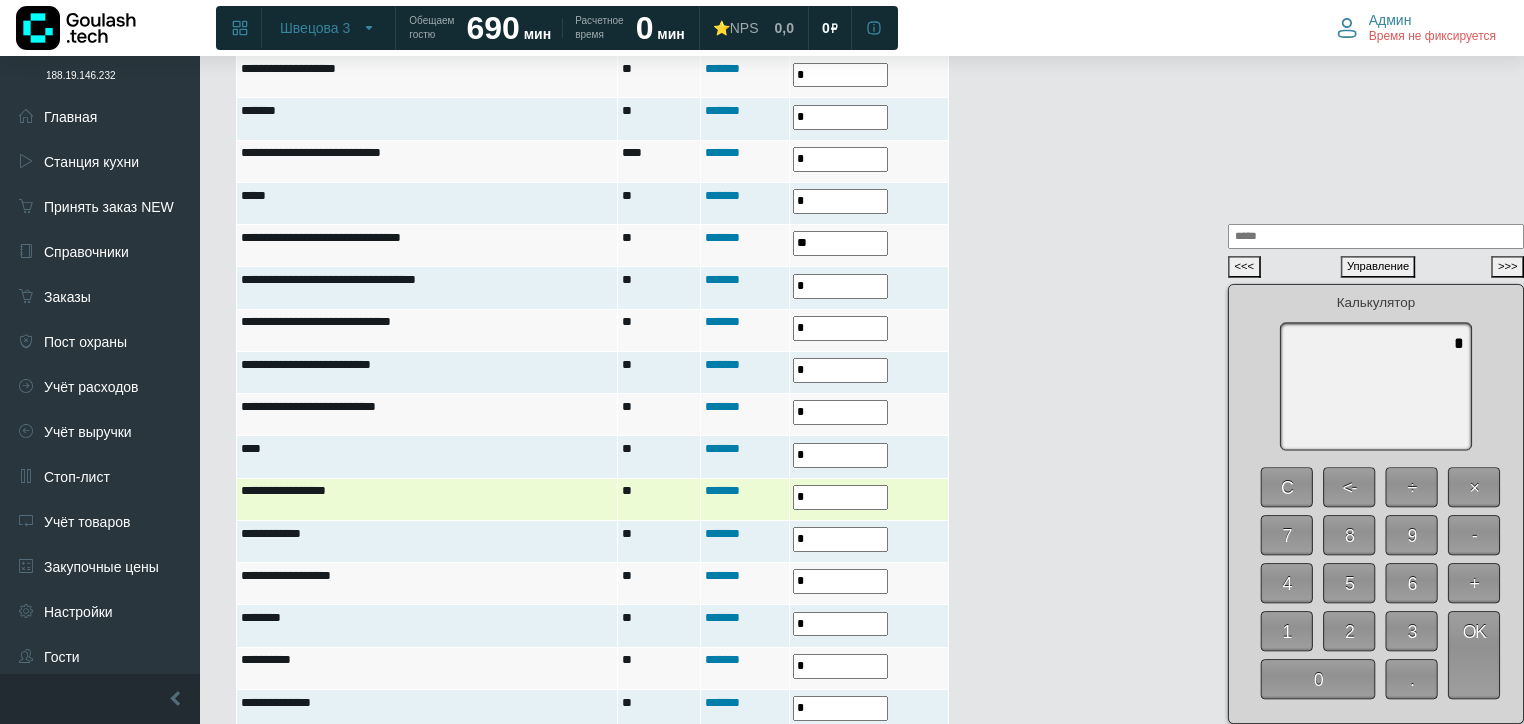 drag, startPoint x: 832, startPoint y: 442, endPoint x: 728, endPoint y: 444, distance: 104.019226 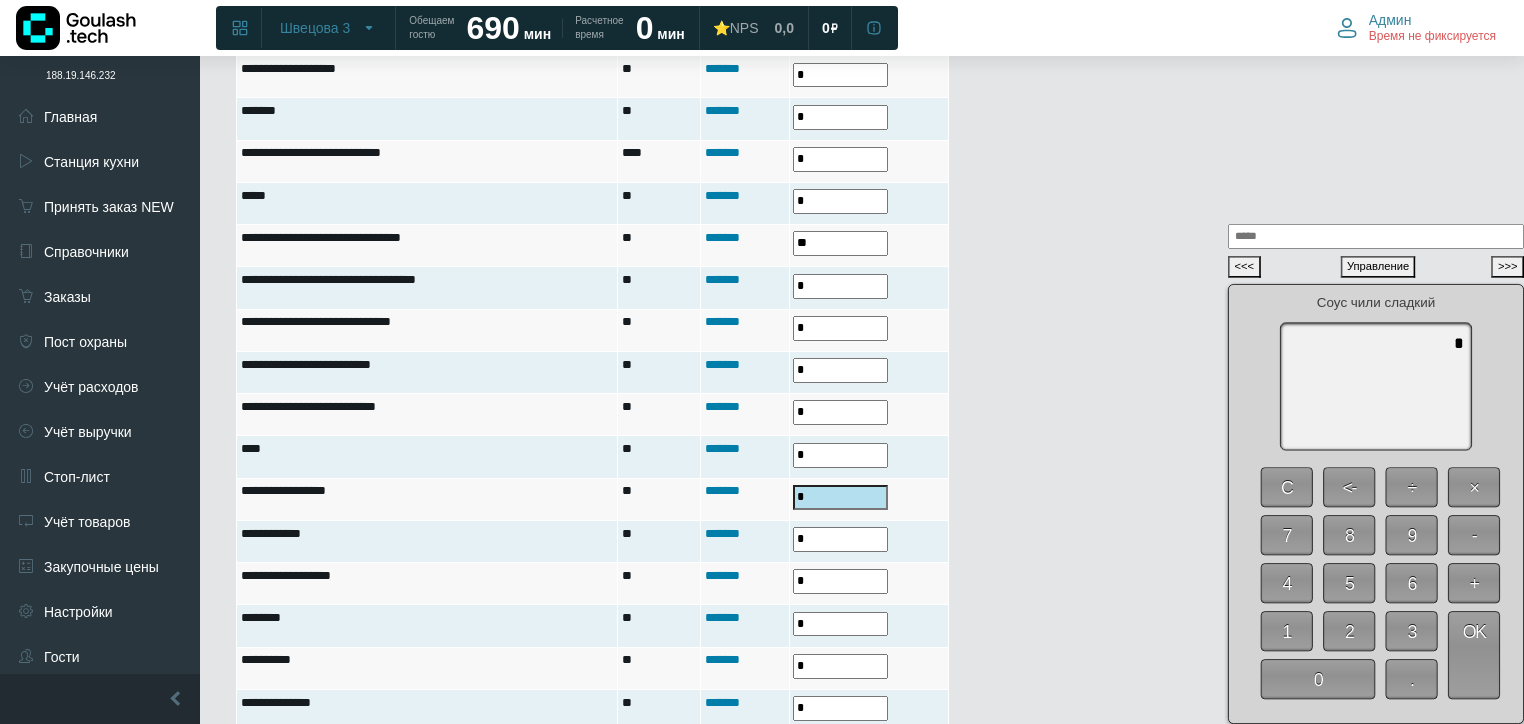 drag, startPoint x: 1470, startPoint y: 312, endPoint x: 1525, endPoint y: 322, distance: 55.9017 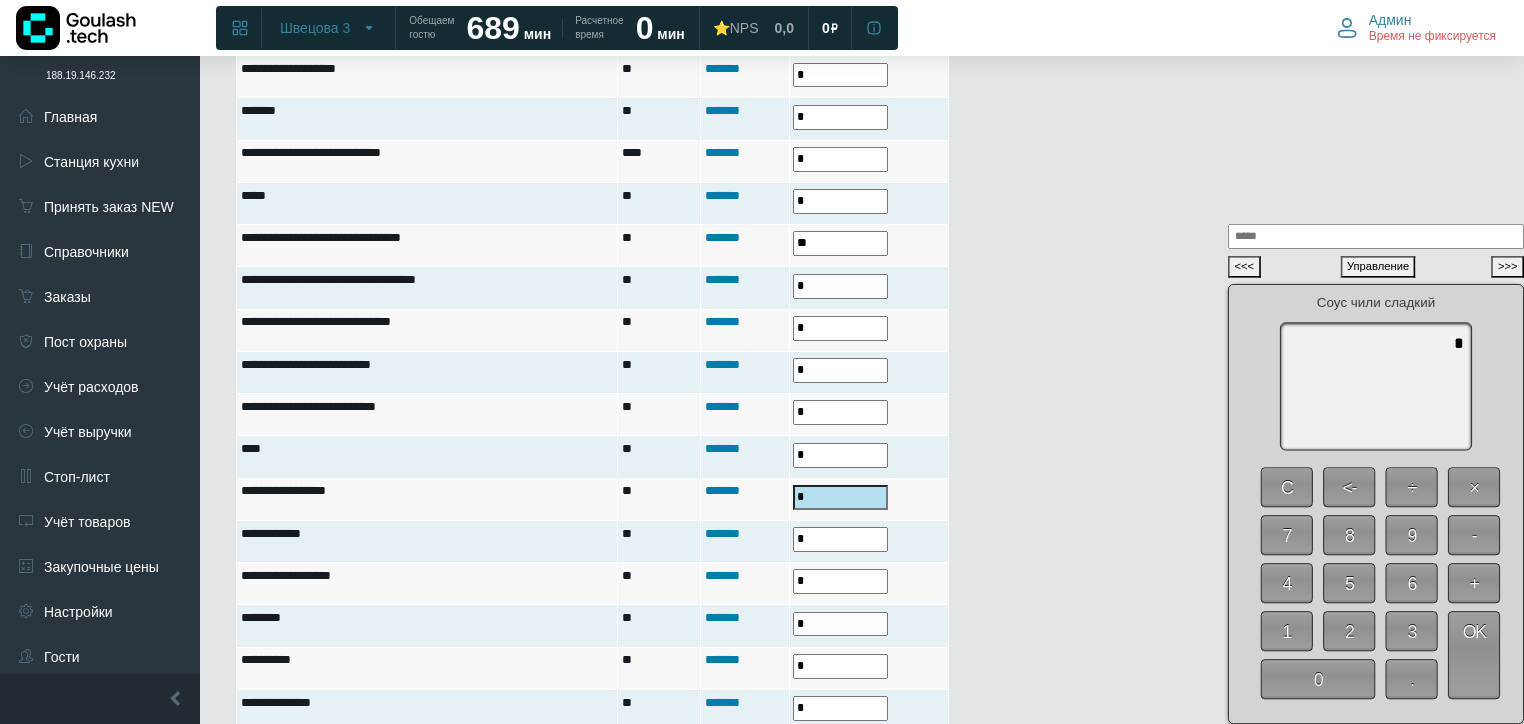 drag, startPoint x: 1451, startPoint y: 318, endPoint x: 1535, endPoint y: 333, distance: 85.32877 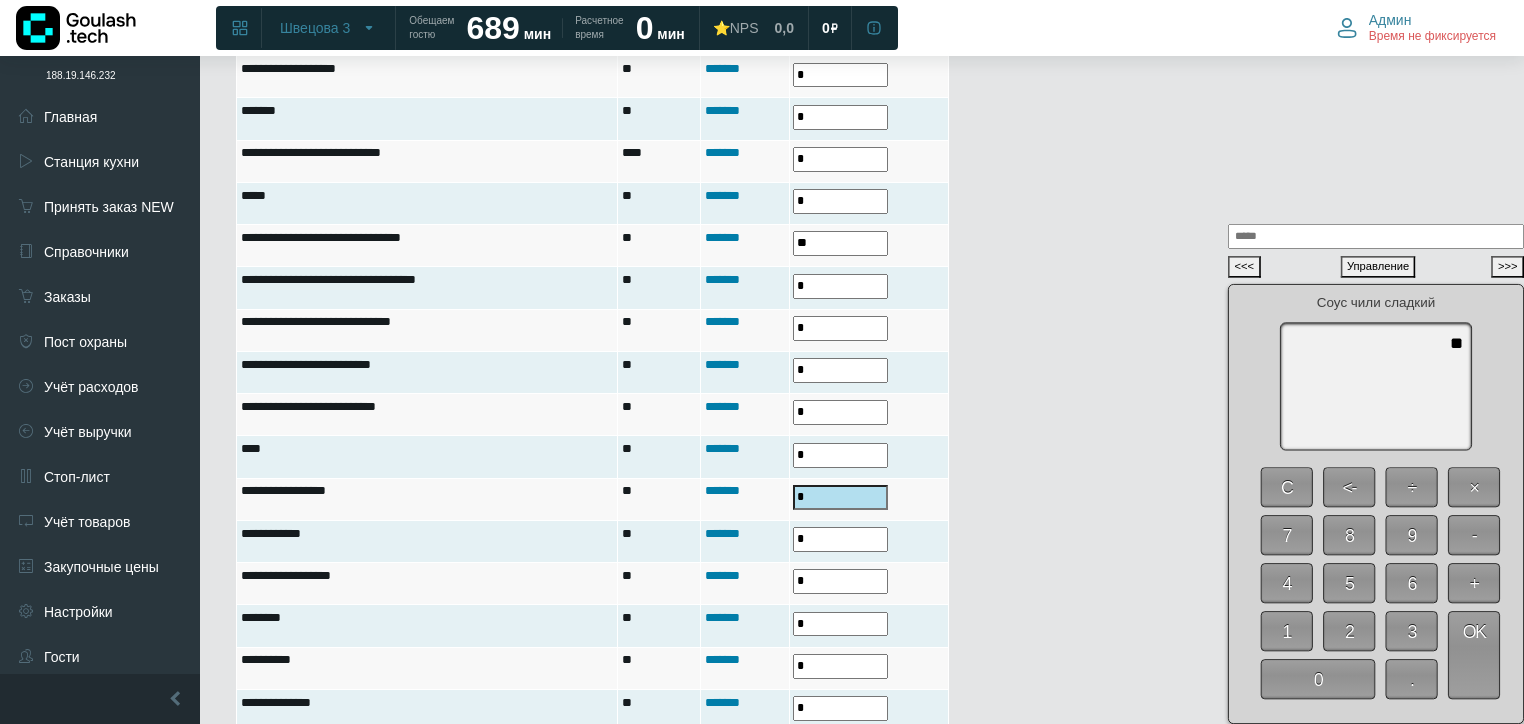 click on "6" at bounding box center (1412, 583) 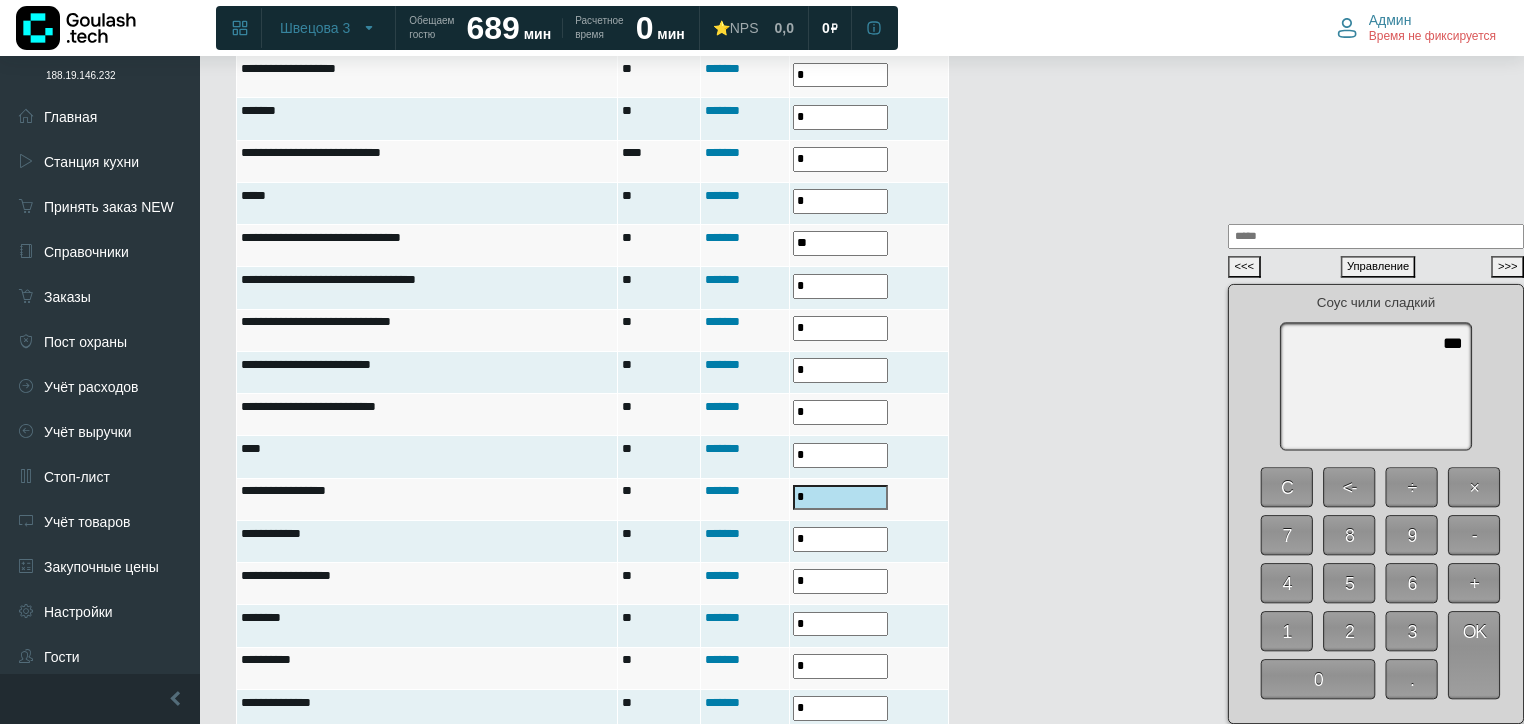 click on "2" at bounding box center [1349, 631] 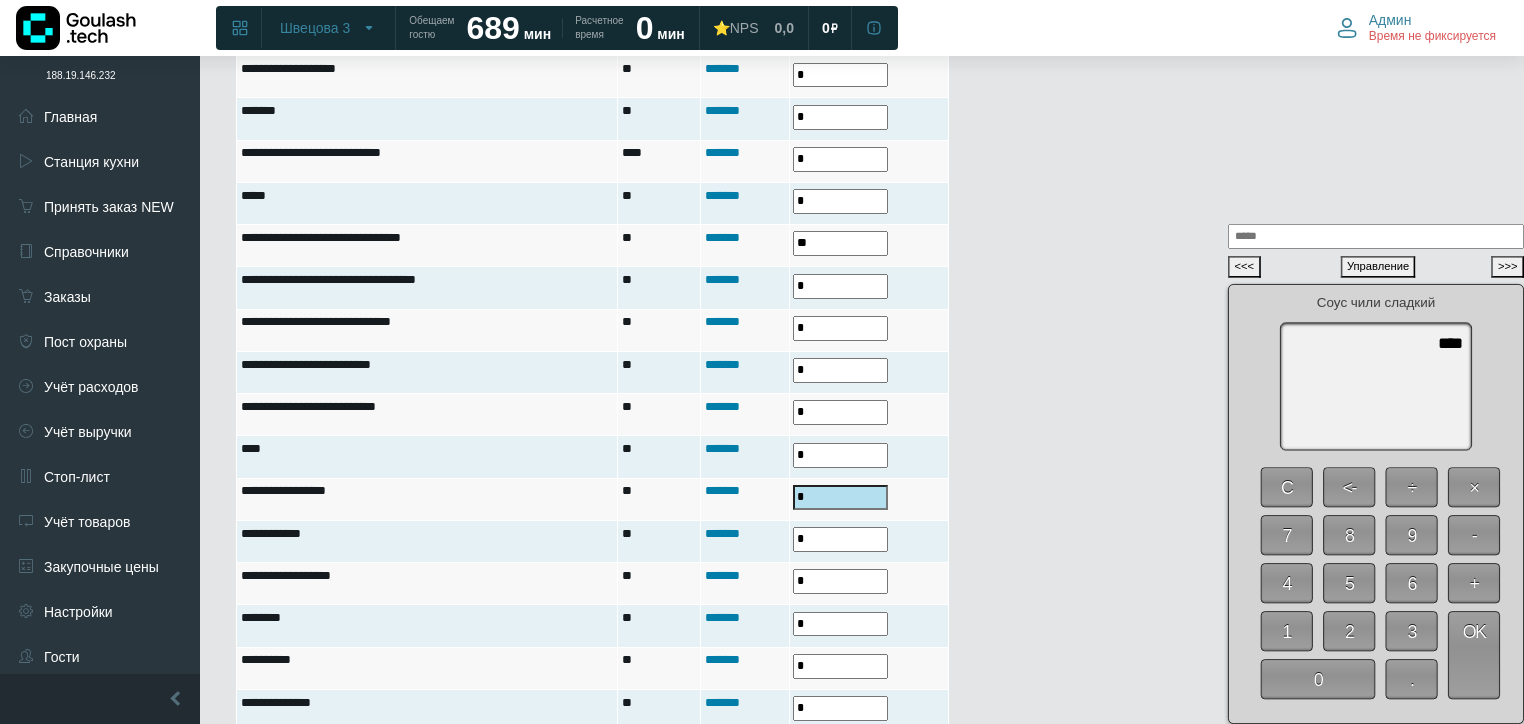 click on "OK" at bounding box center [1474, 655] 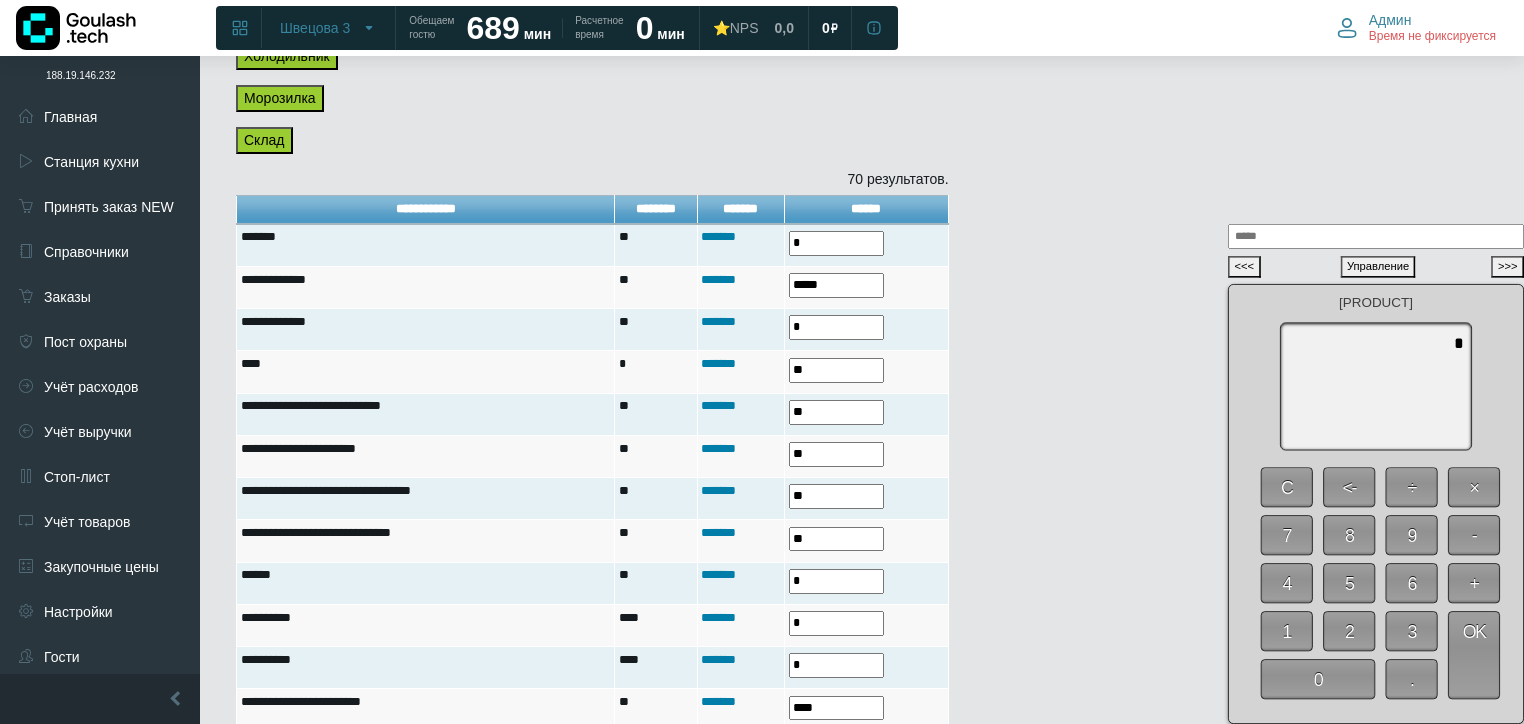 scroll, scrollTop: 320, scrollLeft: 0, axis: vertical 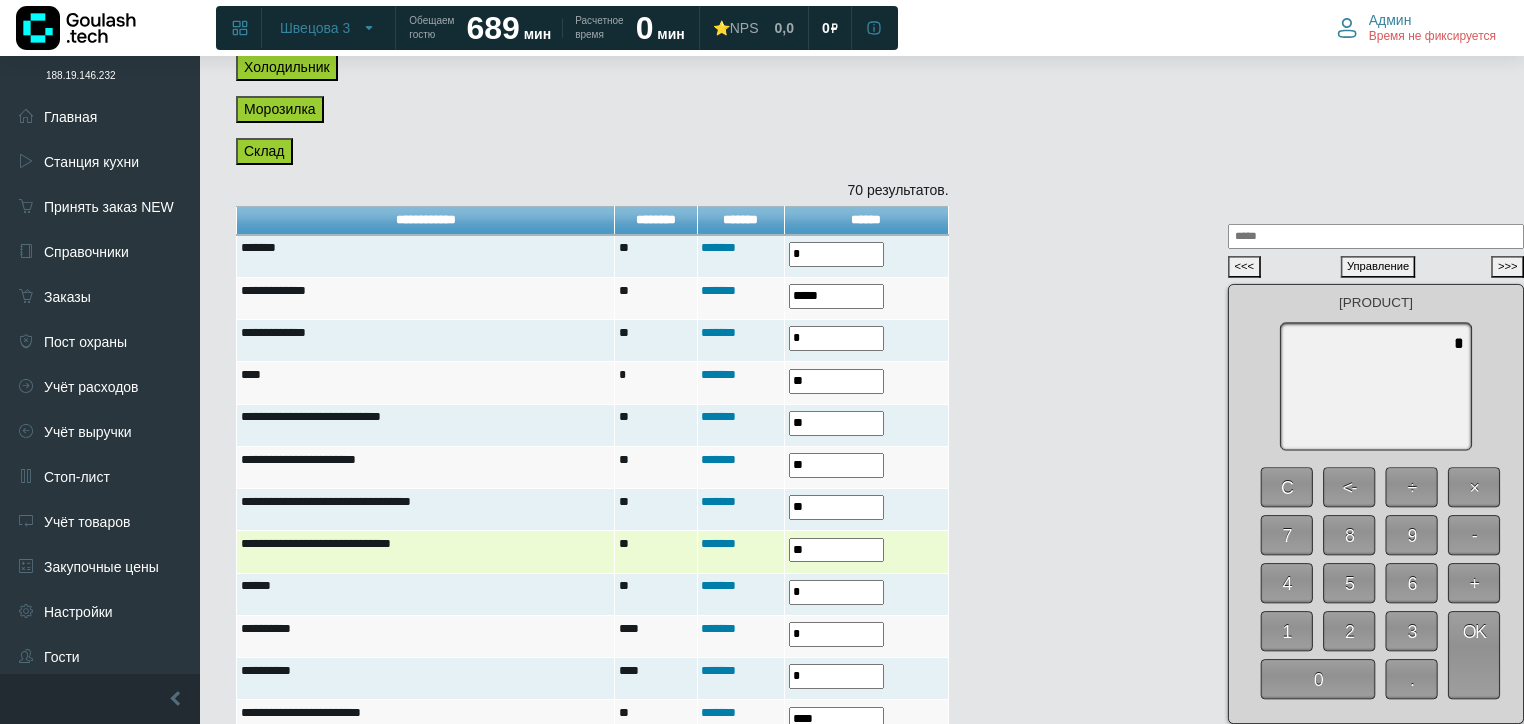 drag, startPoint x: 826, startPoint y: 544, endPoint x: 783, endPoint y: 544, distance: 43 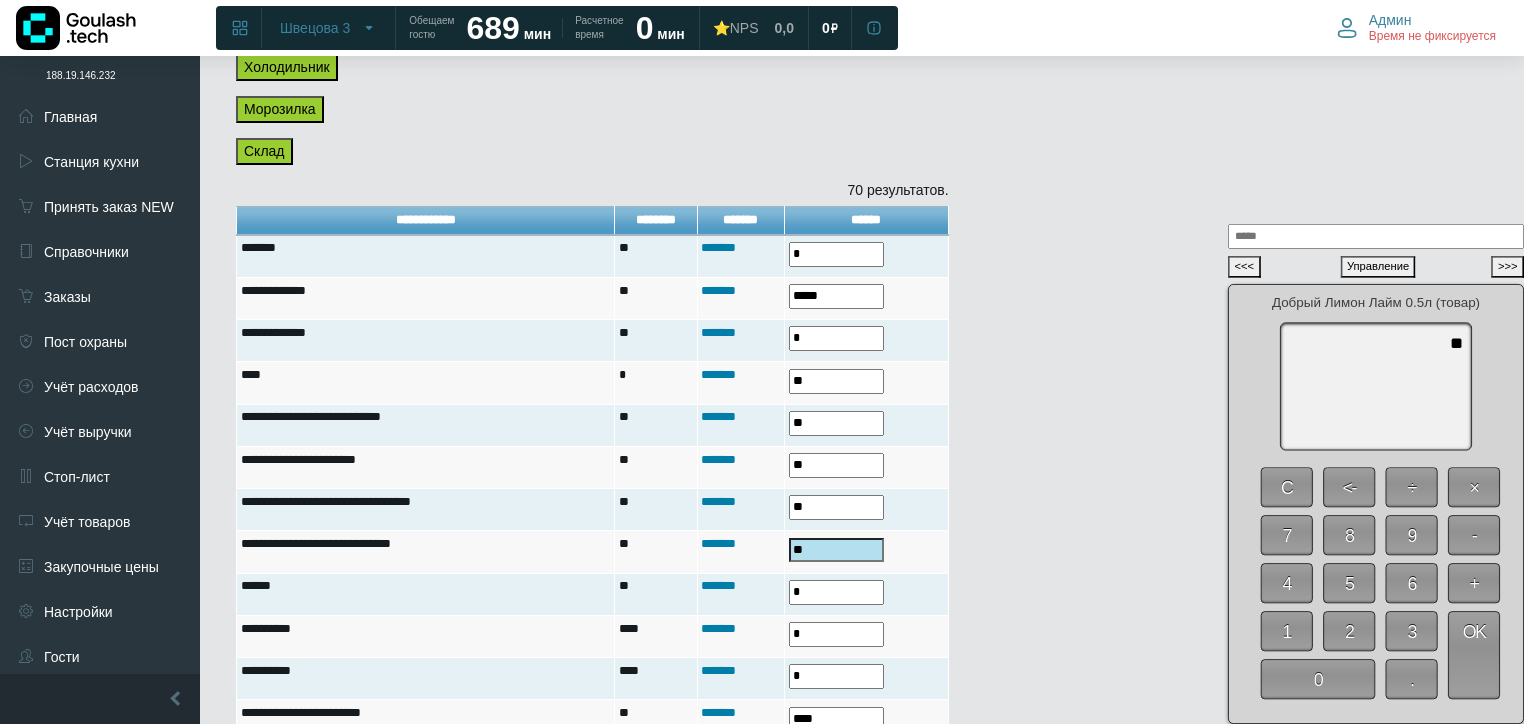 drag, startPoint x: 1464, startPoint y: 320, endPoint x: 1519, endPoint y: 327, distance: 55.443665 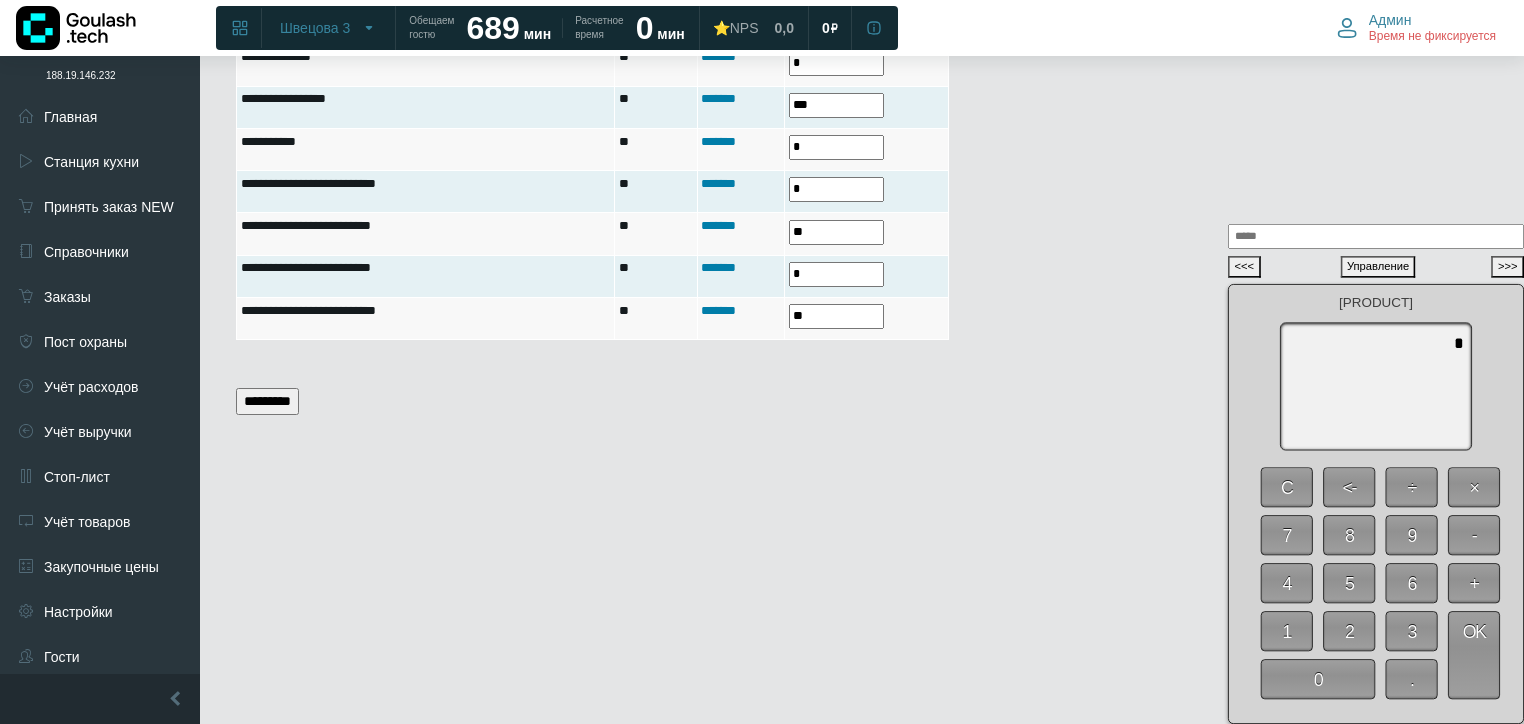 scroll, scrollTop: 3276, scrollLeft: 0, axis: vertical 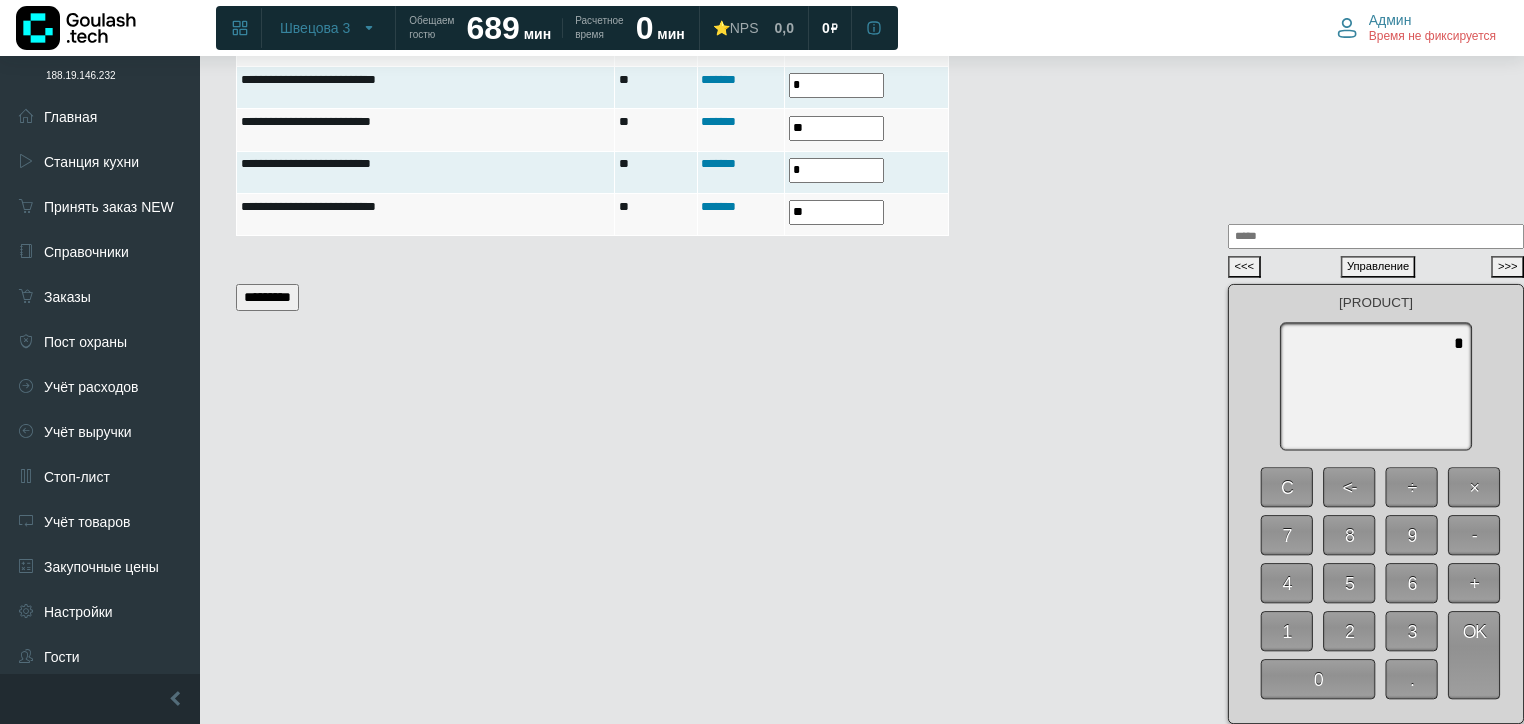 click on "*********" at bounding box center [267, 297] 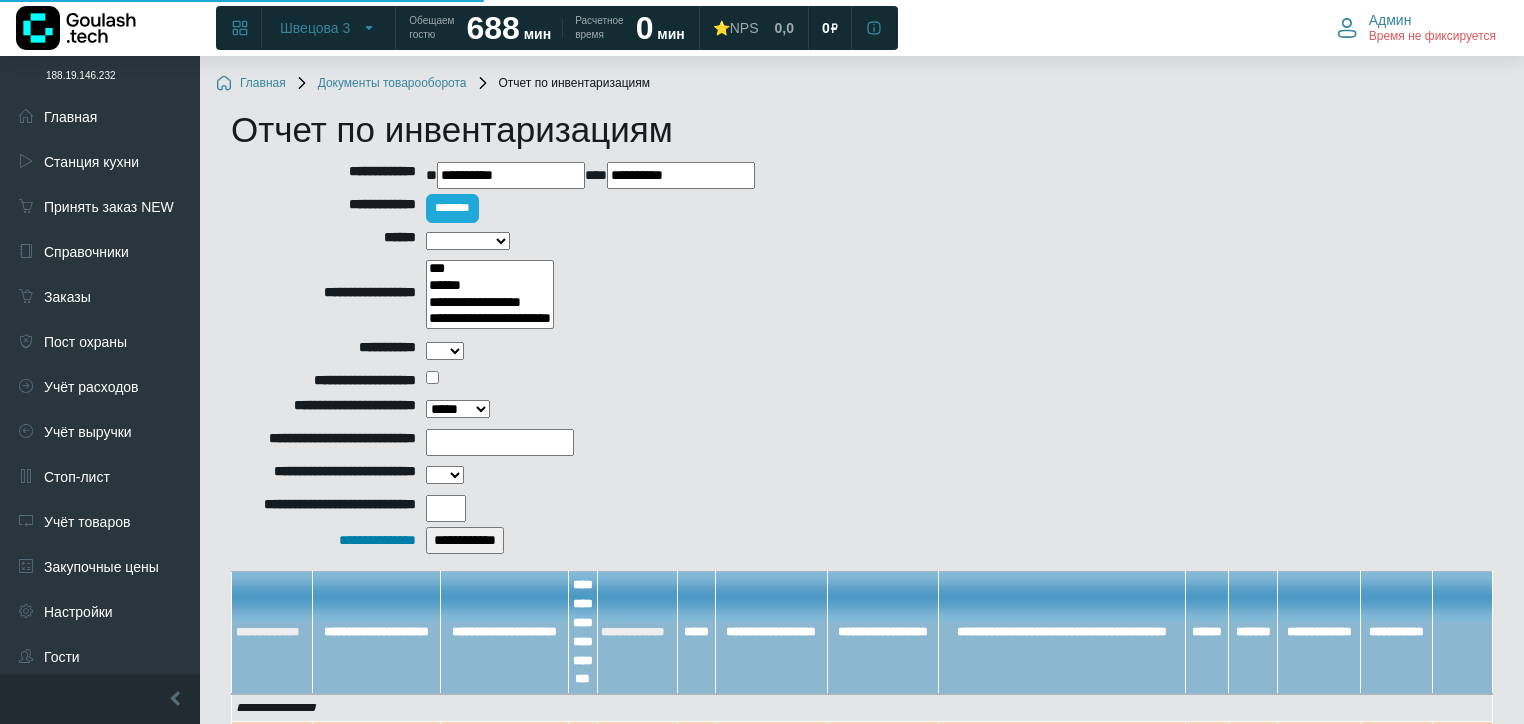 select 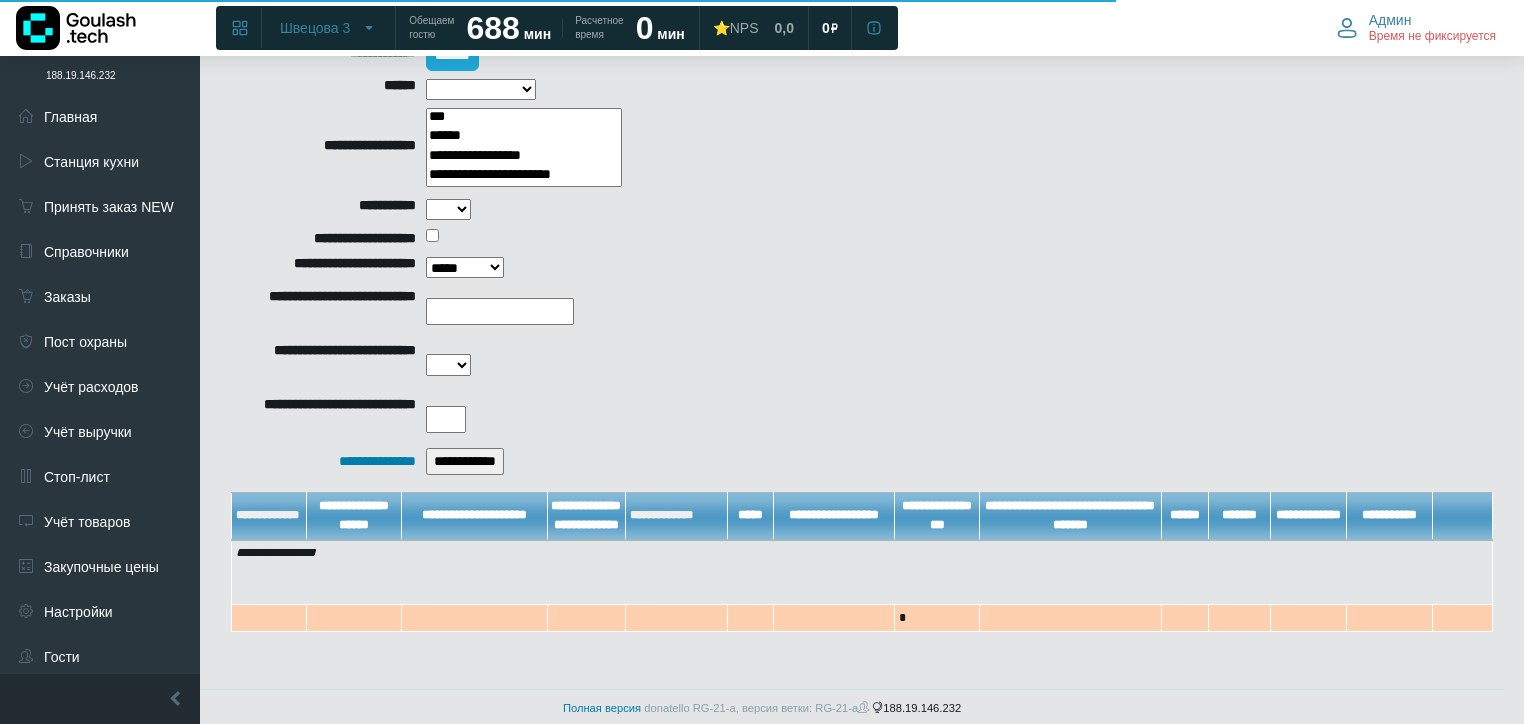 scroll, scrollTop: 161, scrollLeft: 0, axis: vertical 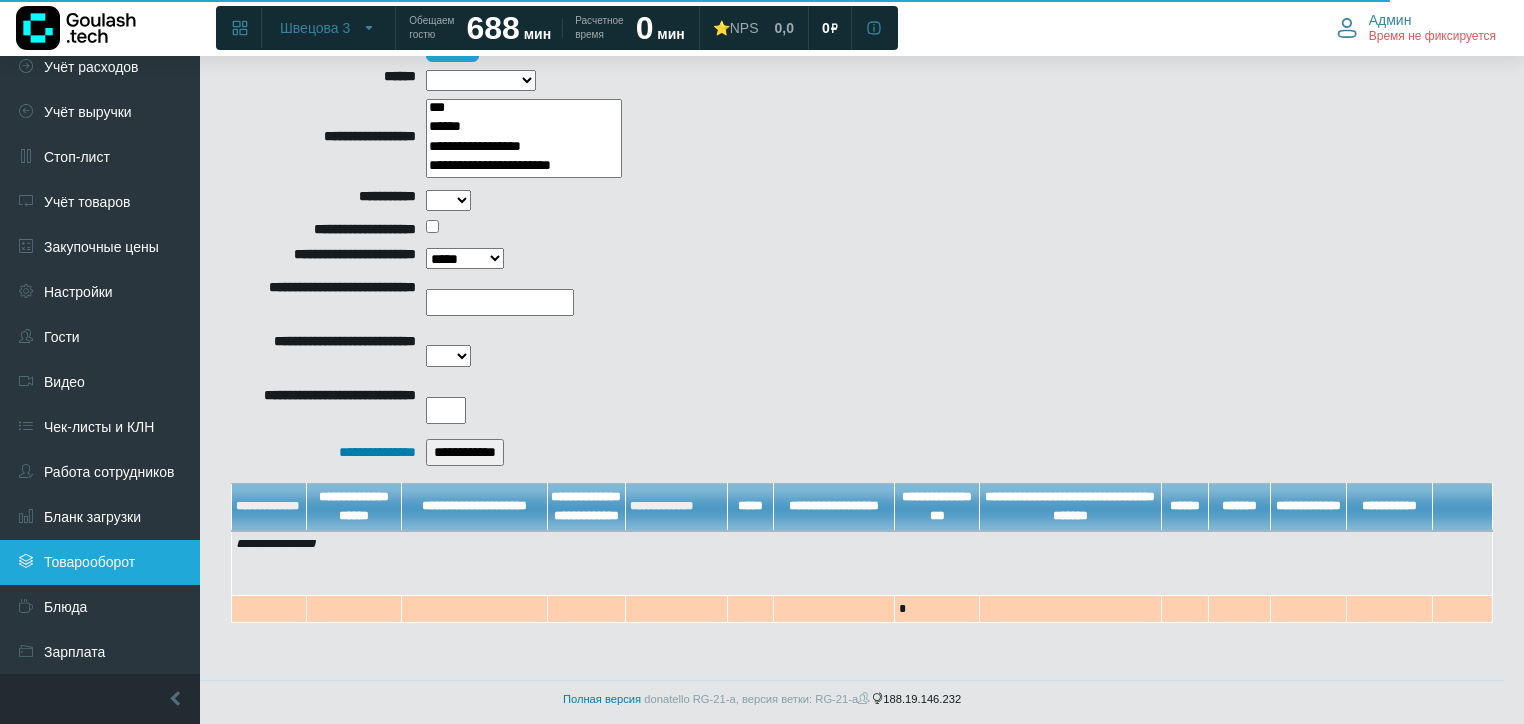 click on "Товарооборот" at bounding box center [100, 562] 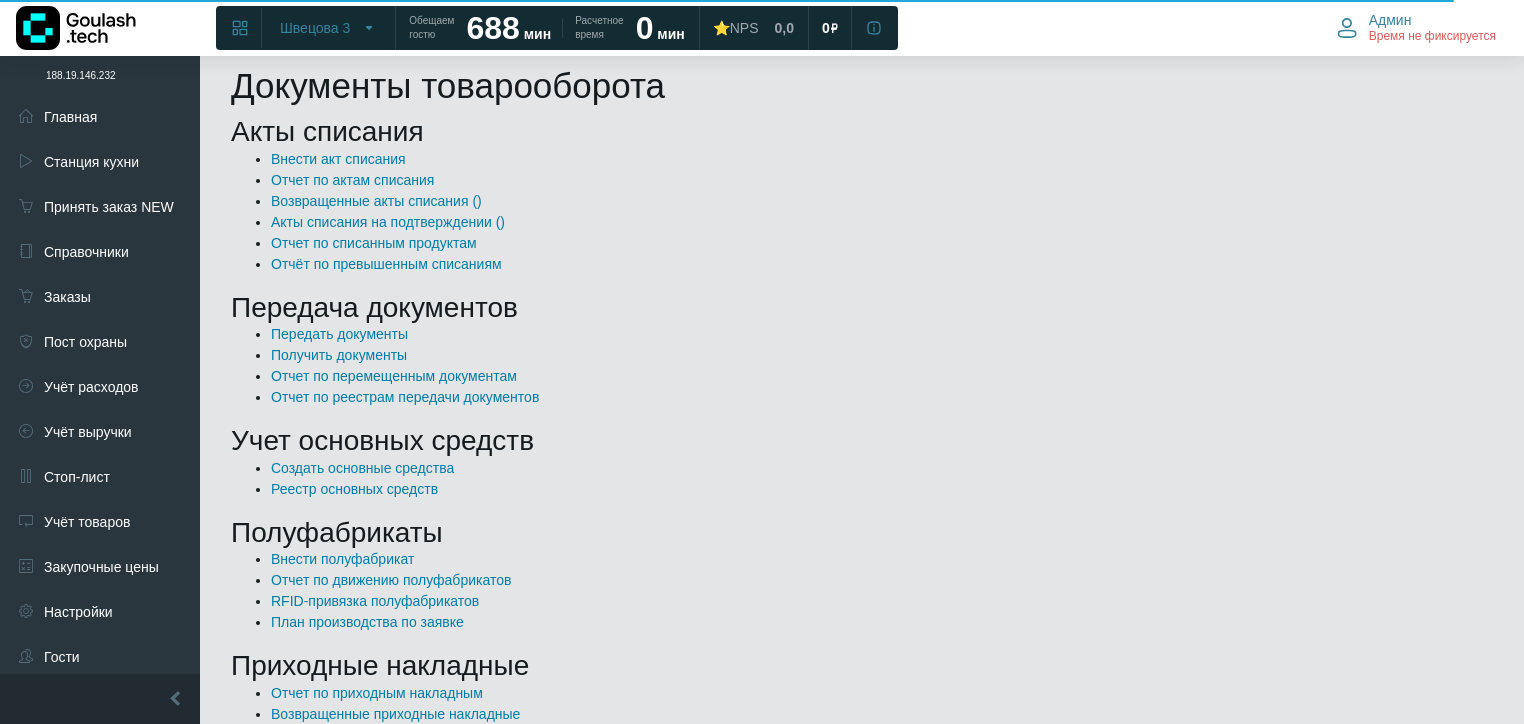 scroll, scrollTop: 320, scrollLeft: 0, axis: vertical 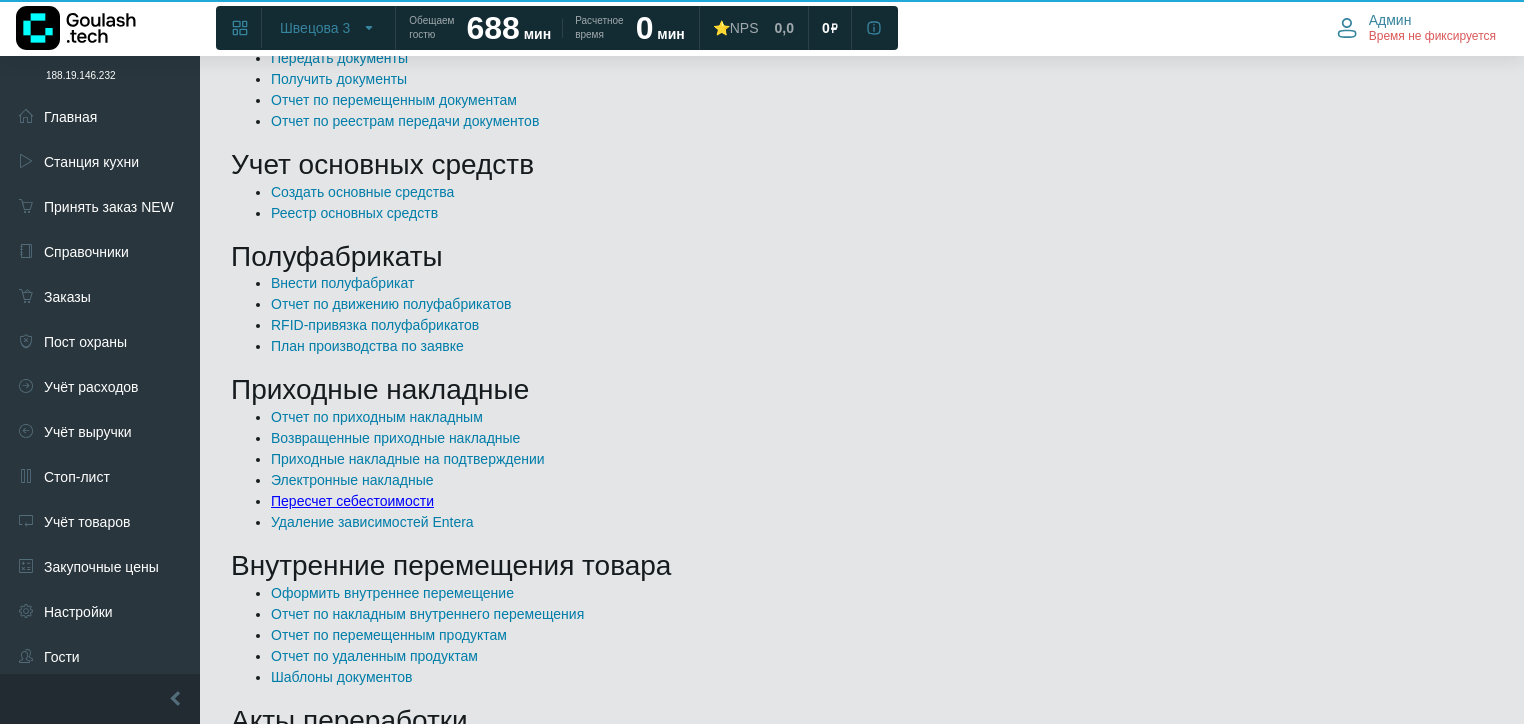 click on "Пересчет себестоимости" at bounding box center (352, 501) 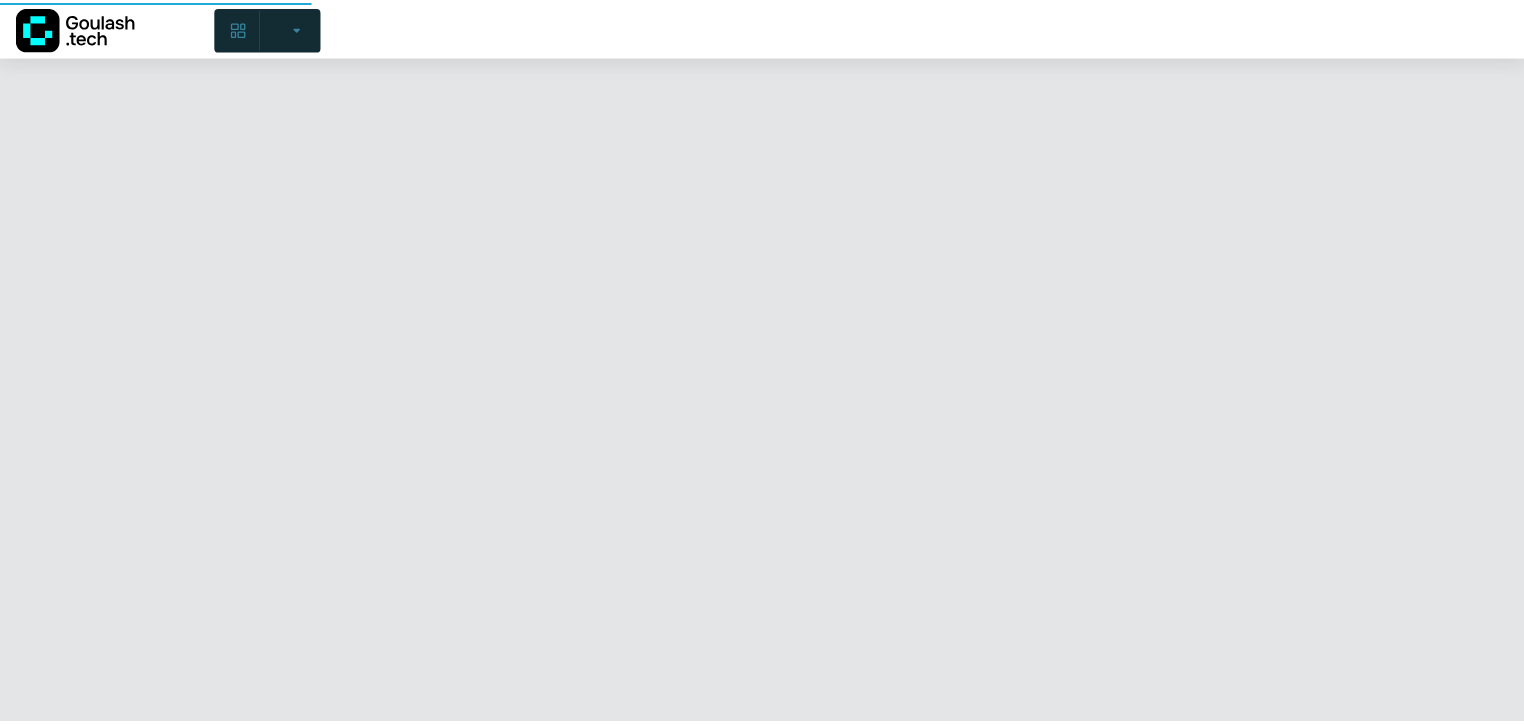 scroll, scrollTop: 0, scrollLeft: 0, axis: both 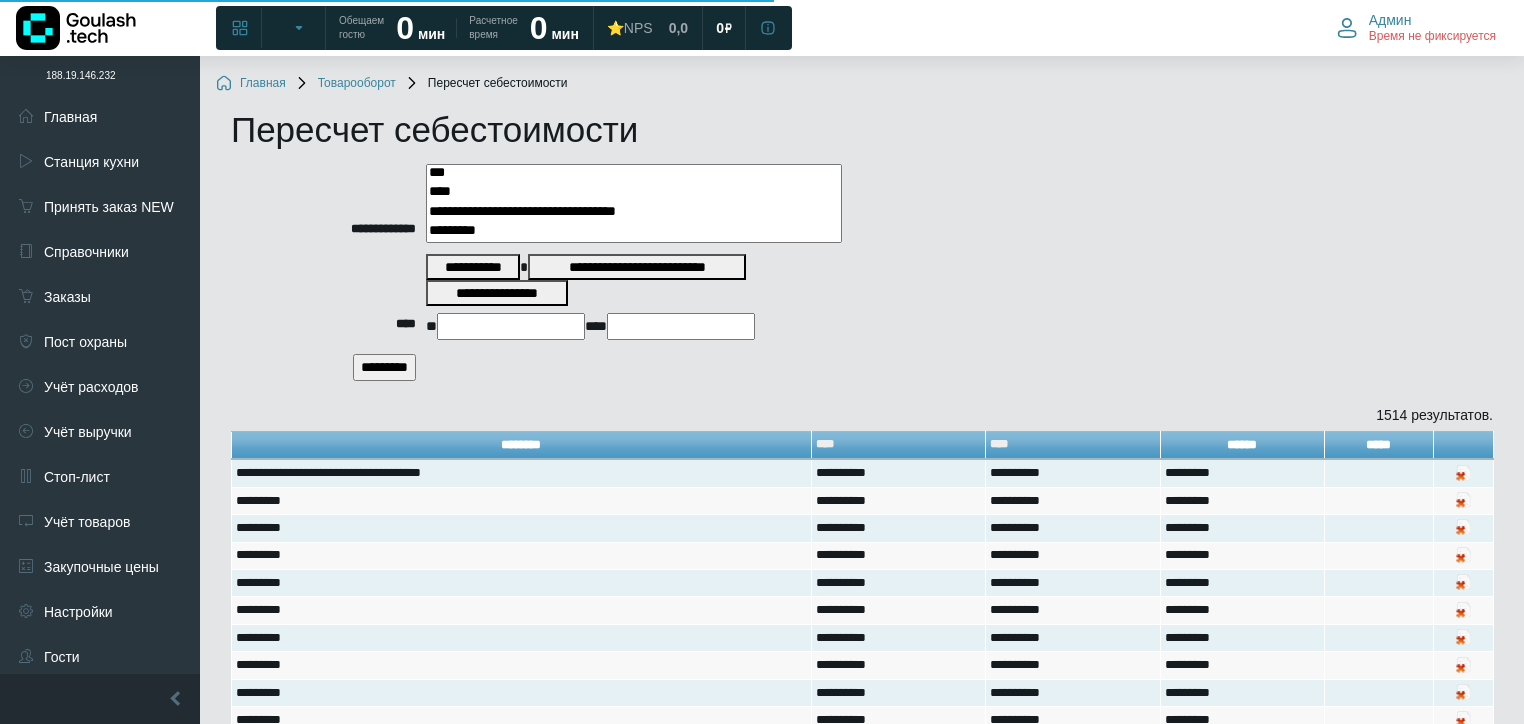 select on "***" 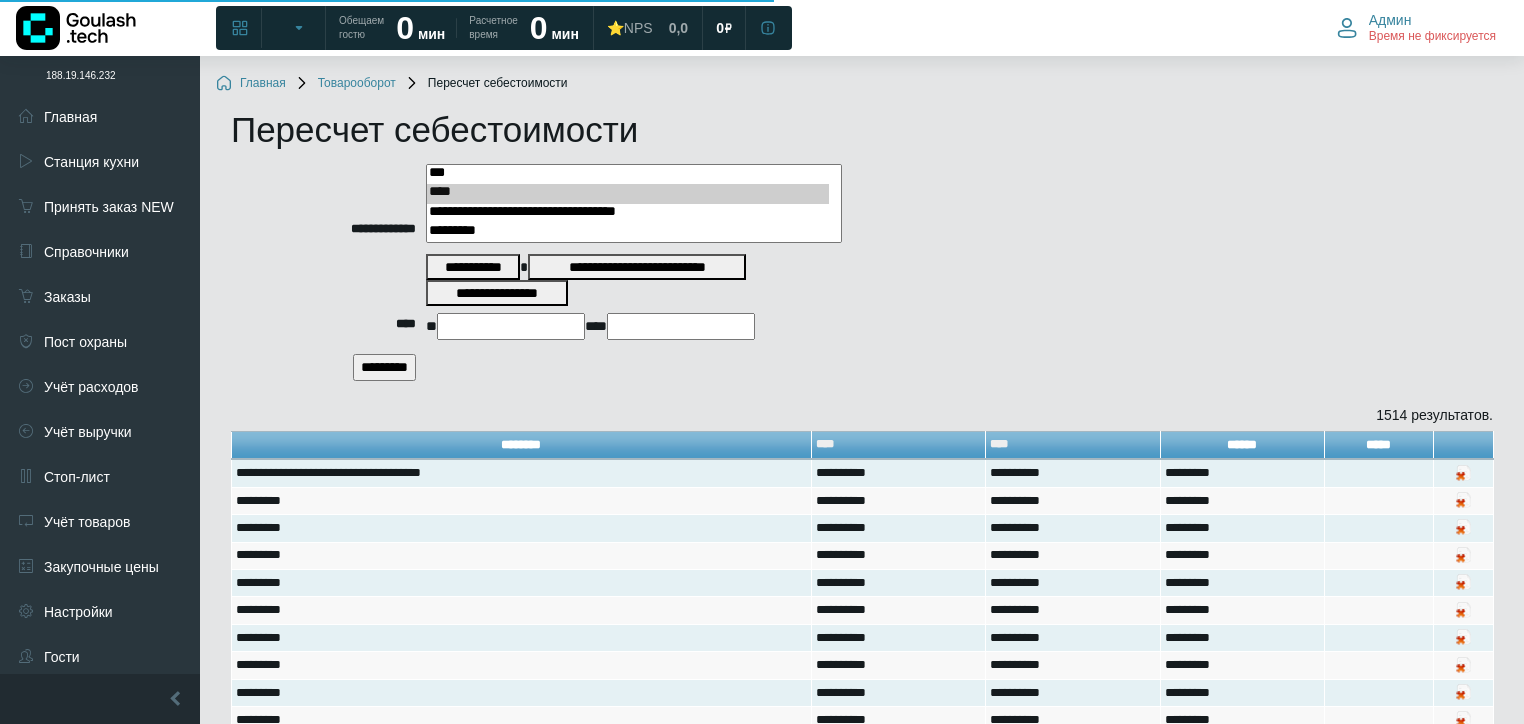 click on "*********" at bounding box center (628, 232) 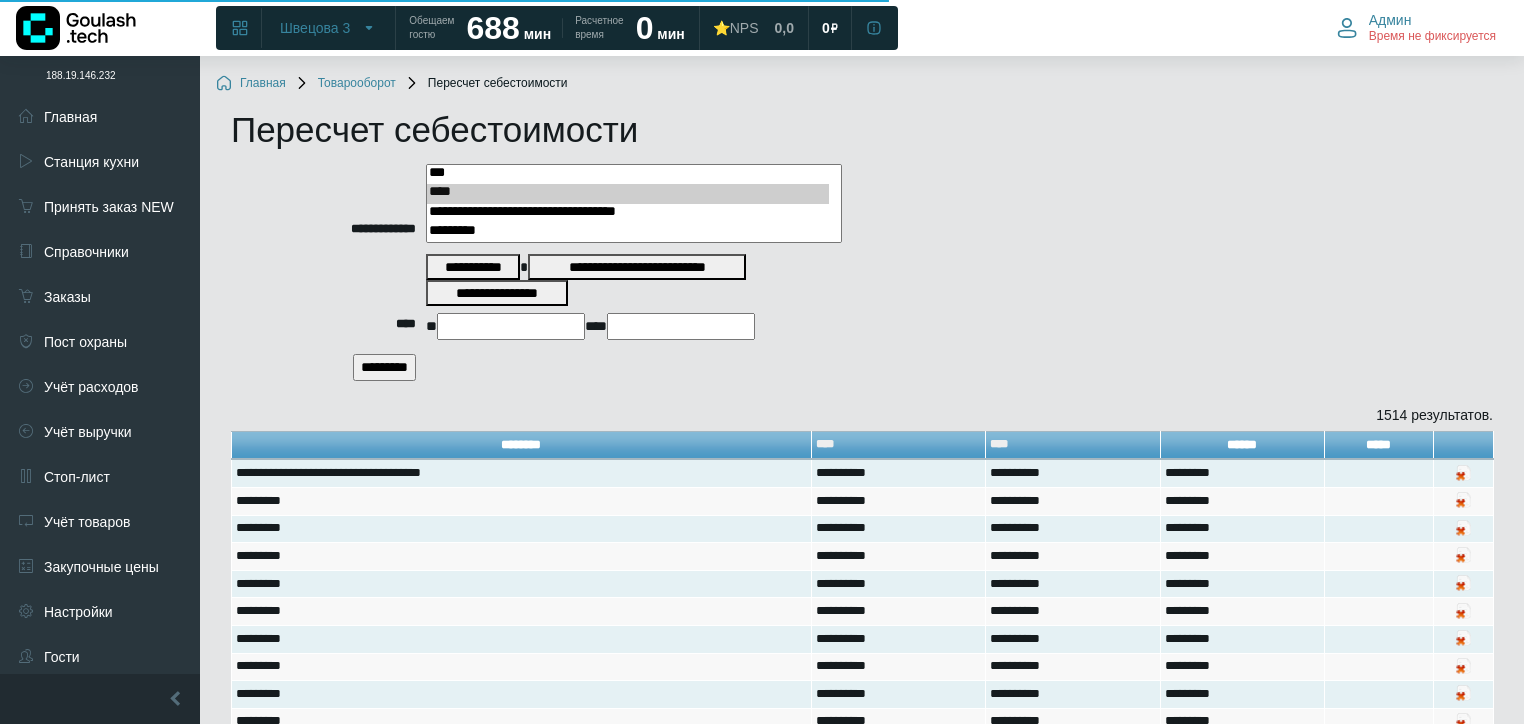 click on "****" at bounding box center [511, 326] 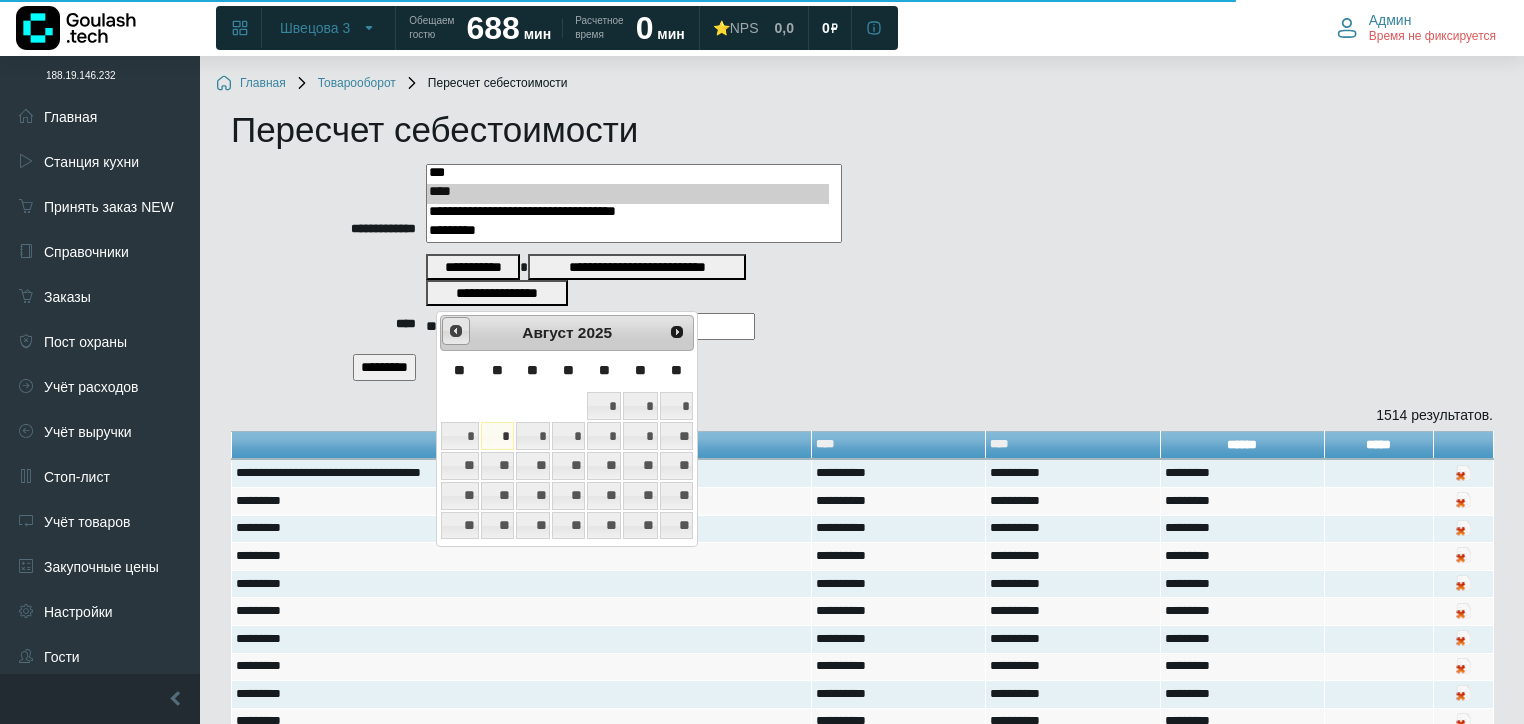 click on "<Пред" at bounding box center [456, 331] 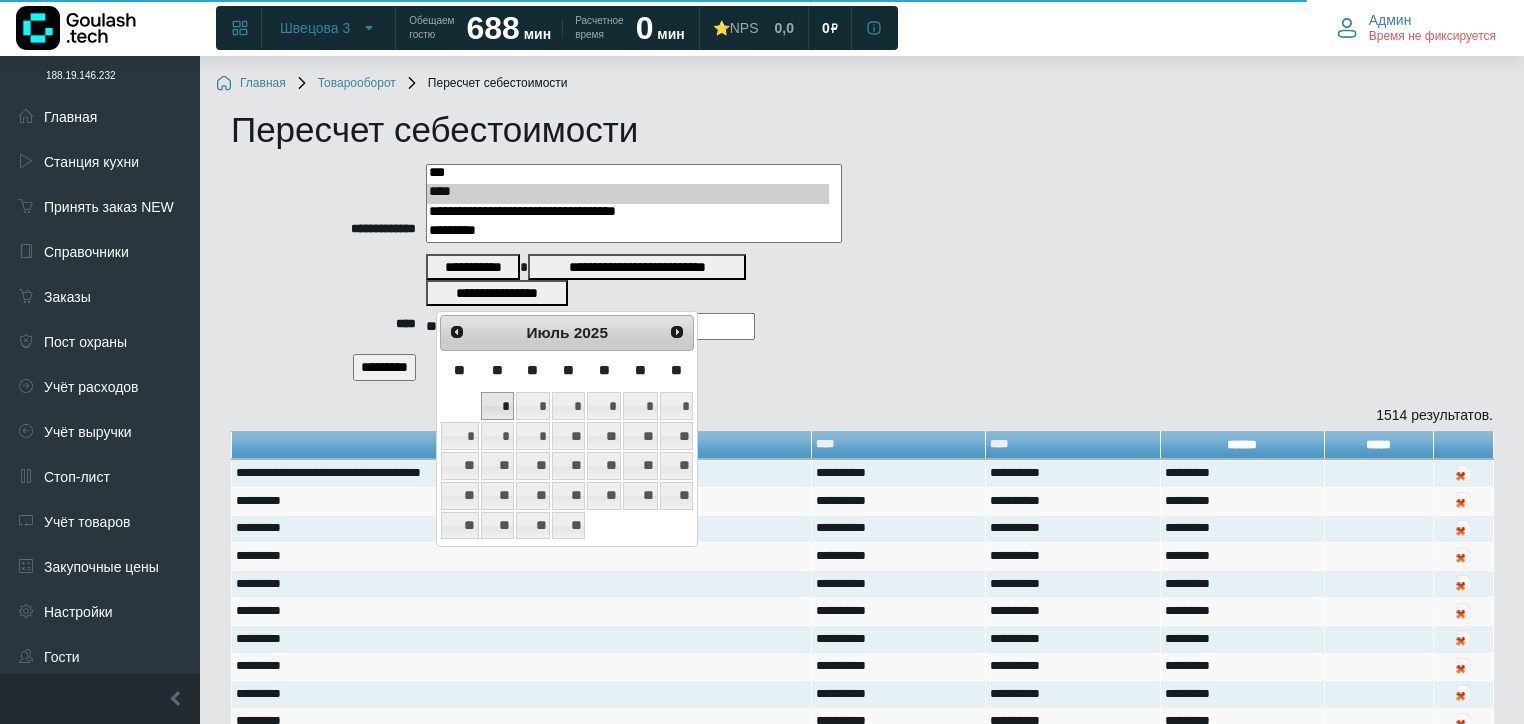 click on "*" at bounding box center [497, 406] 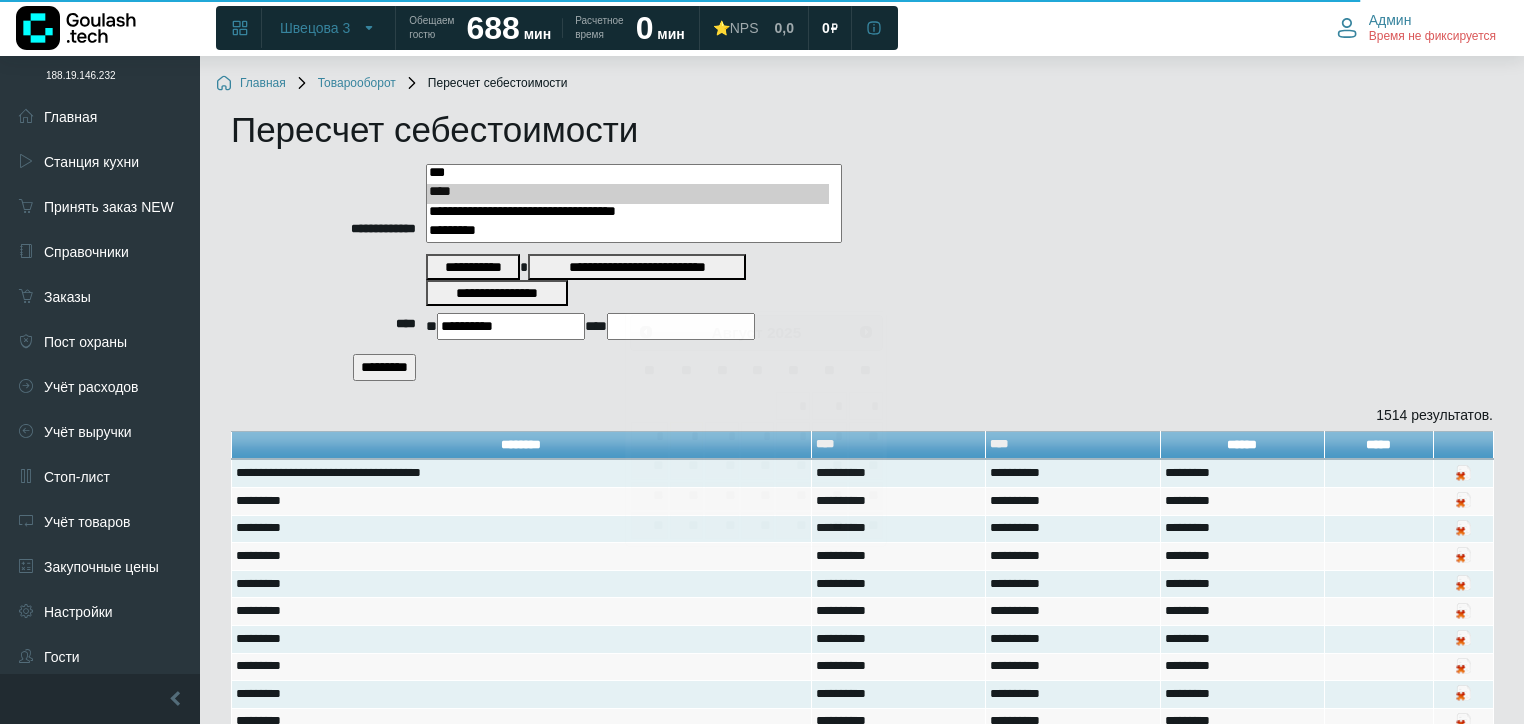 click at bounding box center (681, 326) 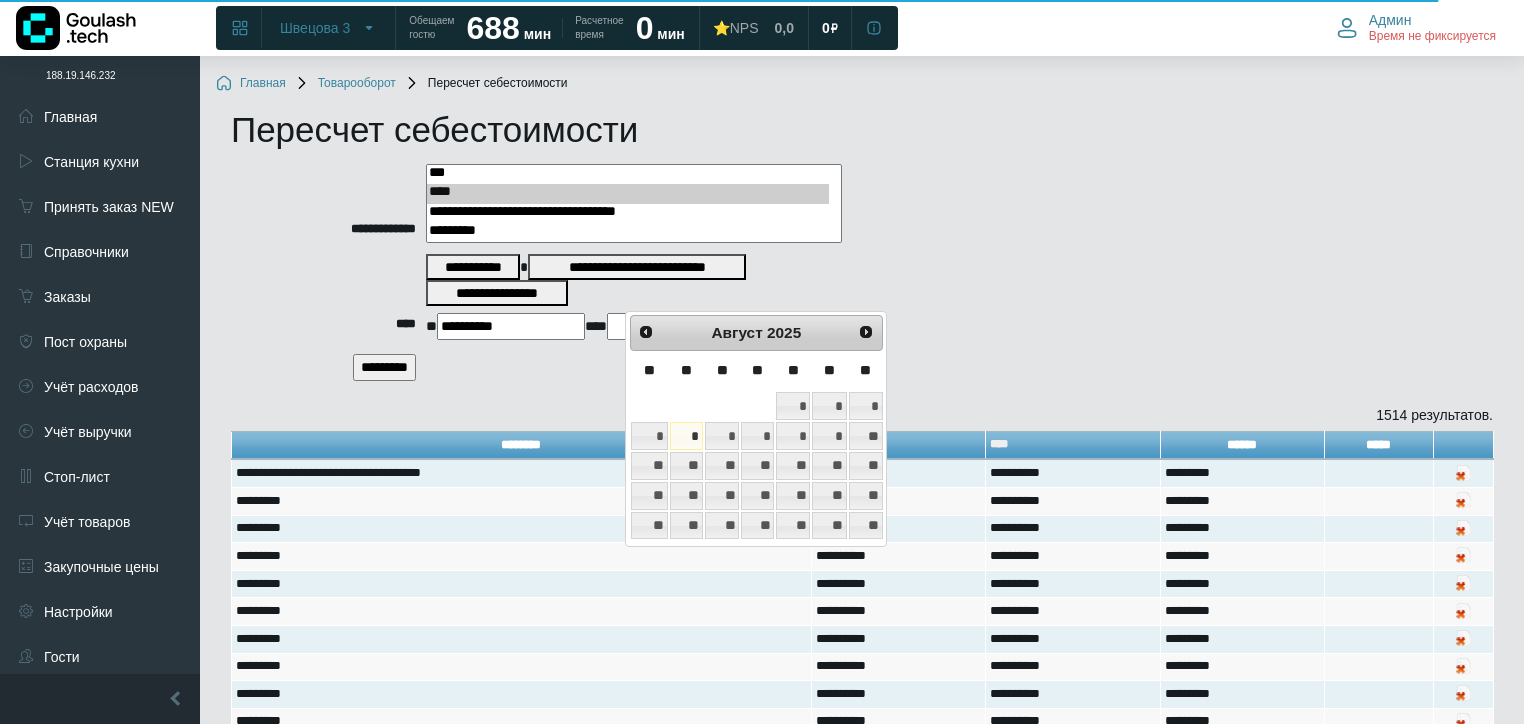 click on "*" at bounding box center [686, 436] 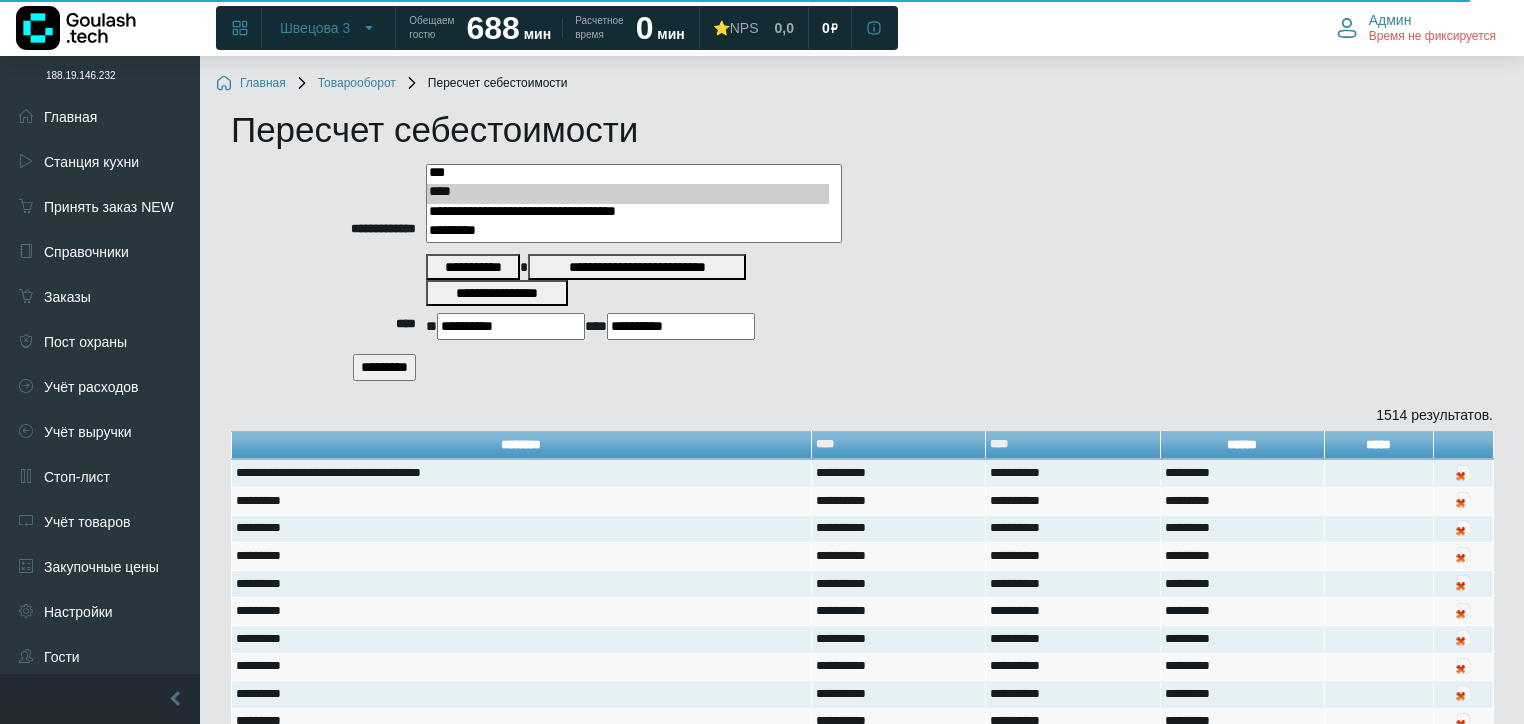 click on "*********" at bounding box center (384, 367) 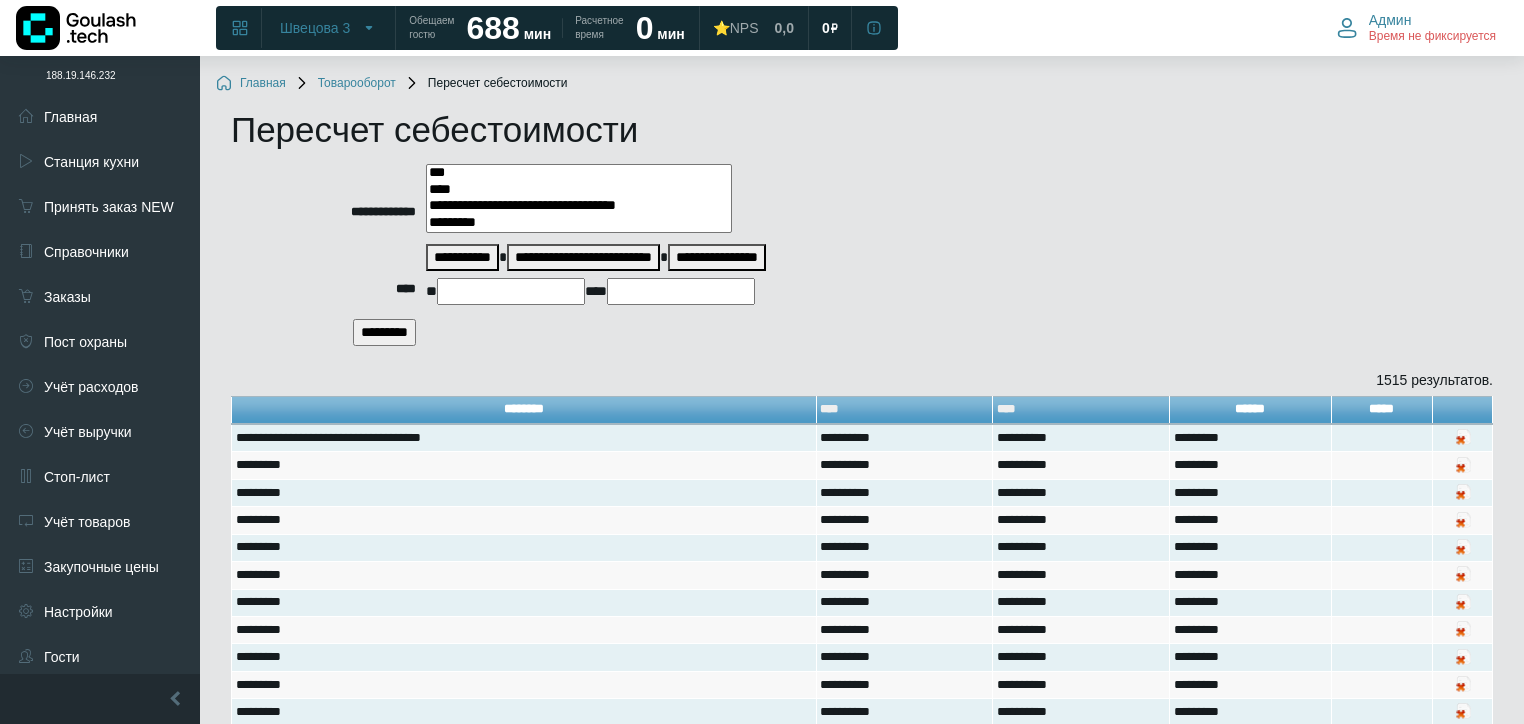 select 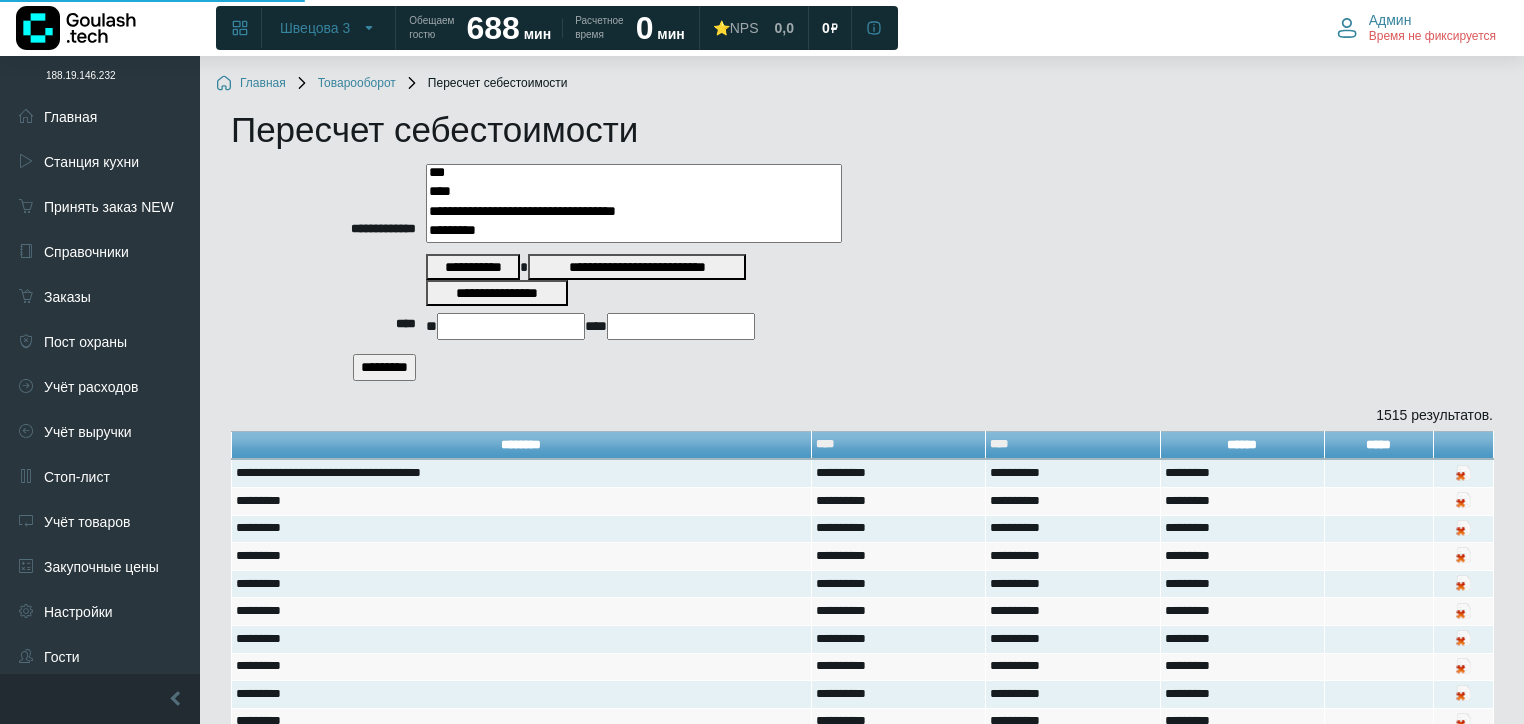 scroll, scrollTop: 0, scrollLeft: 0, axis: both 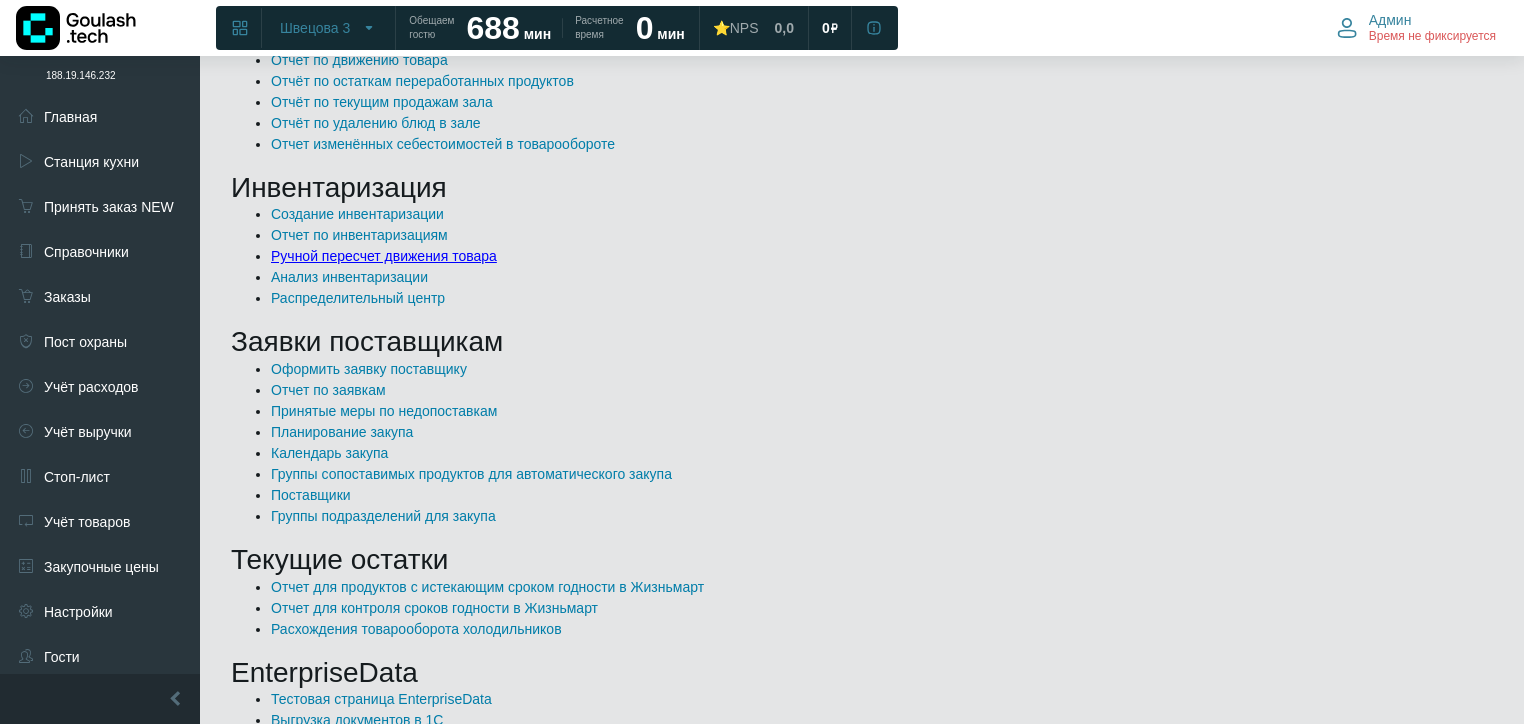 click on "Ручной пересчет движения товара" at bounding box center (384, 256) 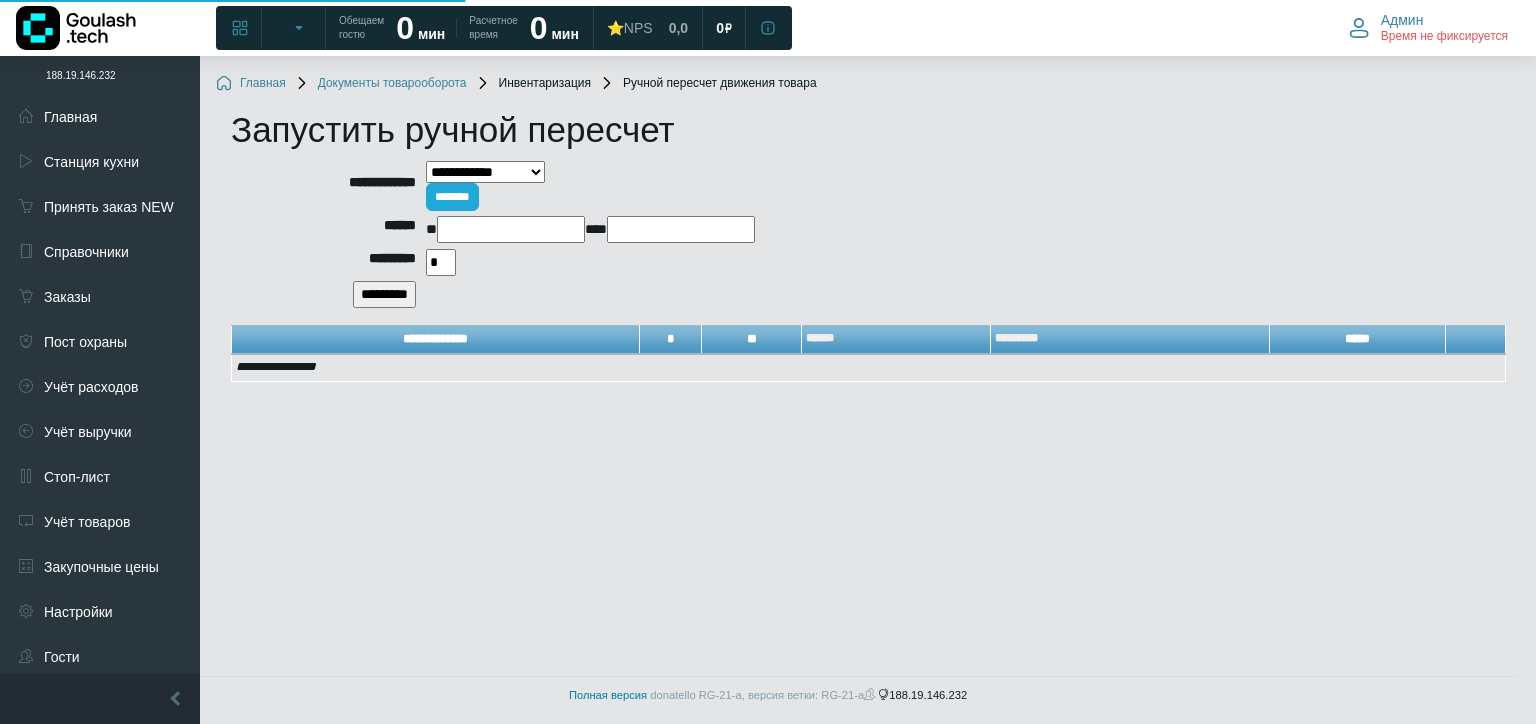 scroll, scrollTop: 0, scrollLeft: 0, axis: both 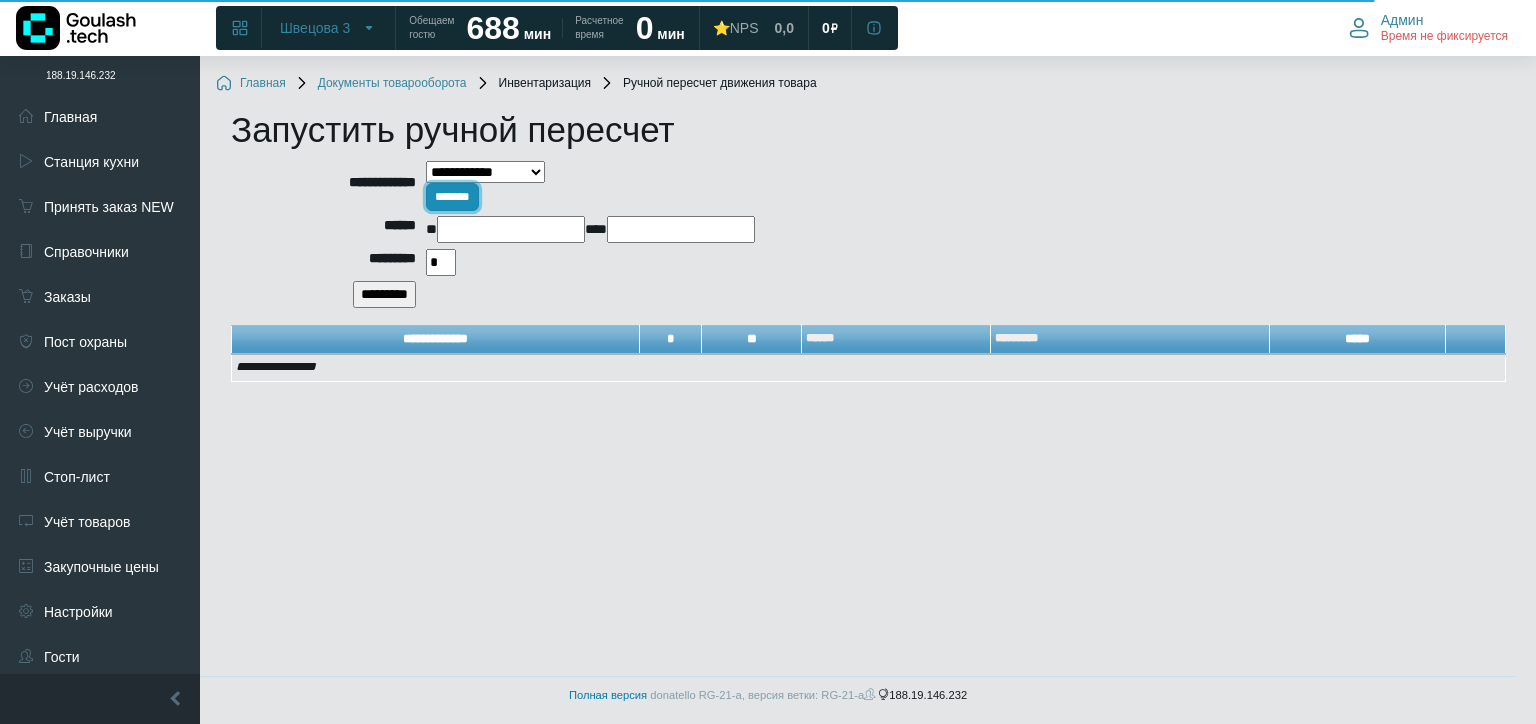 click on "*******" at bounding box center [452, 197] 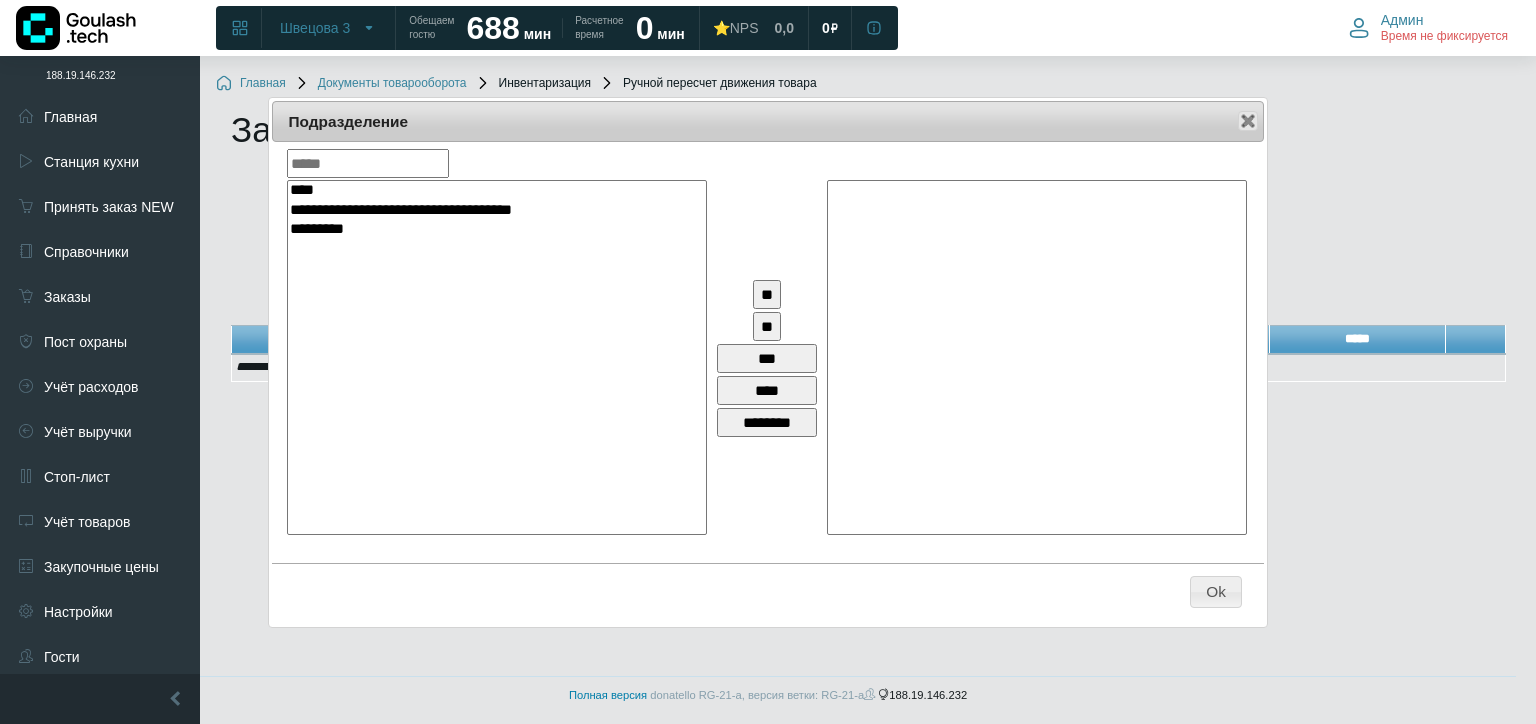 drag, startPoint x: 328, startPoint y: 224, endPoint x: 352, endPoint y: 244, distance: 31.241 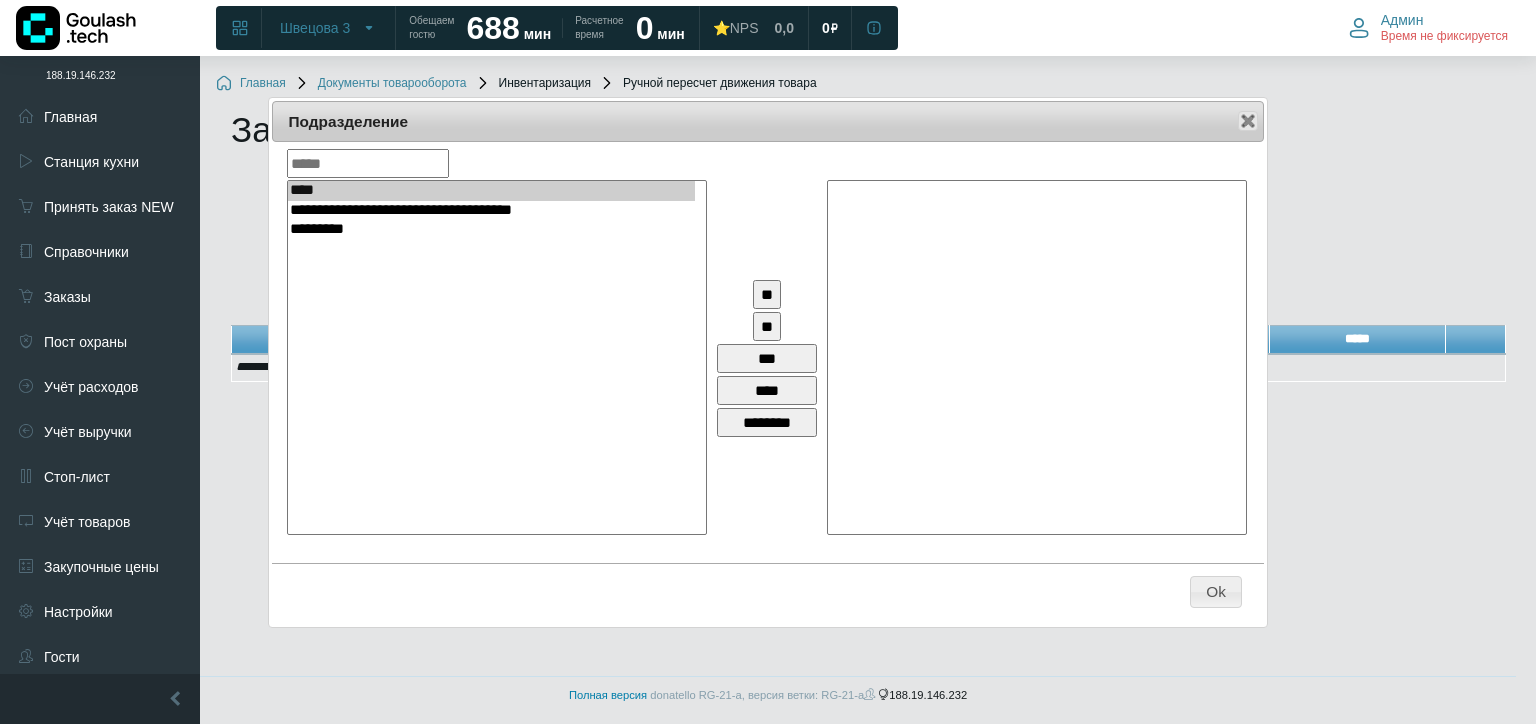 click on "*********" at bounding box center (491, 229) 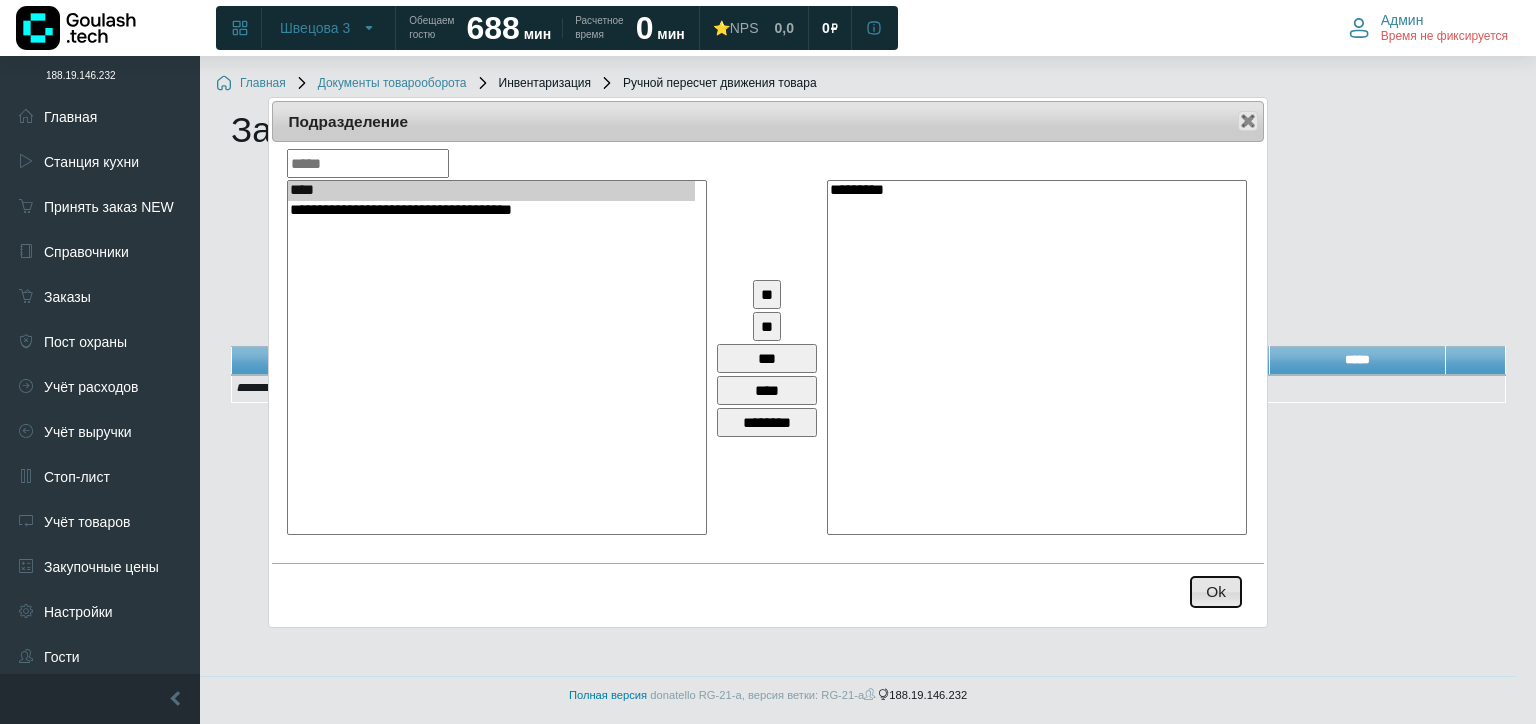 click on "Ok" at bounding box center (1216, 592) 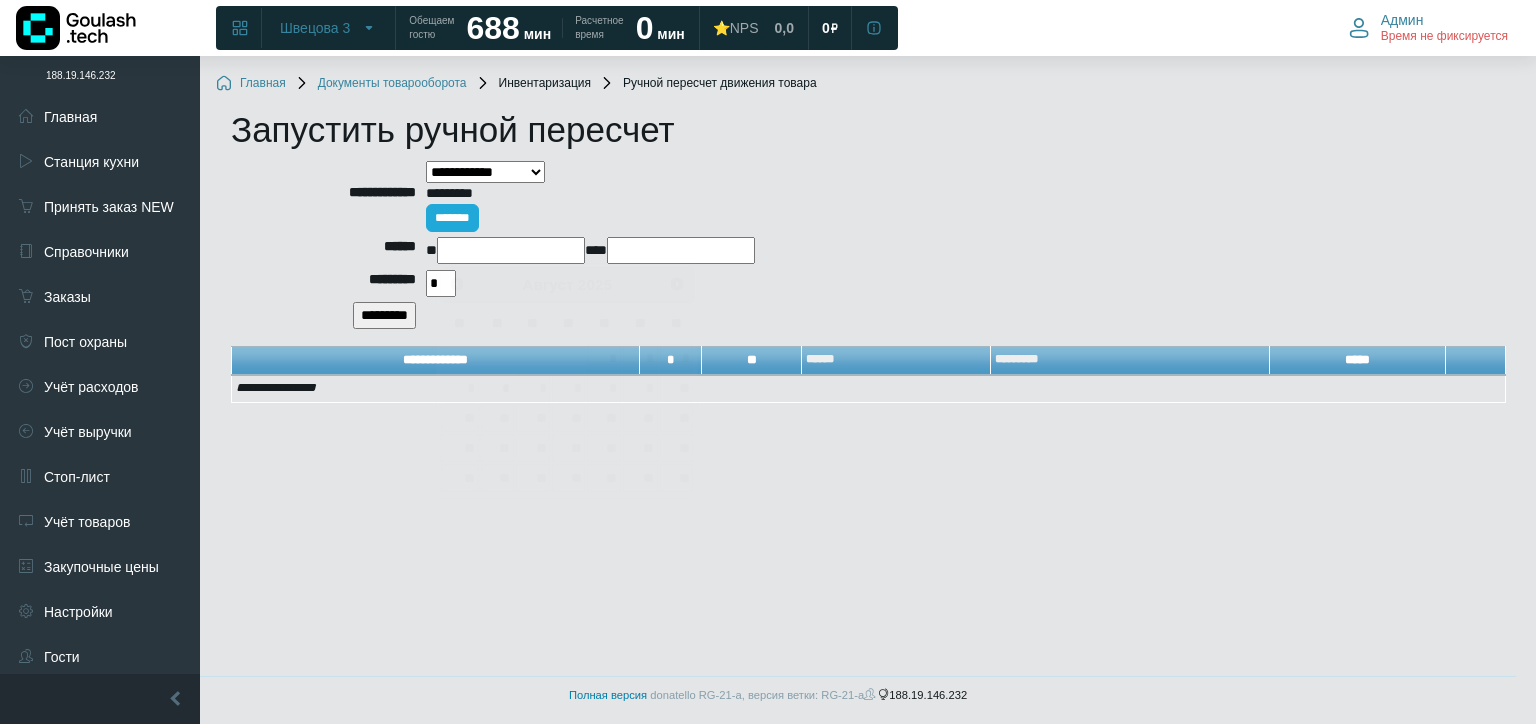 click at bounding box center [511, 250] 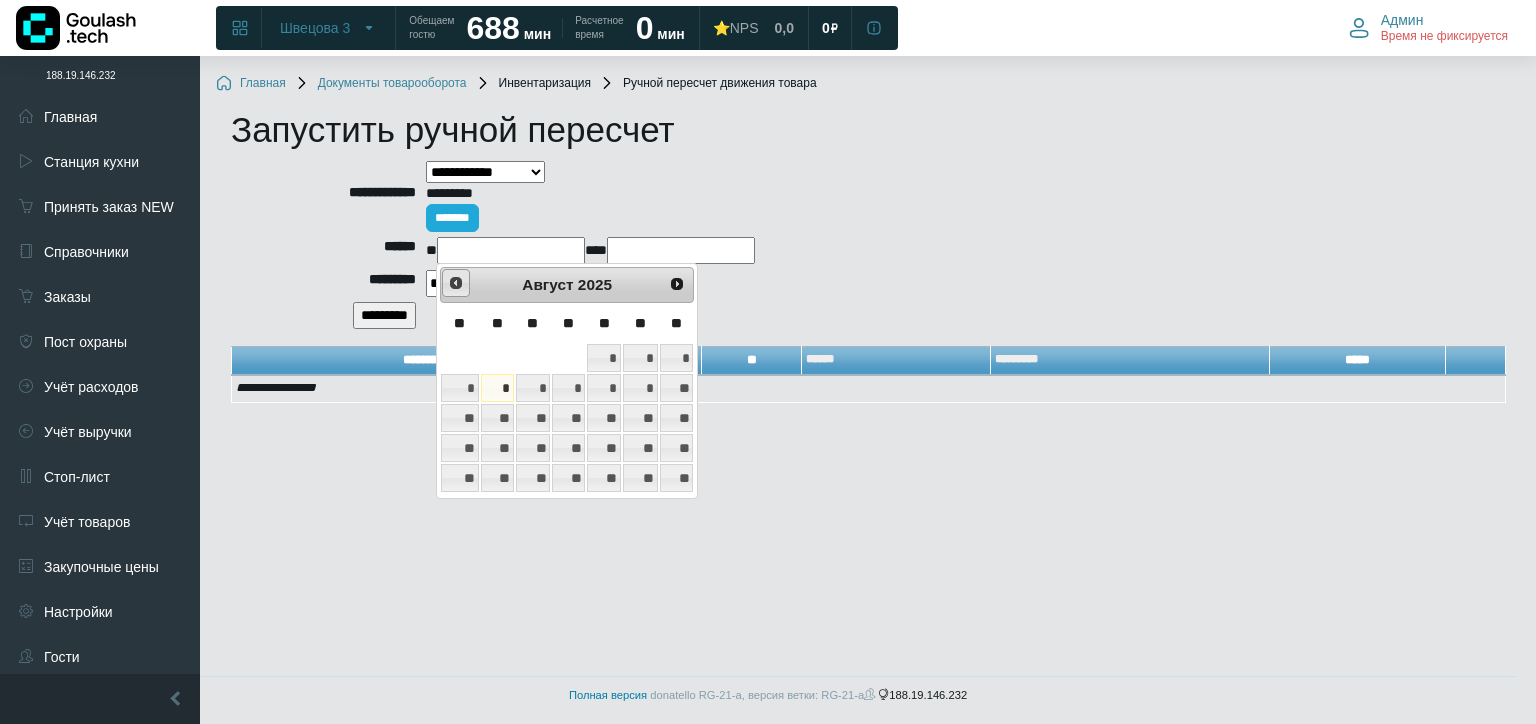 click on "<Пред" at bounding box center (456, 283) 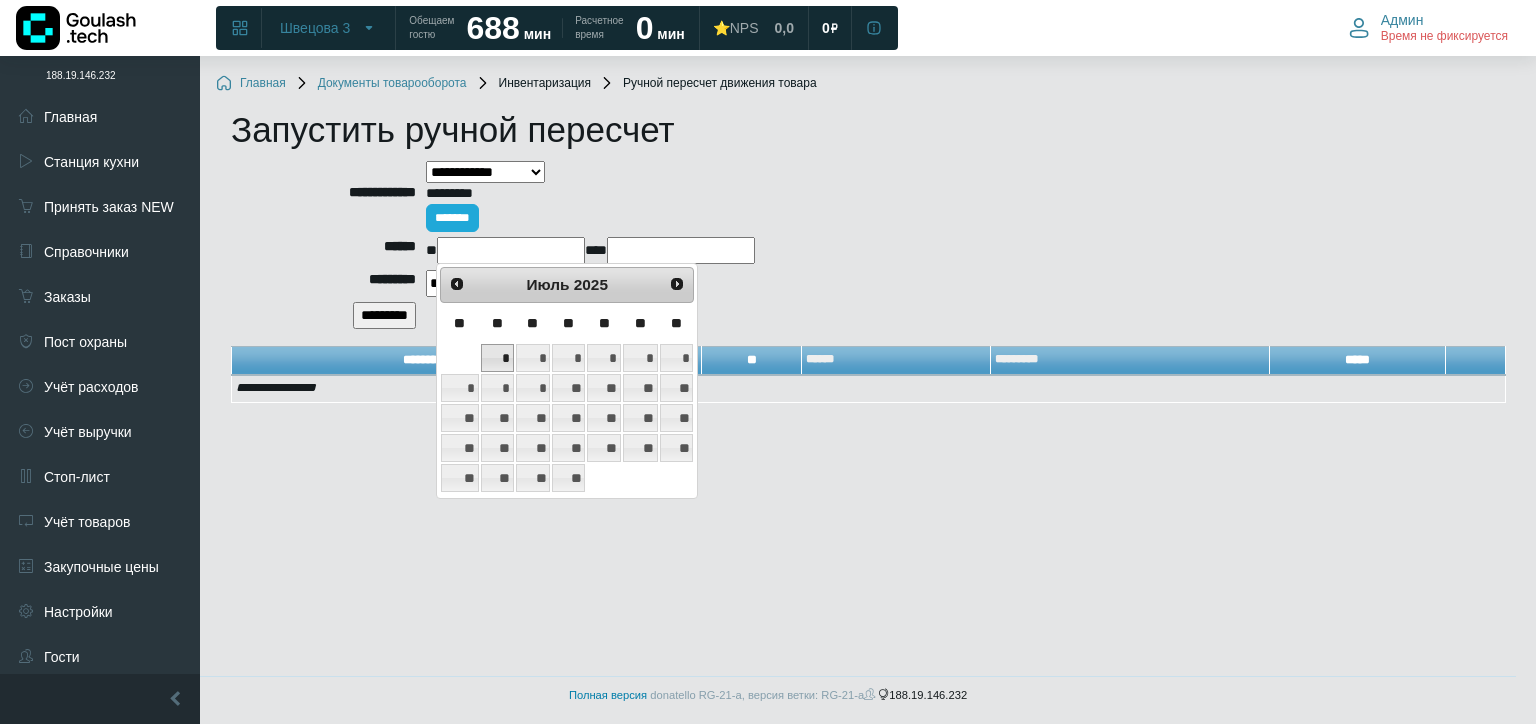 click on "*" at bounding box center (497, 358) 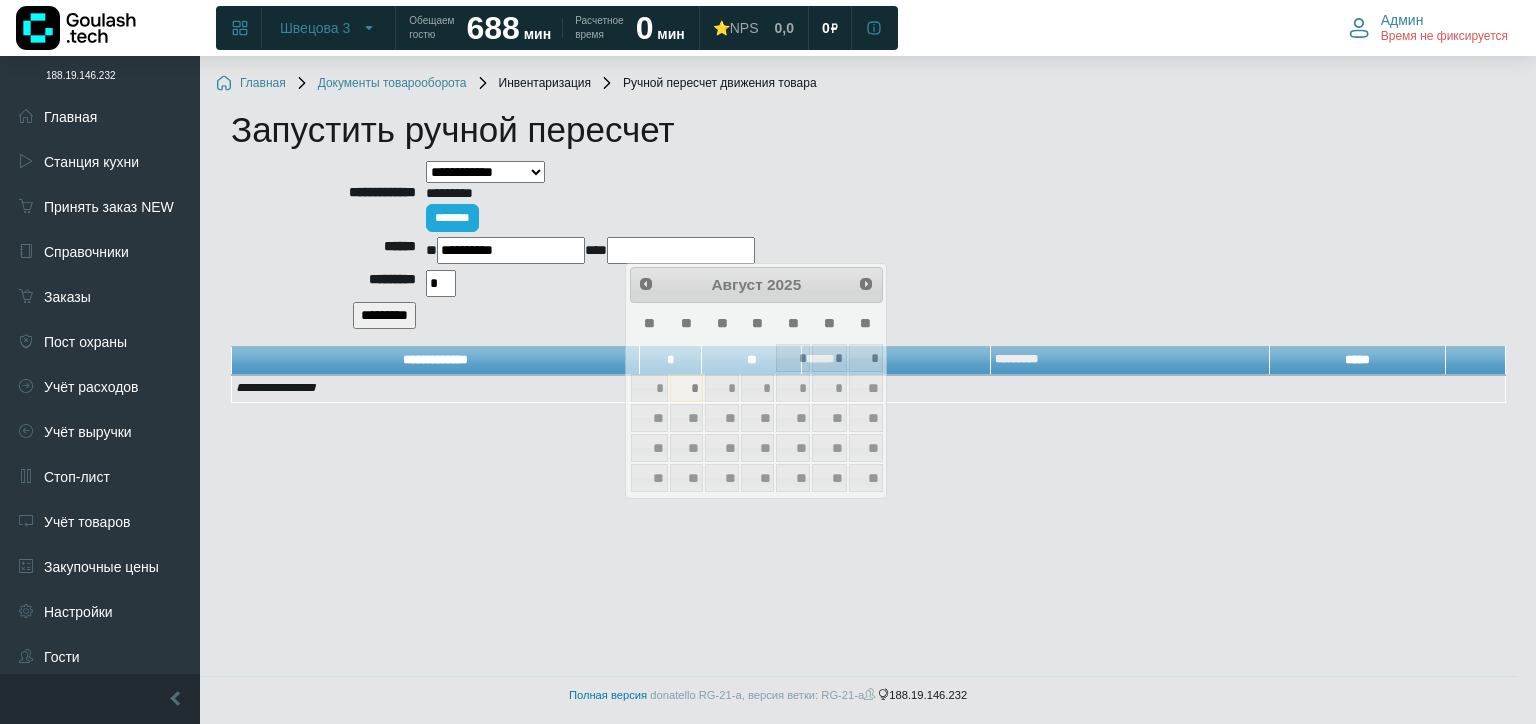 click at bounding box center (681, 250) 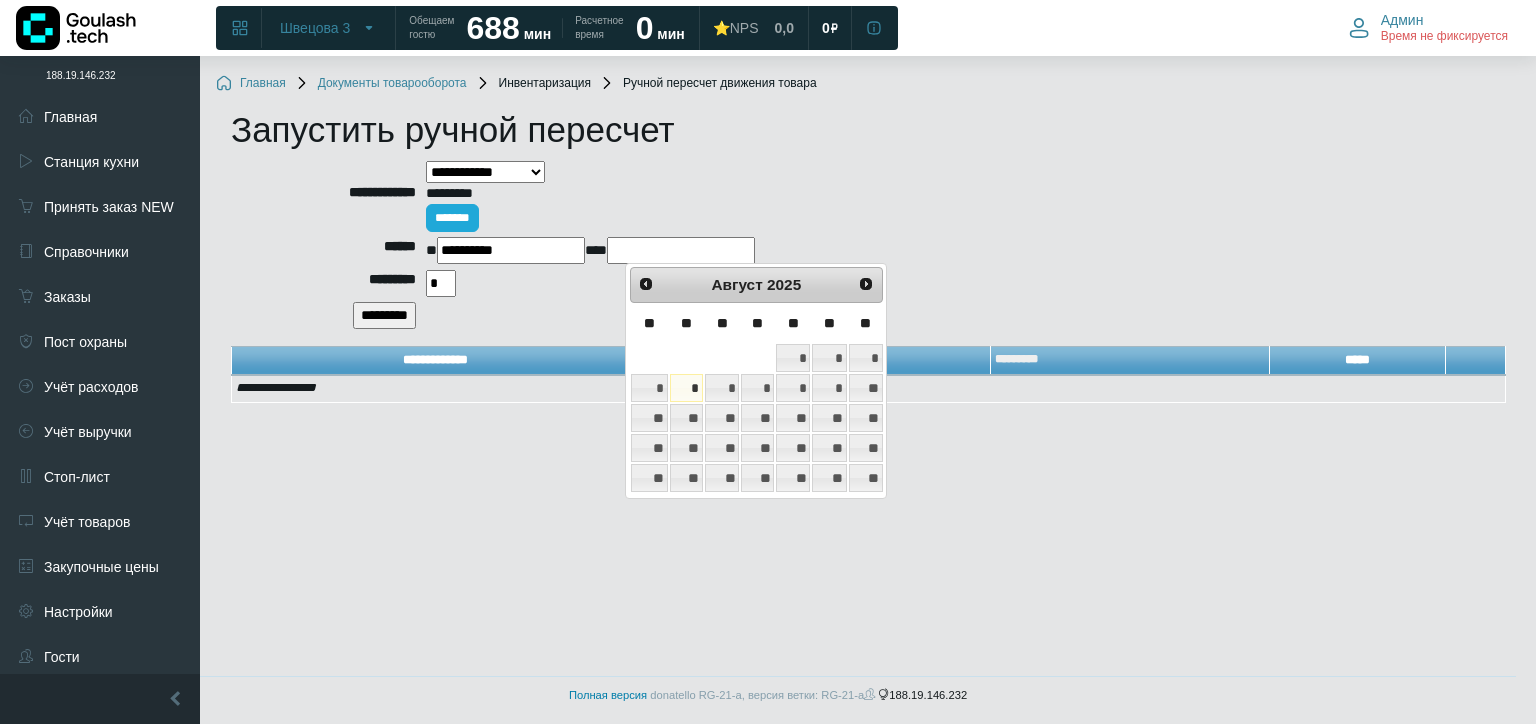 click on "*" at bounding box center [686, 388] 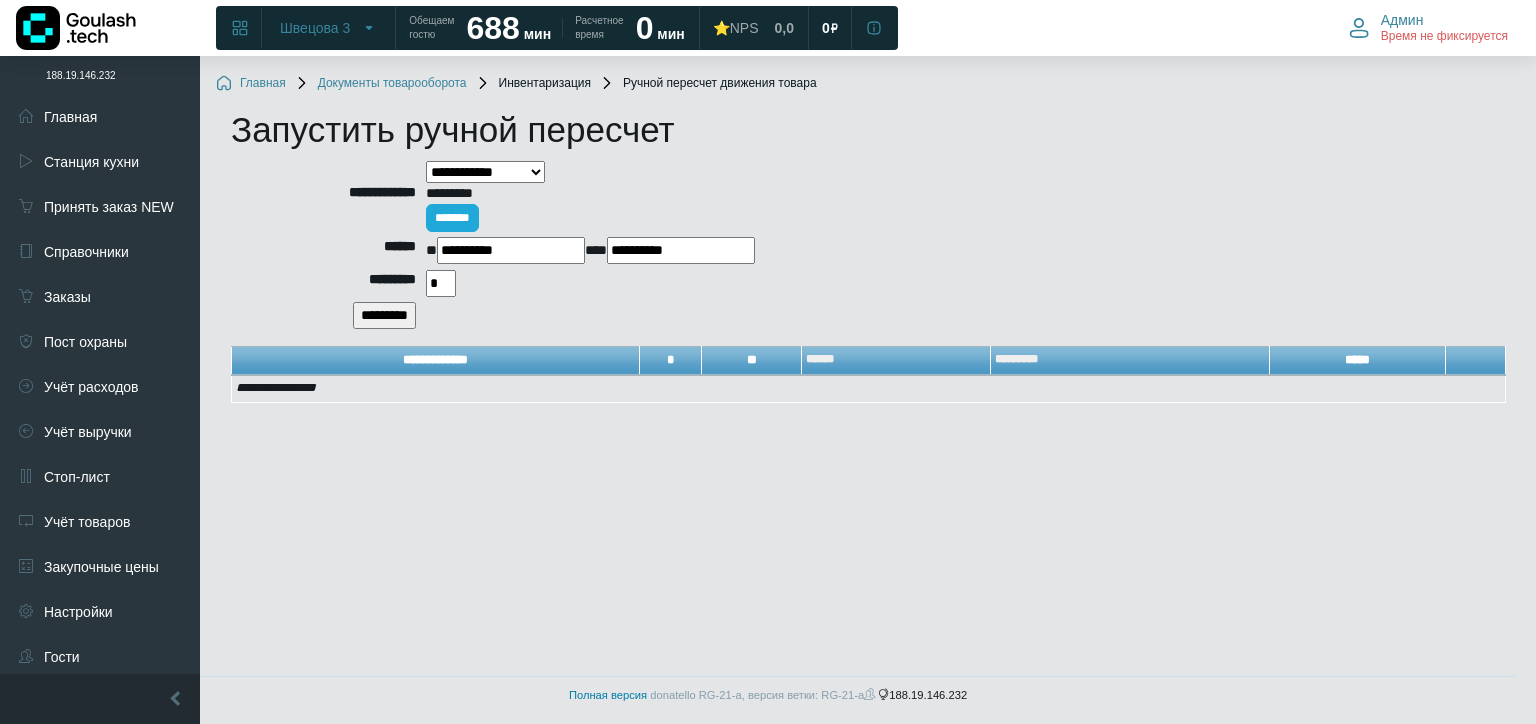 drag, startPoint x: 440, startPoint y: 288, endPoint x: 345, endPoint y: 288, distance: 95 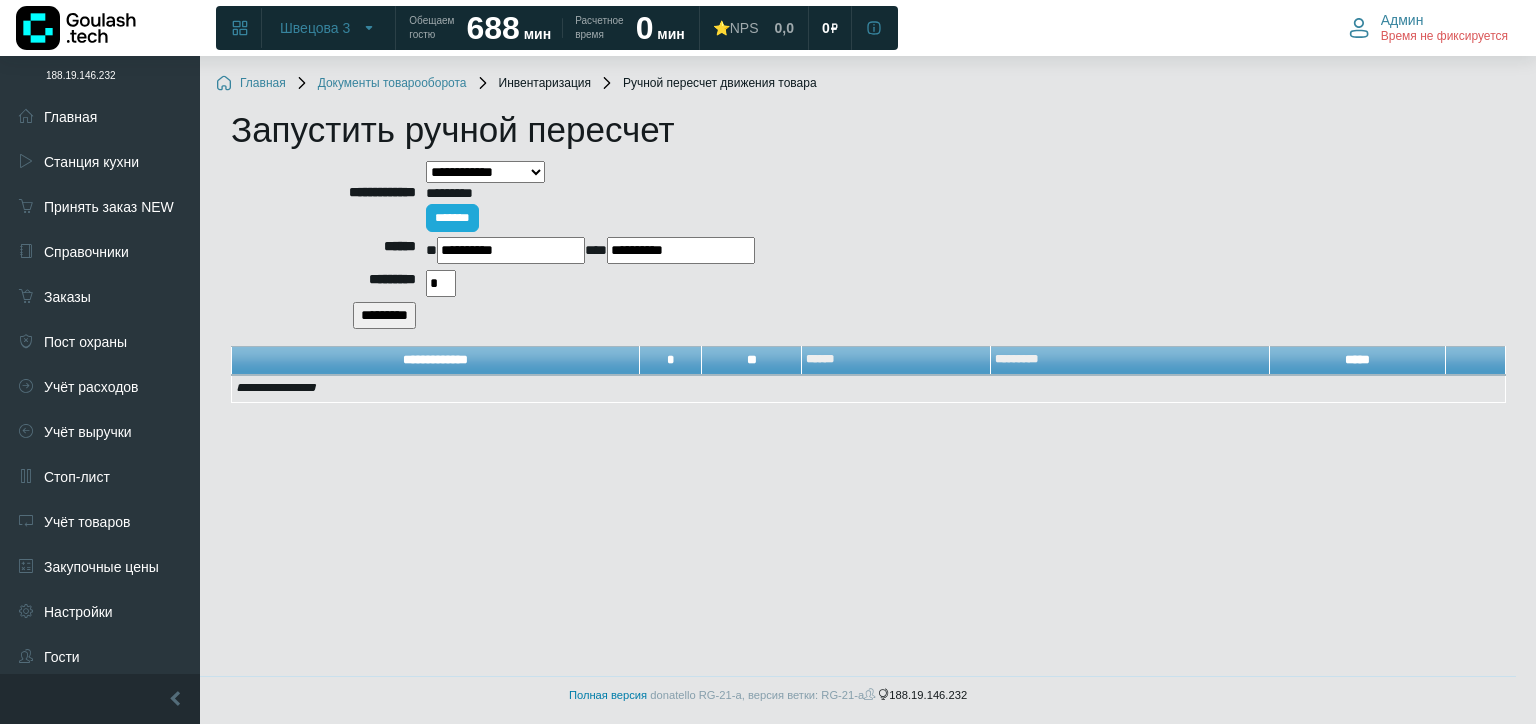 type on "*" 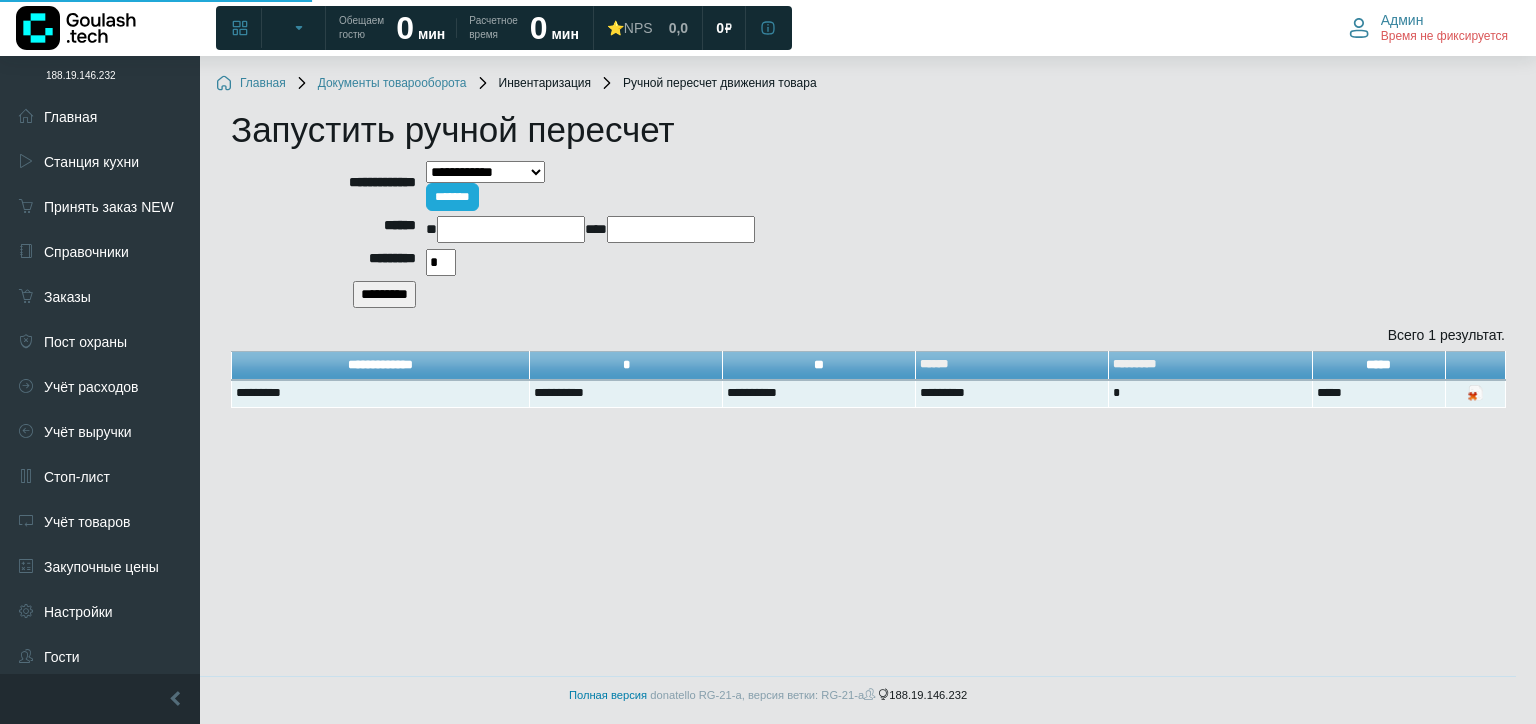 scroll, scrollTop: 0, scrollLeft: 0, axis: both 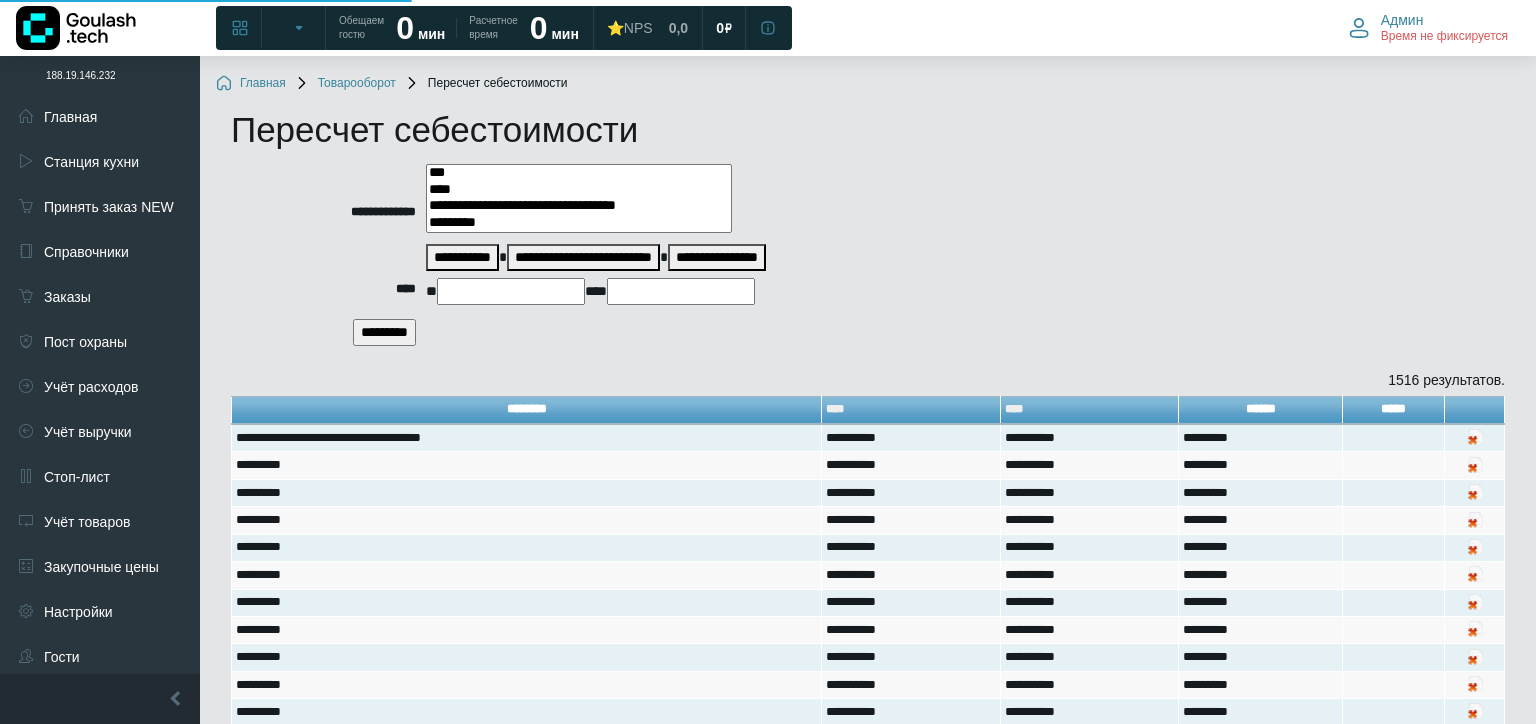 select 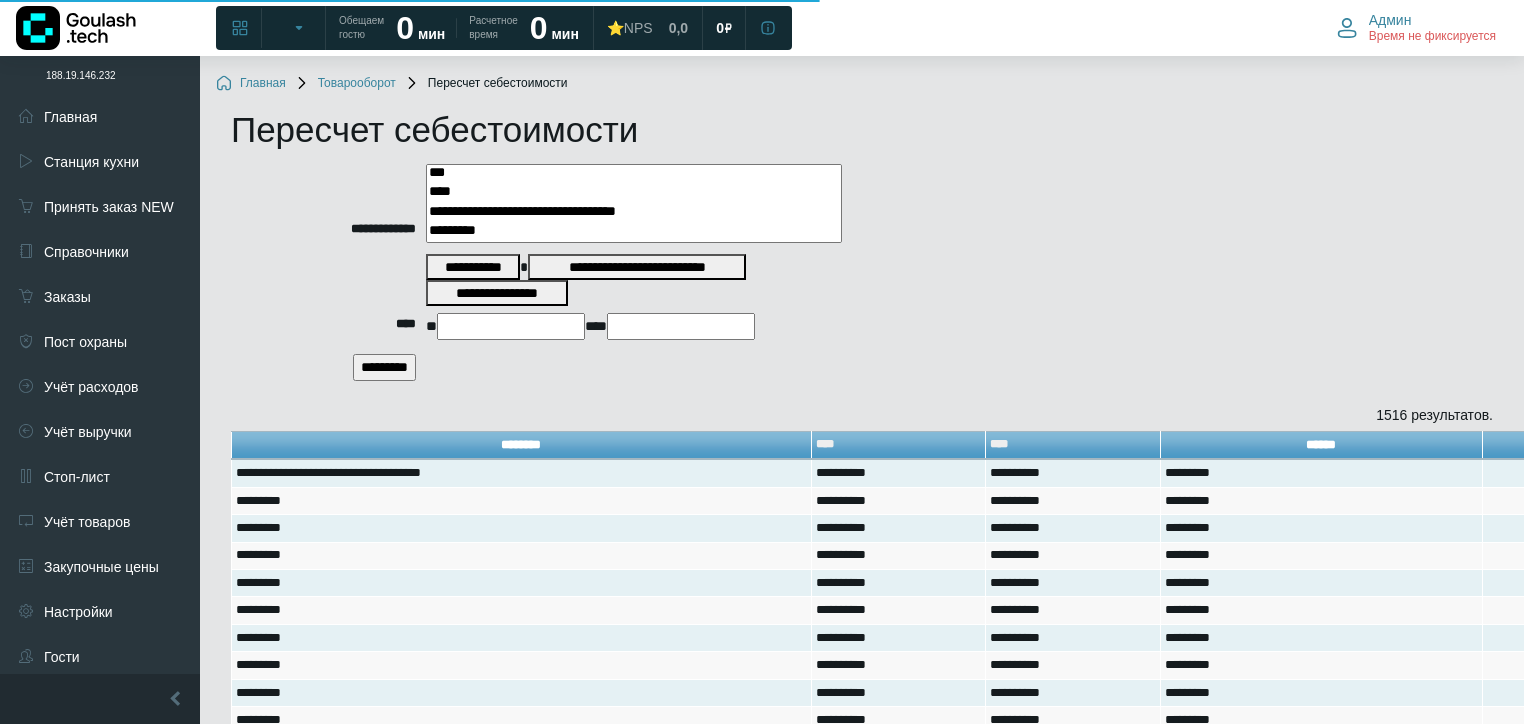 scroll, scrollTop: 41620, scrollLeft: 0, axis: vertical 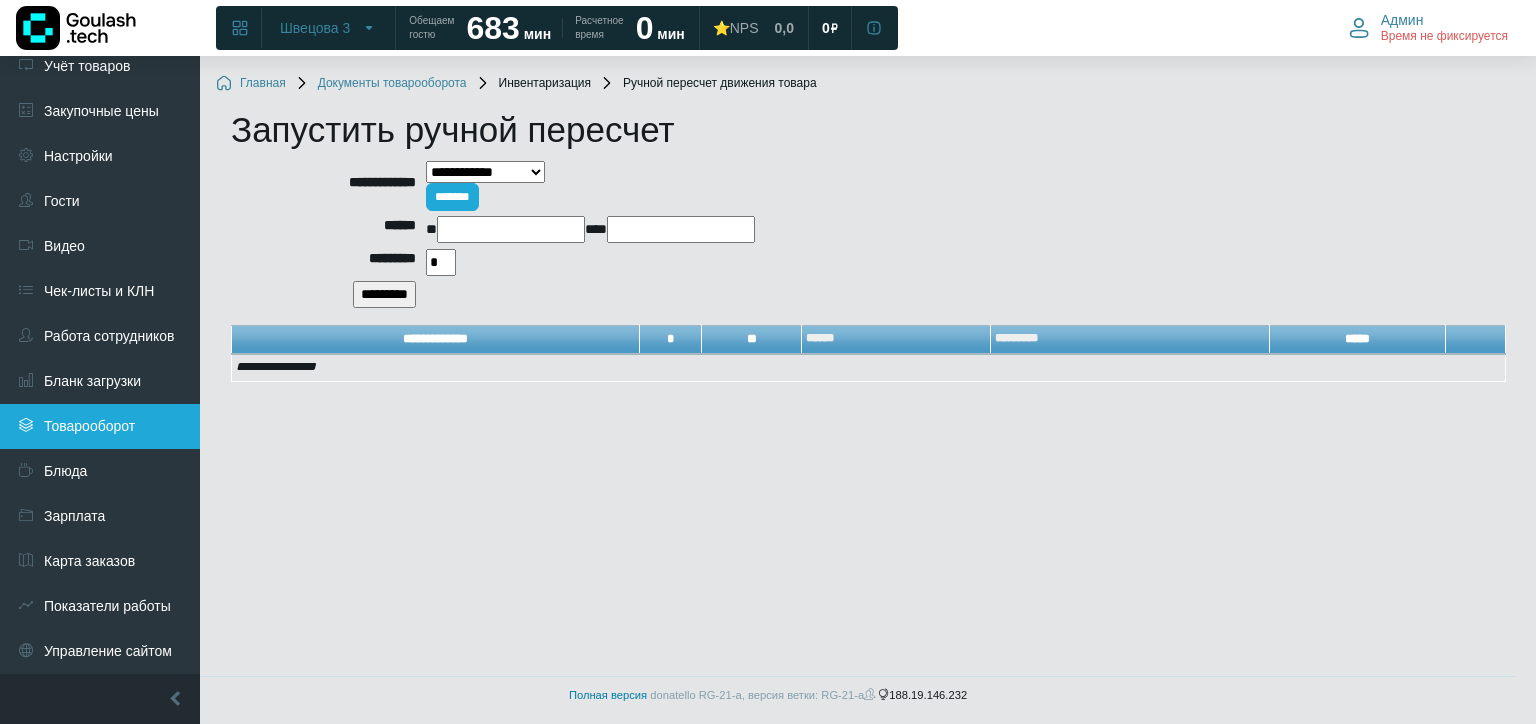click on "Товарооборот" at bounding box center (100, 426) 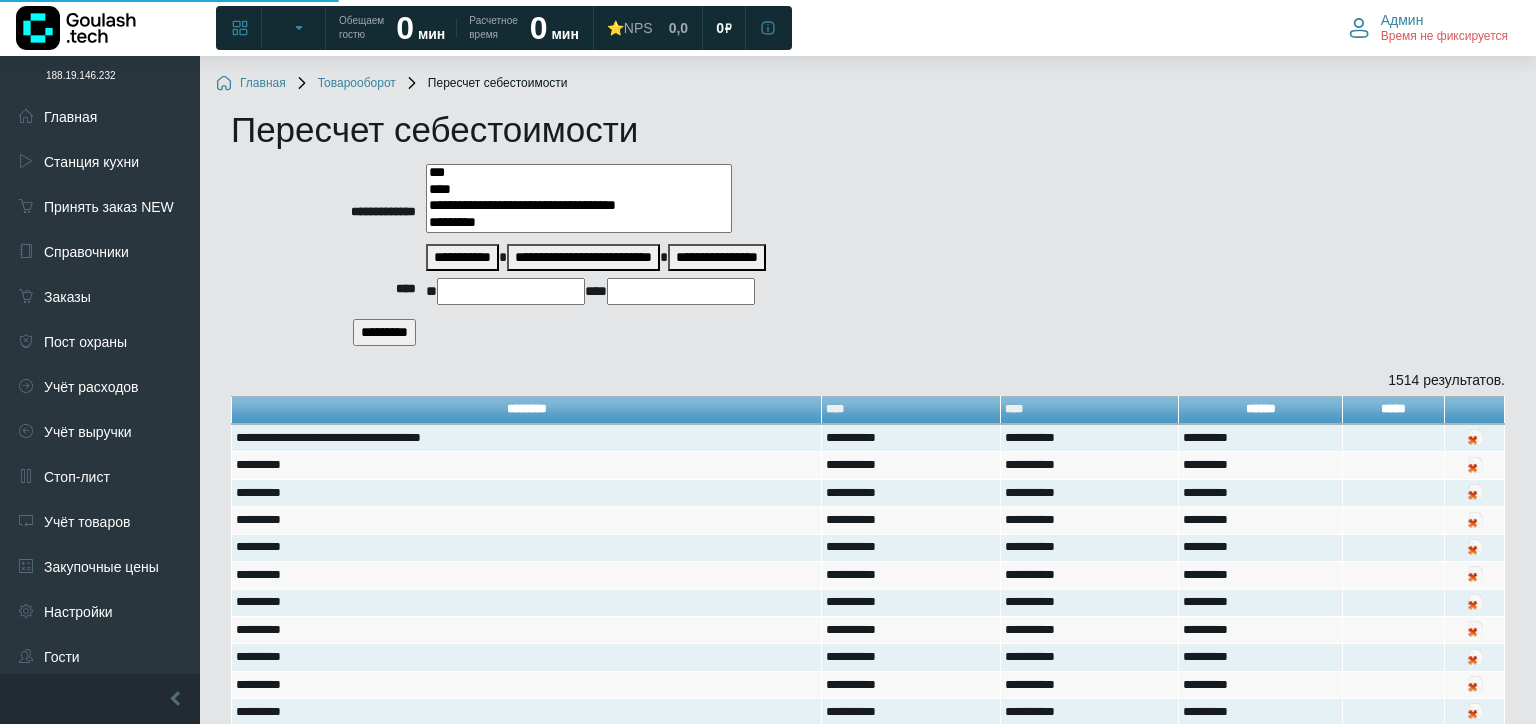 select 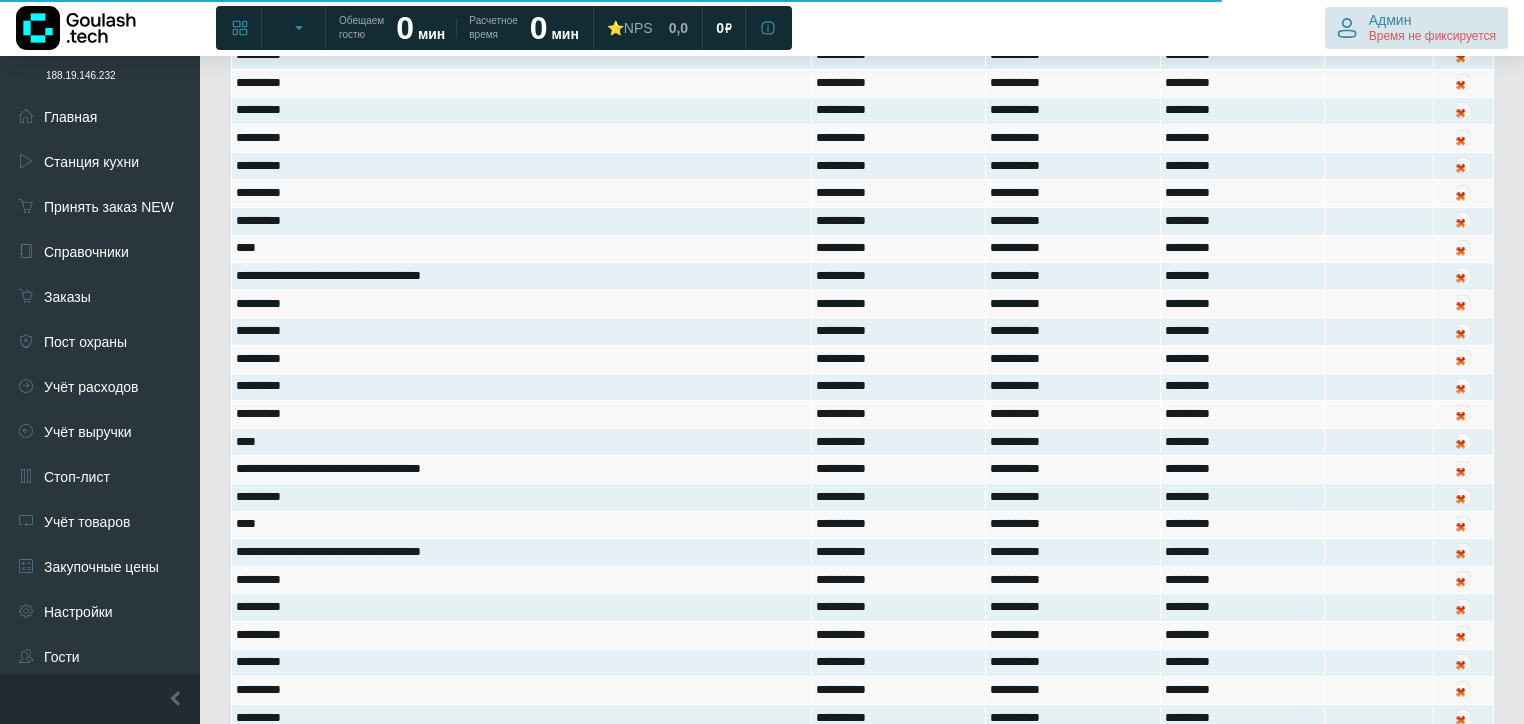 scroll, scrollTop: 800, scrollLeft: 0, axis: vertical 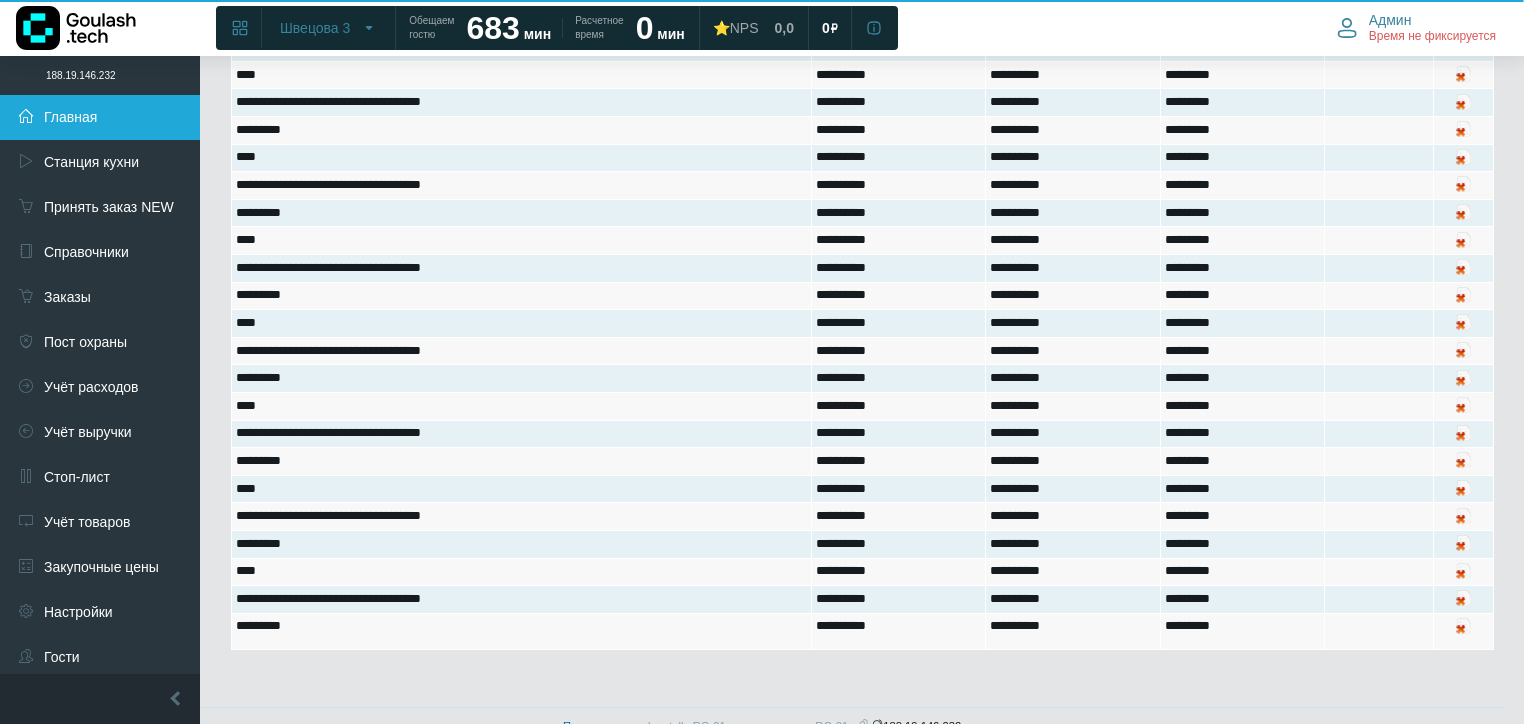 click on "Главная" at bounding box center [100, 117] 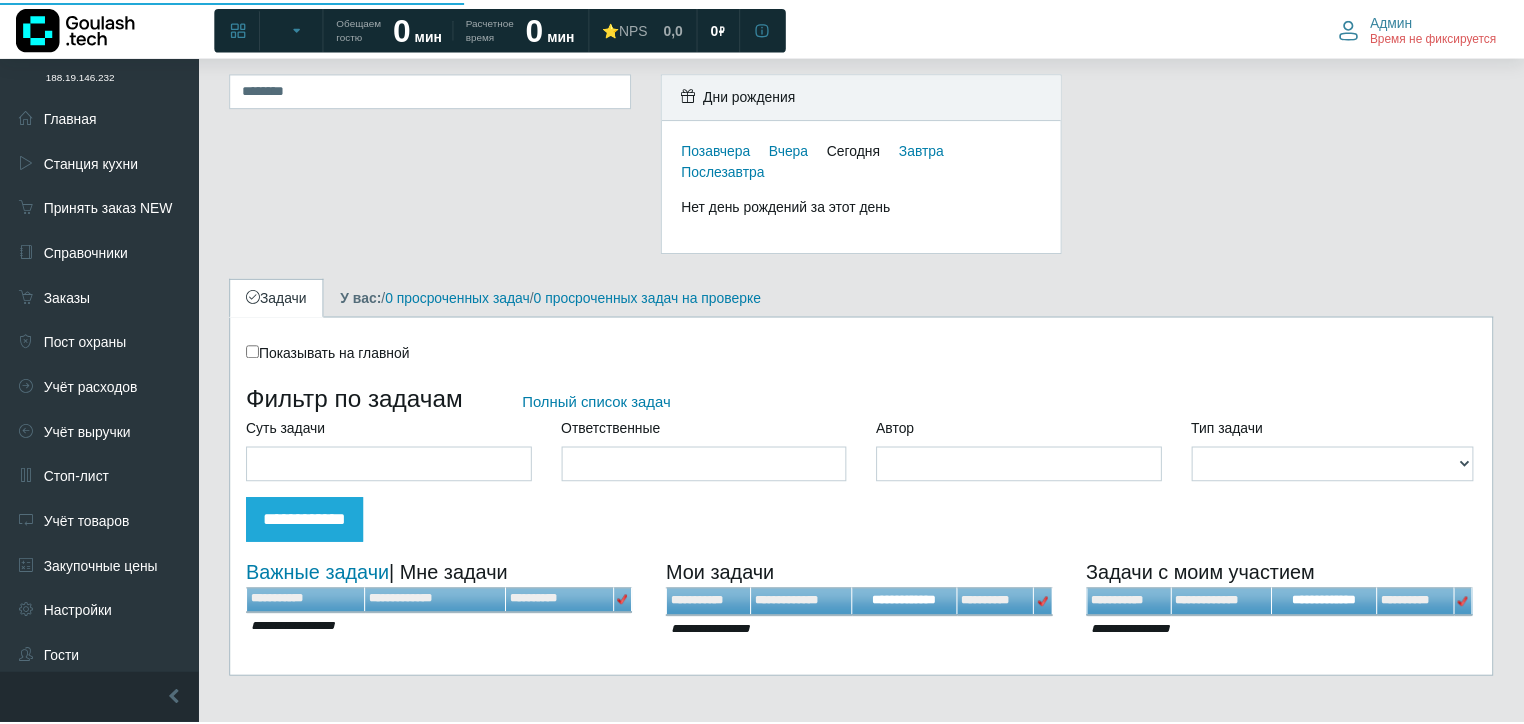 scroll, scrollTop: 0, scrollLeft: 0, axis: both 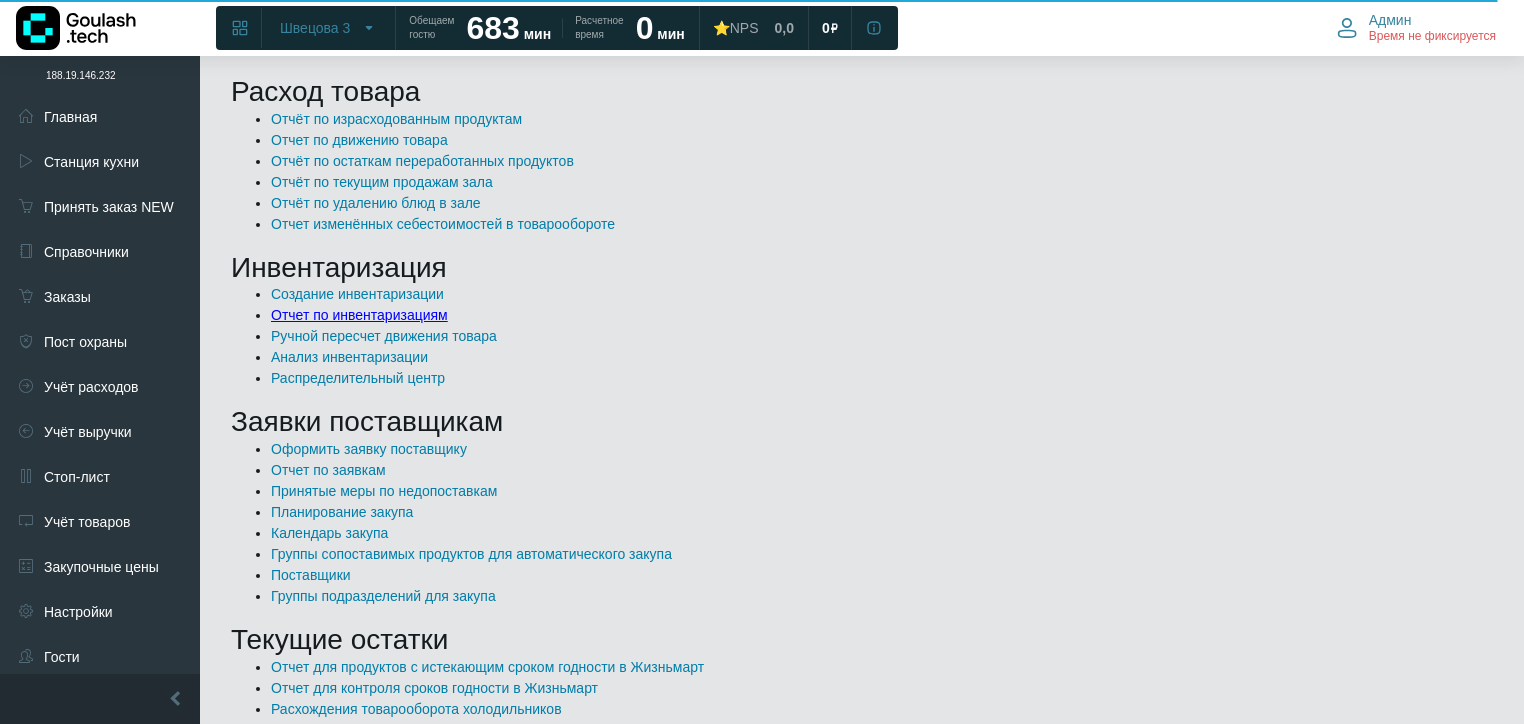 click on "Отчет по инвентаризациям" at bounding box center (359, 315) 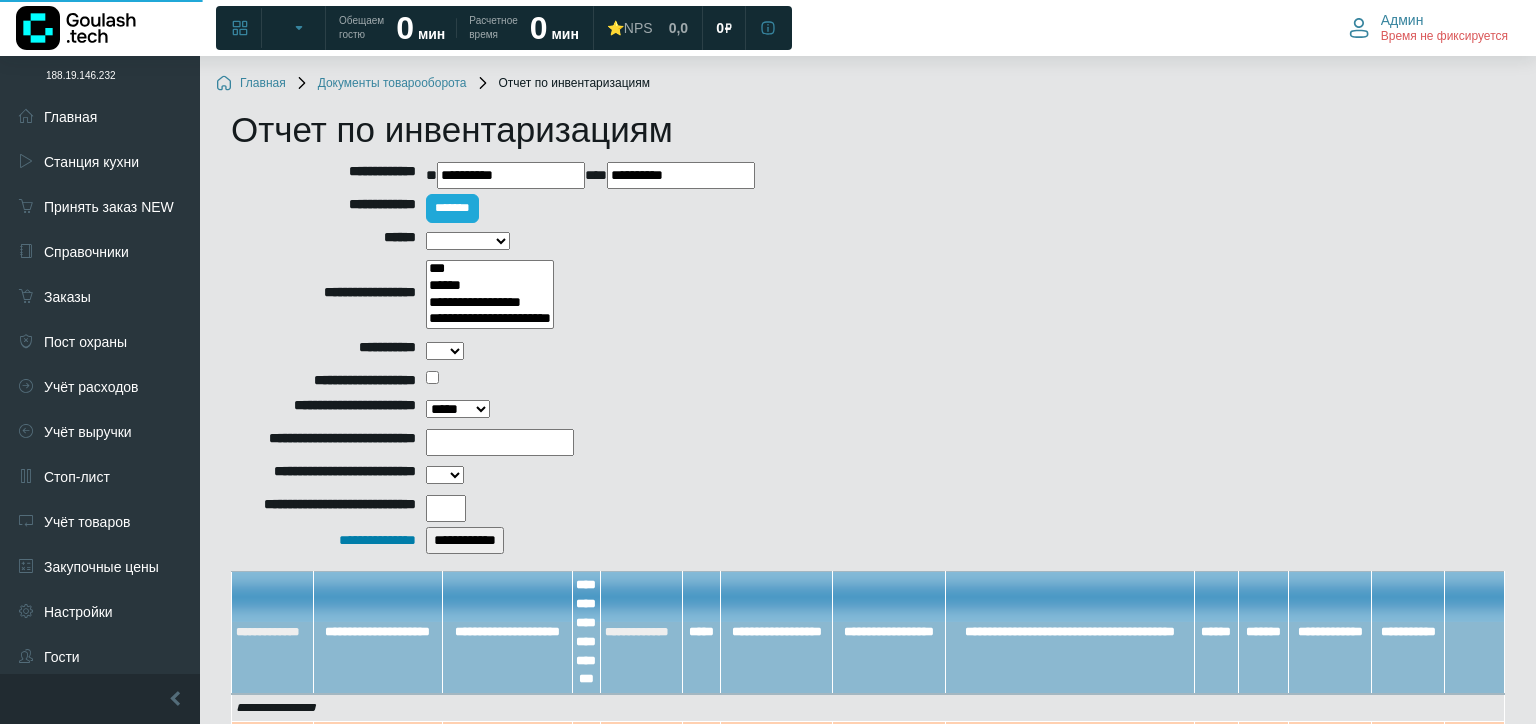 select 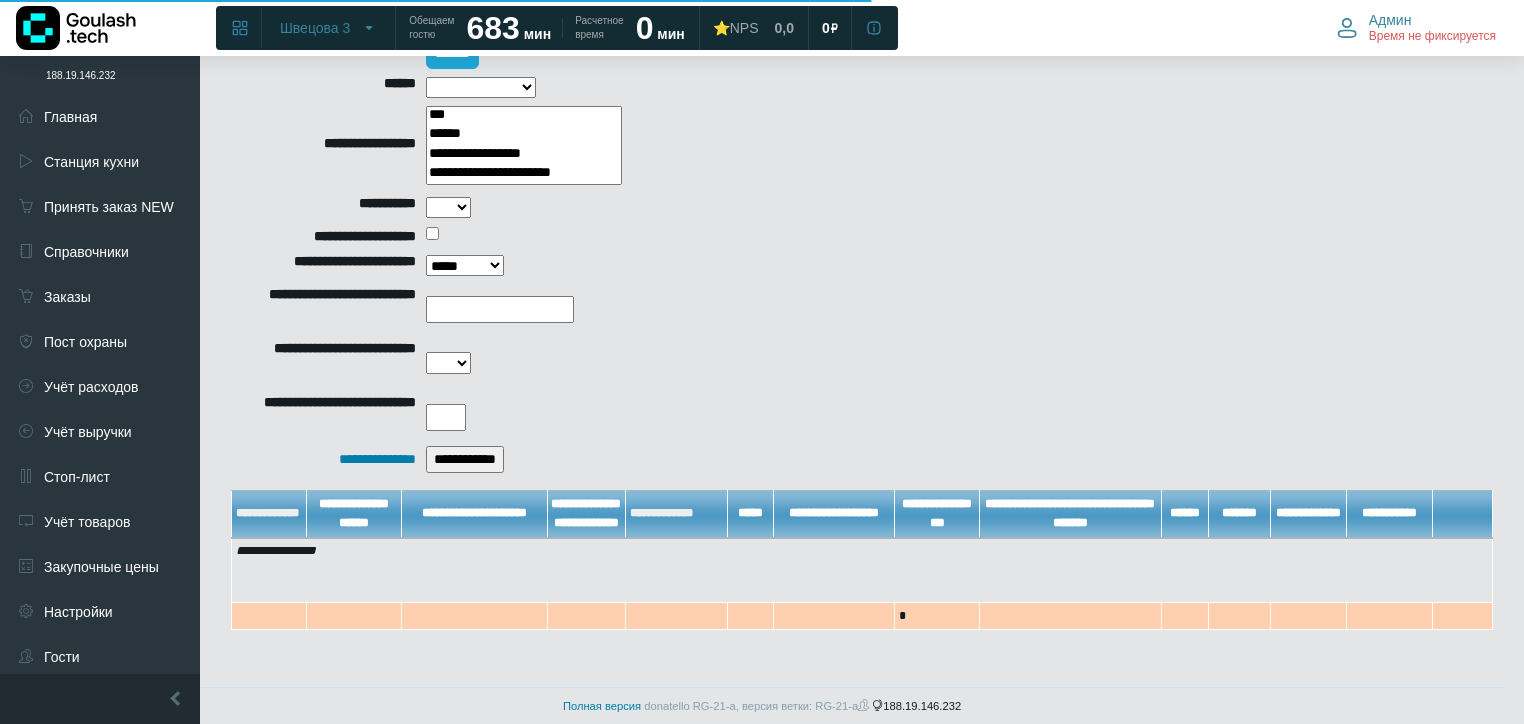 scroll, scrollTop: 161, scrollLeft: 0, axis: vertical 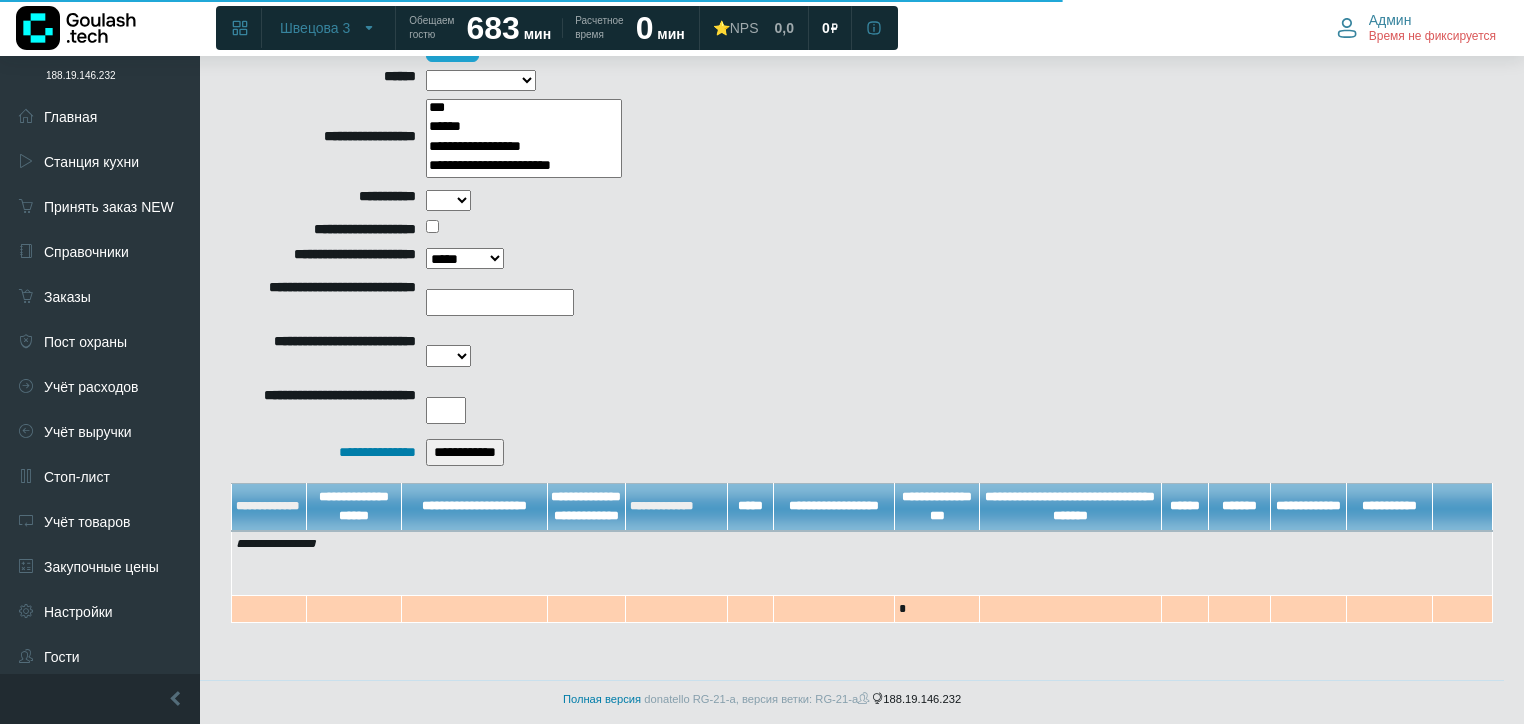 click on "**********" at bounding box center (465, 452) 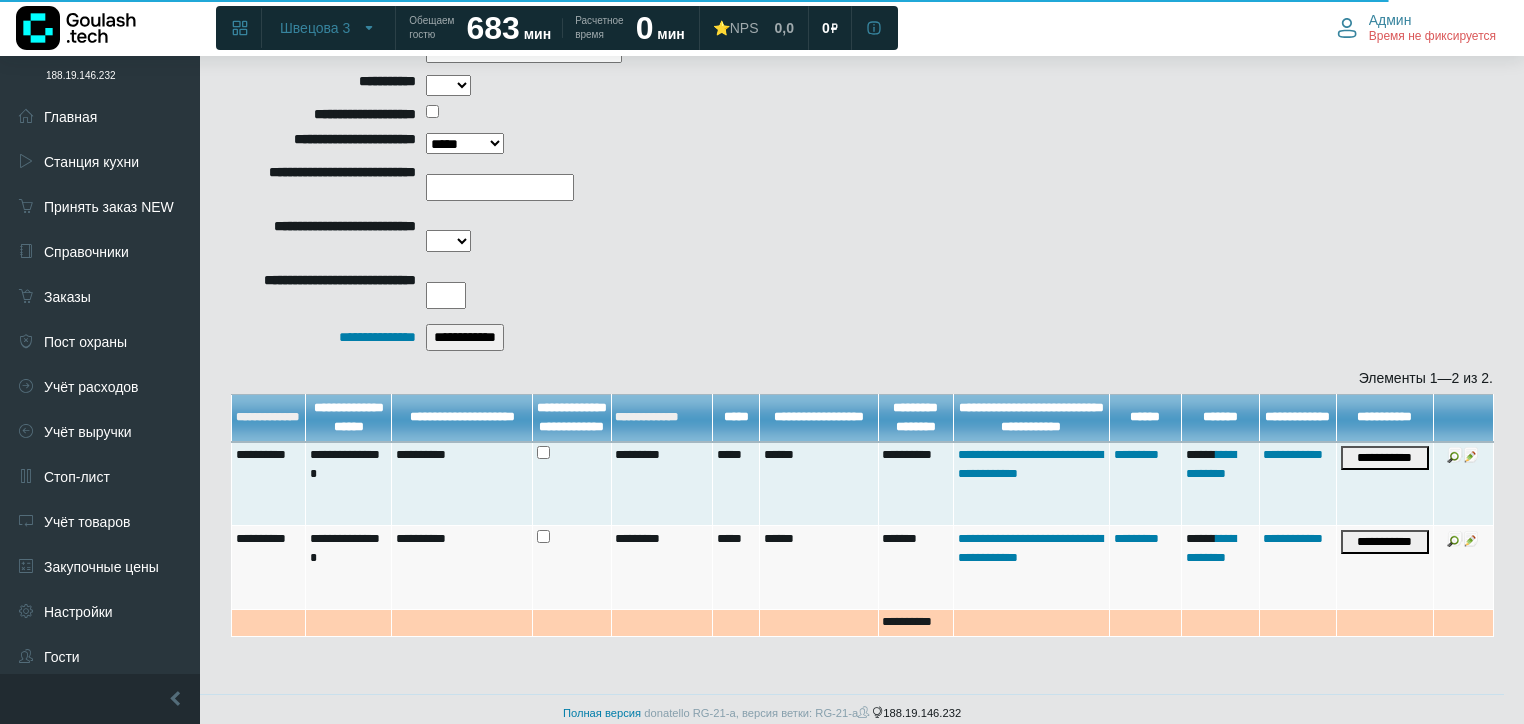scroll, scrollTop: 290, scrollLeft: 0, axis: vertical 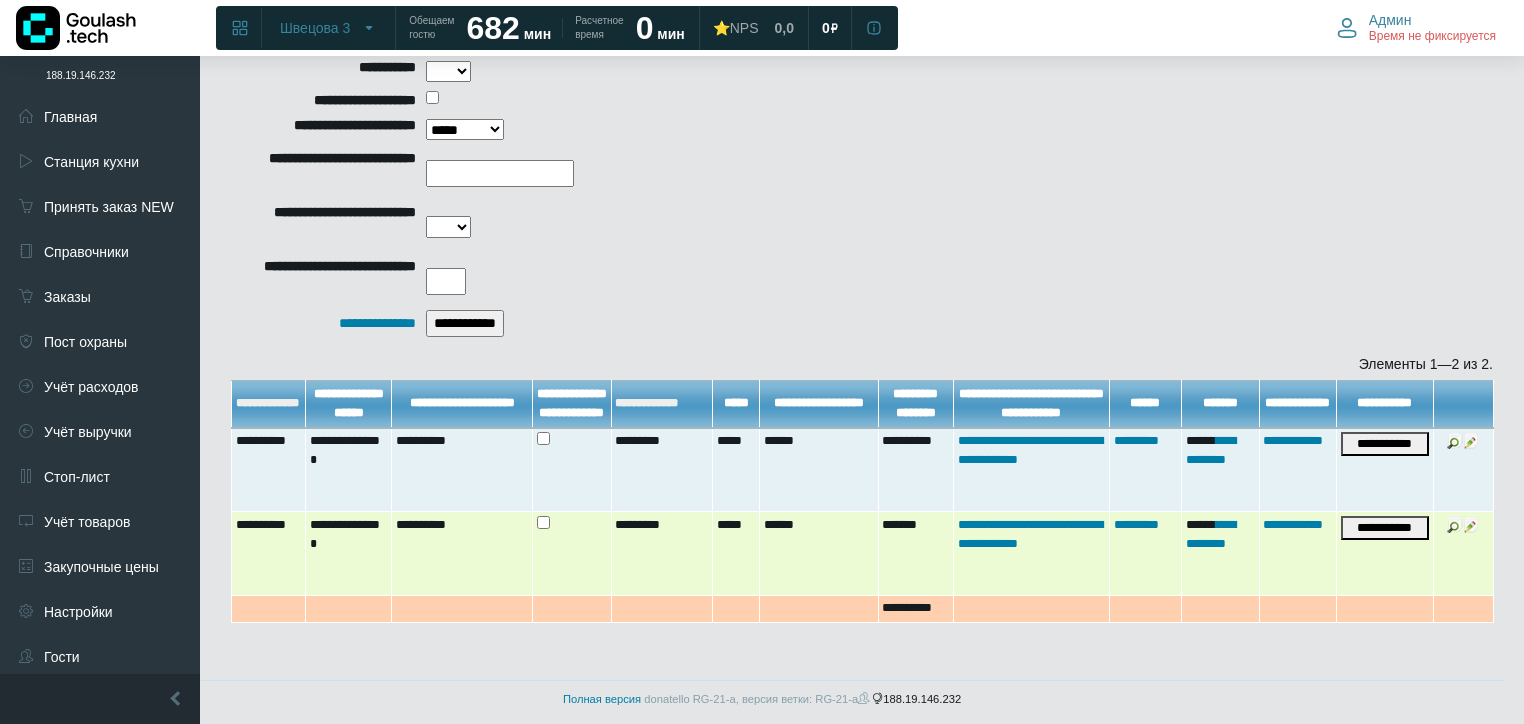click at bounding box center (1455, 525) 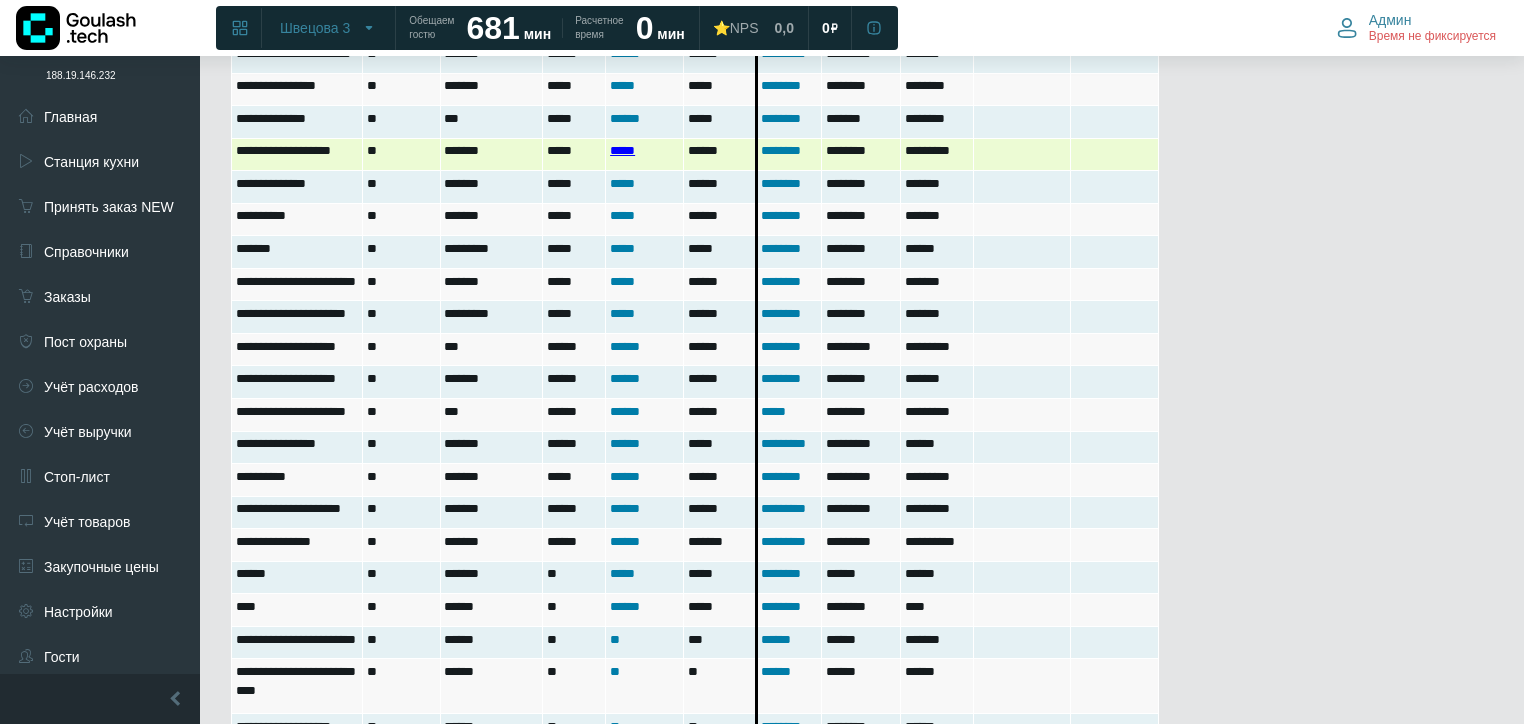 scroll, scrollTop: 1235, scrollLeft: 0, axis: vertical 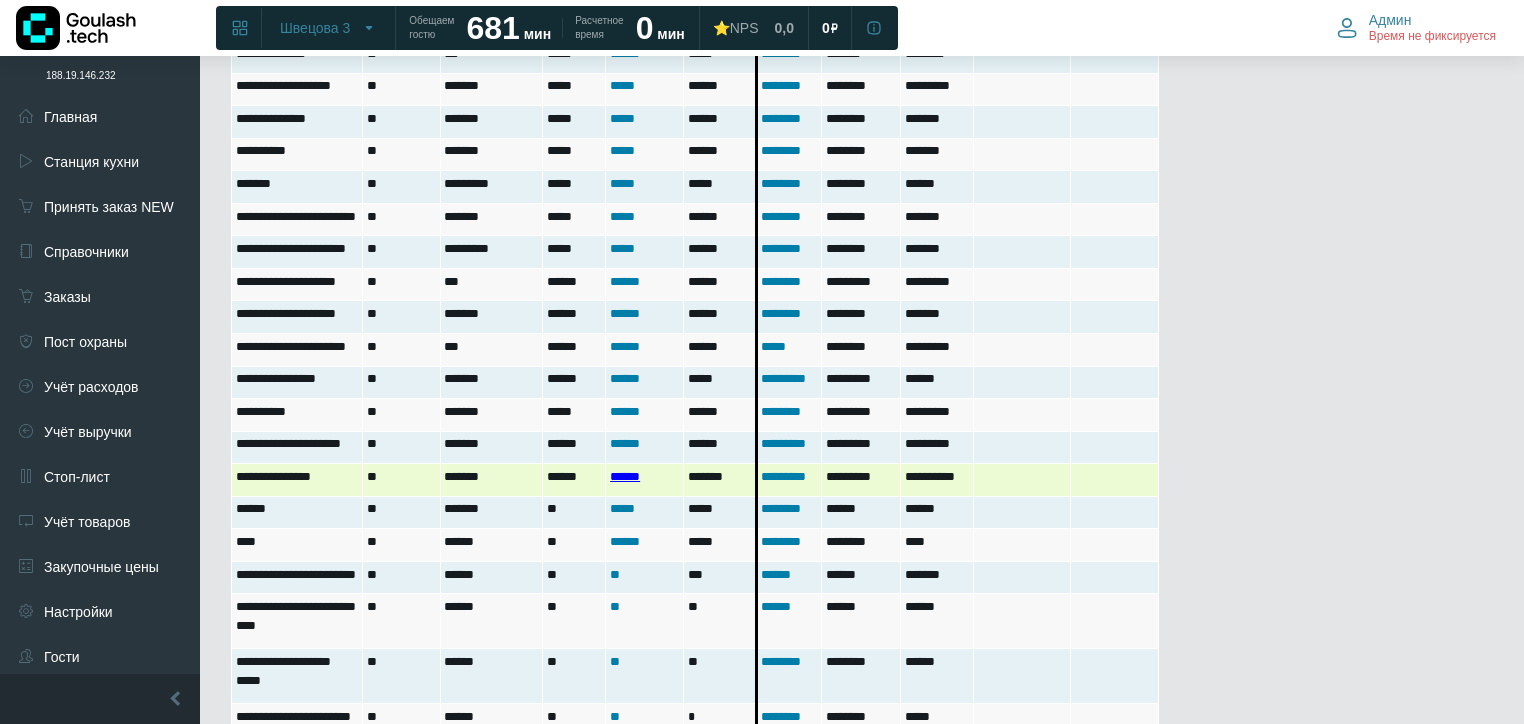 click on "******" at bounding box center (625, 476) 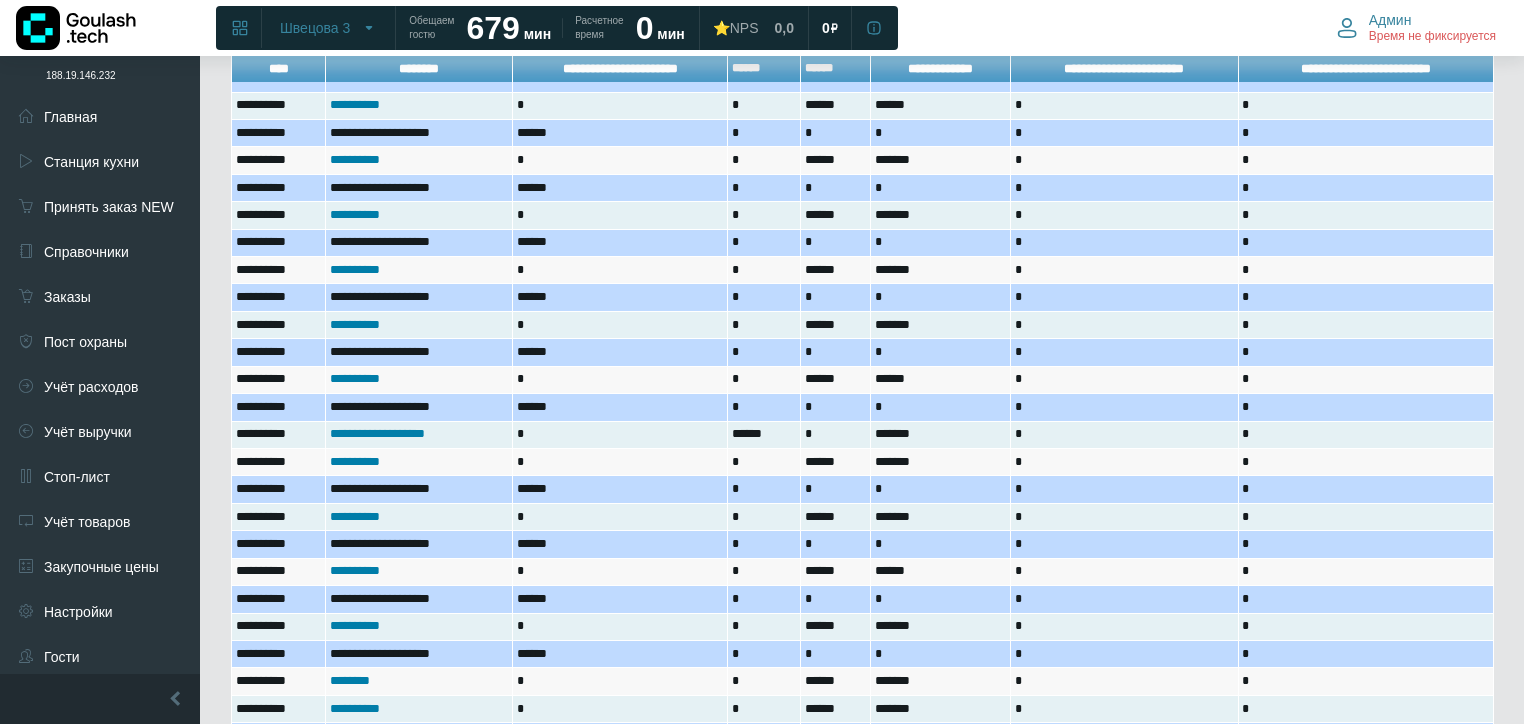 scroll, scrollTop: 1520, scrollLeft: 0, axis: vertical 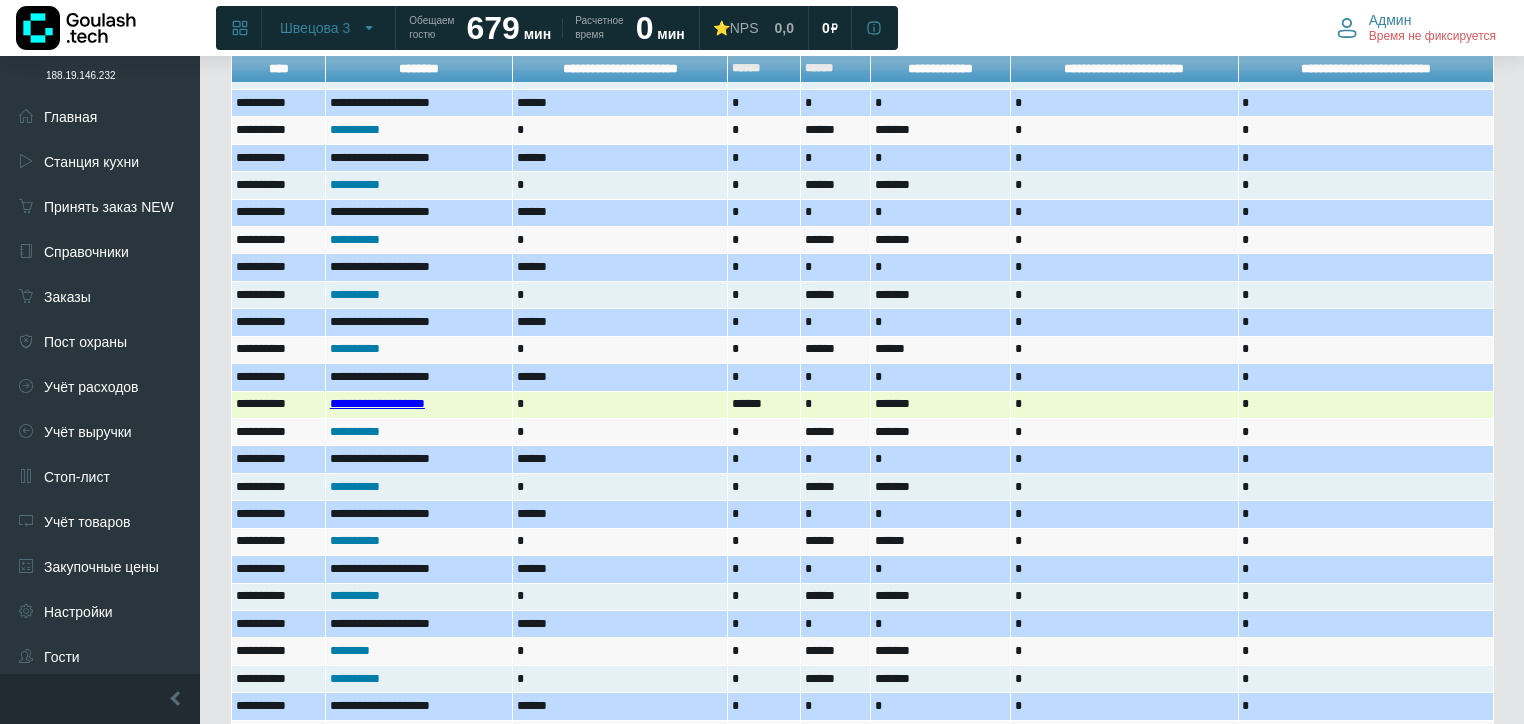 click on "**********" at bounding box center [377, 403] 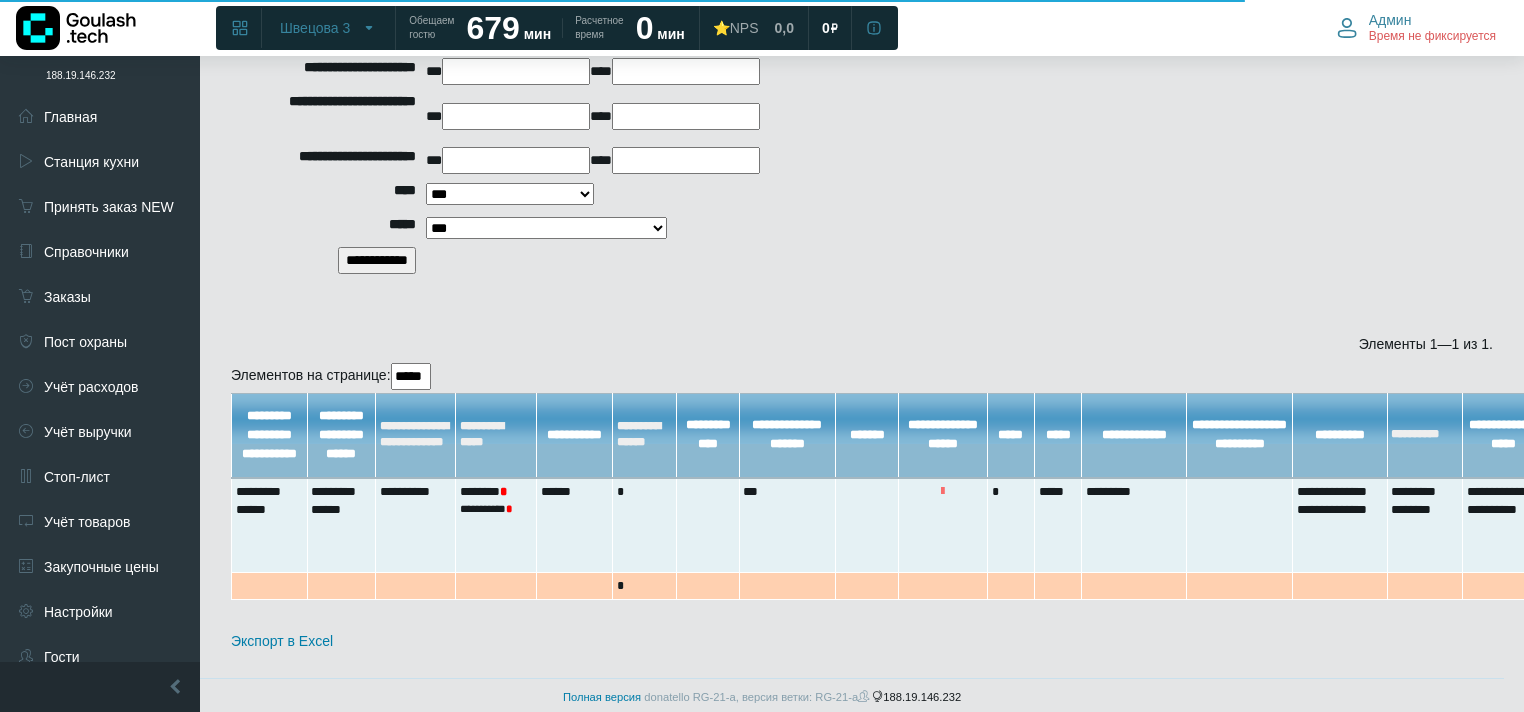 scroll, scrollTop: 1091, scrollLeft: 0, axis: vertical 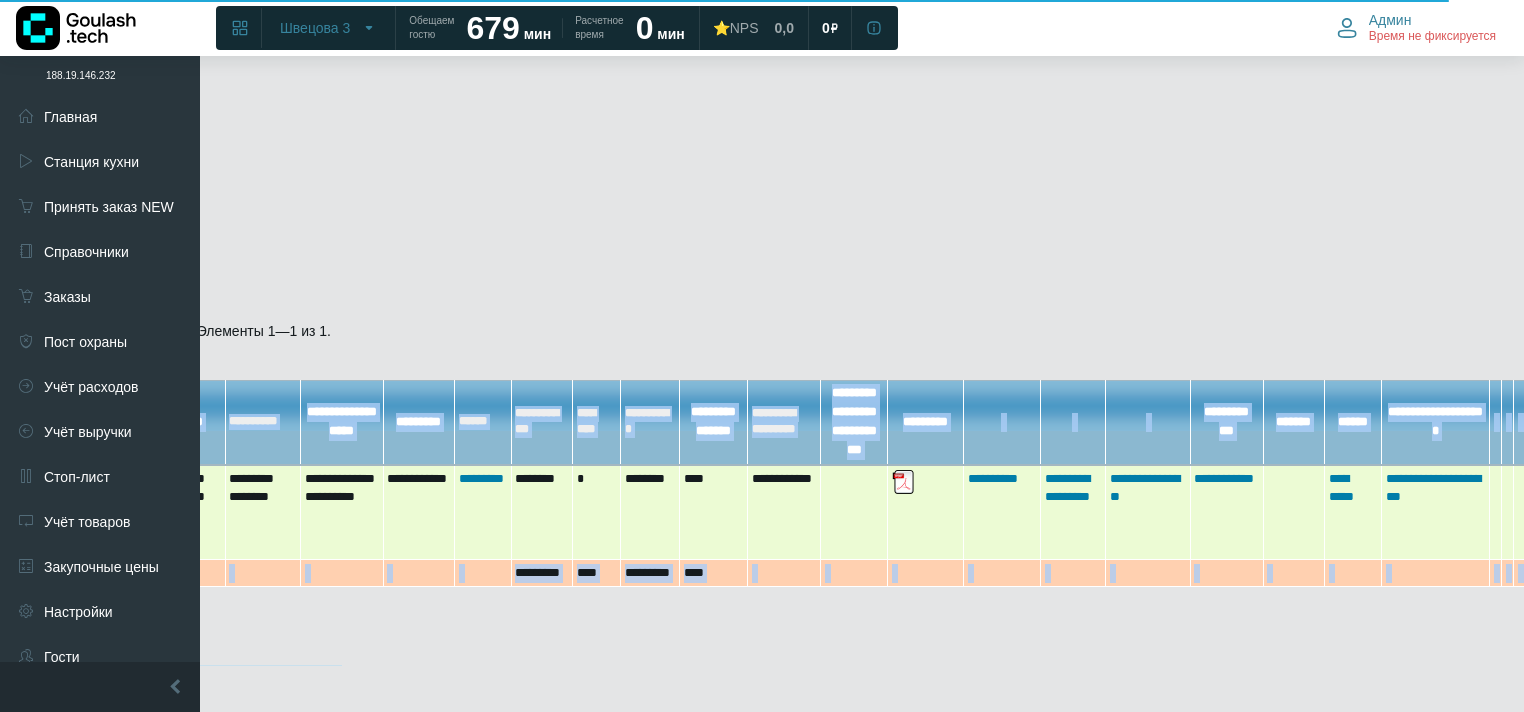 drag, startPoint x: 980, startPoint y: 522, endPoint x: 1512, endPoint y: 514, distance: 532.0601 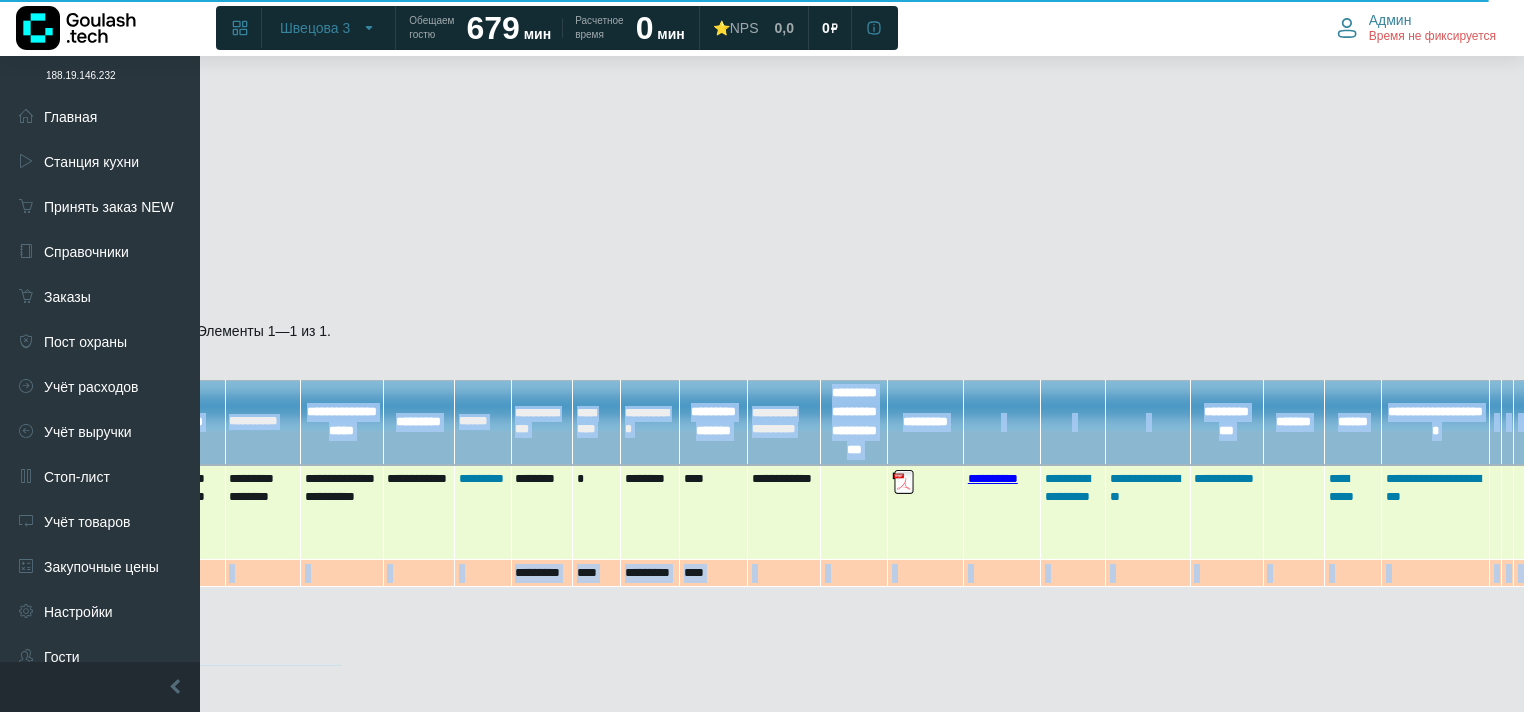 click on "**********" at bounding box center (993, 478) 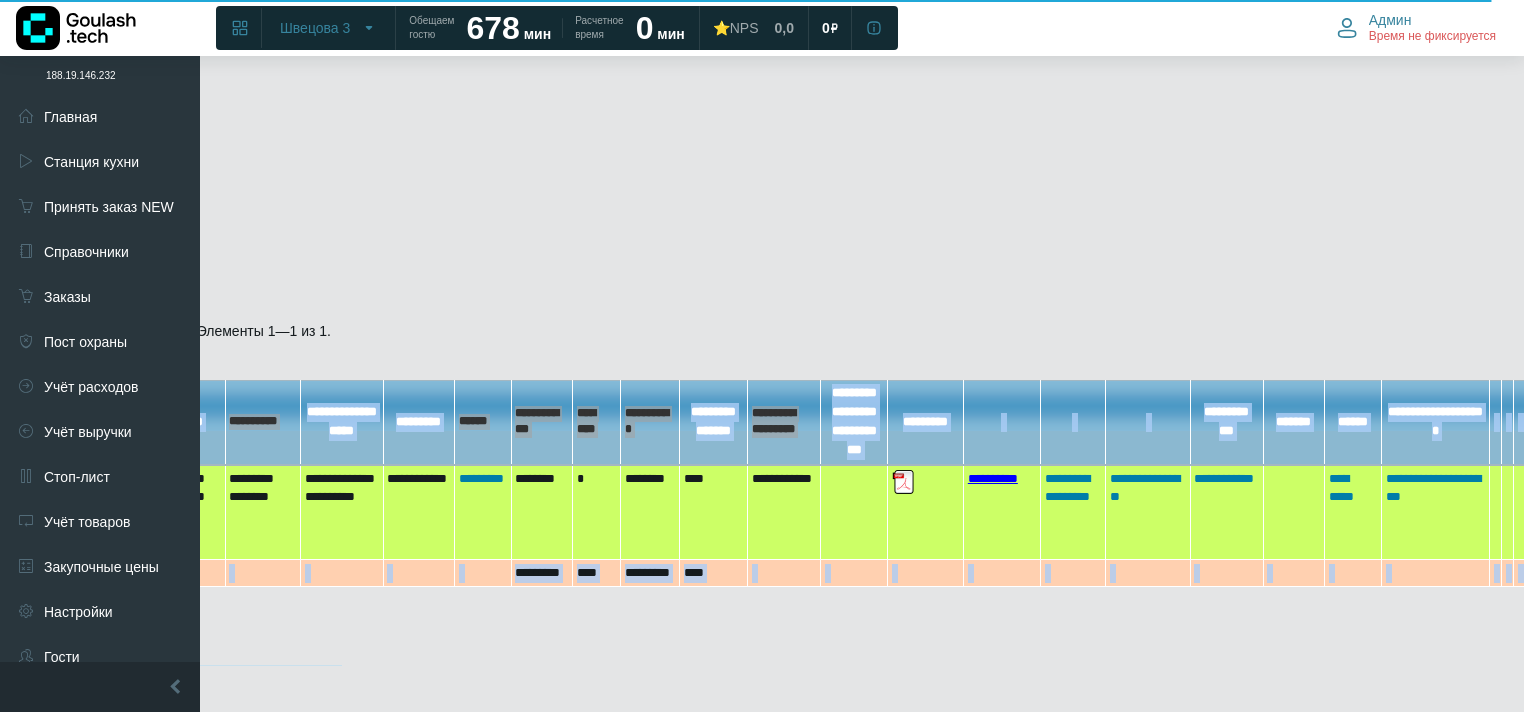scroll, scrollTop: 1091, scrollLeft: 1150, axis: both 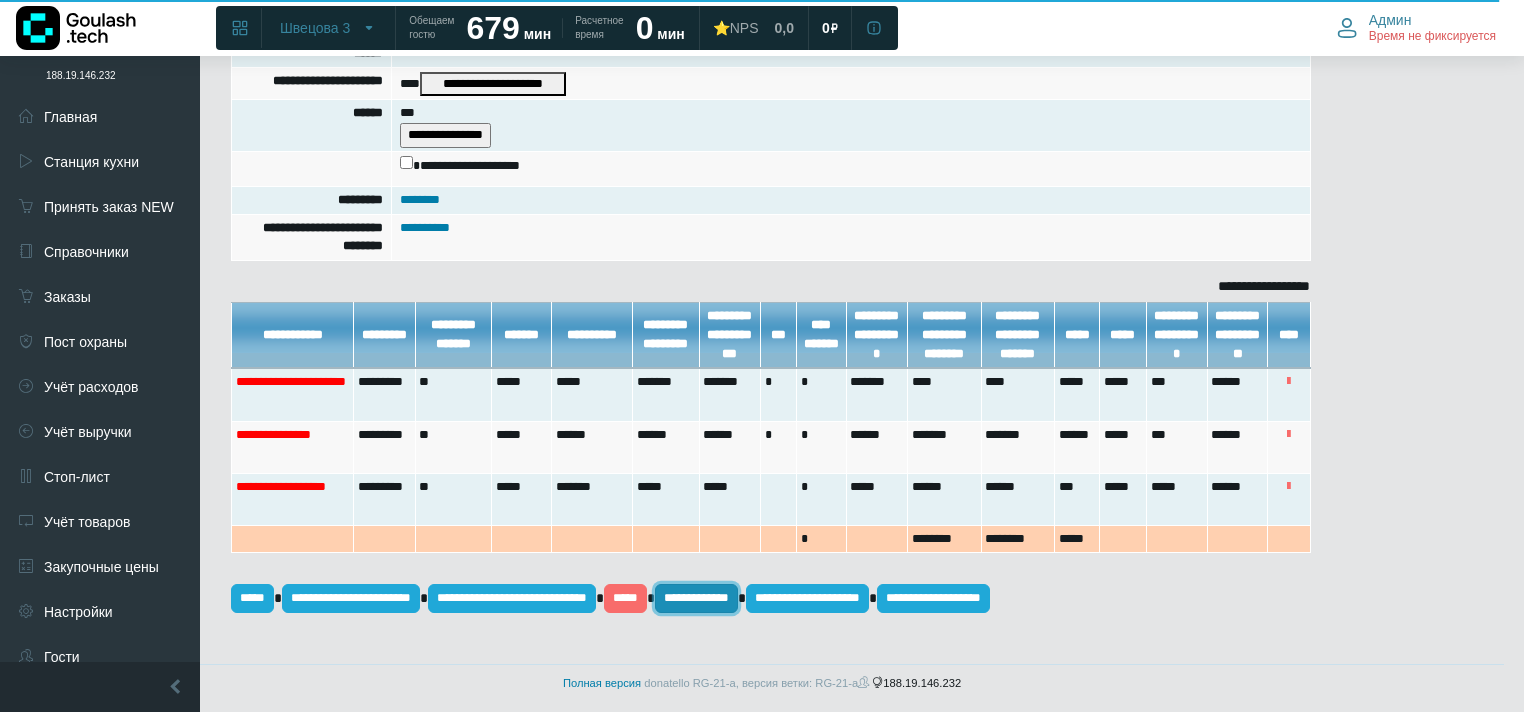click on "**********" at bounding box center (696, 598) 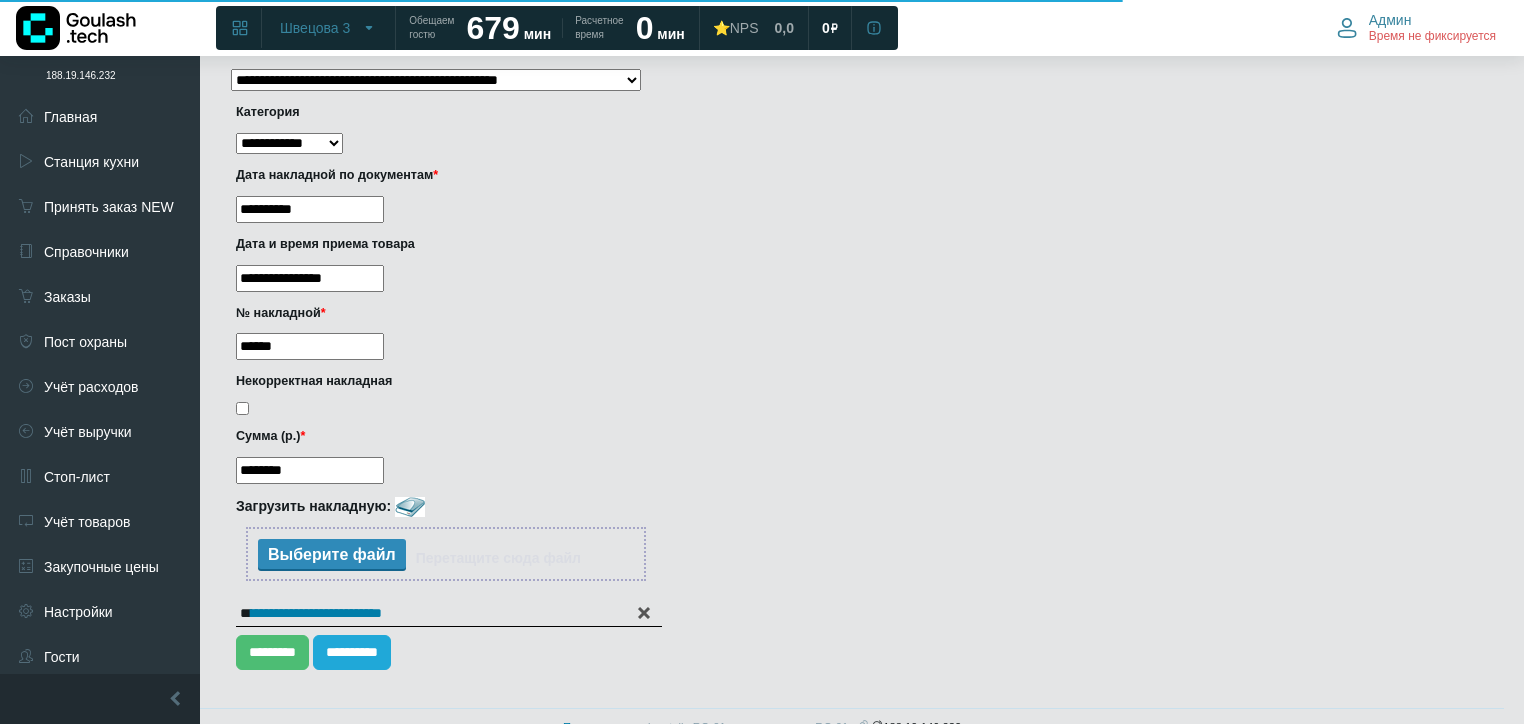 scroll, scrollTop: 346, scrollLeft: 0, axis: vertical 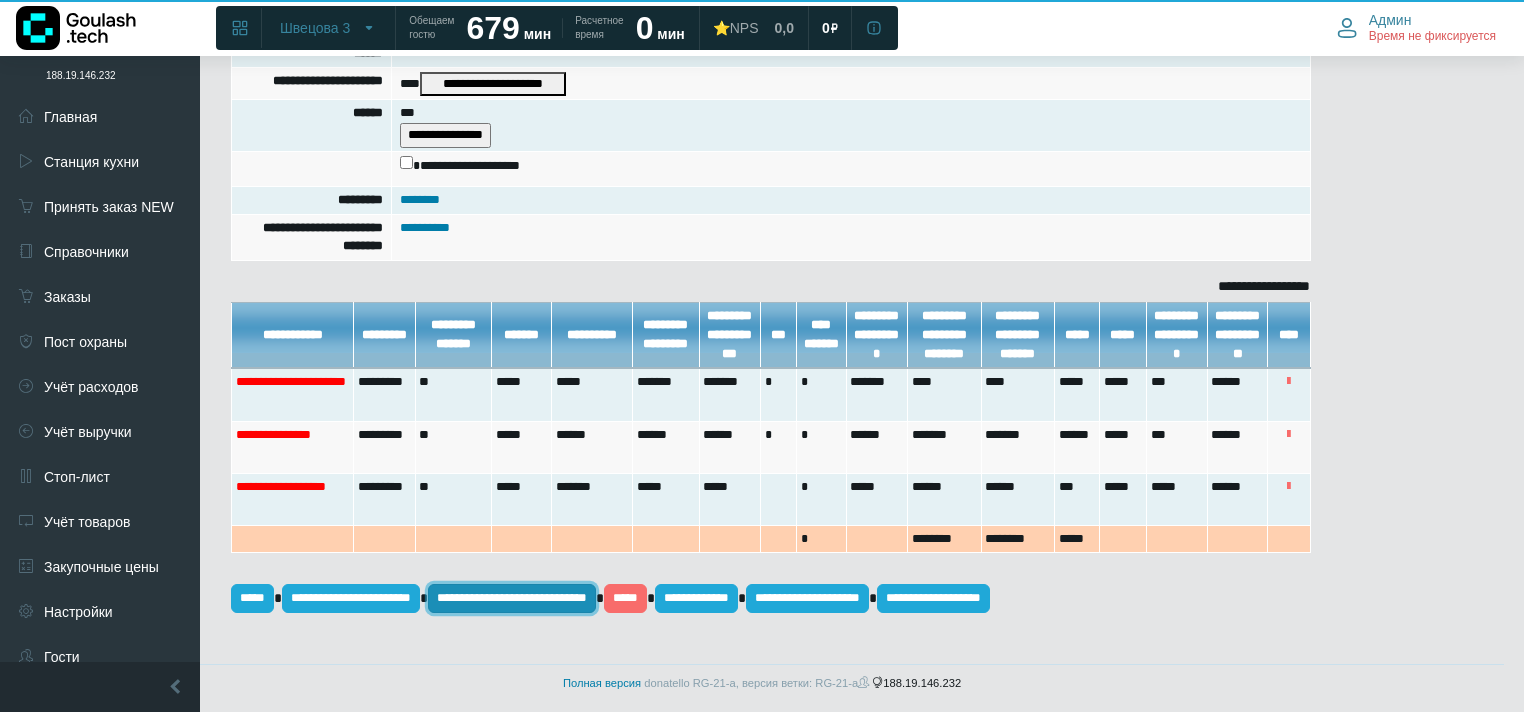 click on "**********" at bounding box center (512, 598) 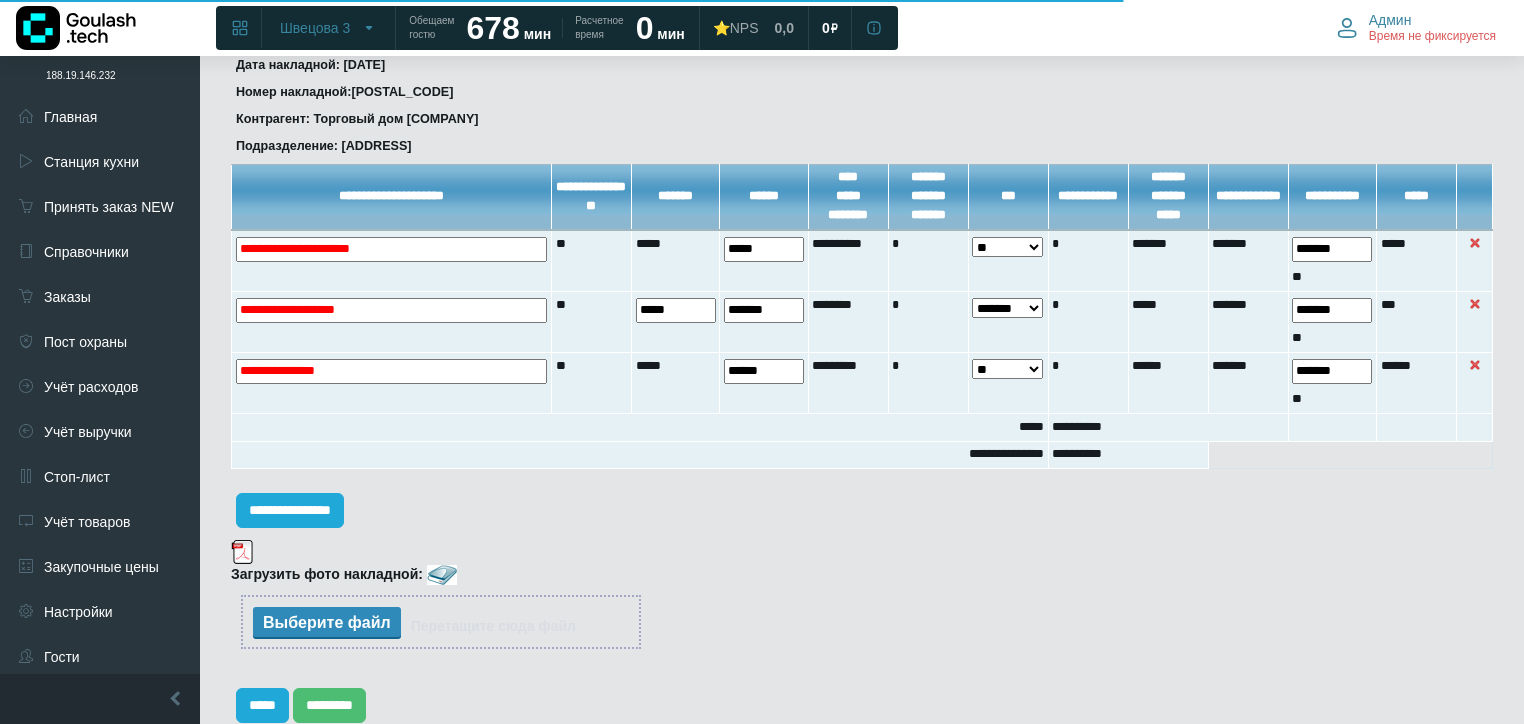 scroll, scrollTop: 160, scrollLeft: 0, axis: vertical 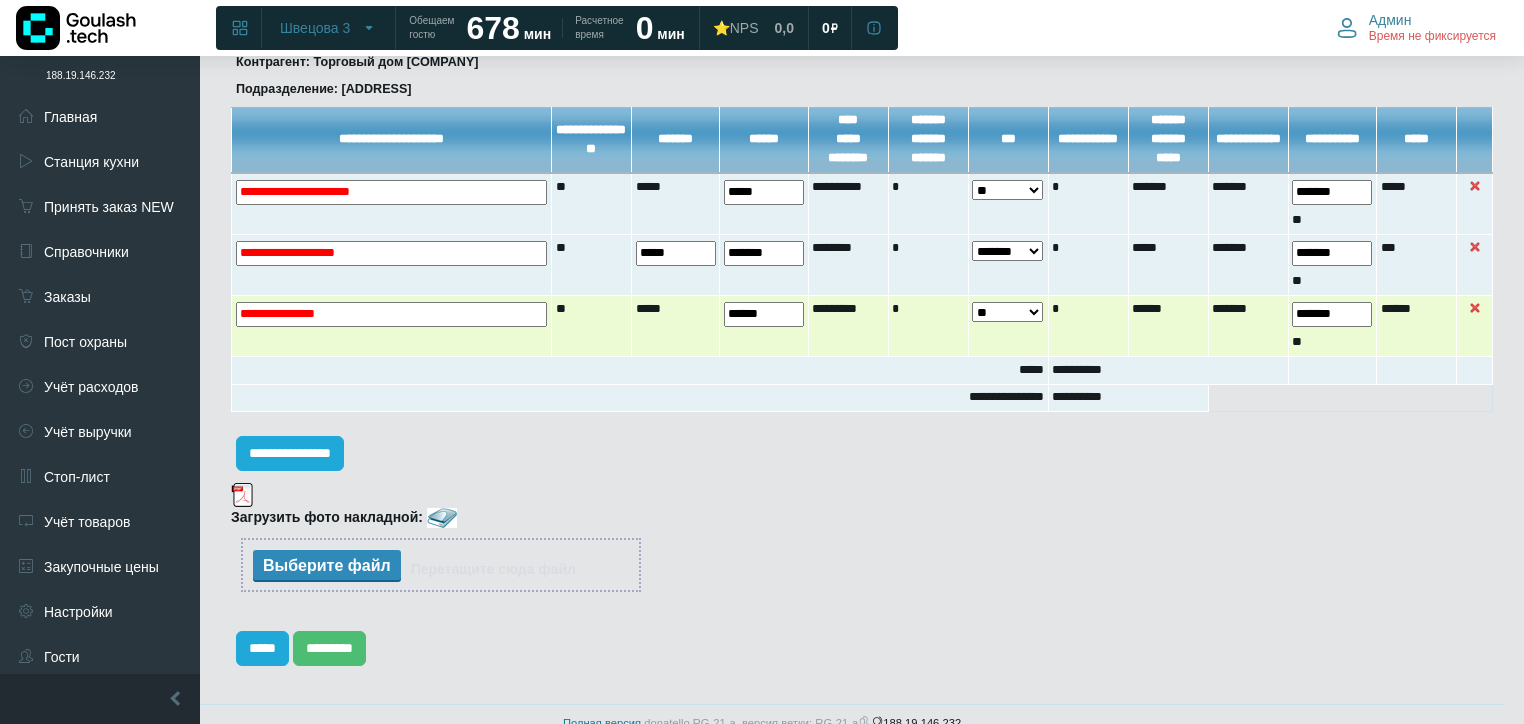 drag, startPoint x: 778, startPoint y: 313, endPoint x: 645, endPoint y: 305, distance: 133.24039 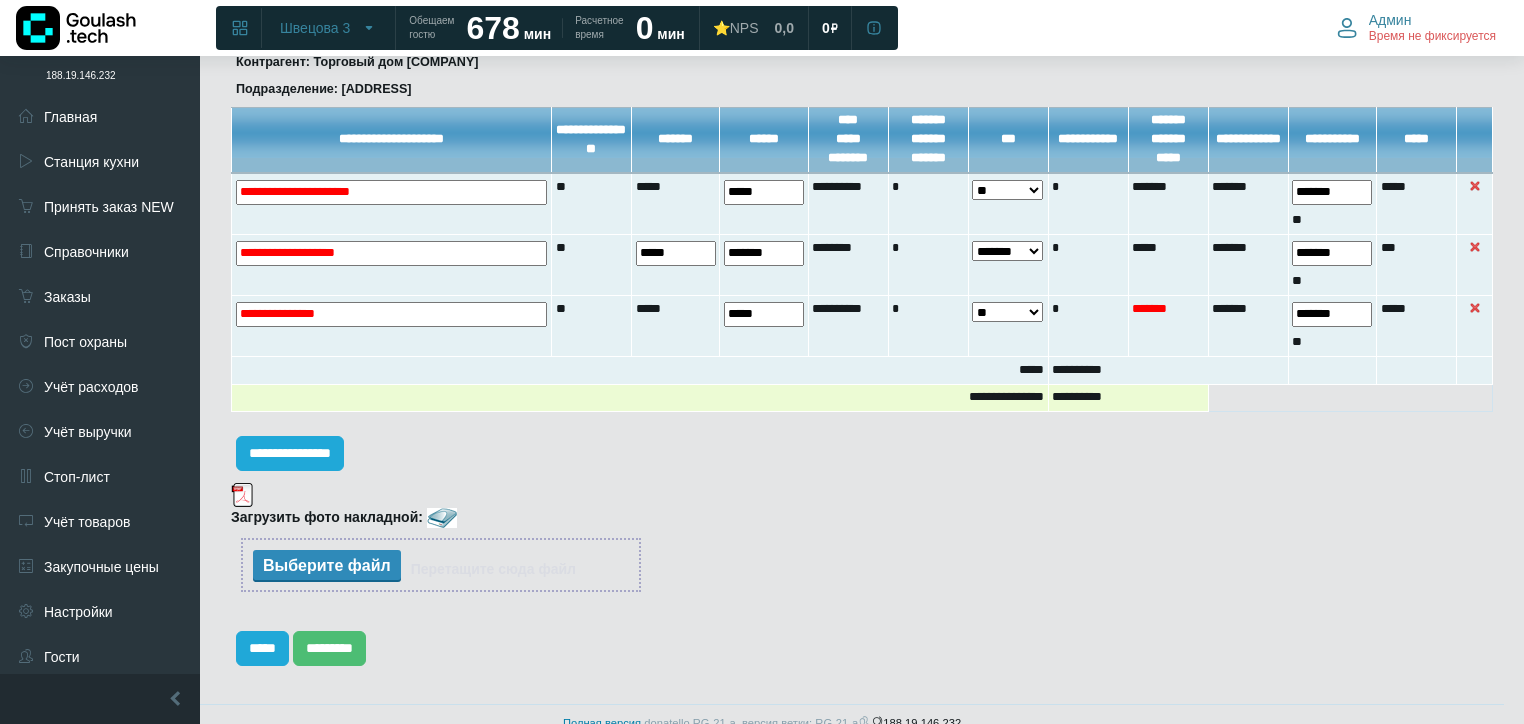 type on "*****" 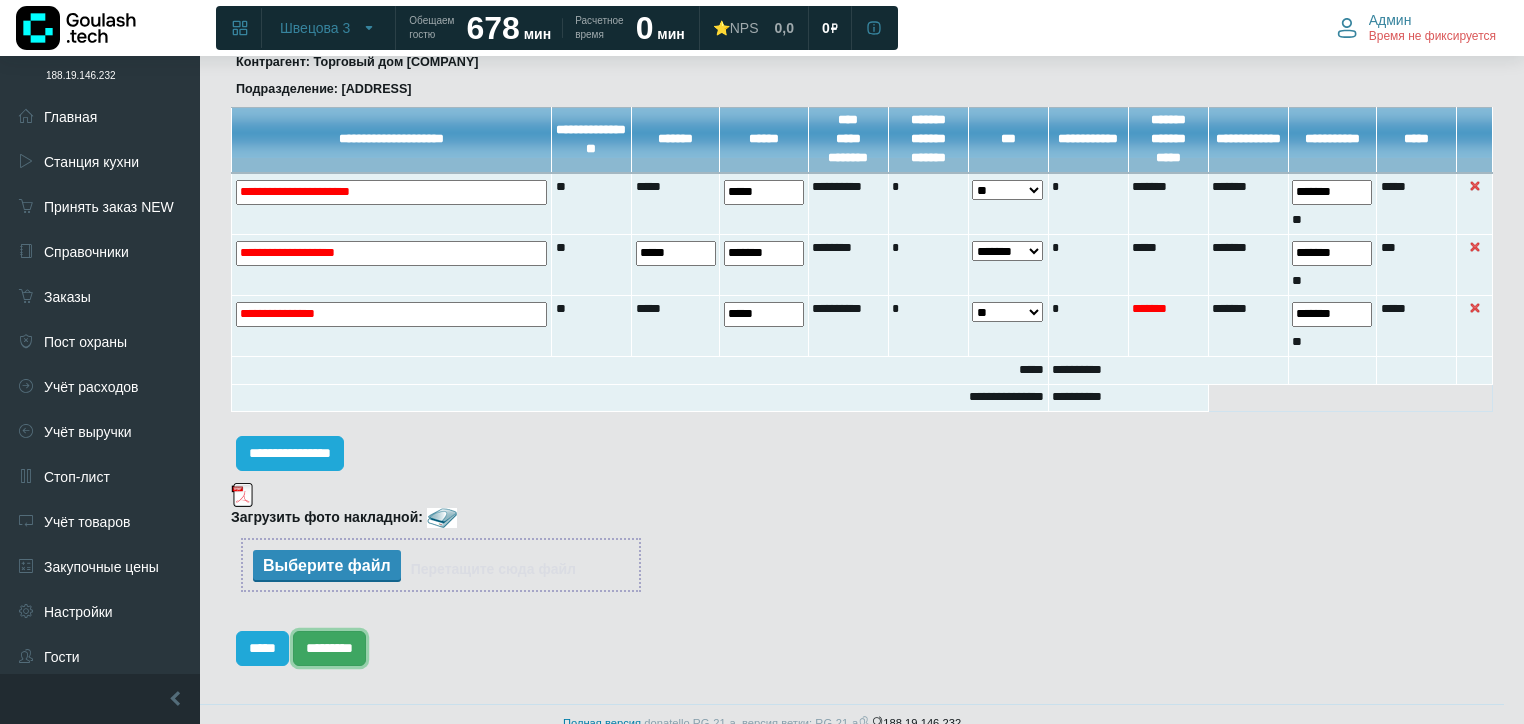 click on "*********" at bounding box center (329, 648) 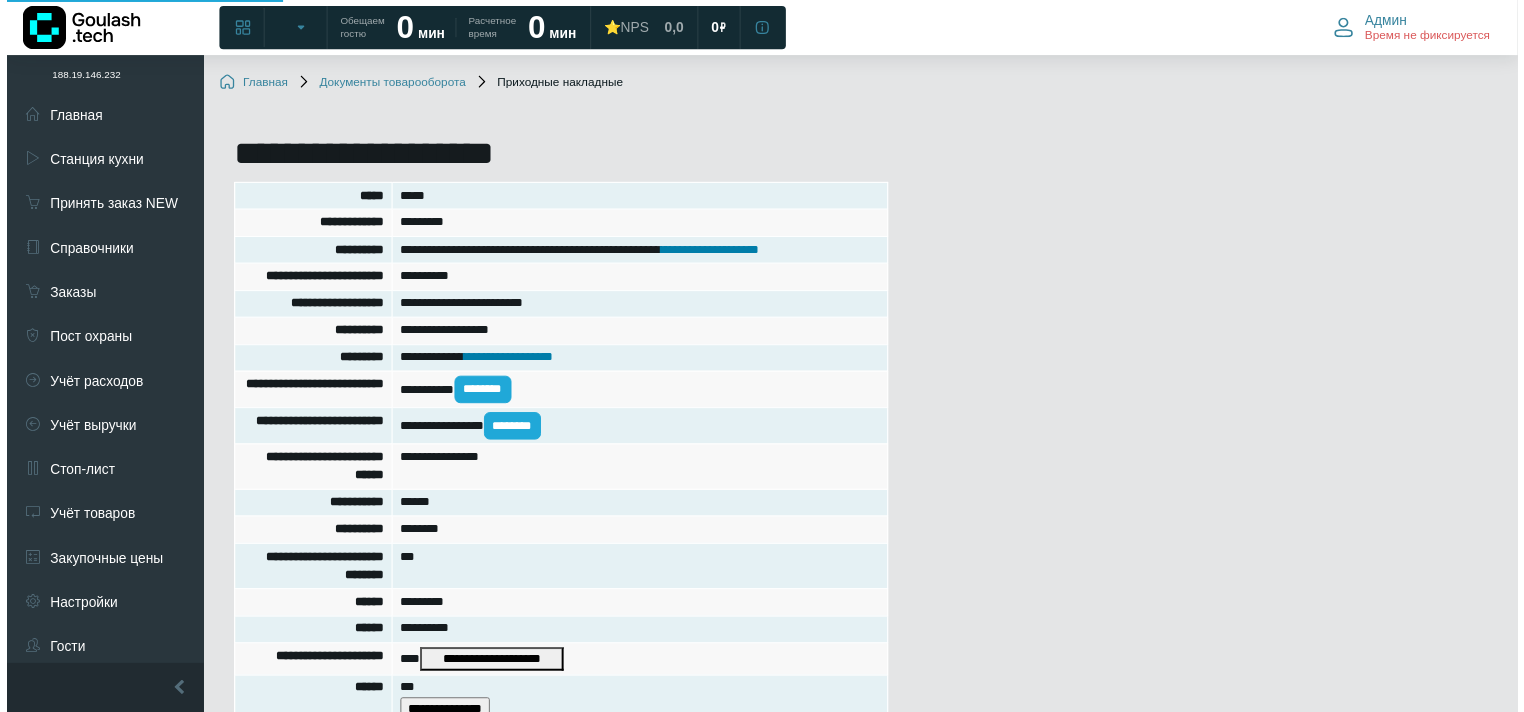 scroll, scrollTop: 0, scrollLeft: 0, axis: both 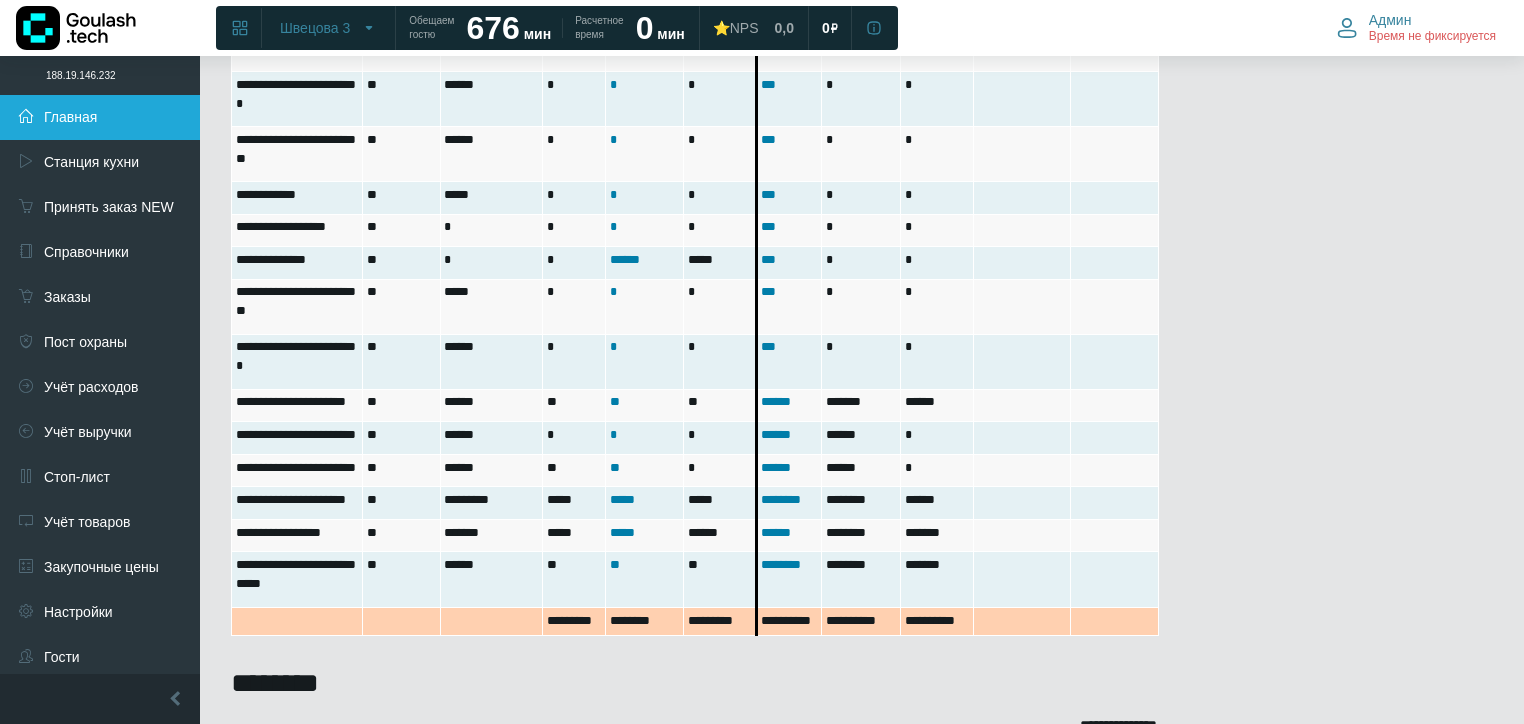 click on "Главная" at bounding box center [100, 117] 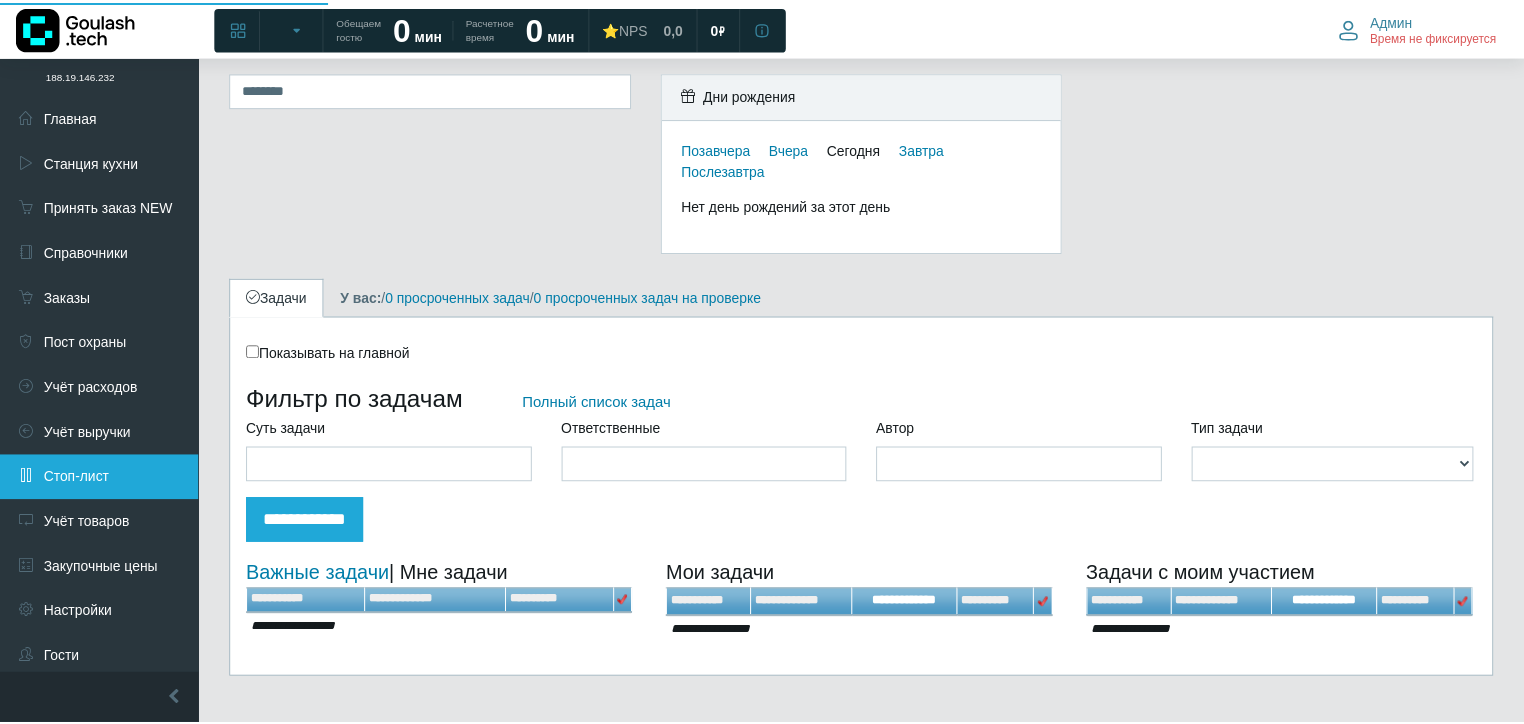 scroll, scrollTop: 0, scrollLeft: 0, axis: both 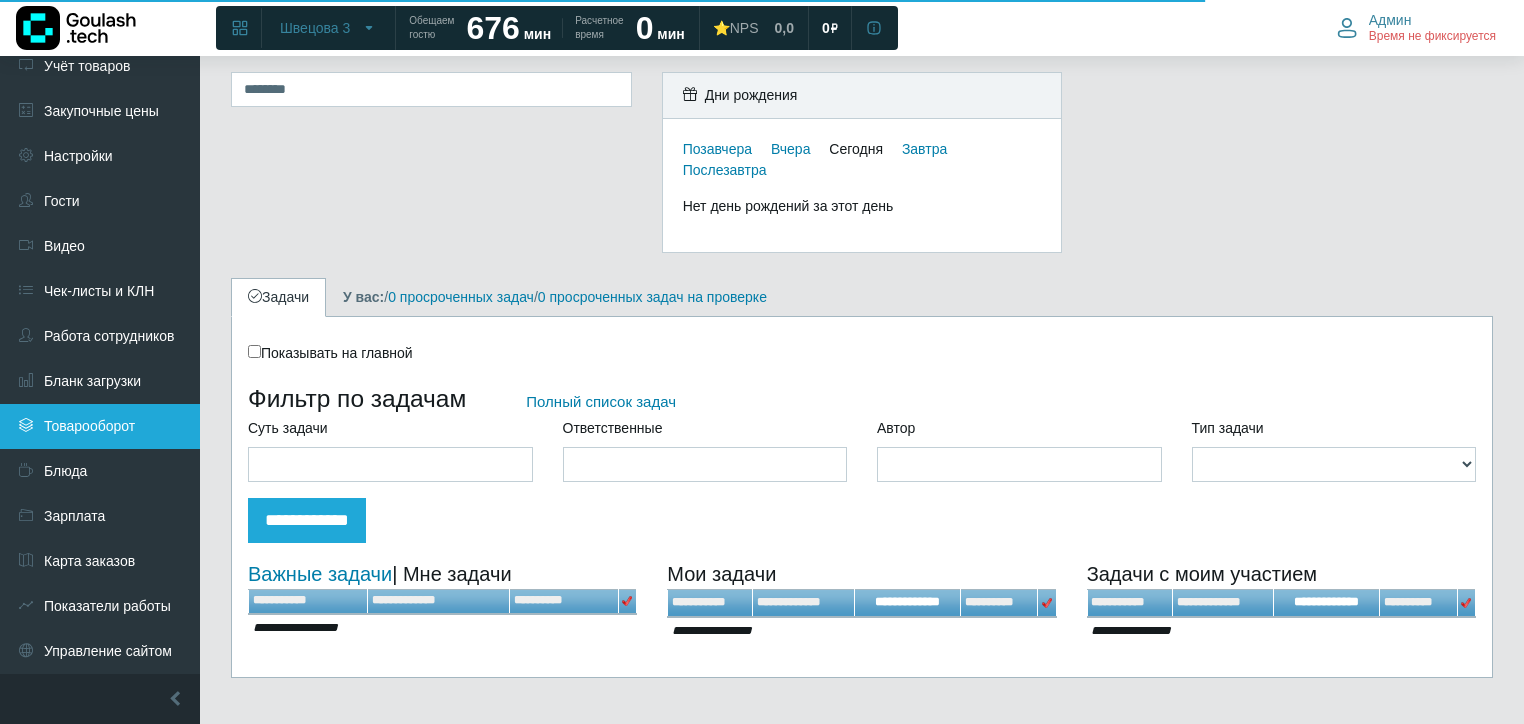 click on "Товарооборот" at bounding box center [100, 426] 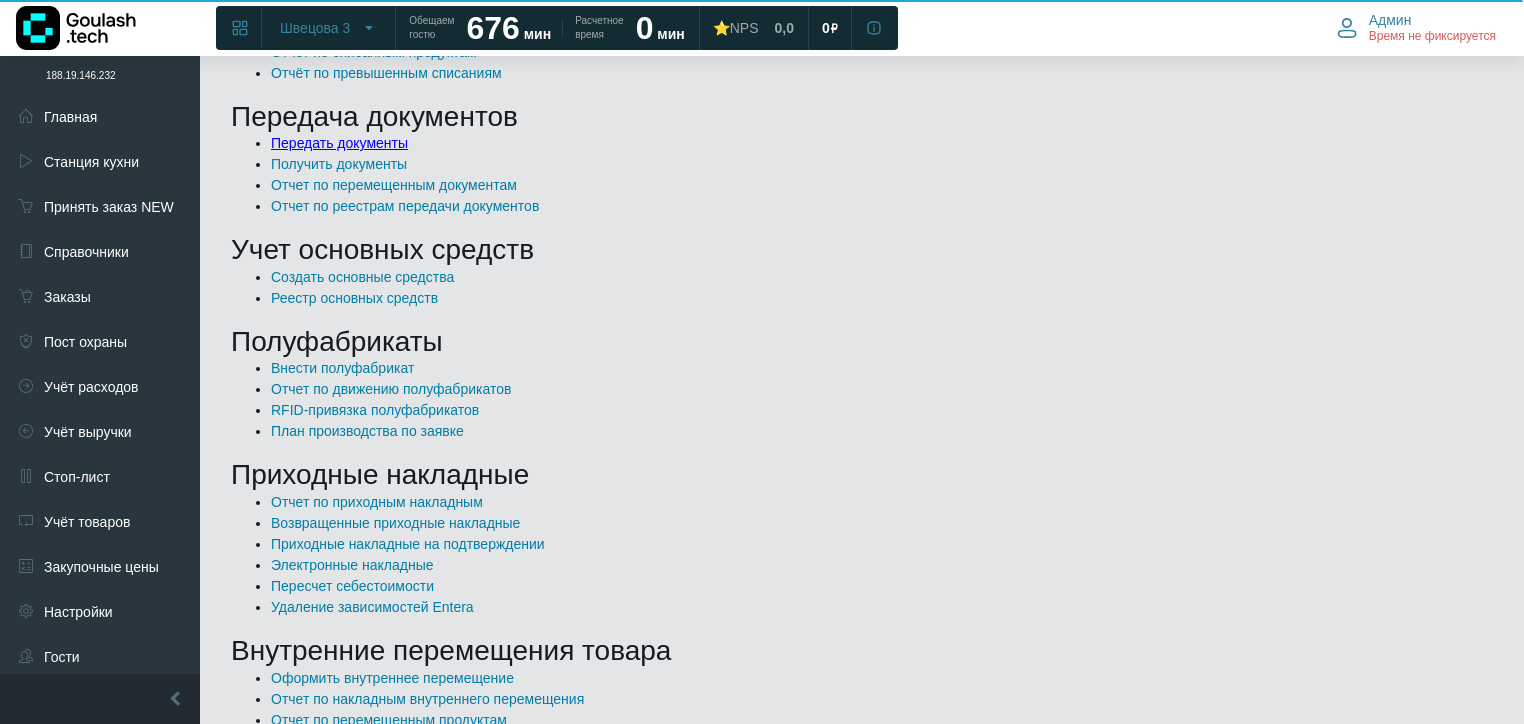 scroll, scrollTop: 400, scrollLeft: 0, axis: vertical 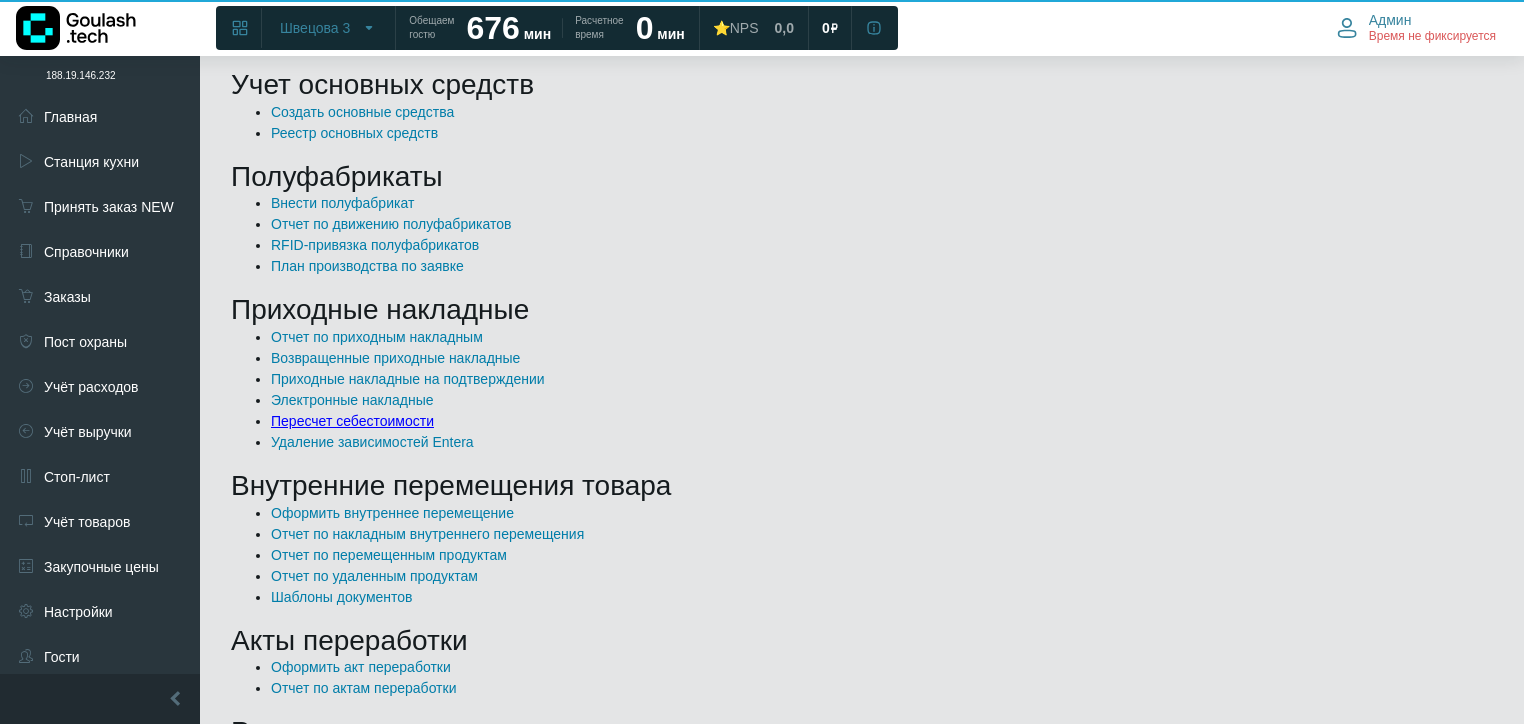 click on "Пересчет себестоимости" at bounding box center (352, 421) 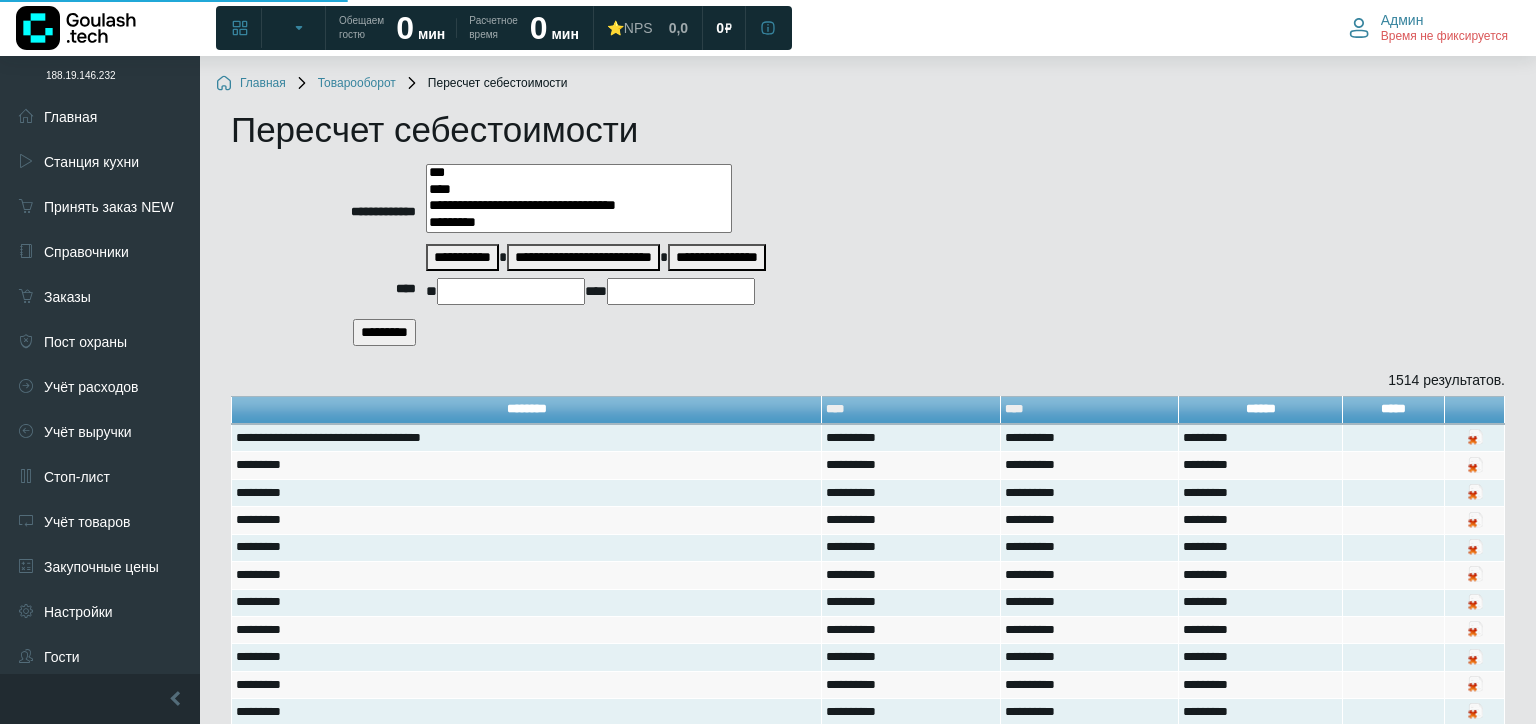 select 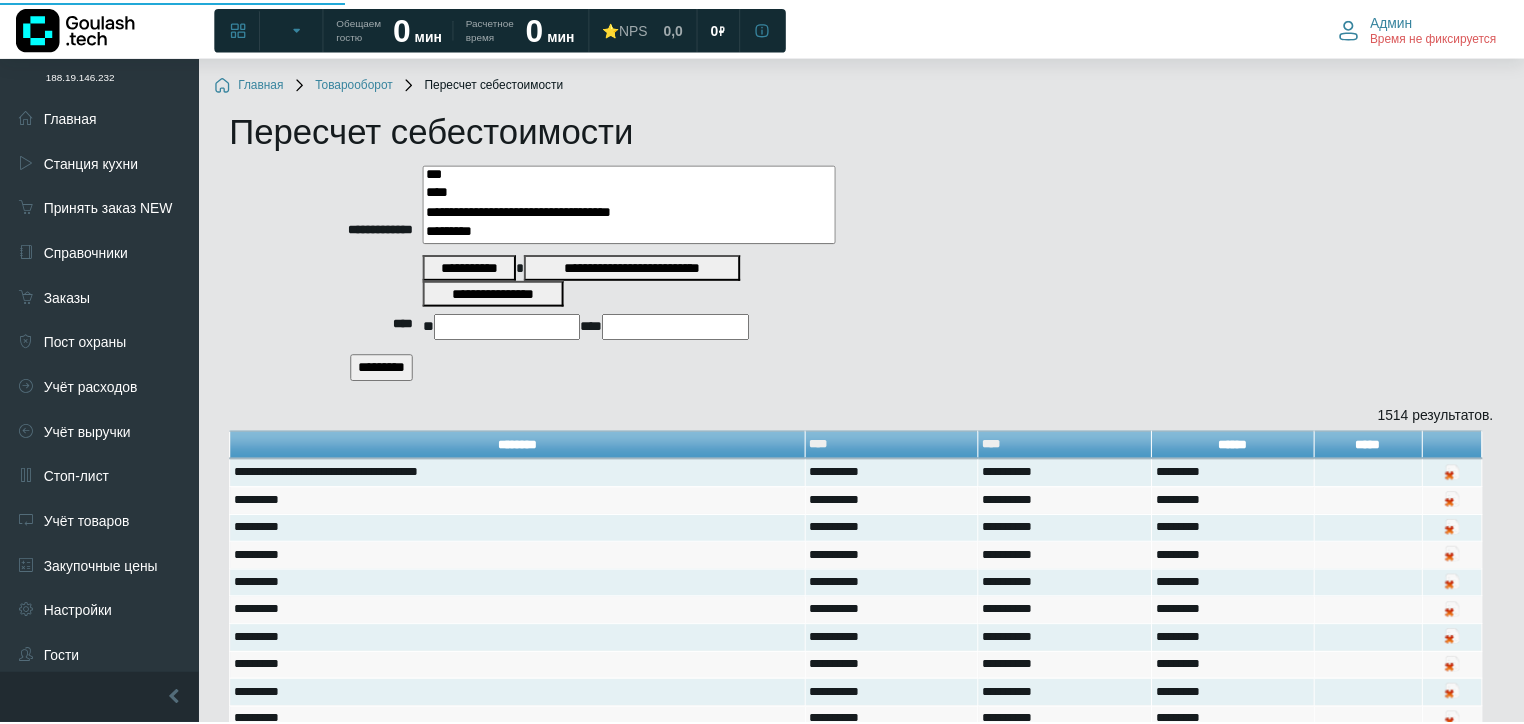 scroll, scrollTop: 0, scrollLeft: 0, axis: both 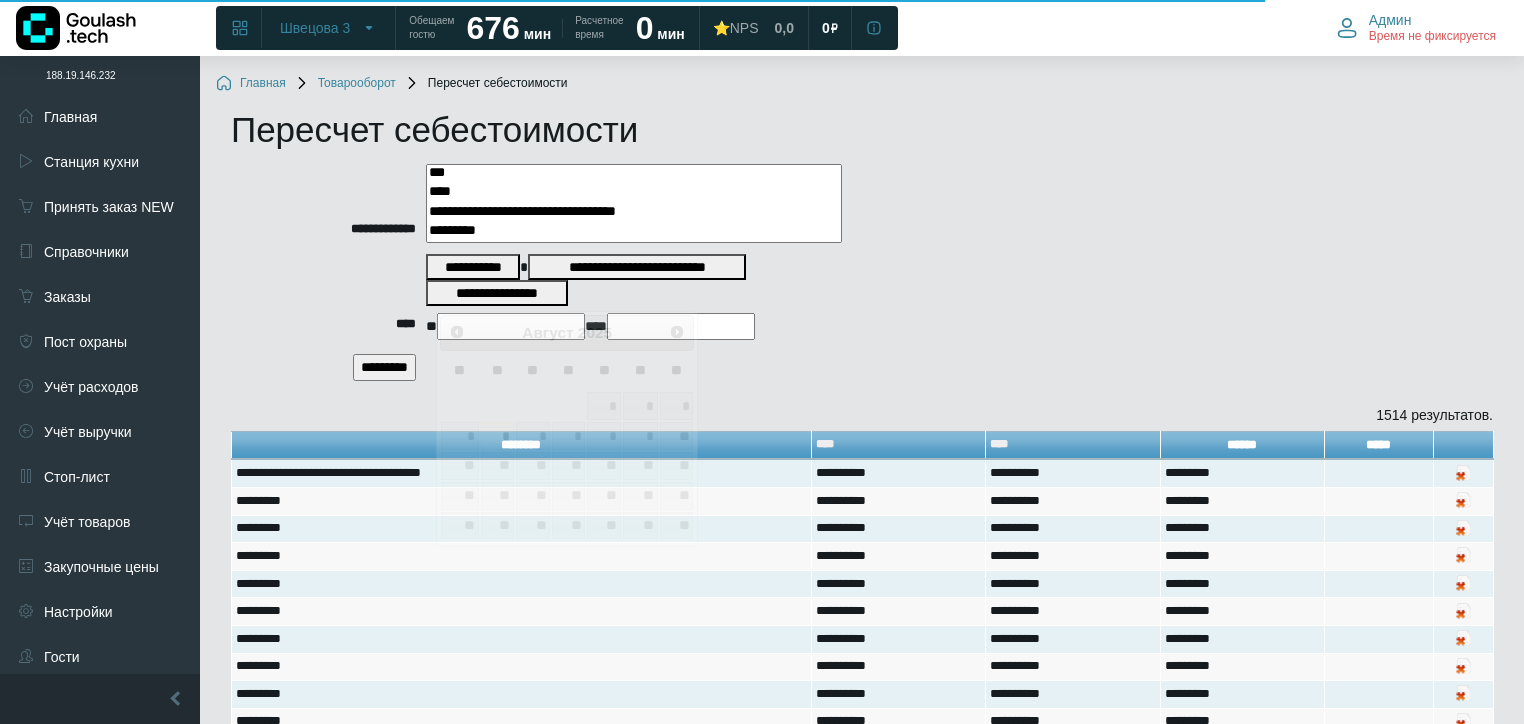 click on "****" at bounding box center (511, 326) 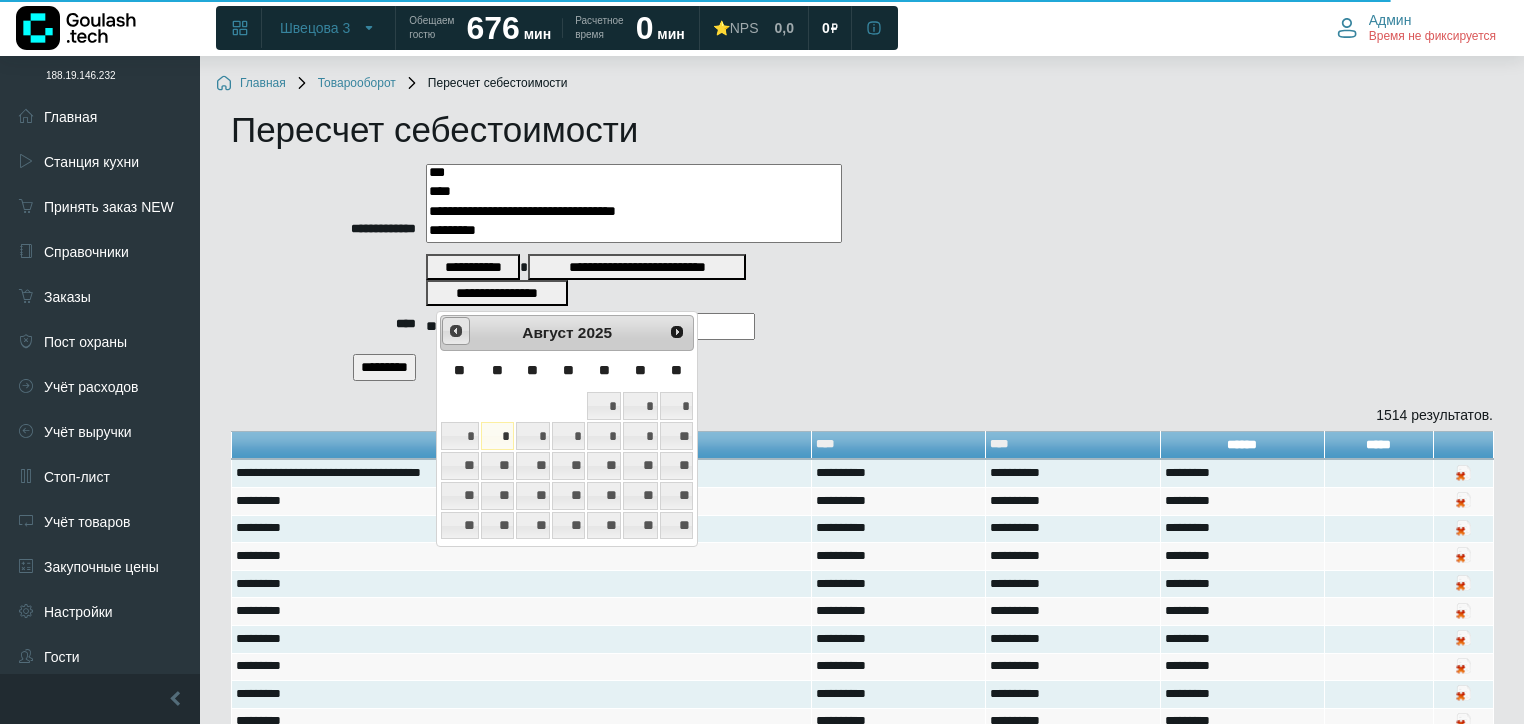 click on "<Пред" at bounding box center (456, 331) 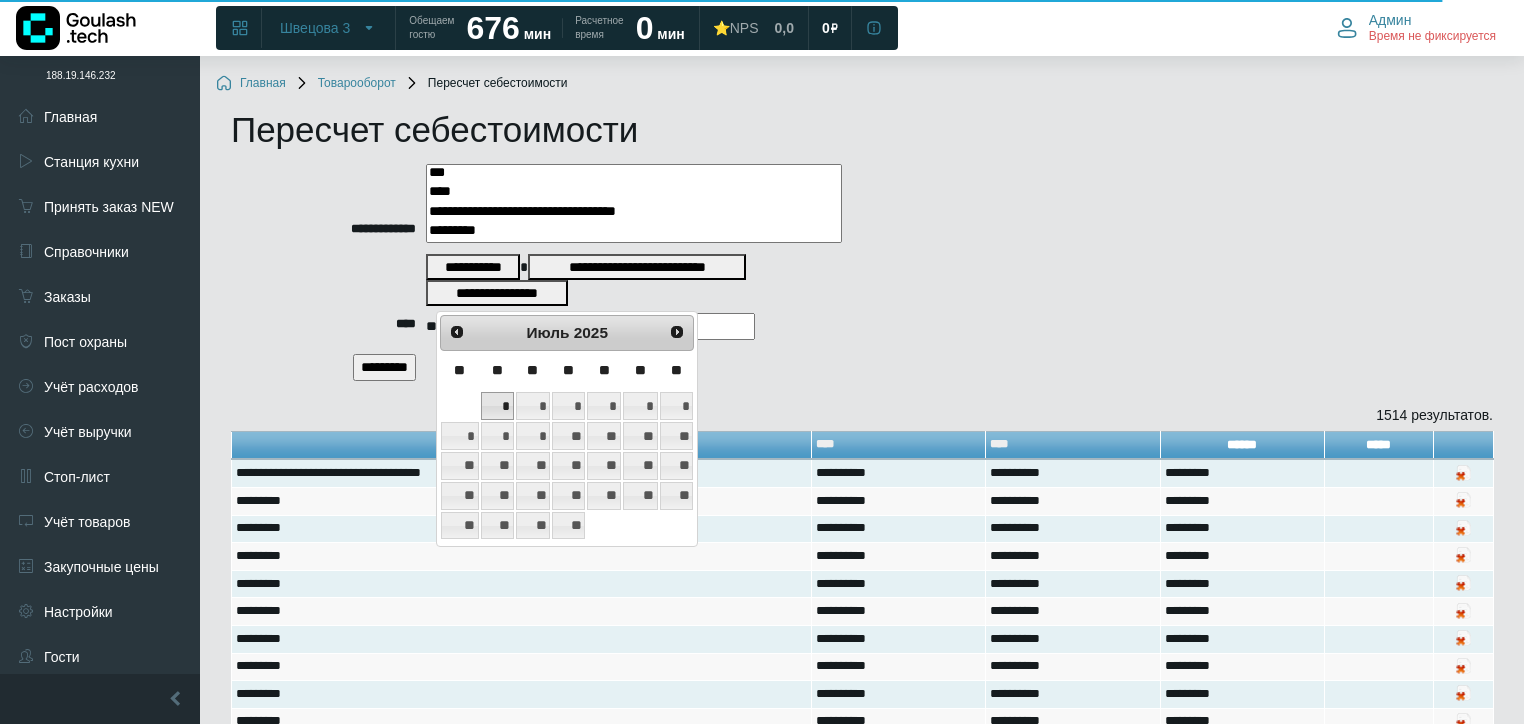 click on "*" at bounding box center [497, 406] 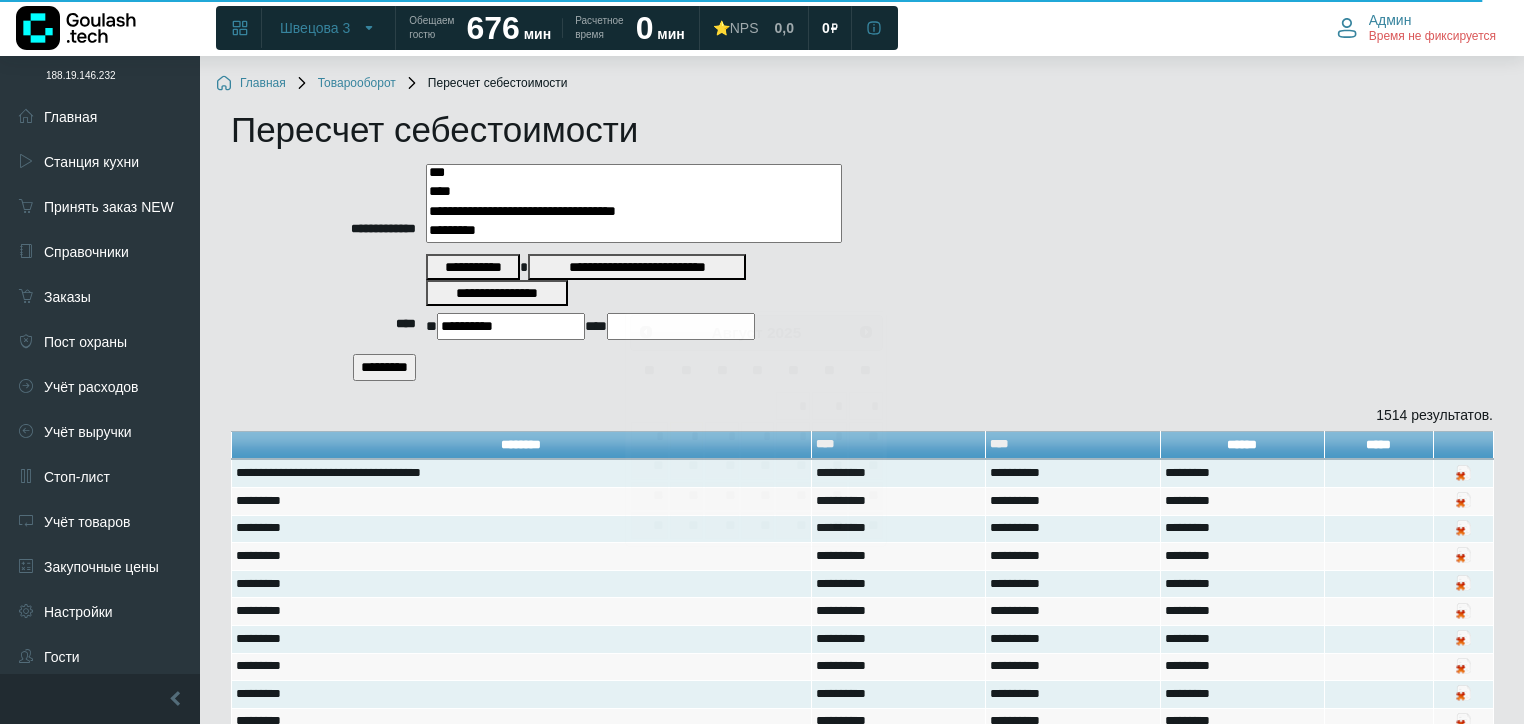 click at bounding box center [681, 326] 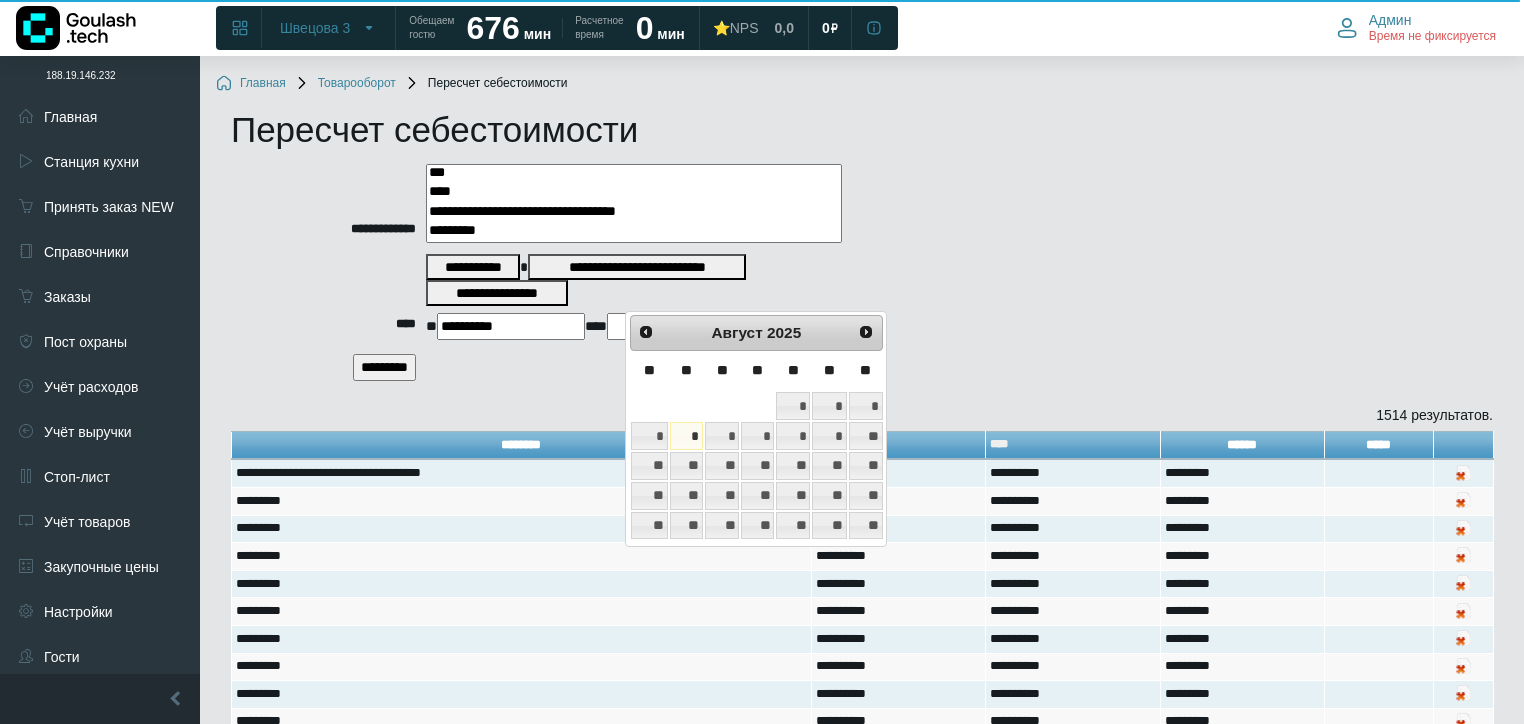 click on "*" at bounding box center [686, 436] 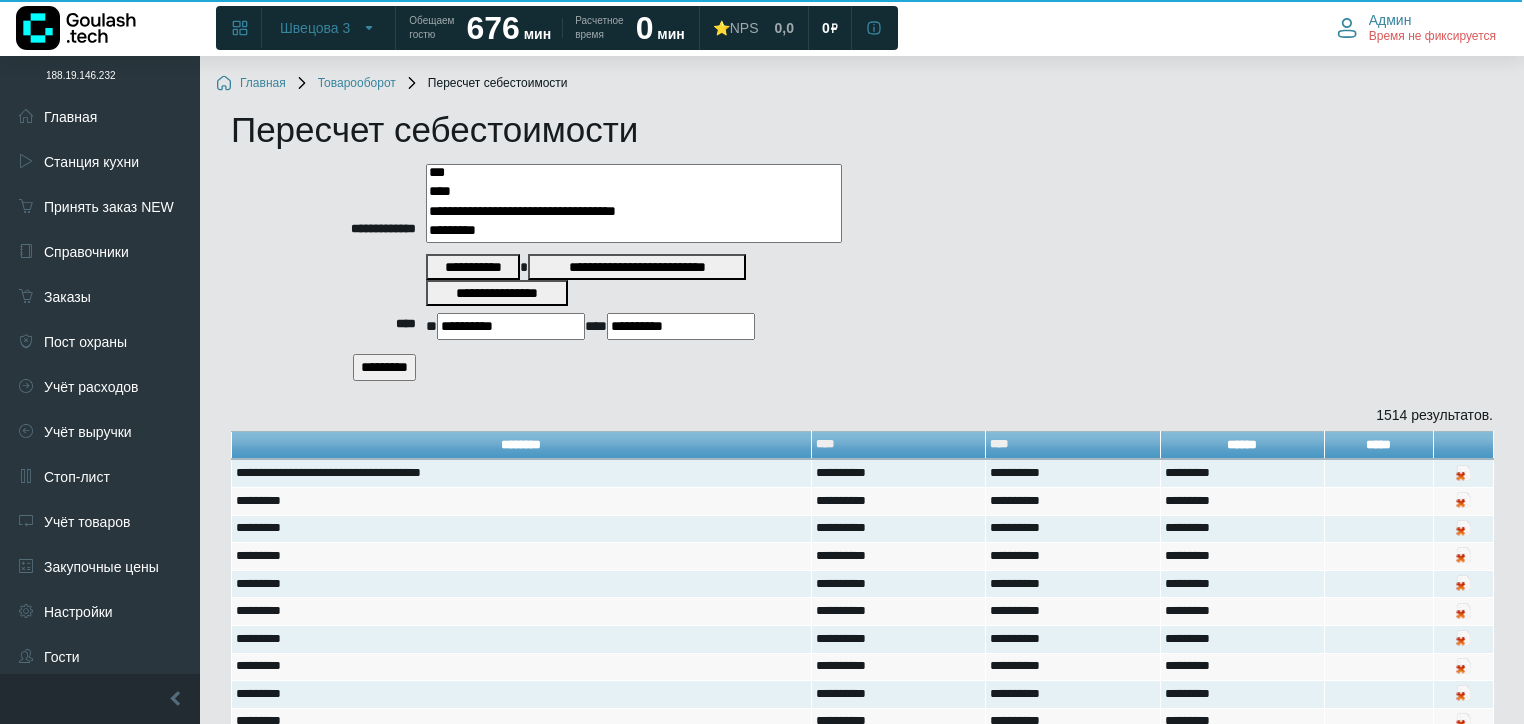 click on "*********" at bounding box center [384, 367] 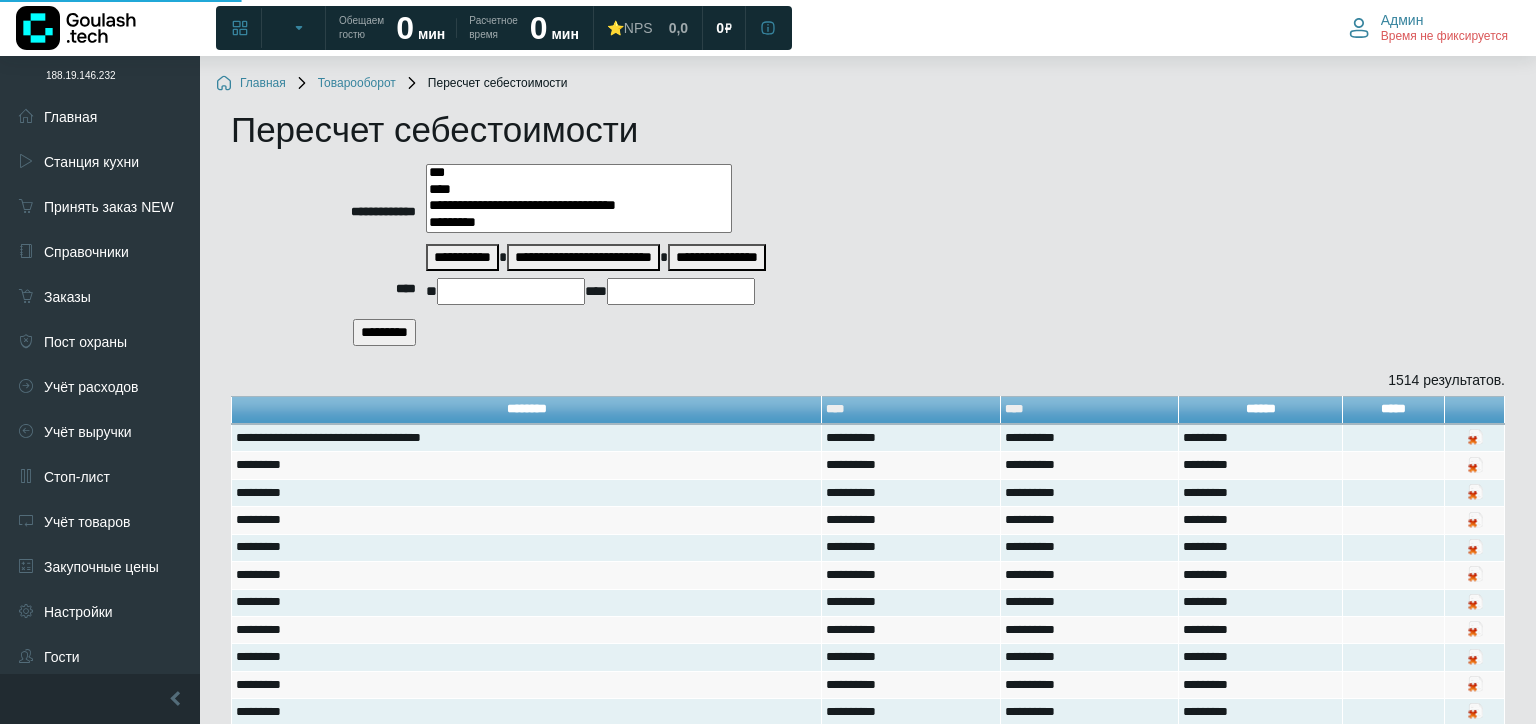 select 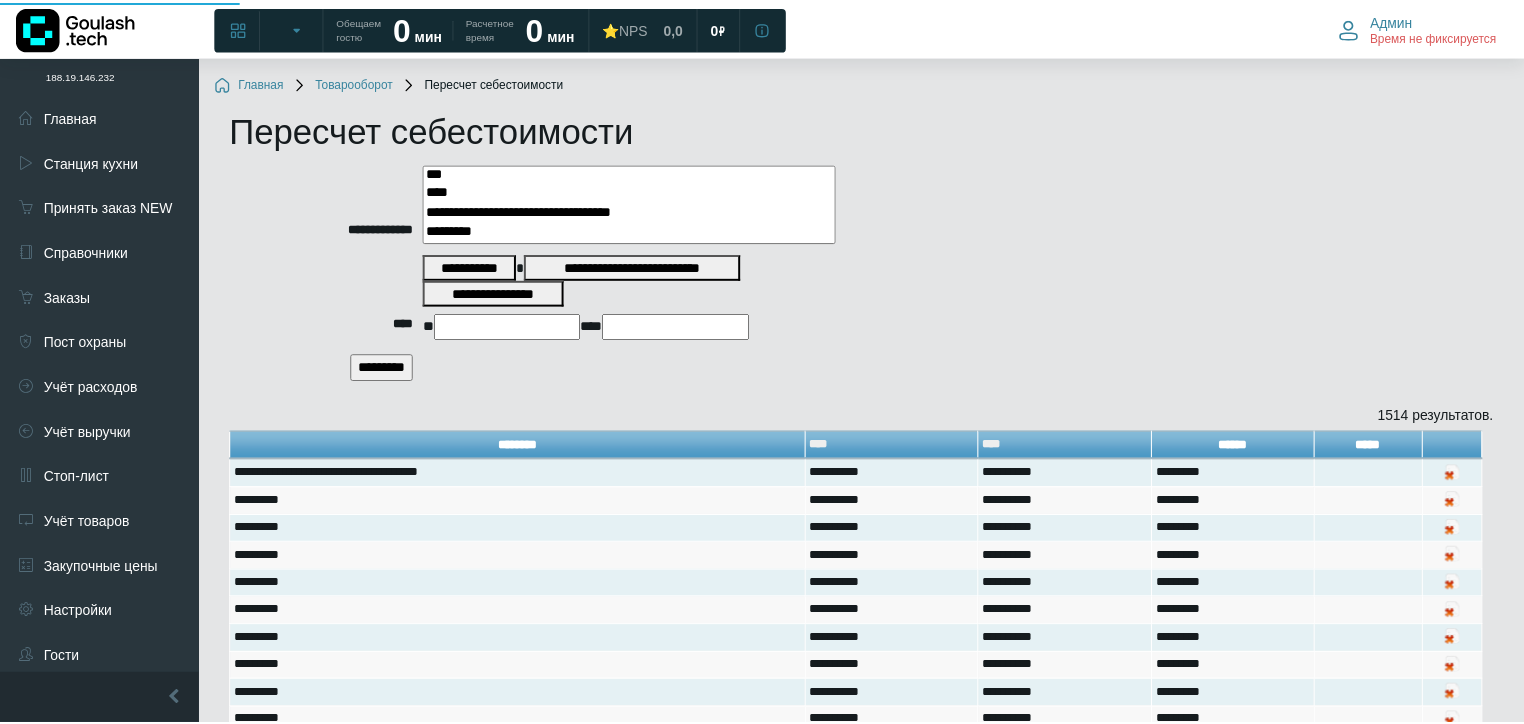 scroll, scrollTop: 0, scrollLeft: 0, axis: both 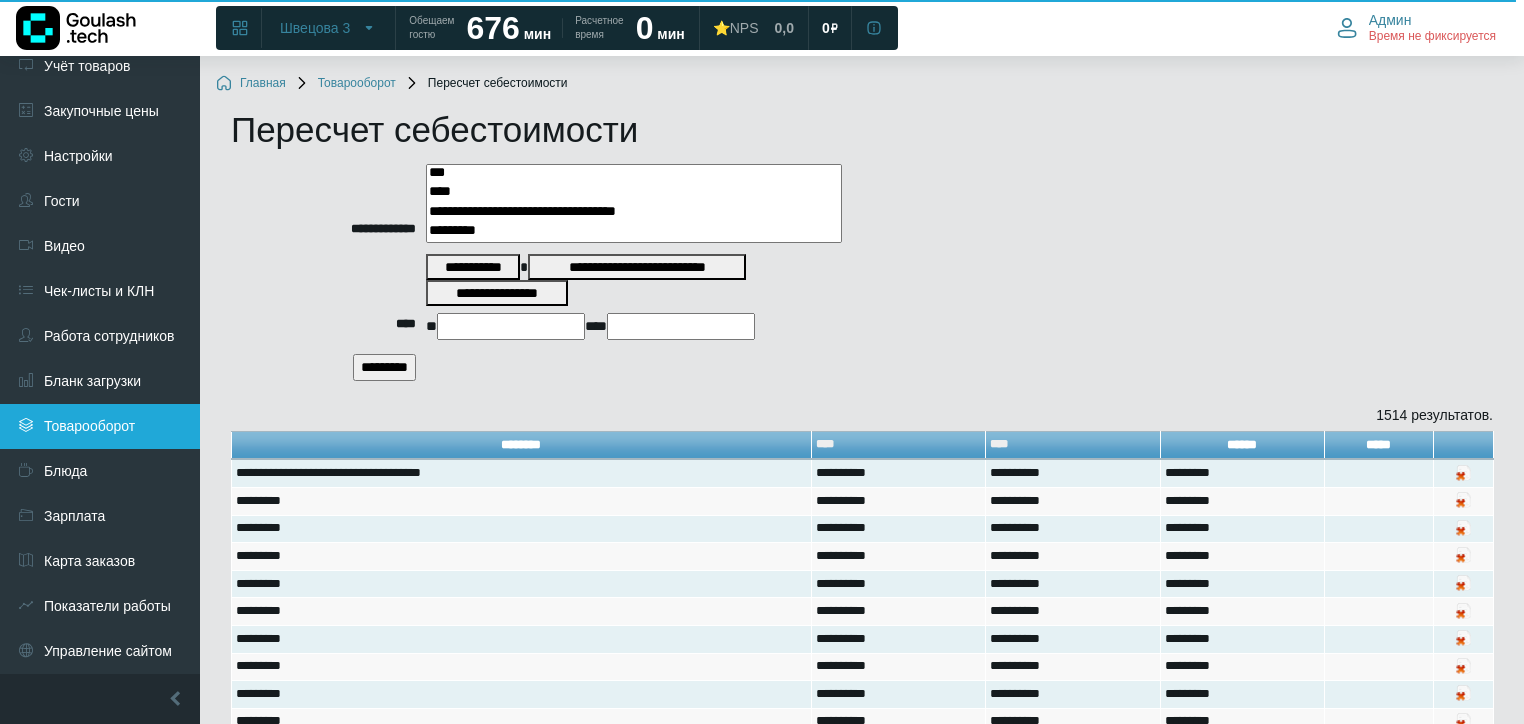 click on "Товарооборот" at bounding box center [100, 426] 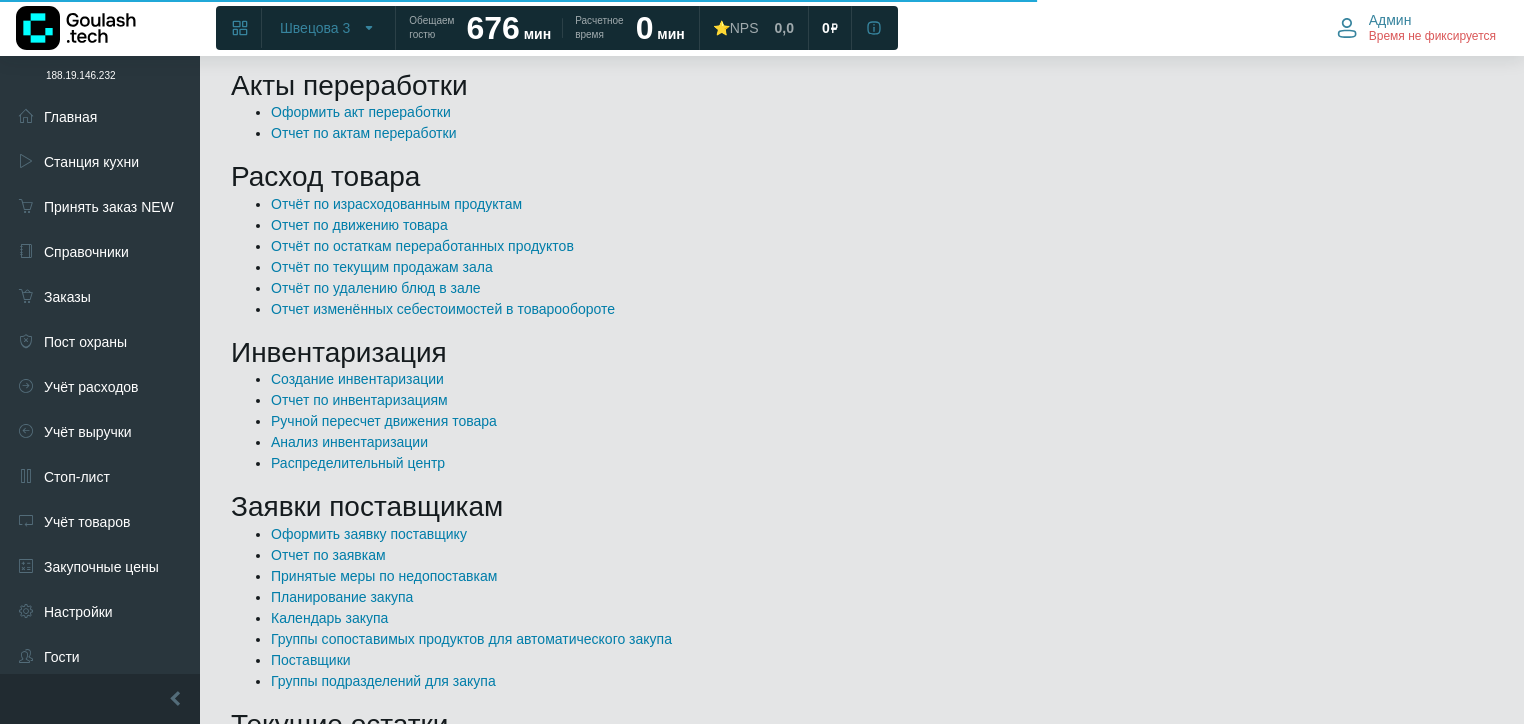 scroll, scrollTop: 960, scrollLeft: 0, axis: vertical 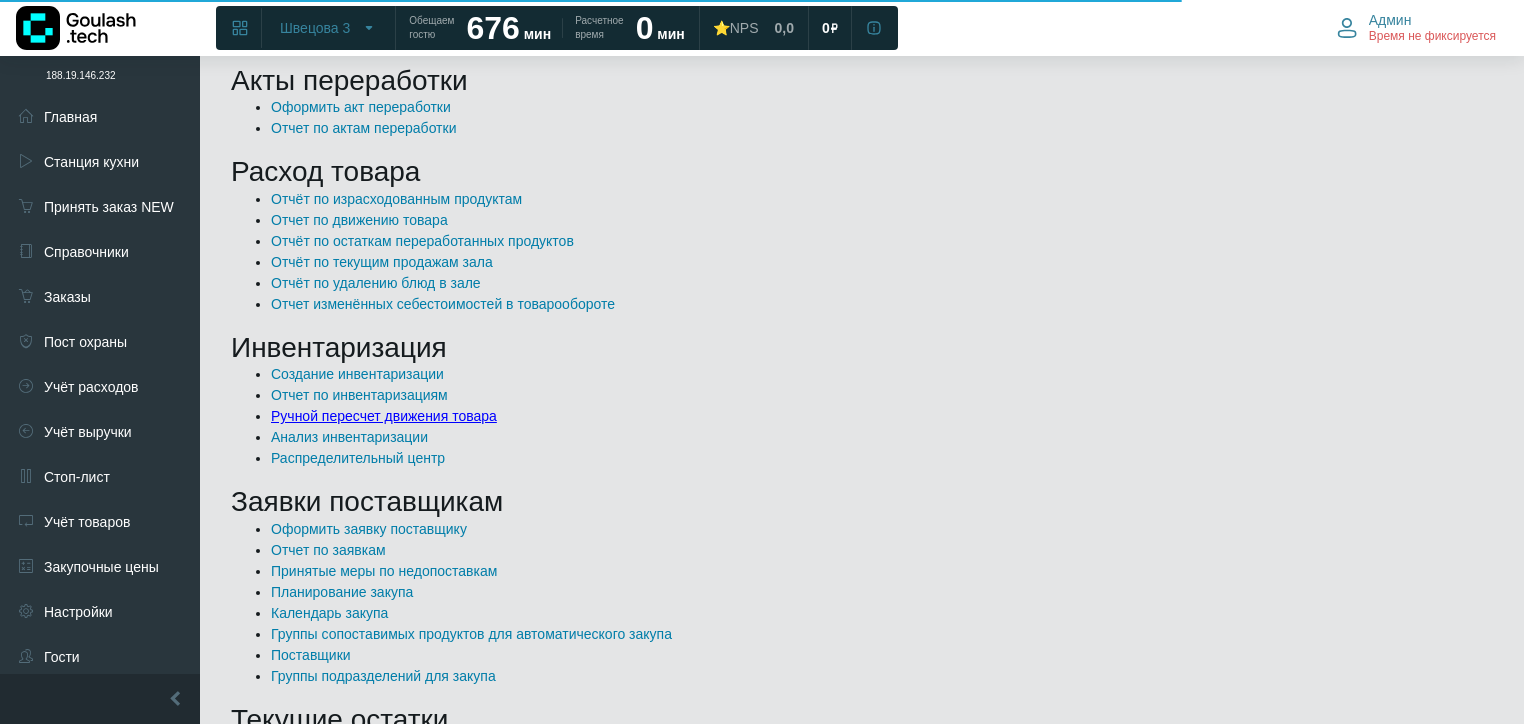 click on "Ручной пересчет движения товара" at bounding box center [384, 416] 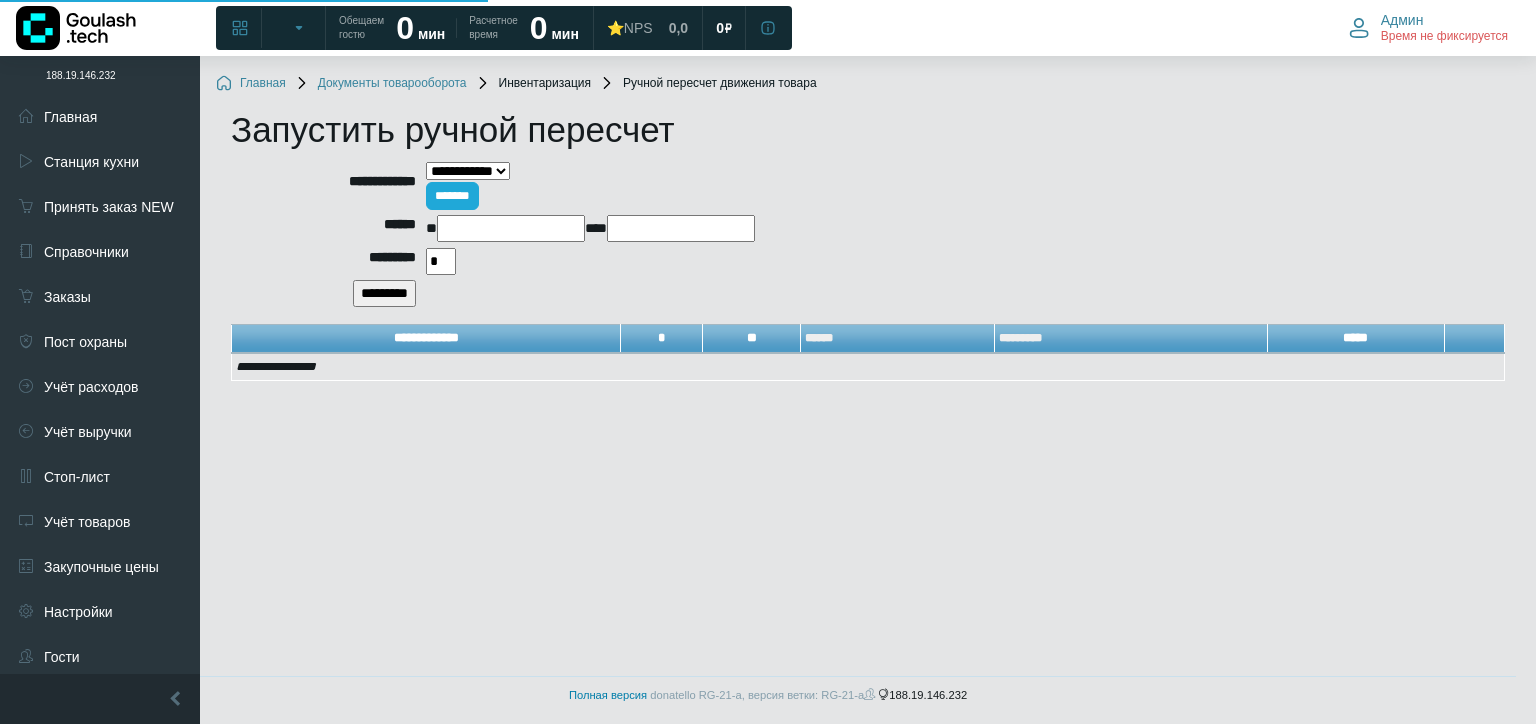 scroll, scrollTop: 0, scrollLeft: 0, axis: both 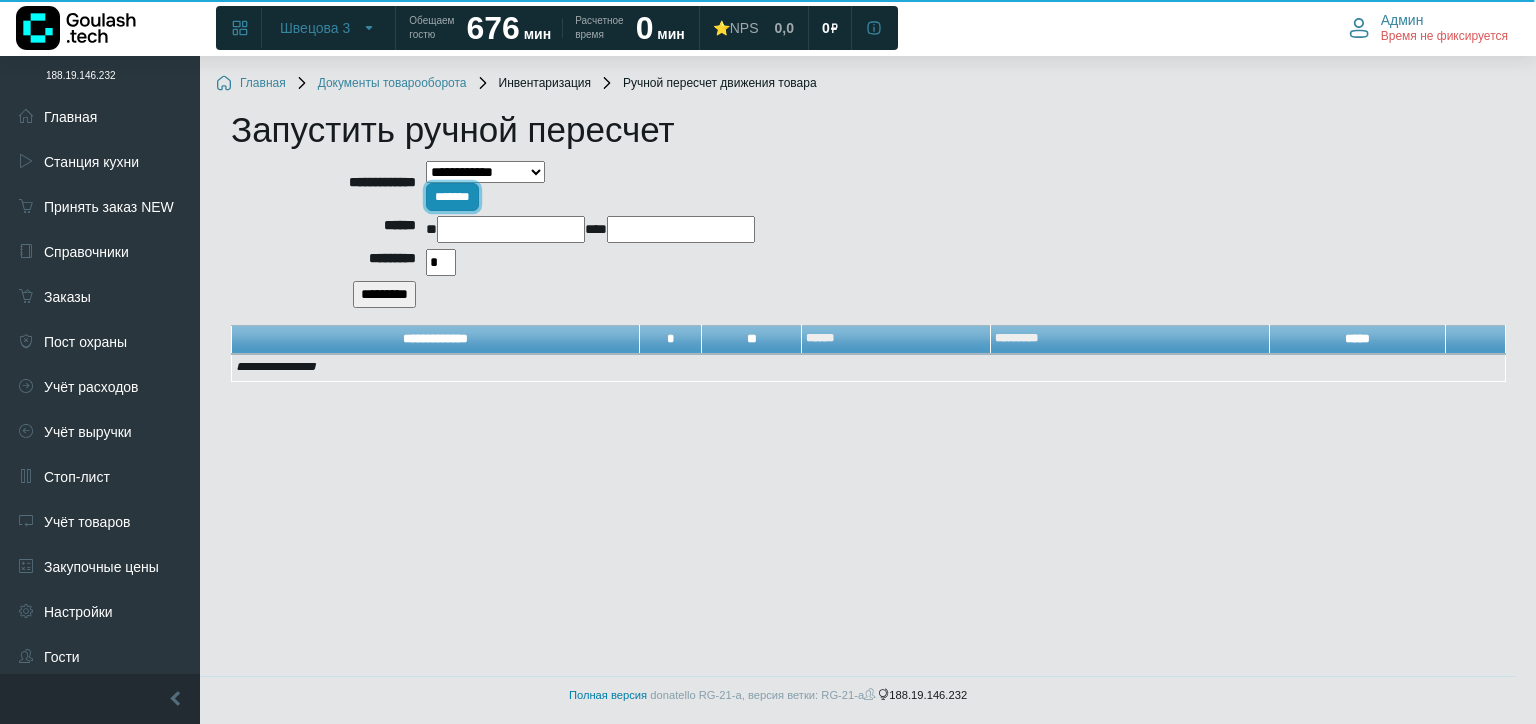 click on "*******" at bounding box center [452, 197] 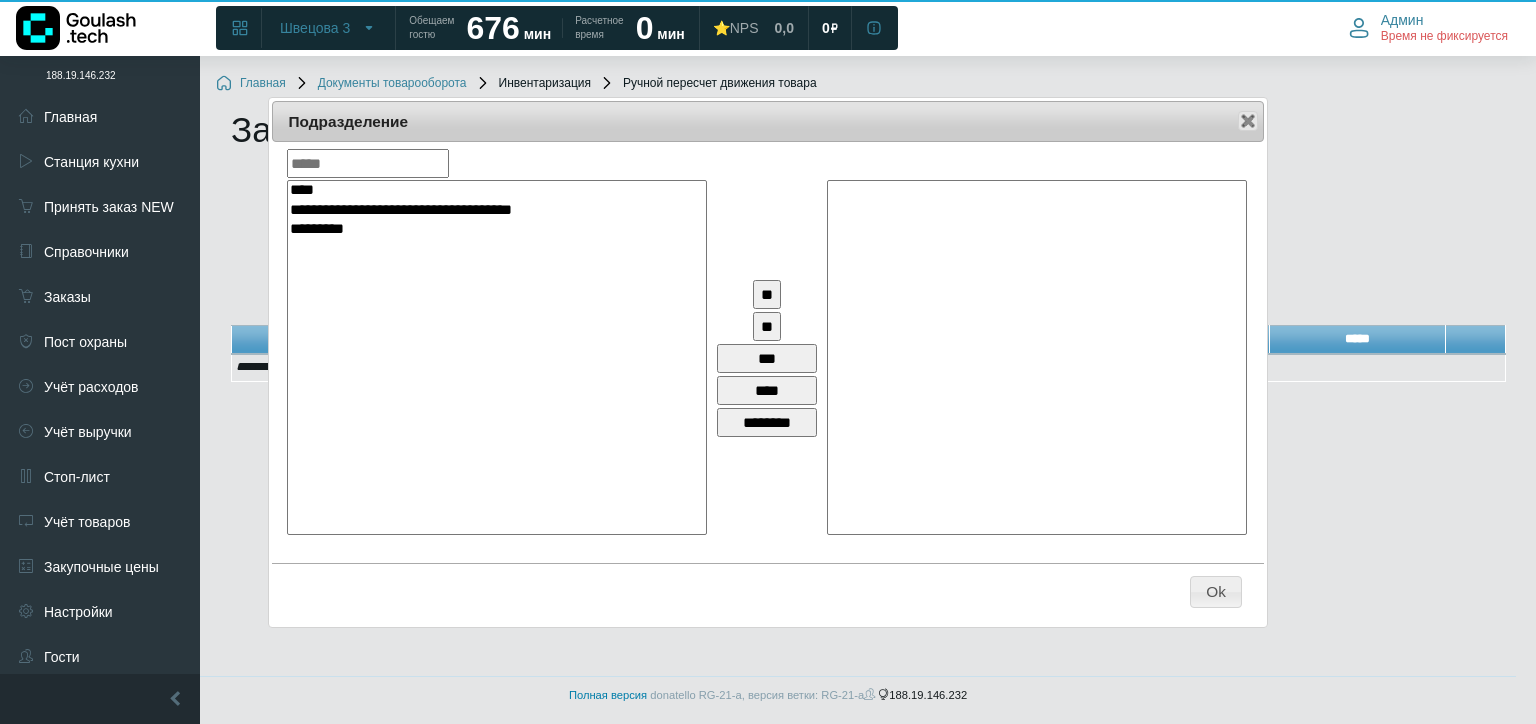 select on "***" 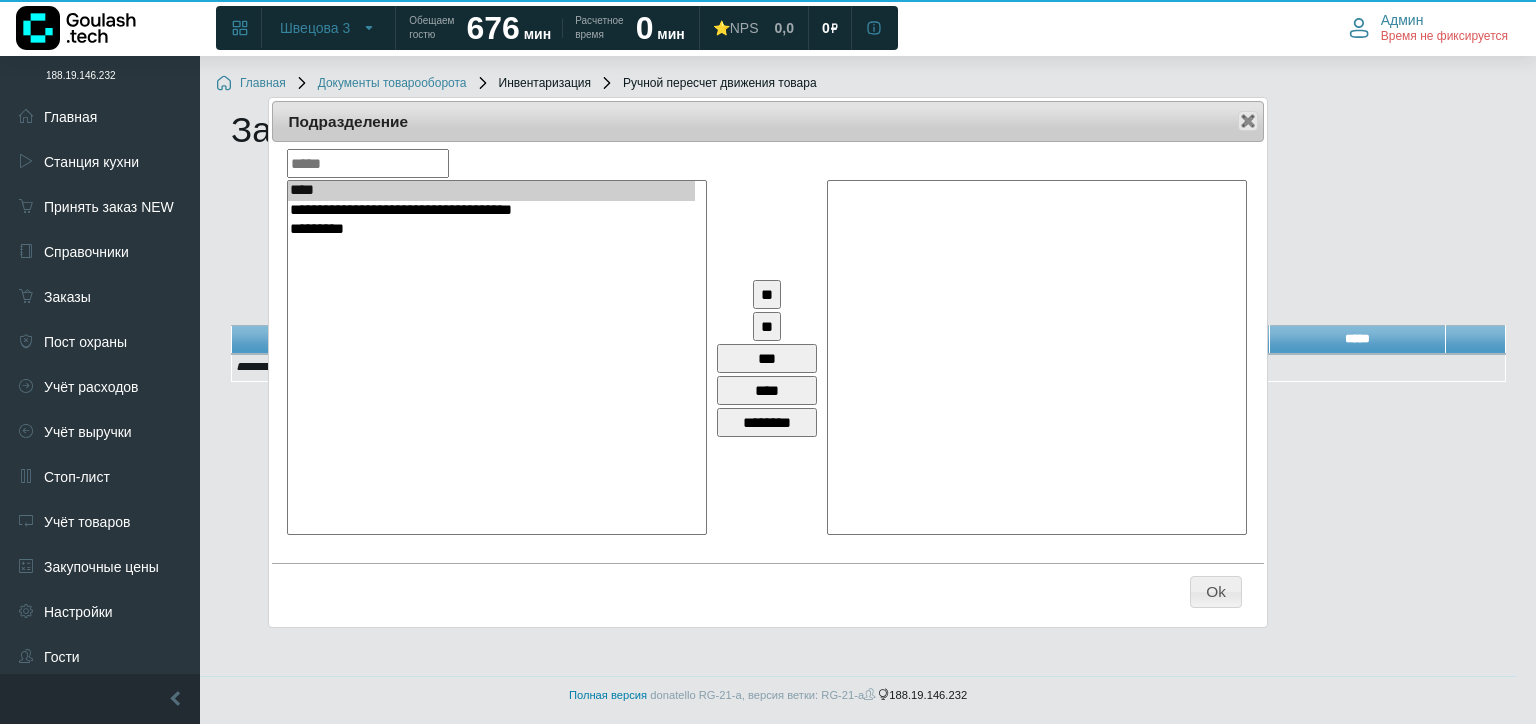 click on "**" at bounding box center [767, 294] 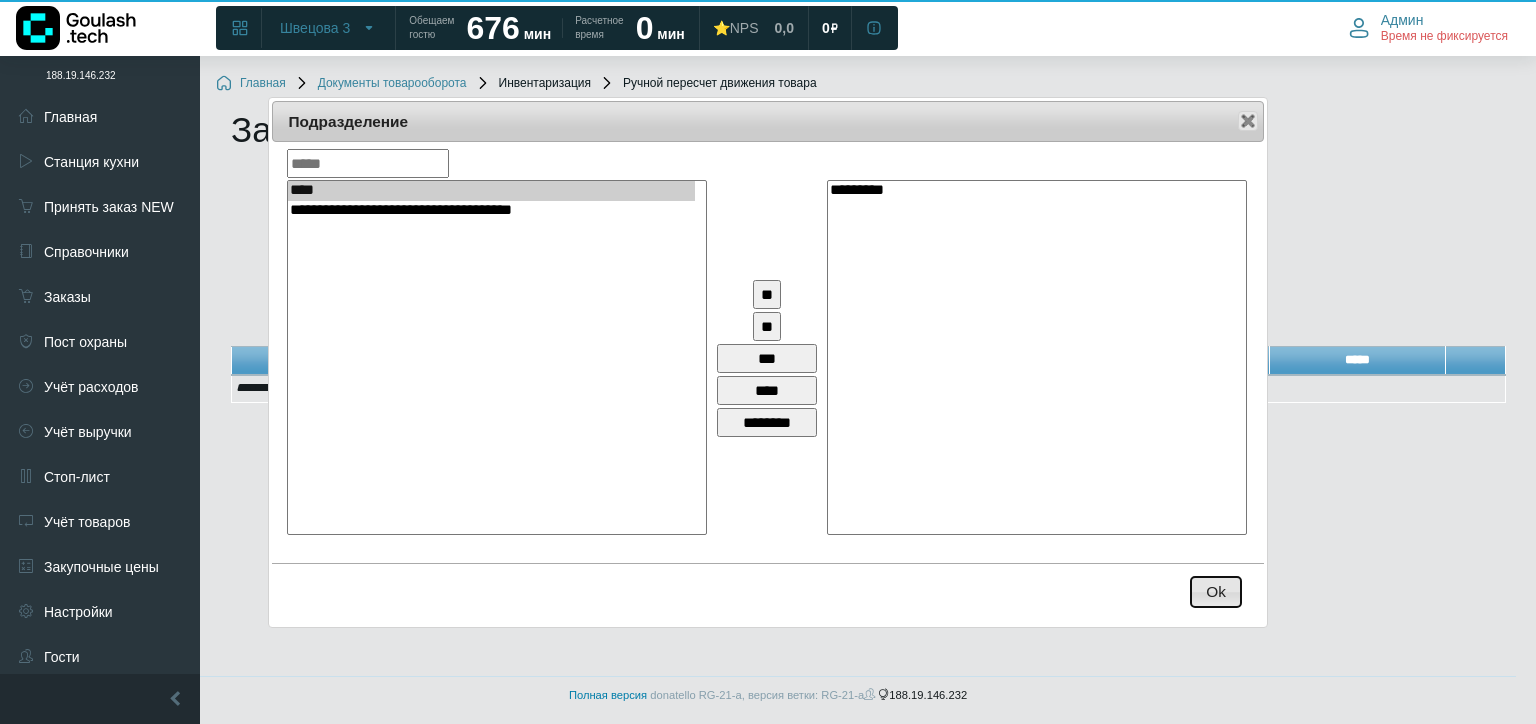 click on "Ok" at bounding box center [1216, 592] 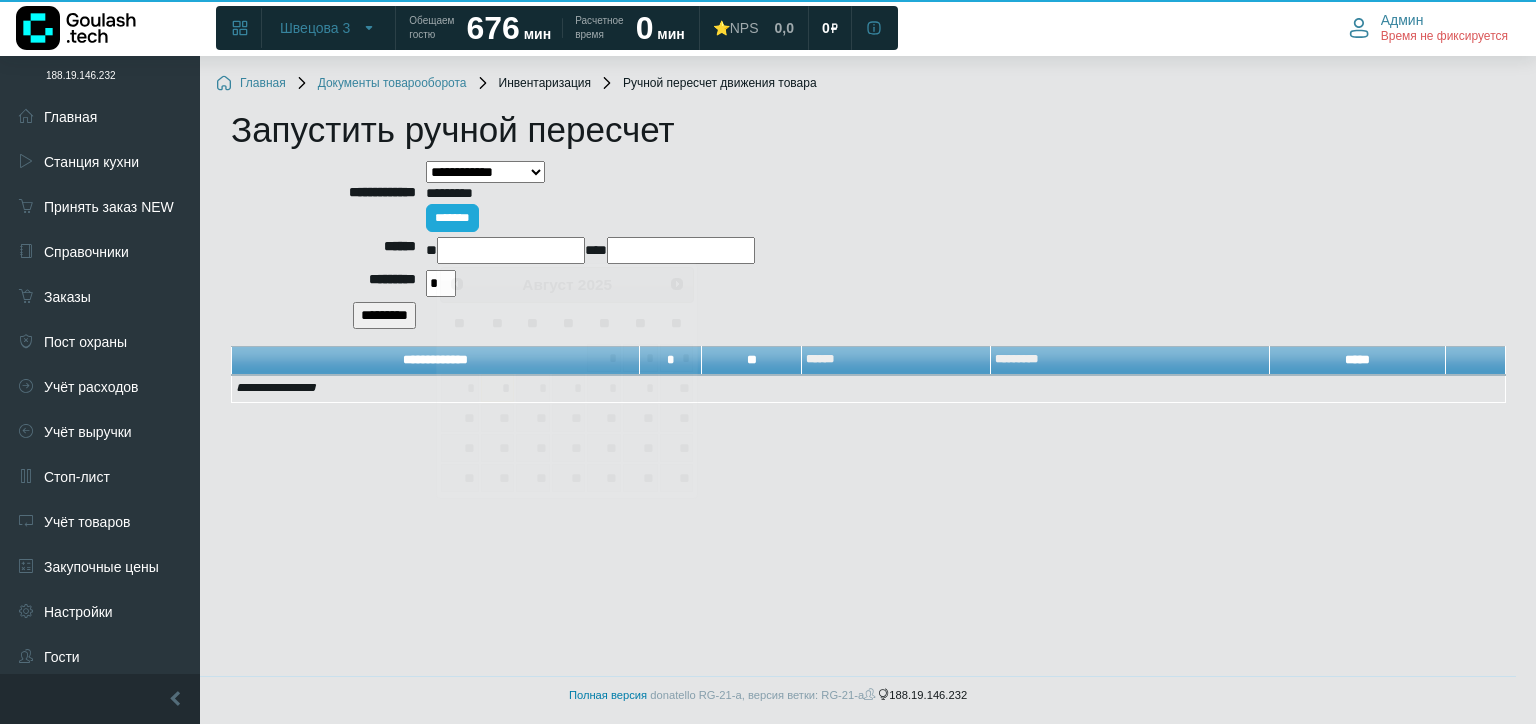 click at bounding box center [511, 250] 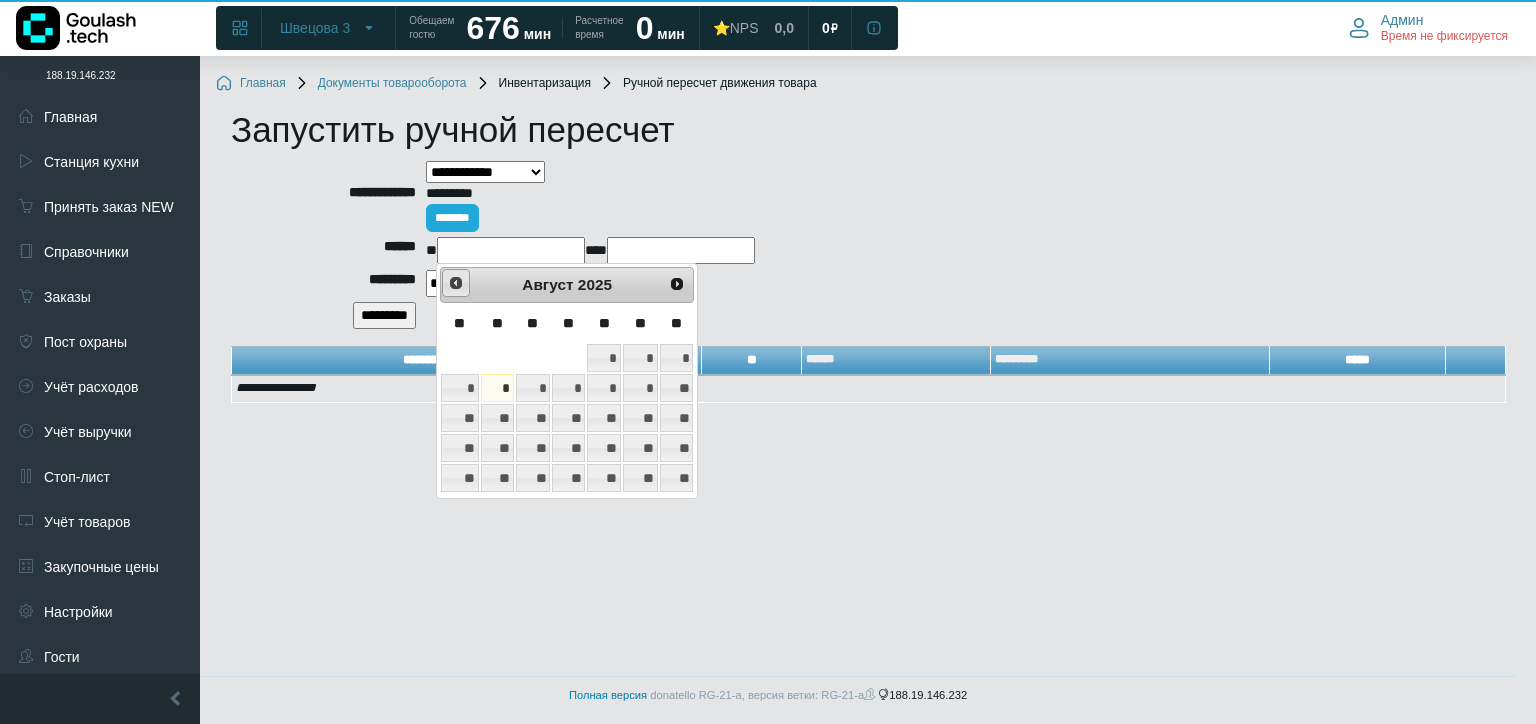 click on "<Пред" at bounding box center [456, 283] 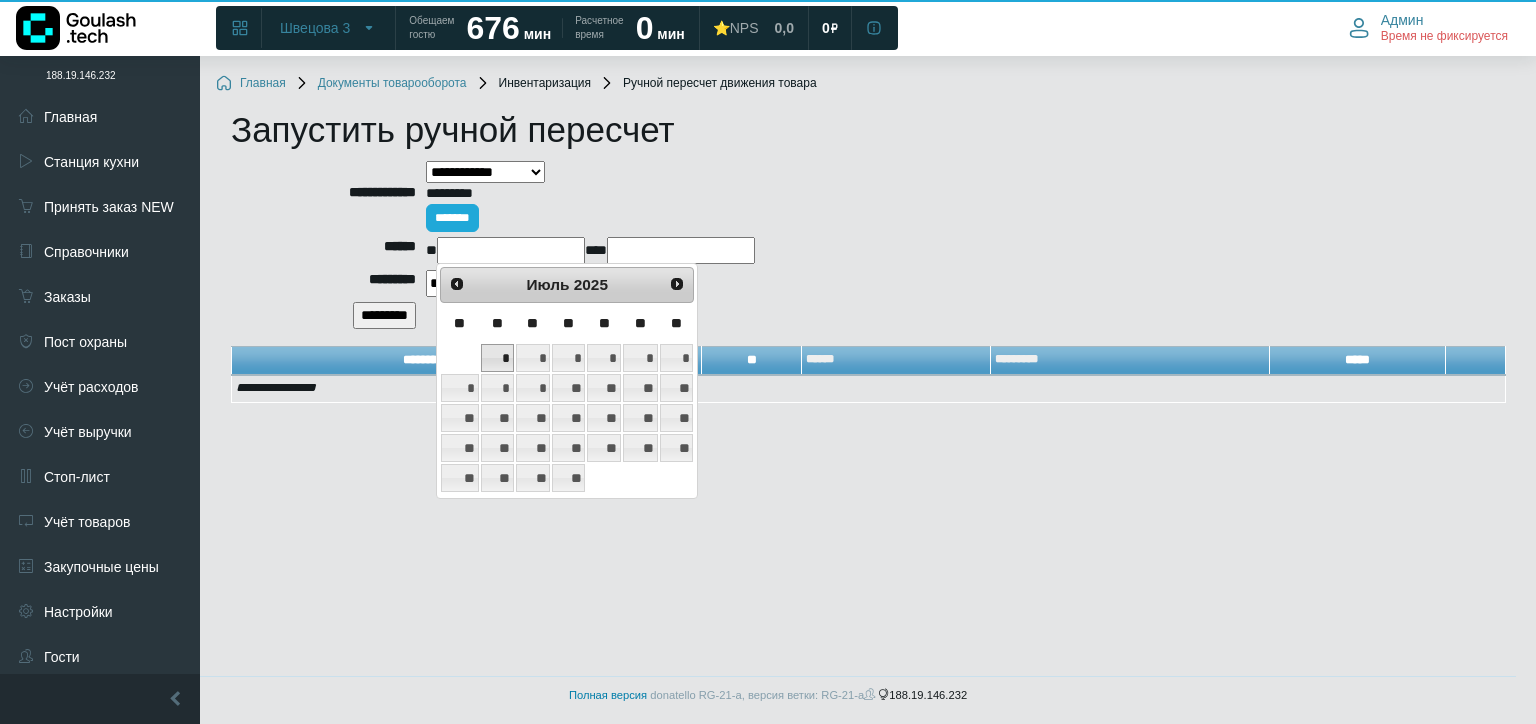 click on "*" at bounding box center [497, 358] 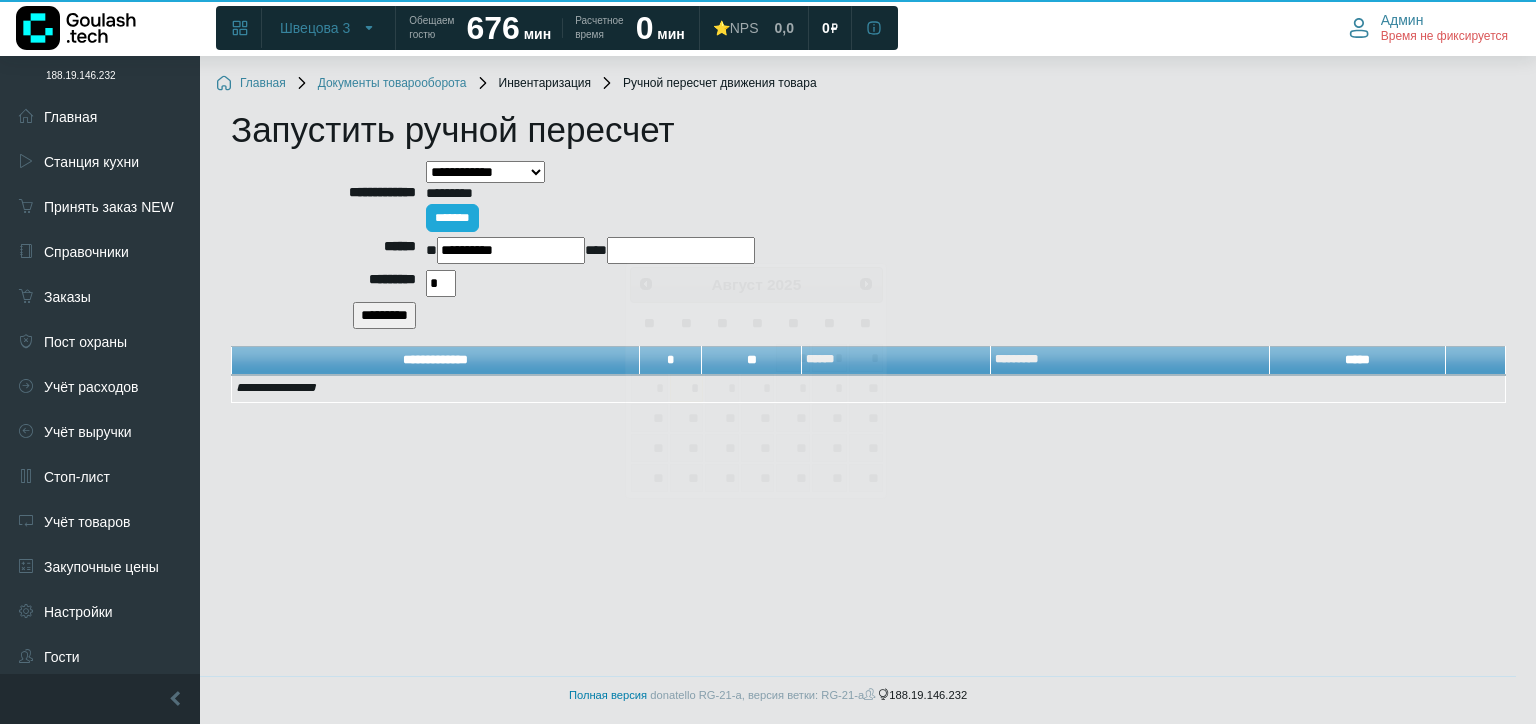 click at bounding box center (681, 250) 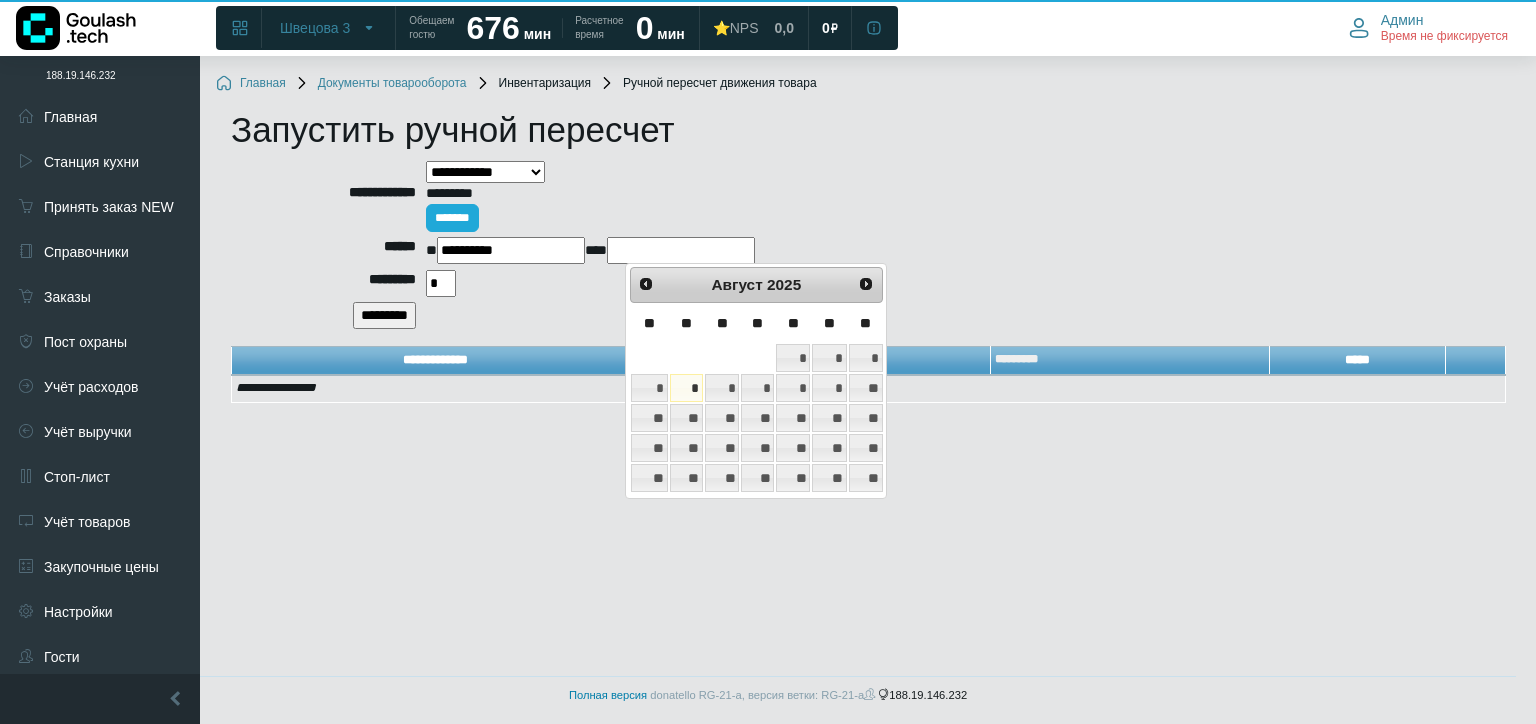 click on "*" at bounding box center (686, 388) 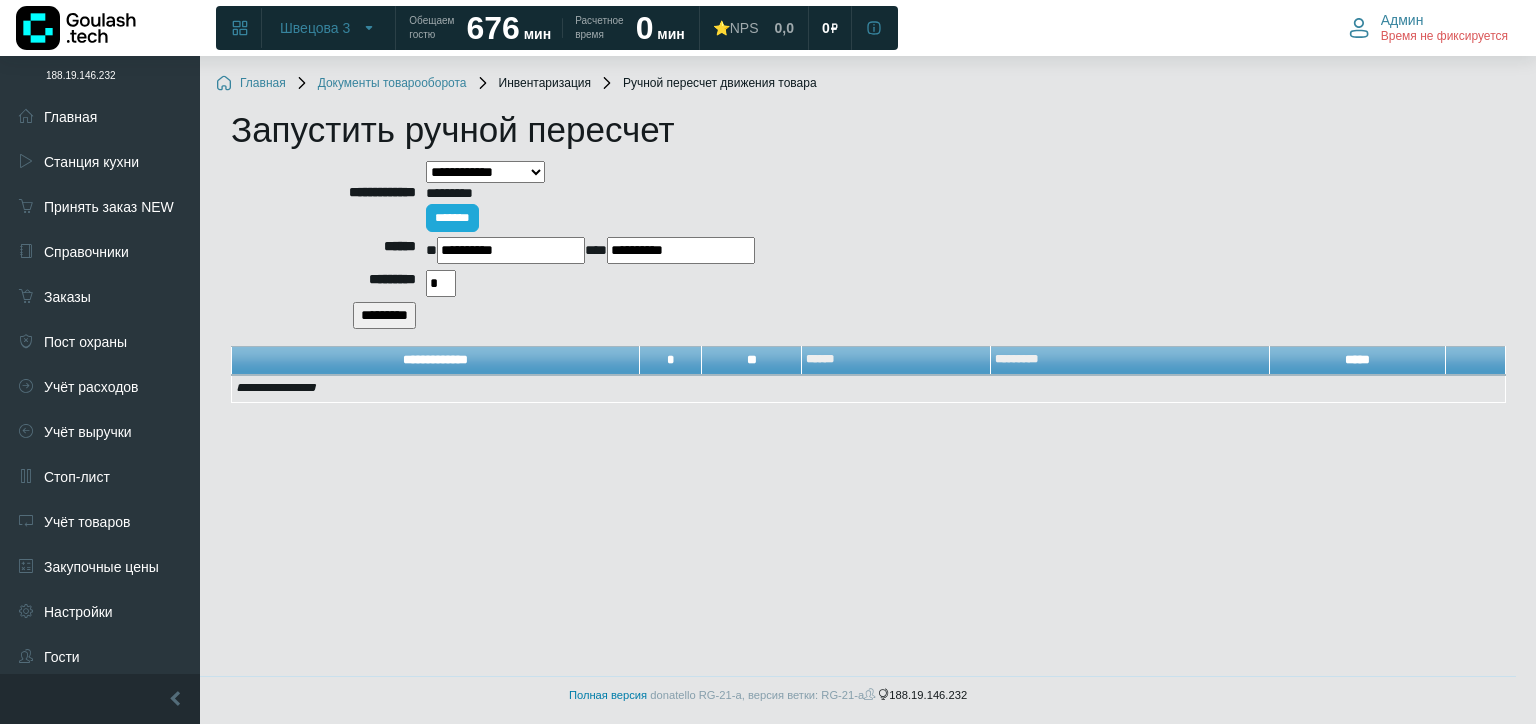 drag, startPoint x: 445, startPoint y: 286, endPoint x: 315, endPoint y: 289, distance: 130.0346 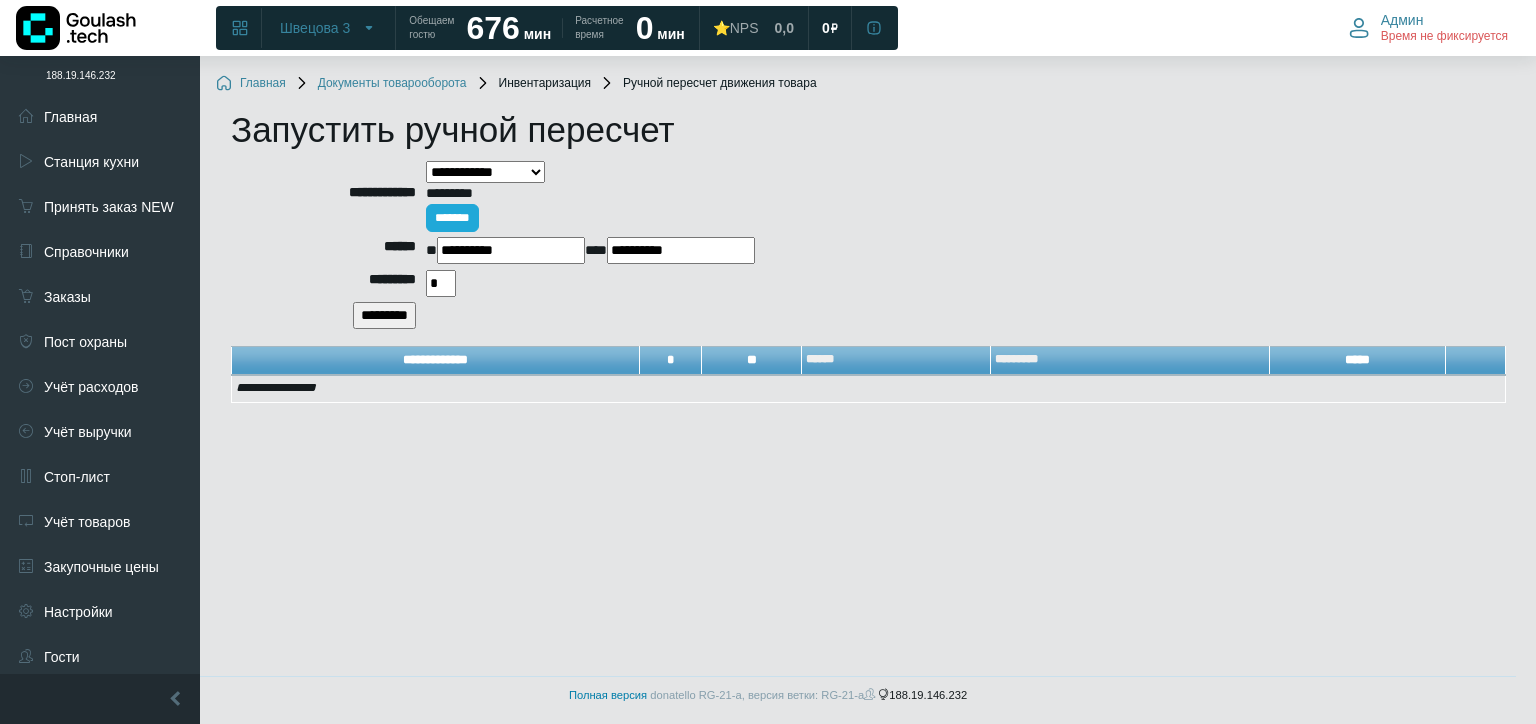 type on "*" 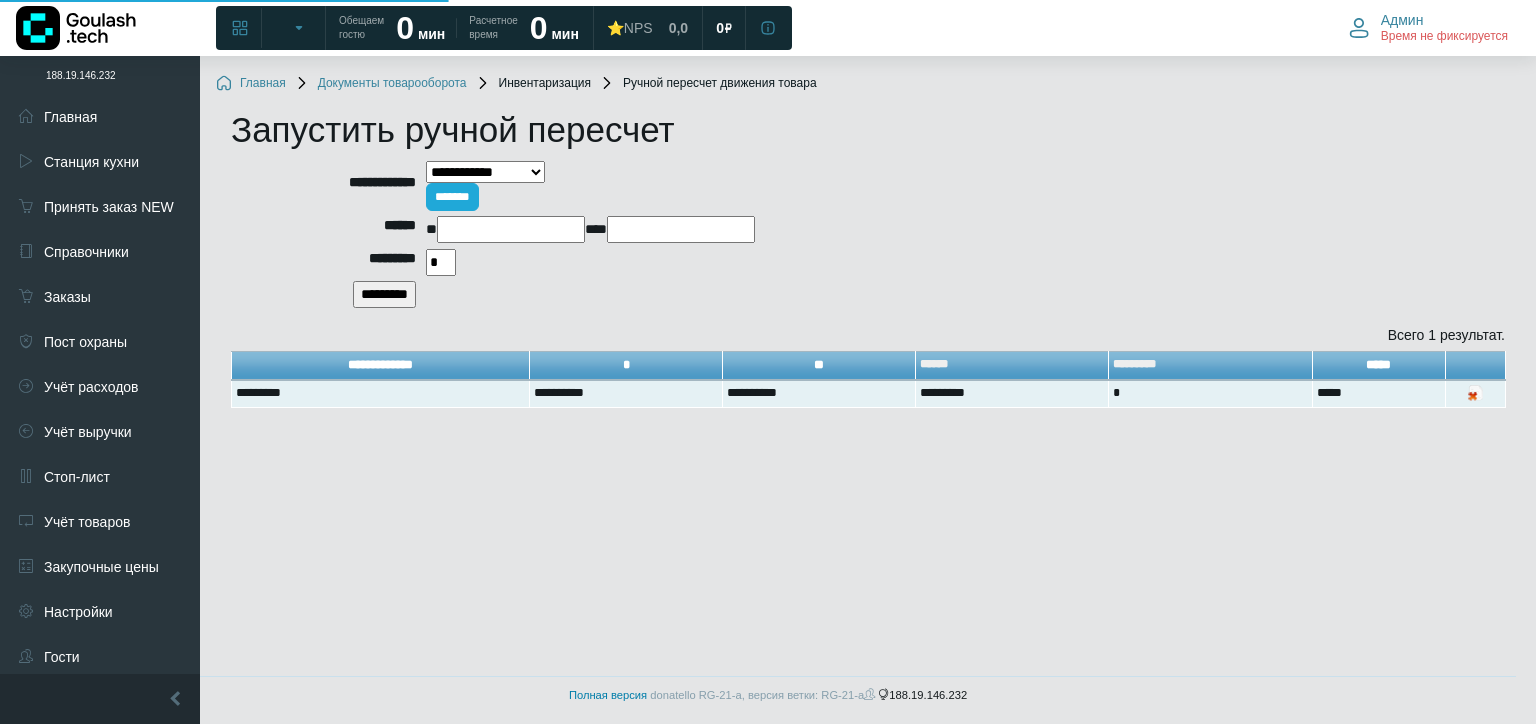 scroll, scrollTop: 0, scrollLeft: 0, axis: both 